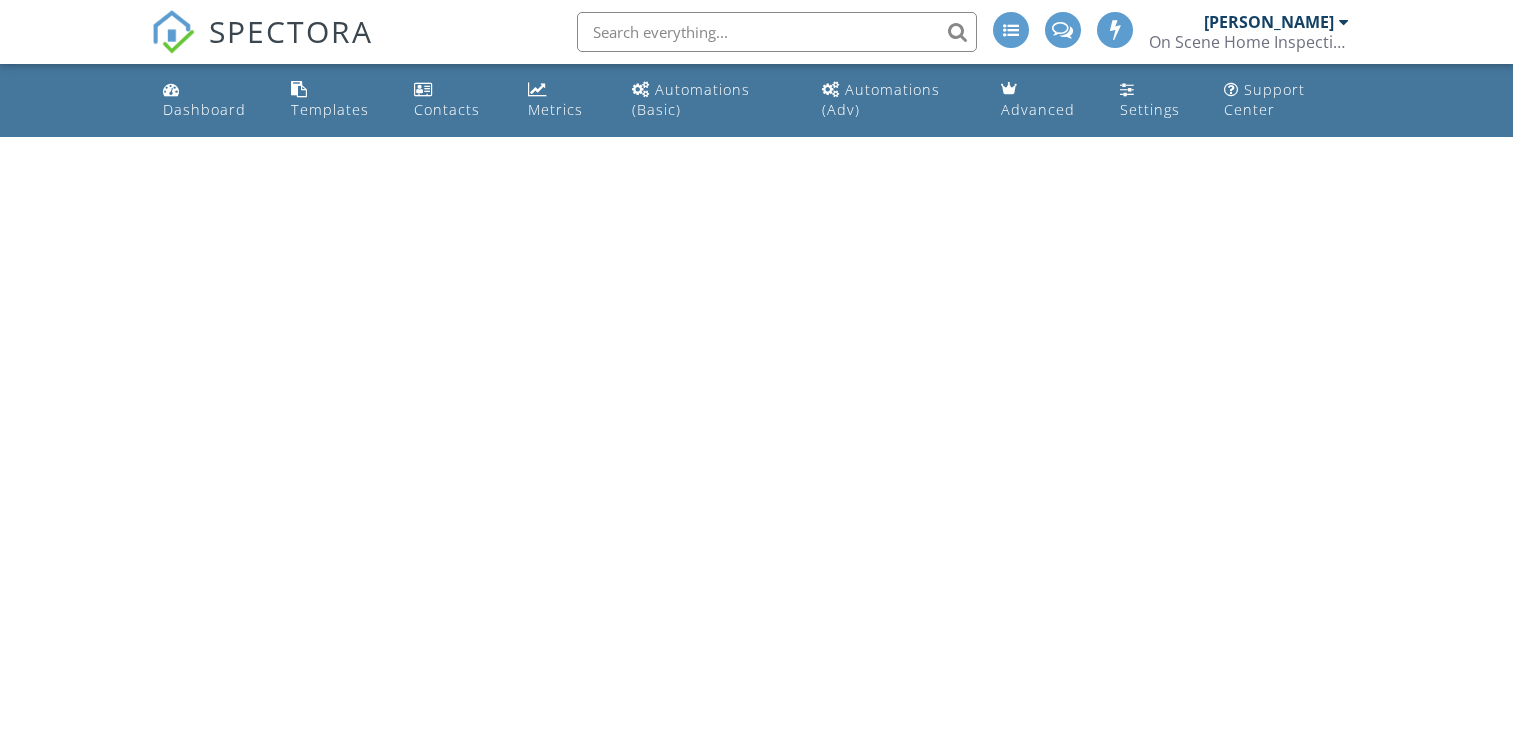 scroll, scrollTop: 0, scrollLeft: 0, axis: both 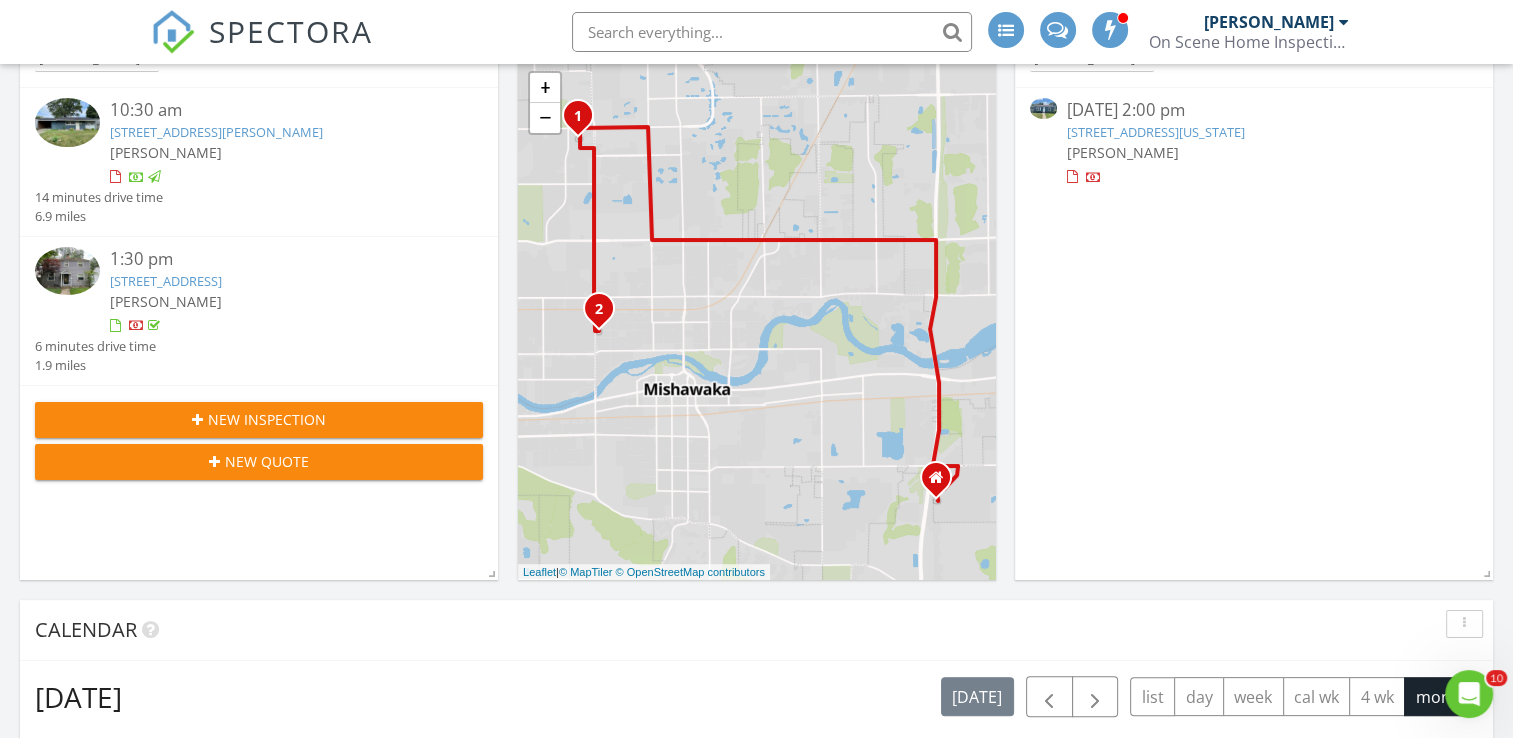click on "[STREET_ADDRESS]" at bounding box center [166, 281] 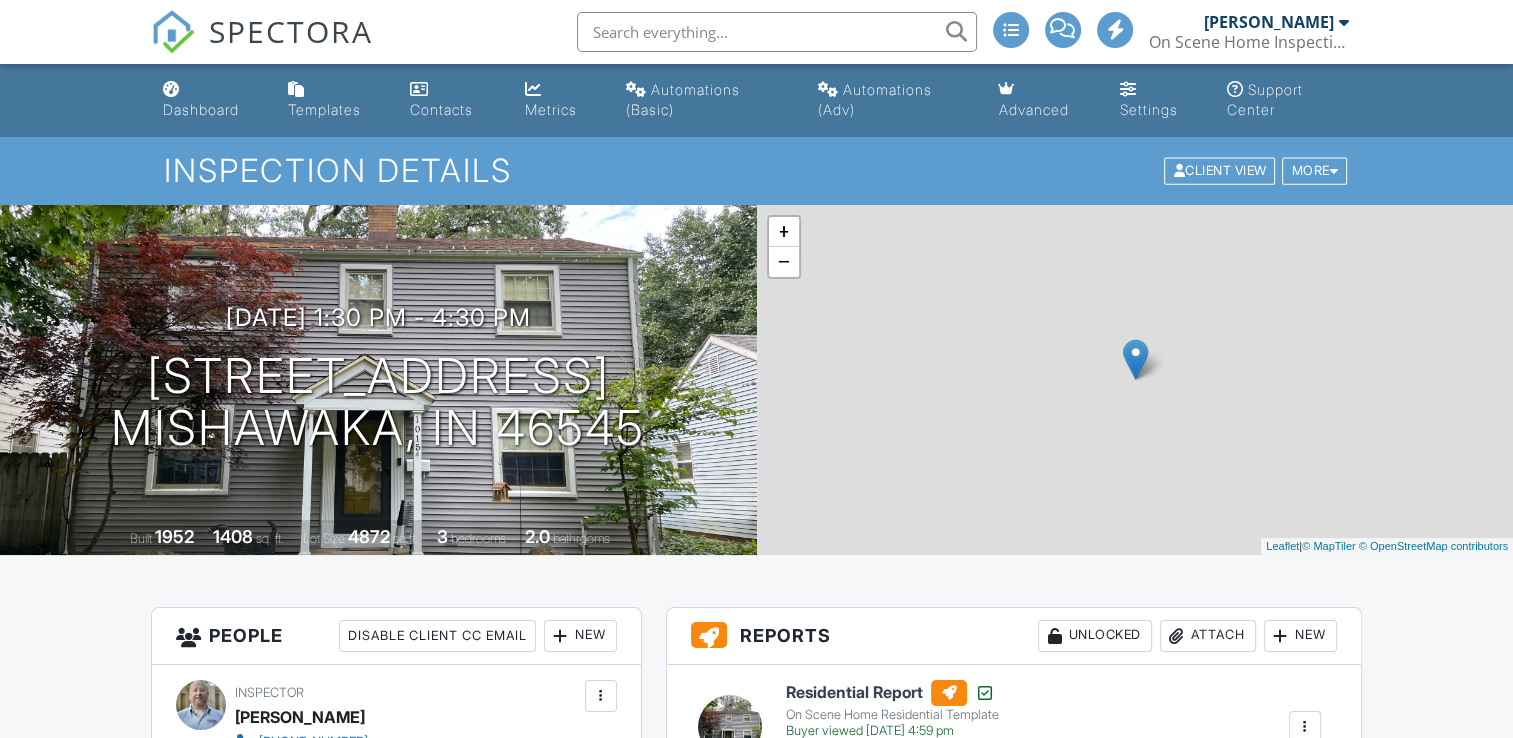 scroll, scrollTop: 300, scrollLeft: 0, axis: vertical 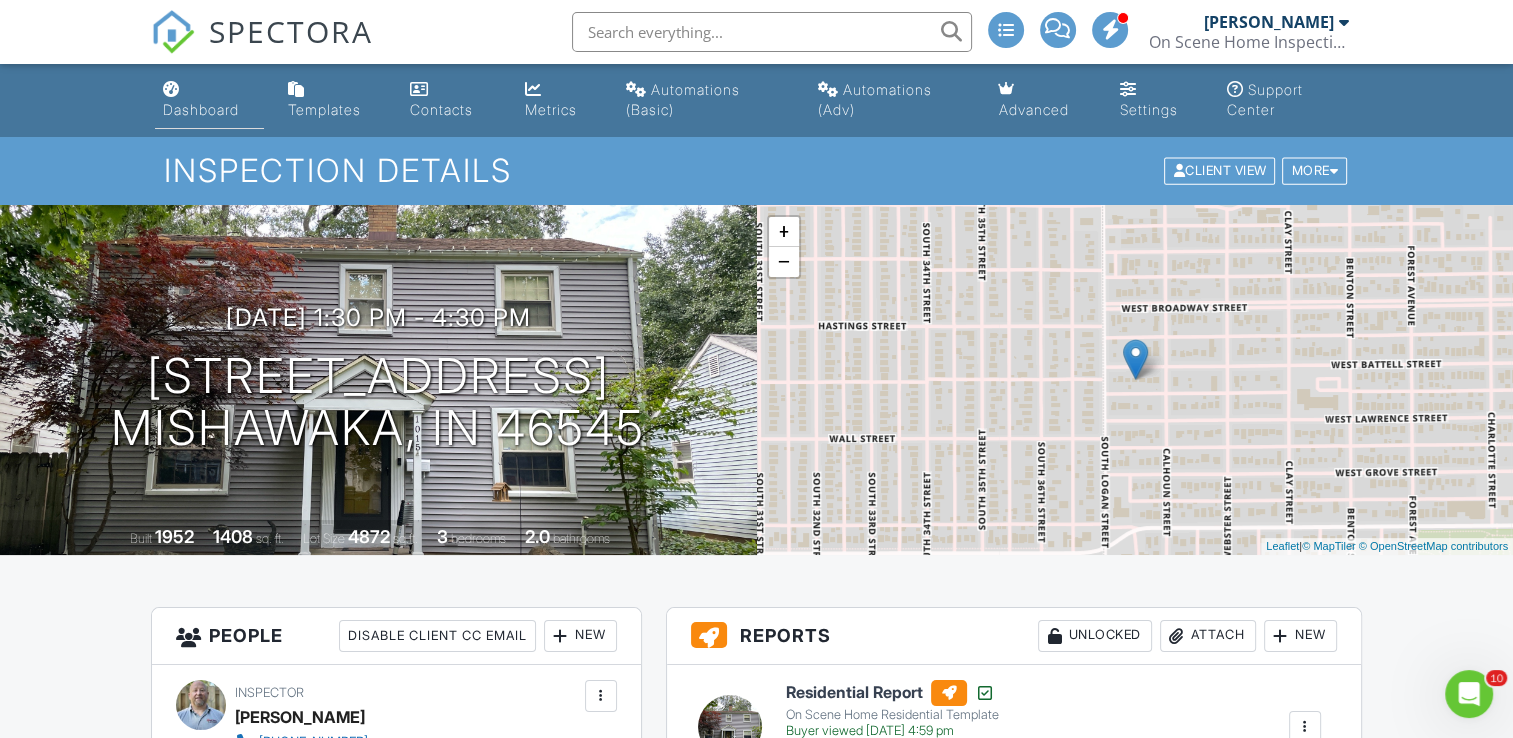 click on "Dashboard" at bounding box center [209, 100] 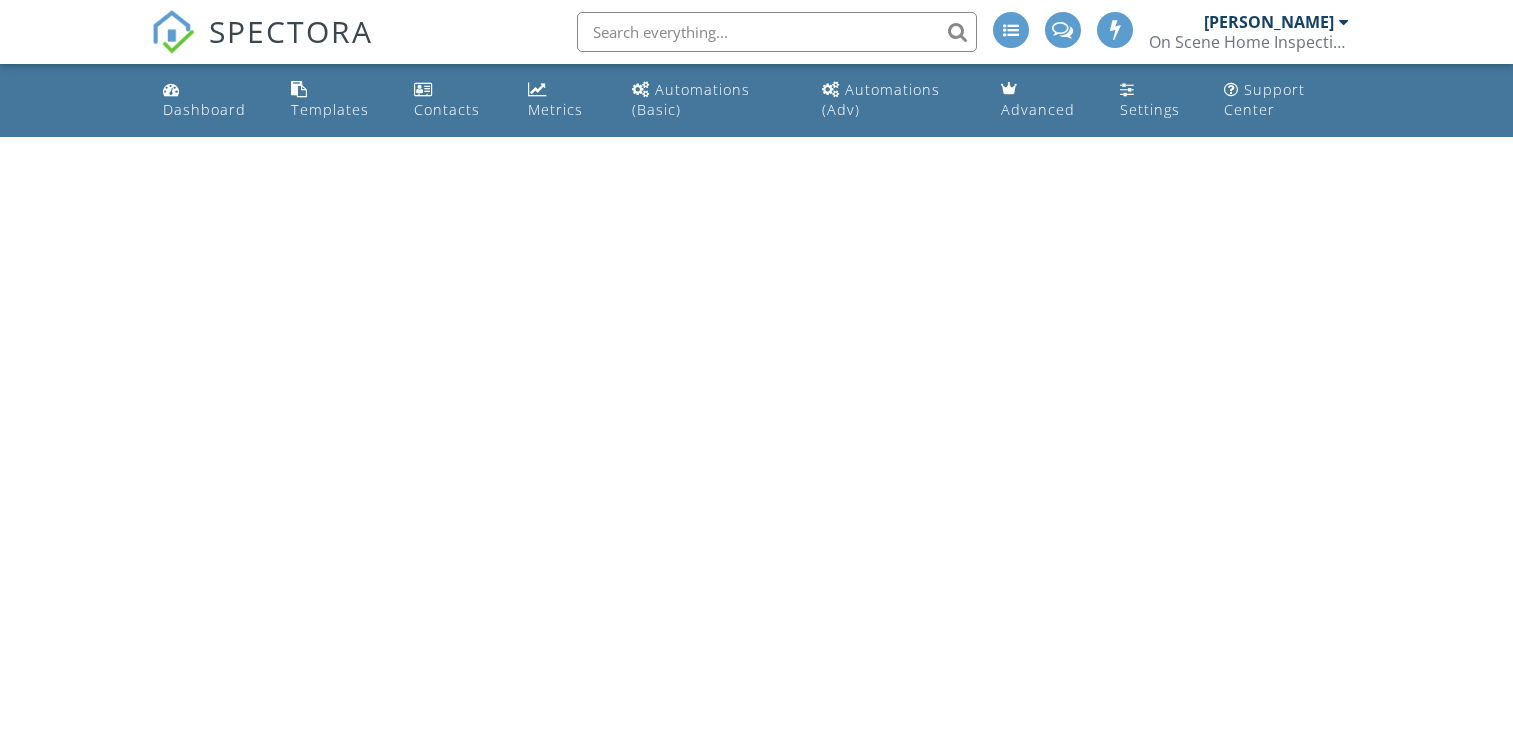 scroll, scrollTop: 0, scrollLeft: 0, axis: both 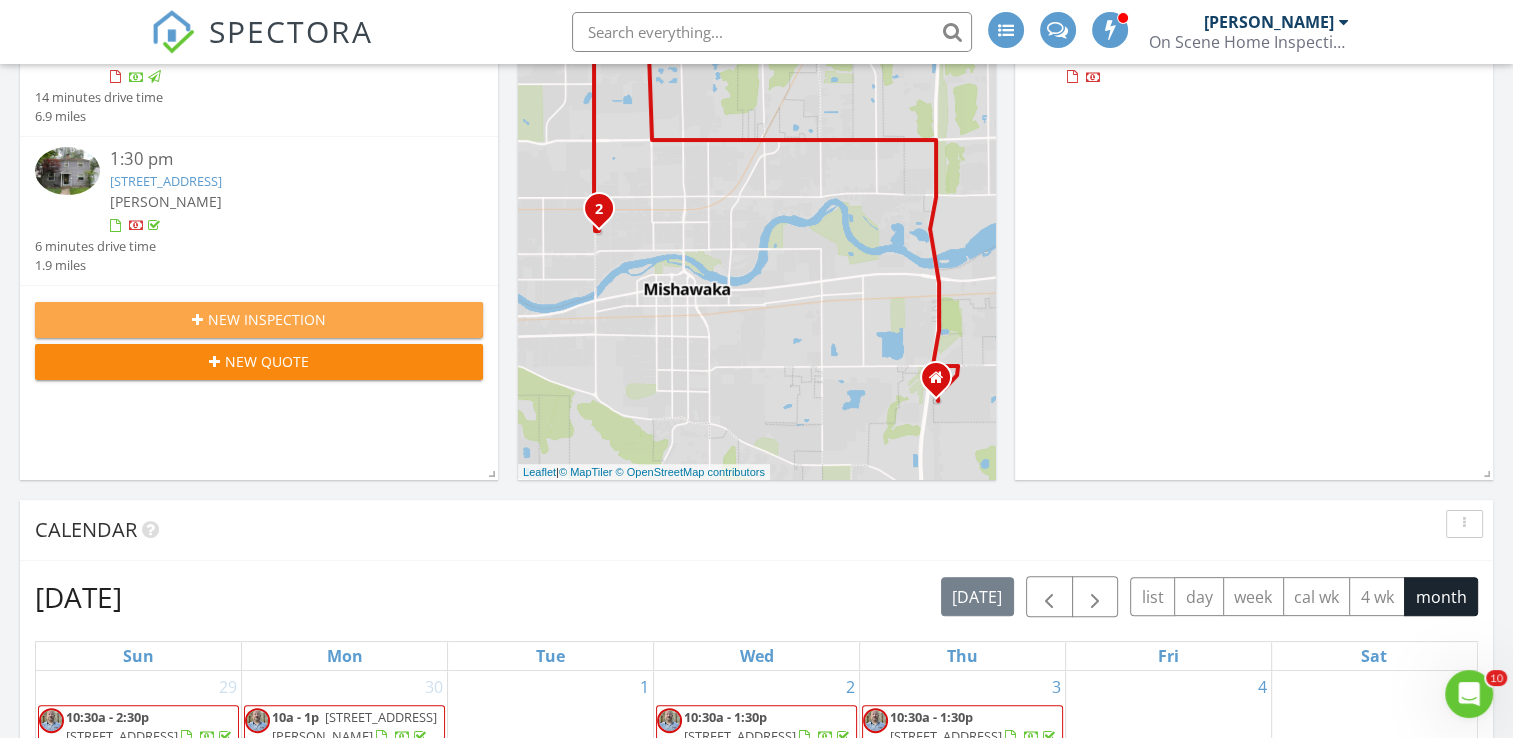 click on "New Inspection" at bounding box center (267, 319) 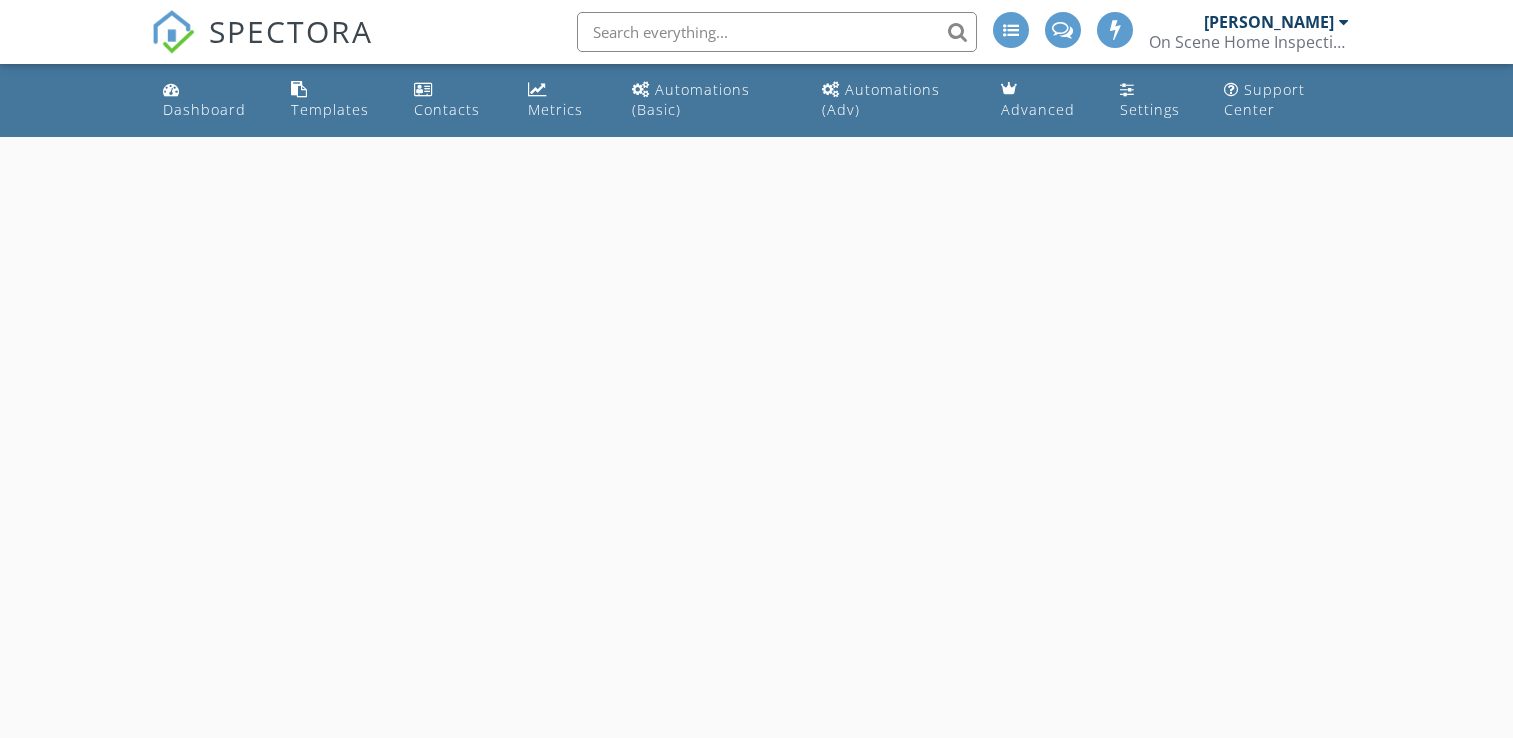 scroll, scrollTop: 0, scrollLeft: 0, axis: both 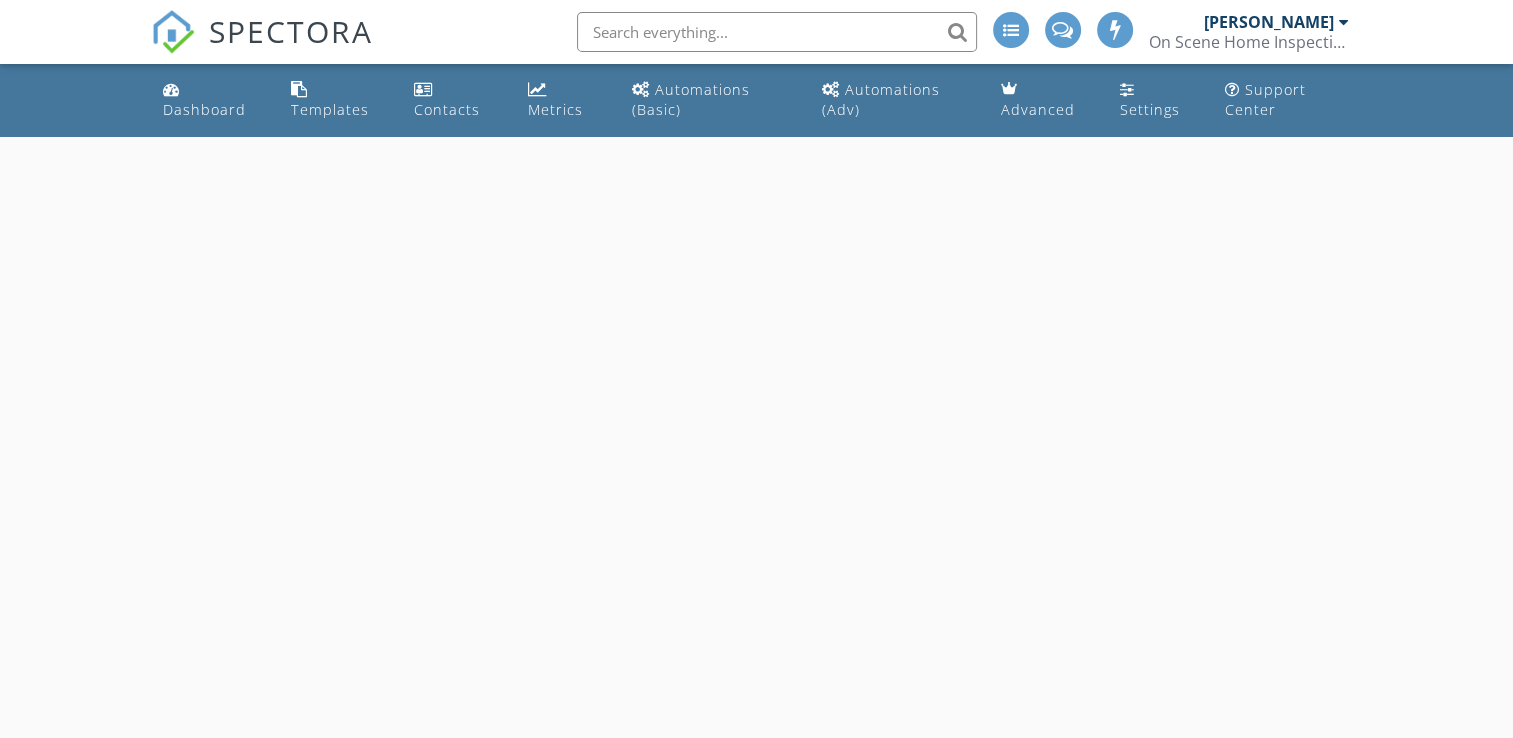 select on "6" 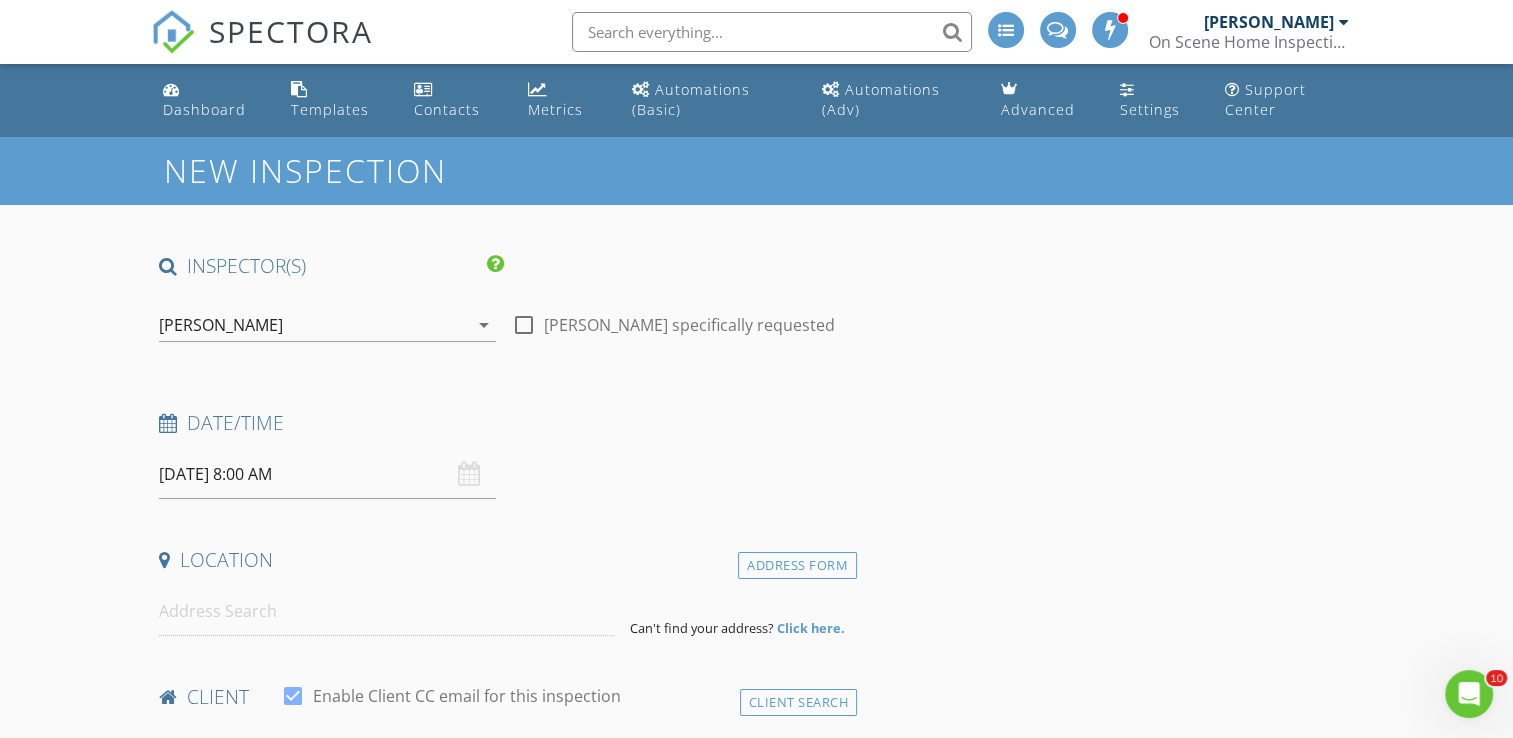 scroll, scrollTop: 0, scrollLeft: 0, axis: both 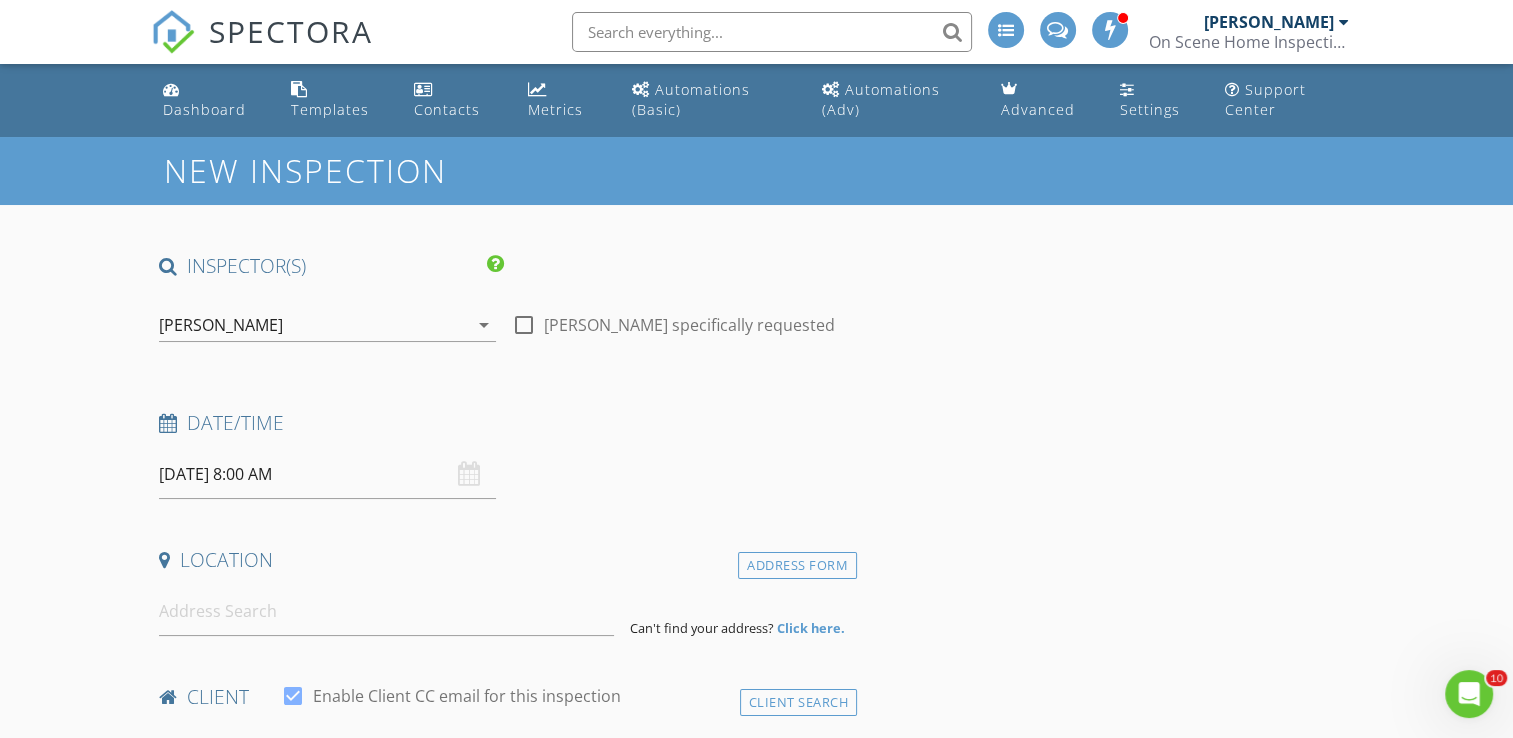 click on "07/10/2025 8:00 AM" at bounding box center (327, 474) 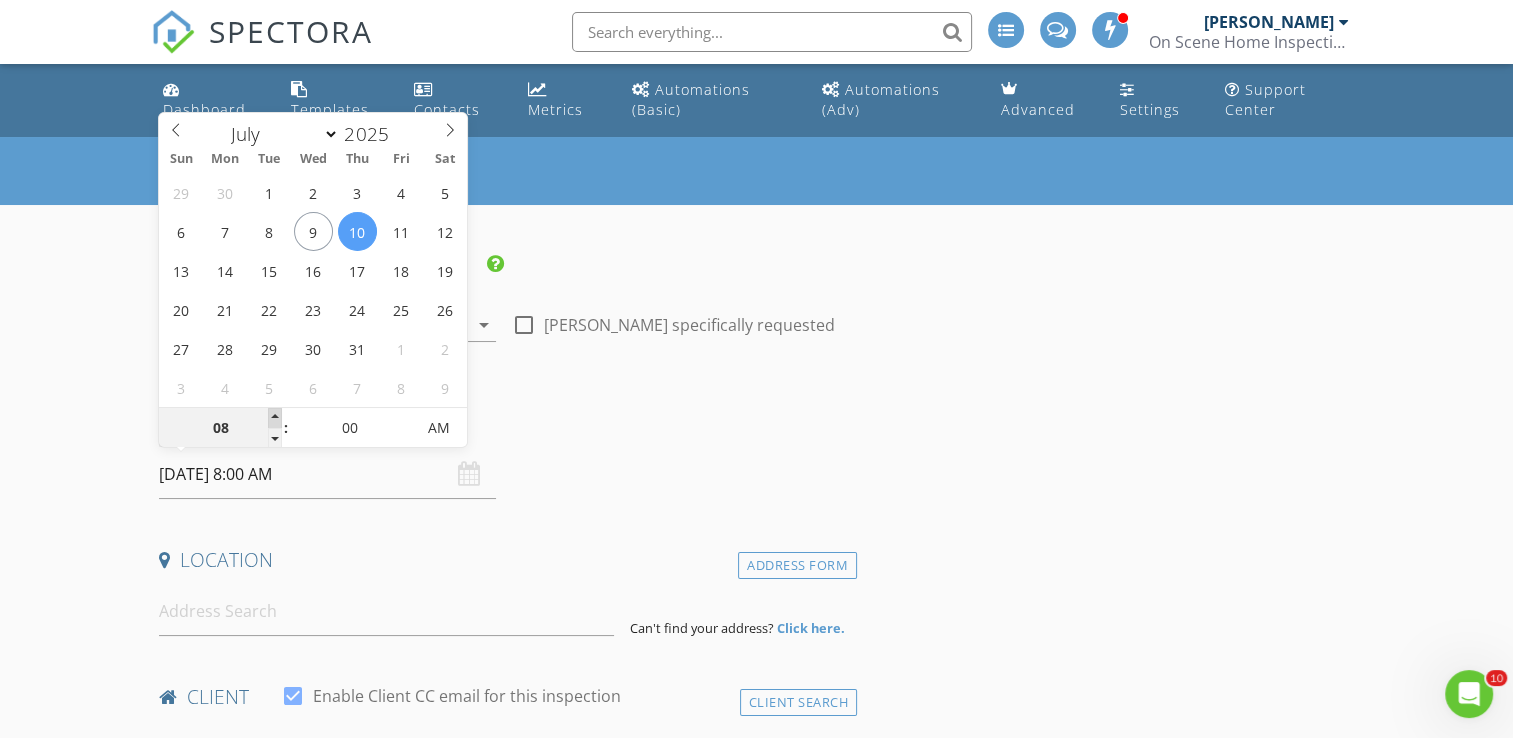 type on "09" 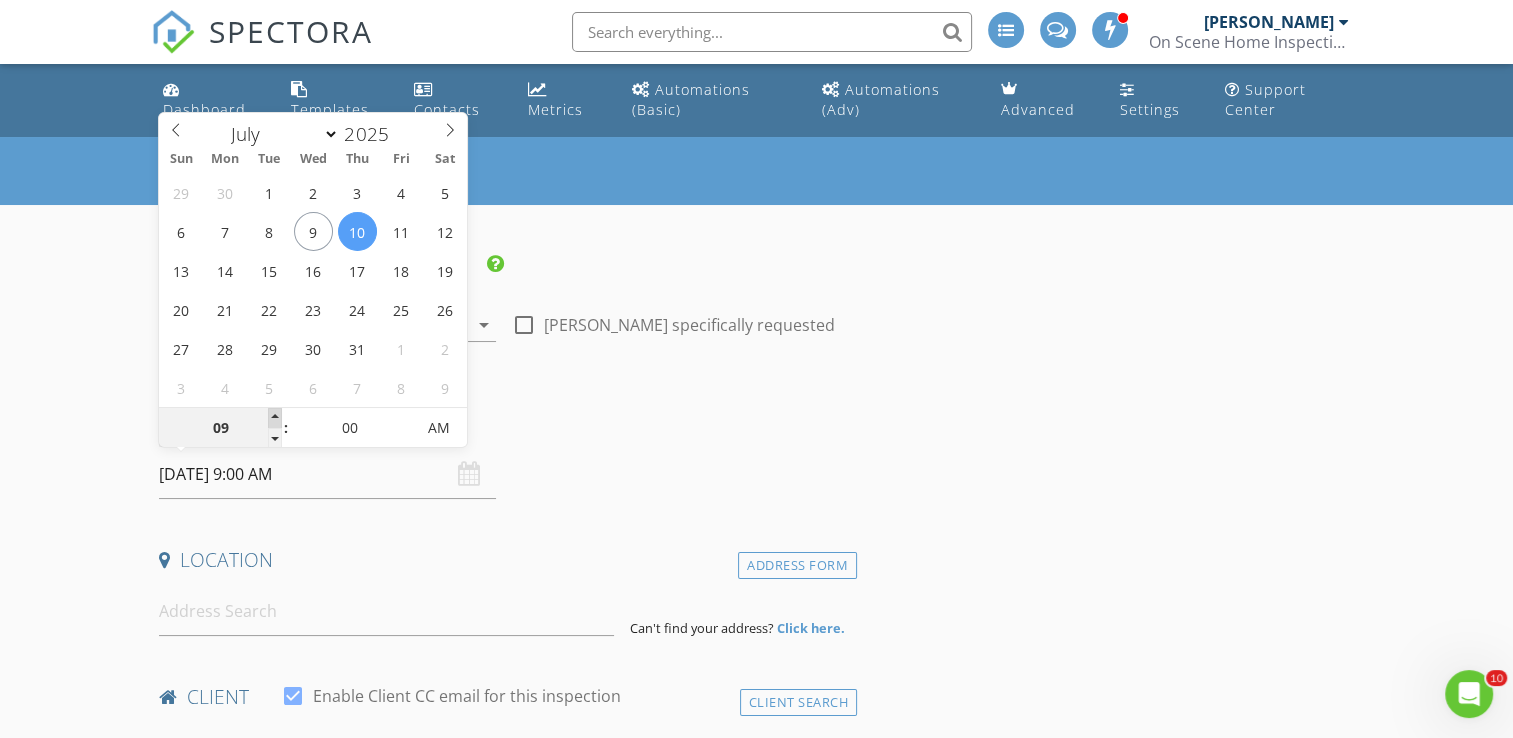 click at bounding box center (275, 418) 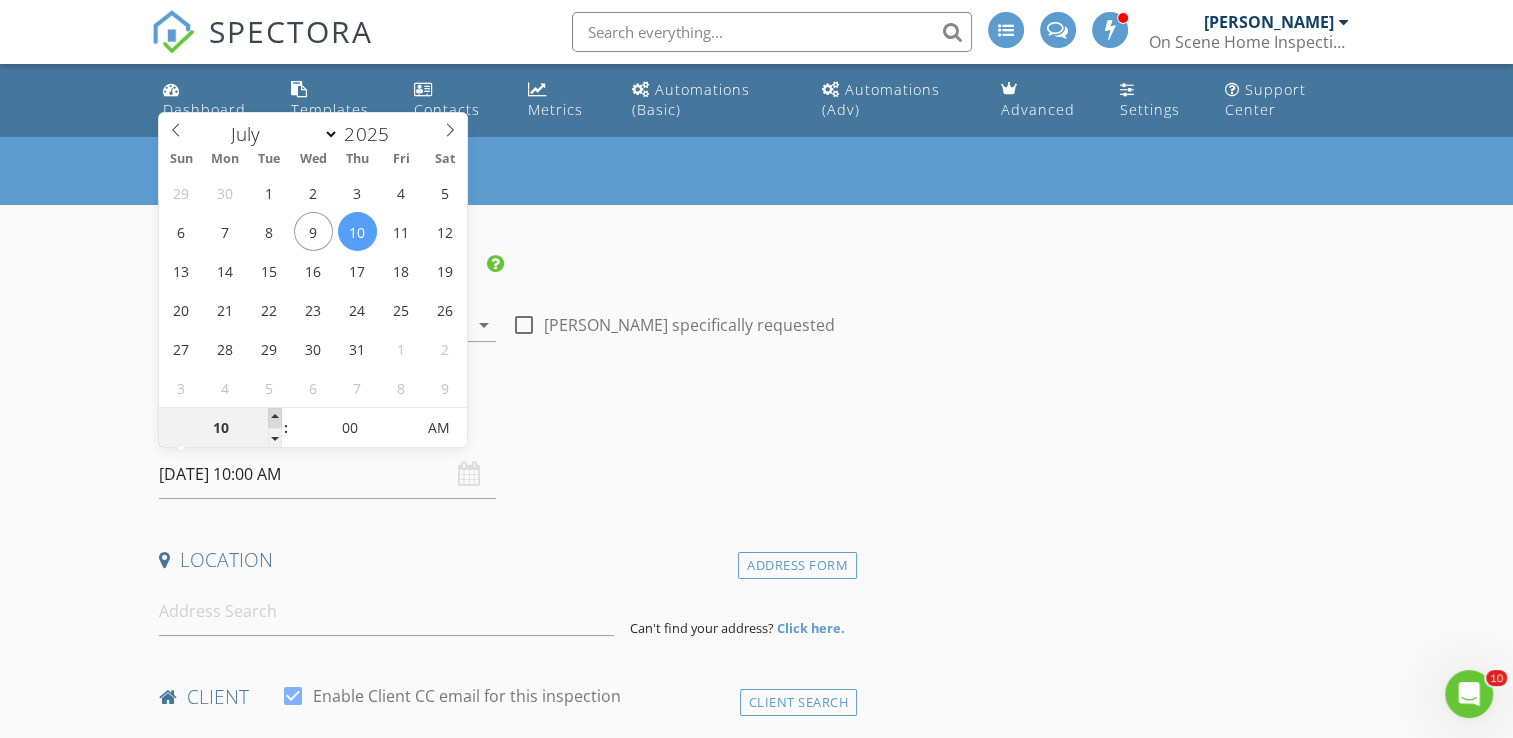click at bounding box center (275, 418) 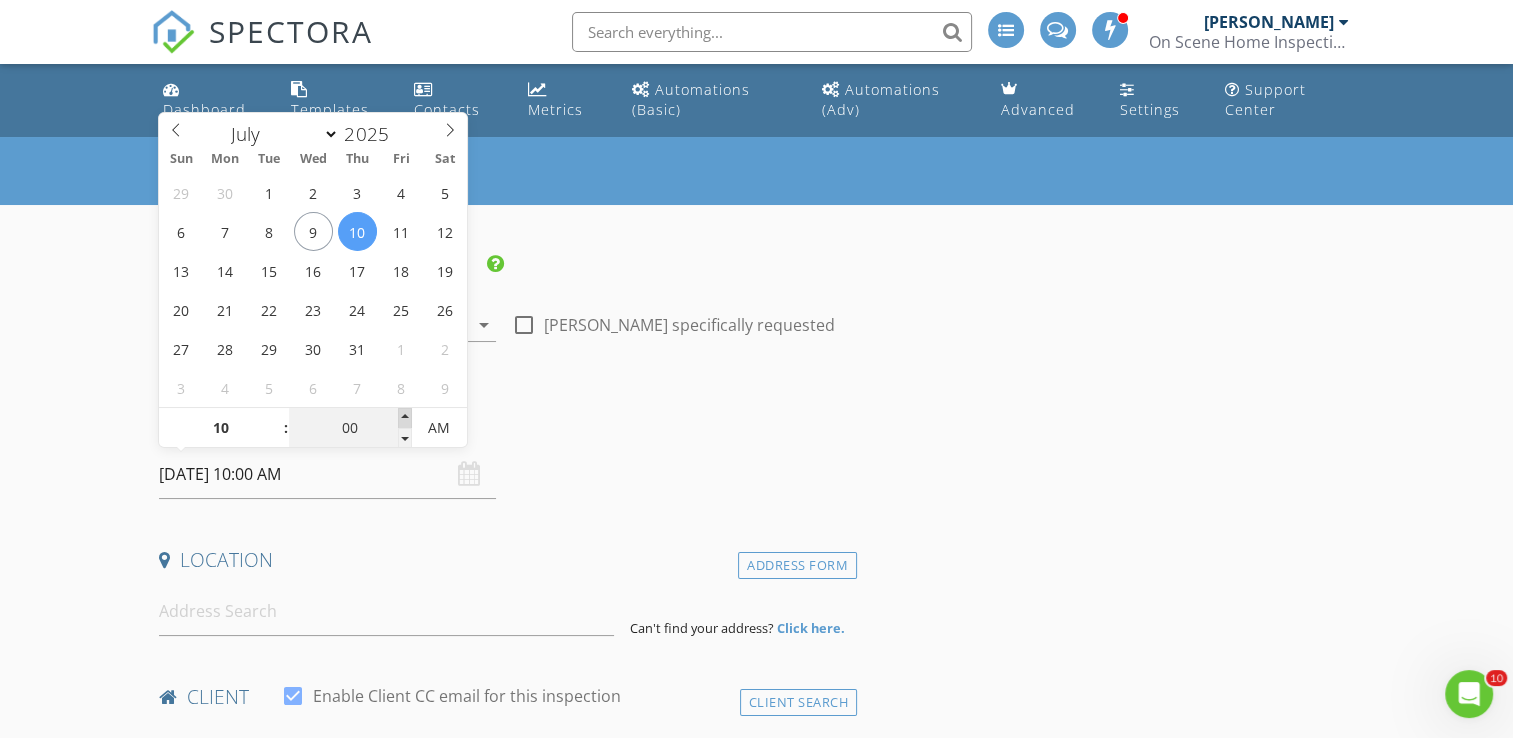 type on "05" 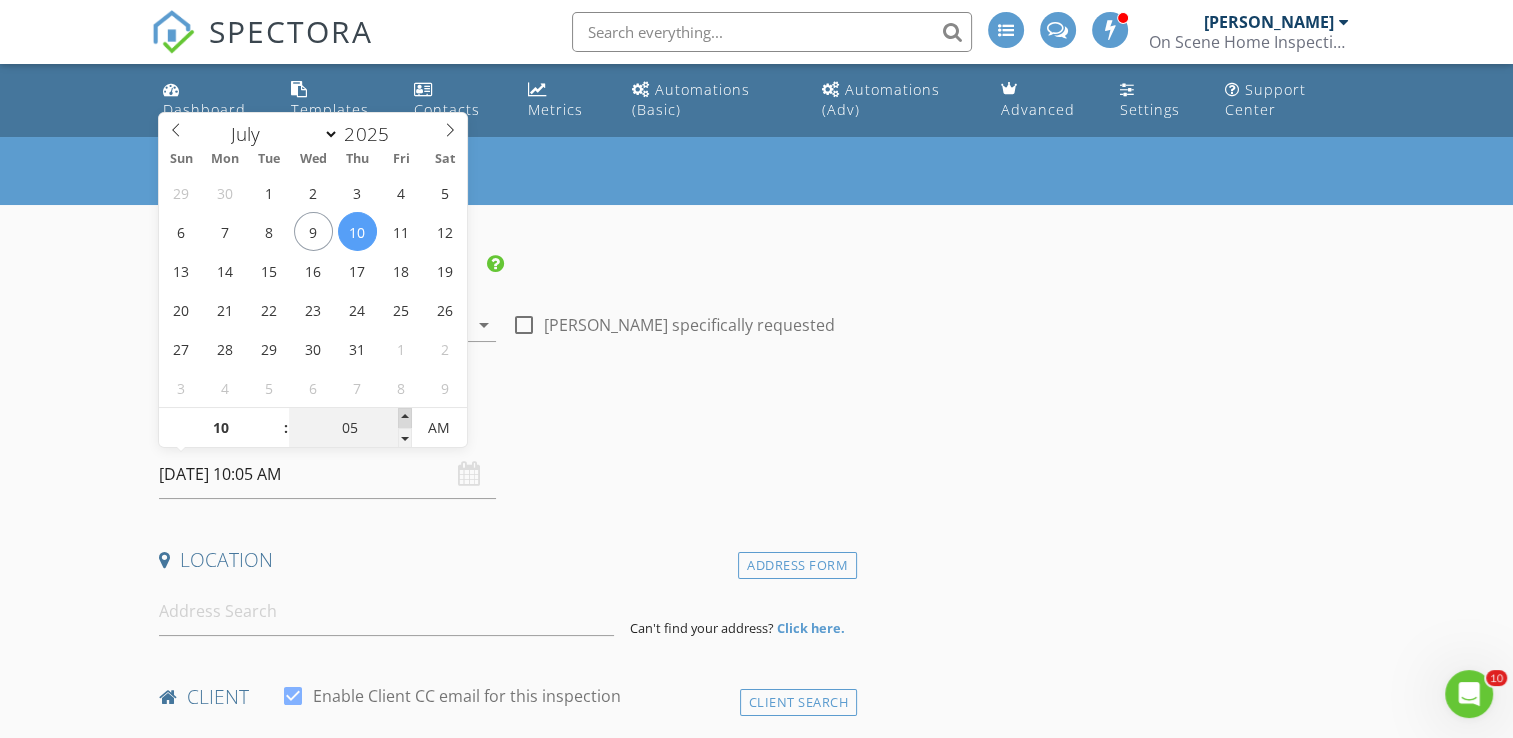 click at bounding box center (405, 418) 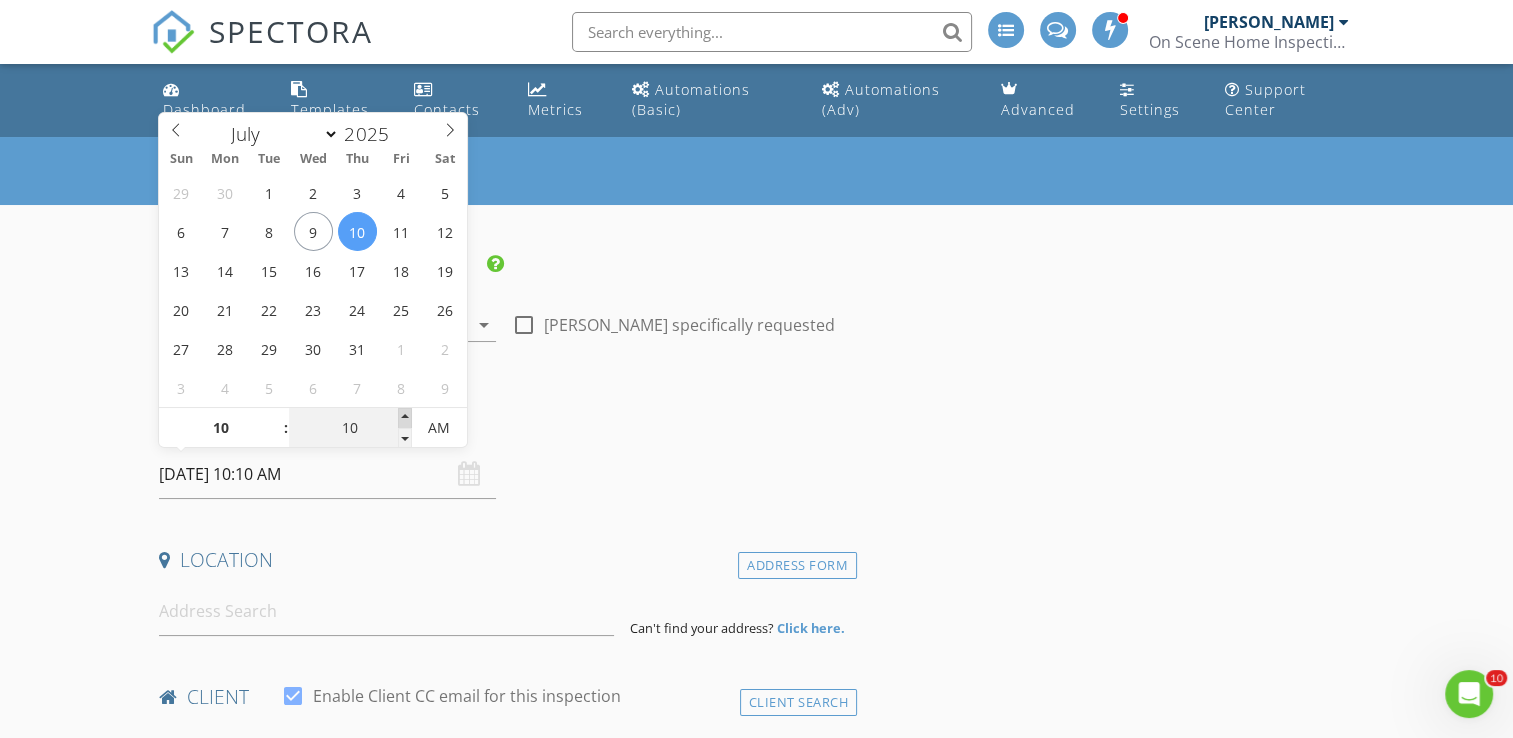 click at bounding box center [405, 418] 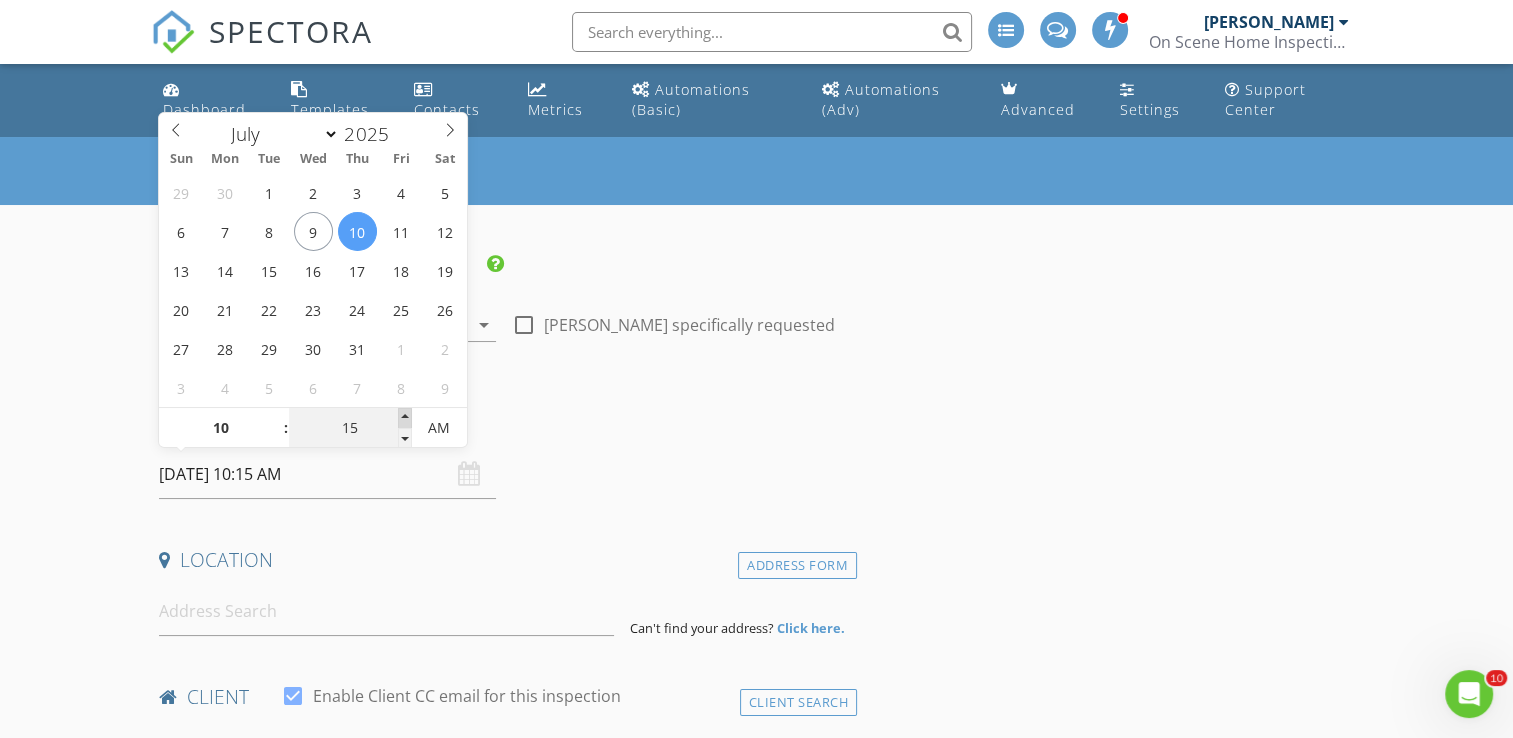 click at bounding box center (405, 418) 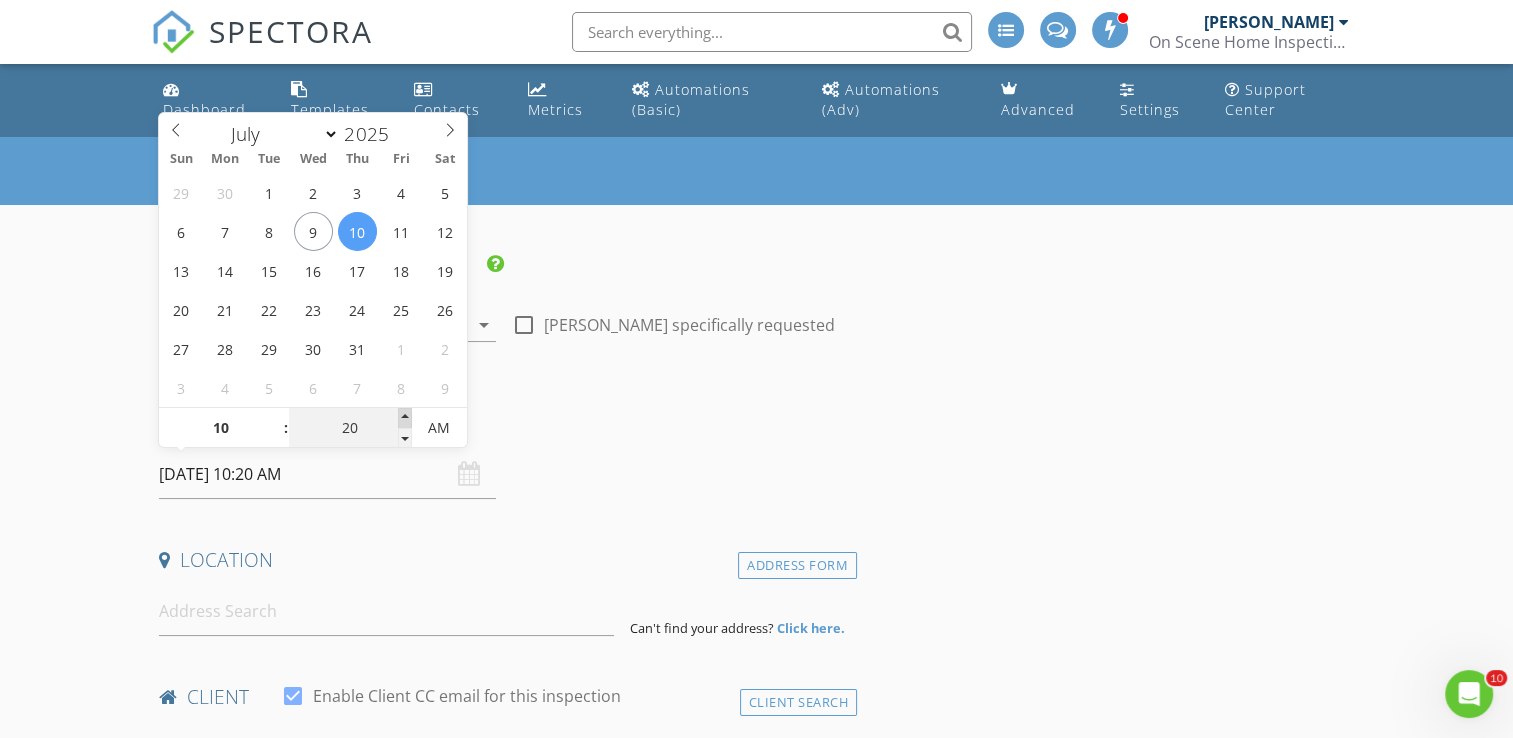 click at bounding box center (405, 418) 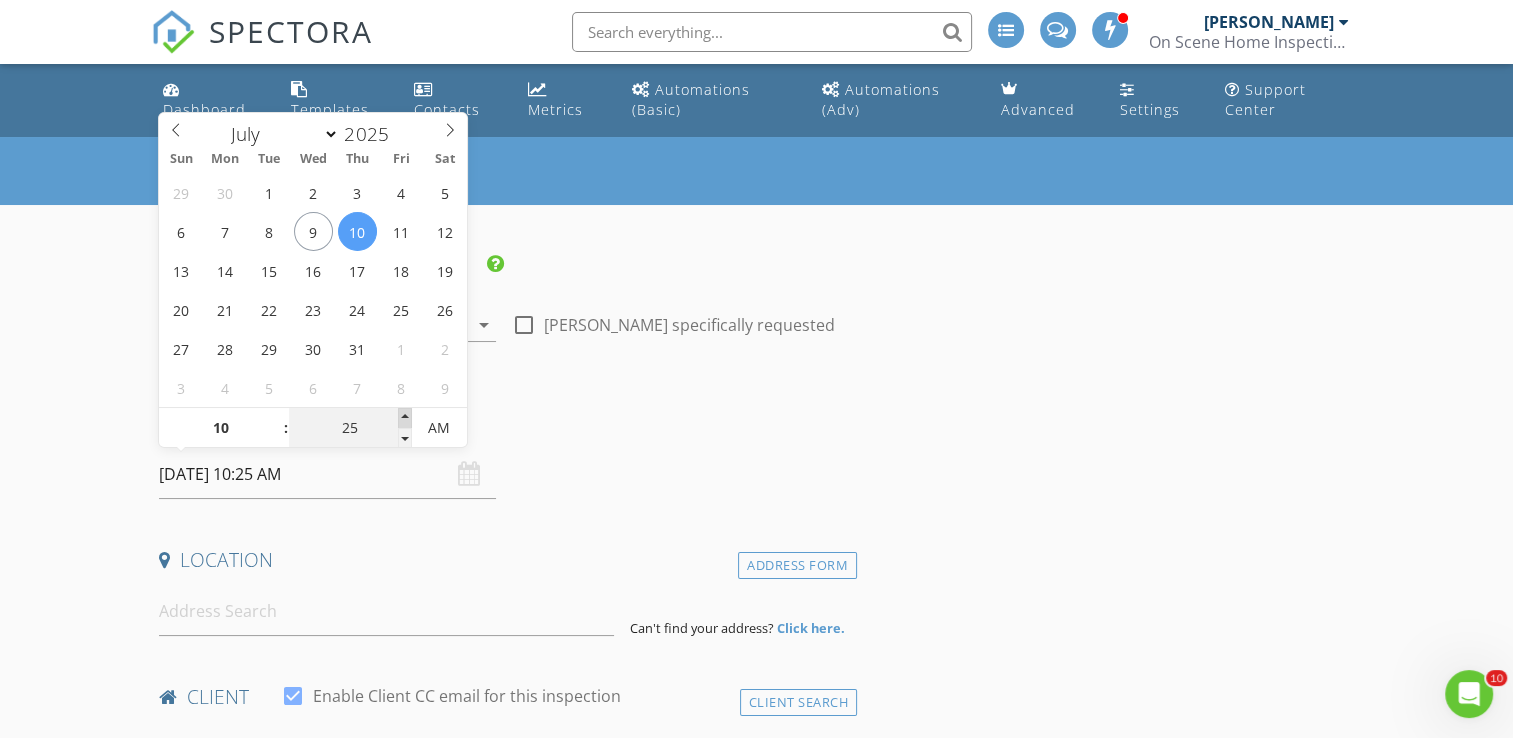click at bounding box center [405, 418] 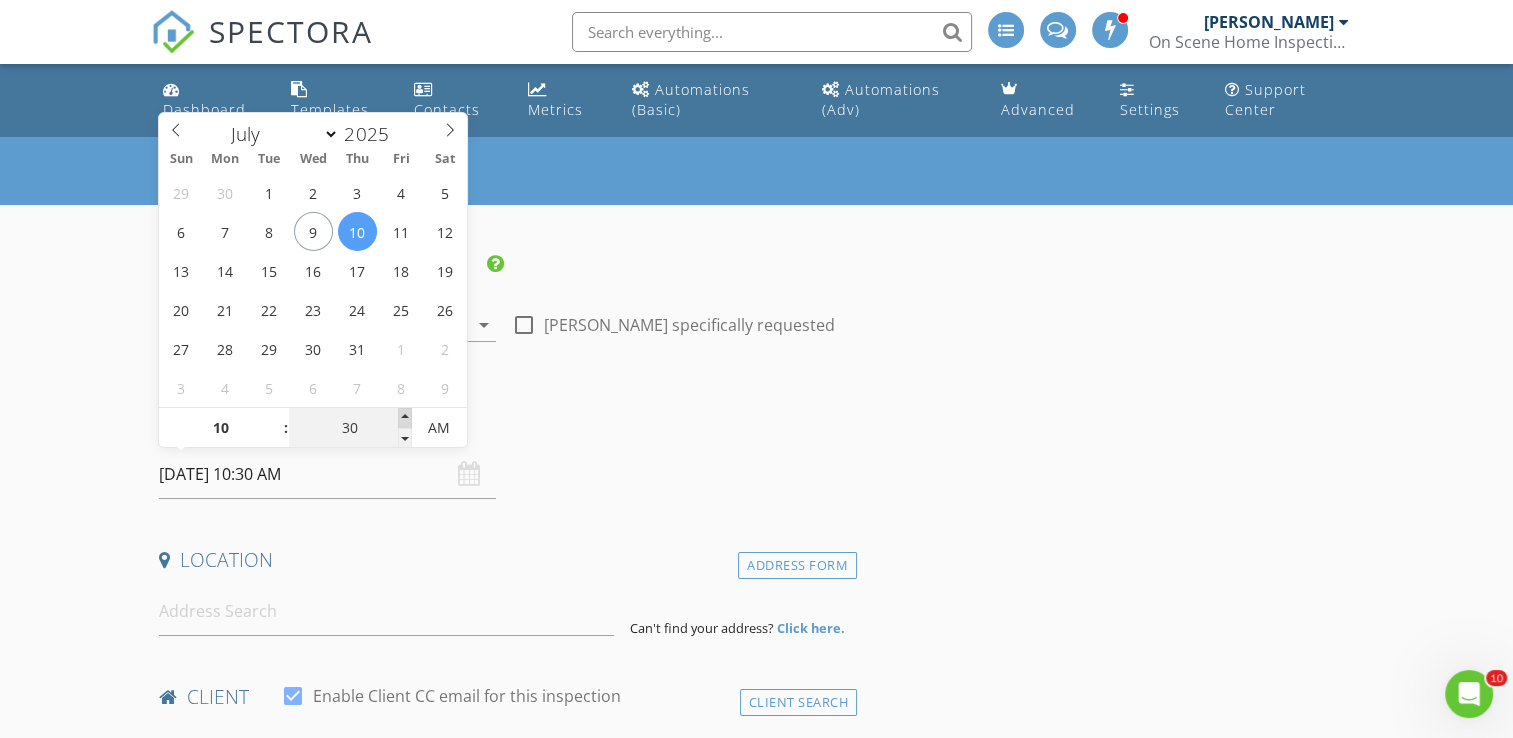 click at bounding box center (405, 418) 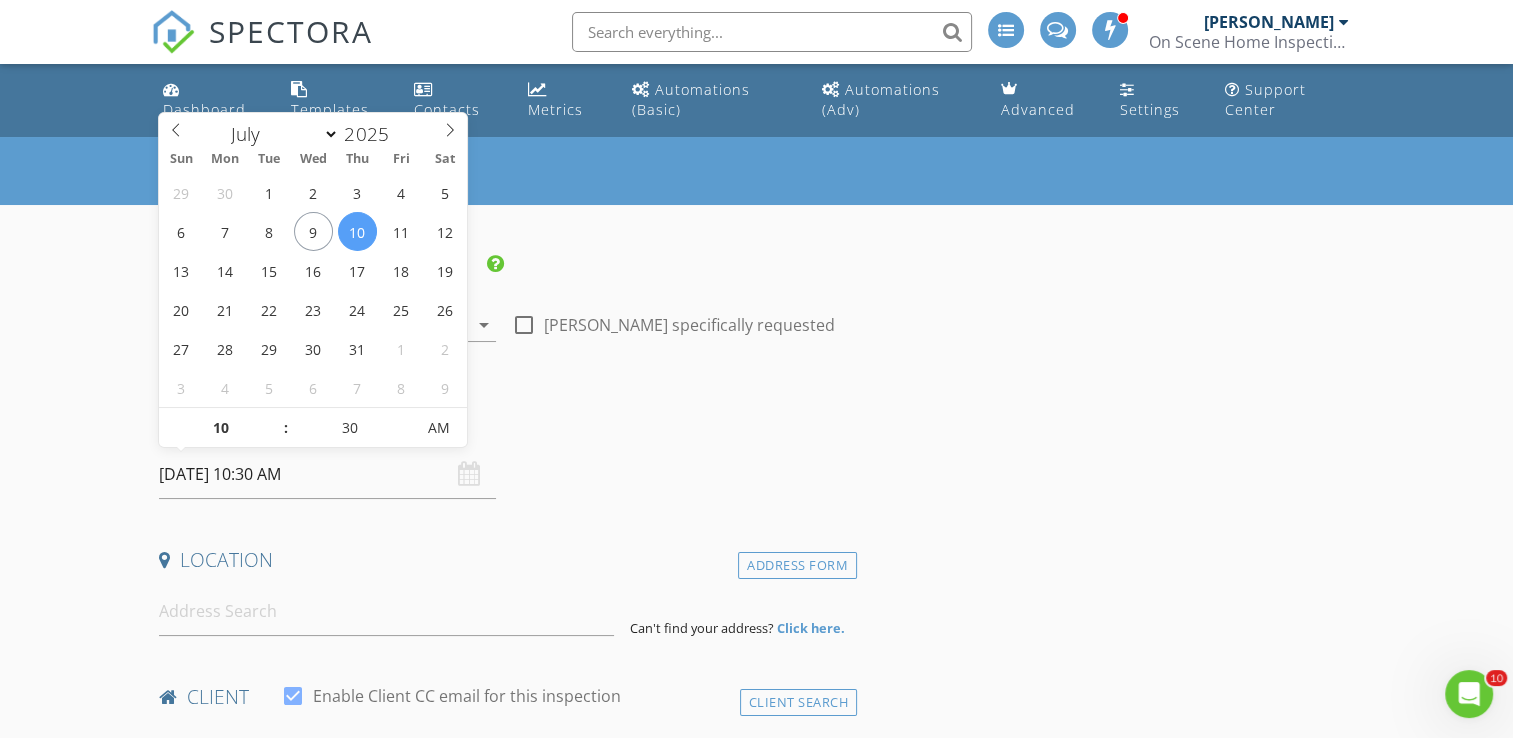 click on "Date/Time" at bounding box center [504, 423] 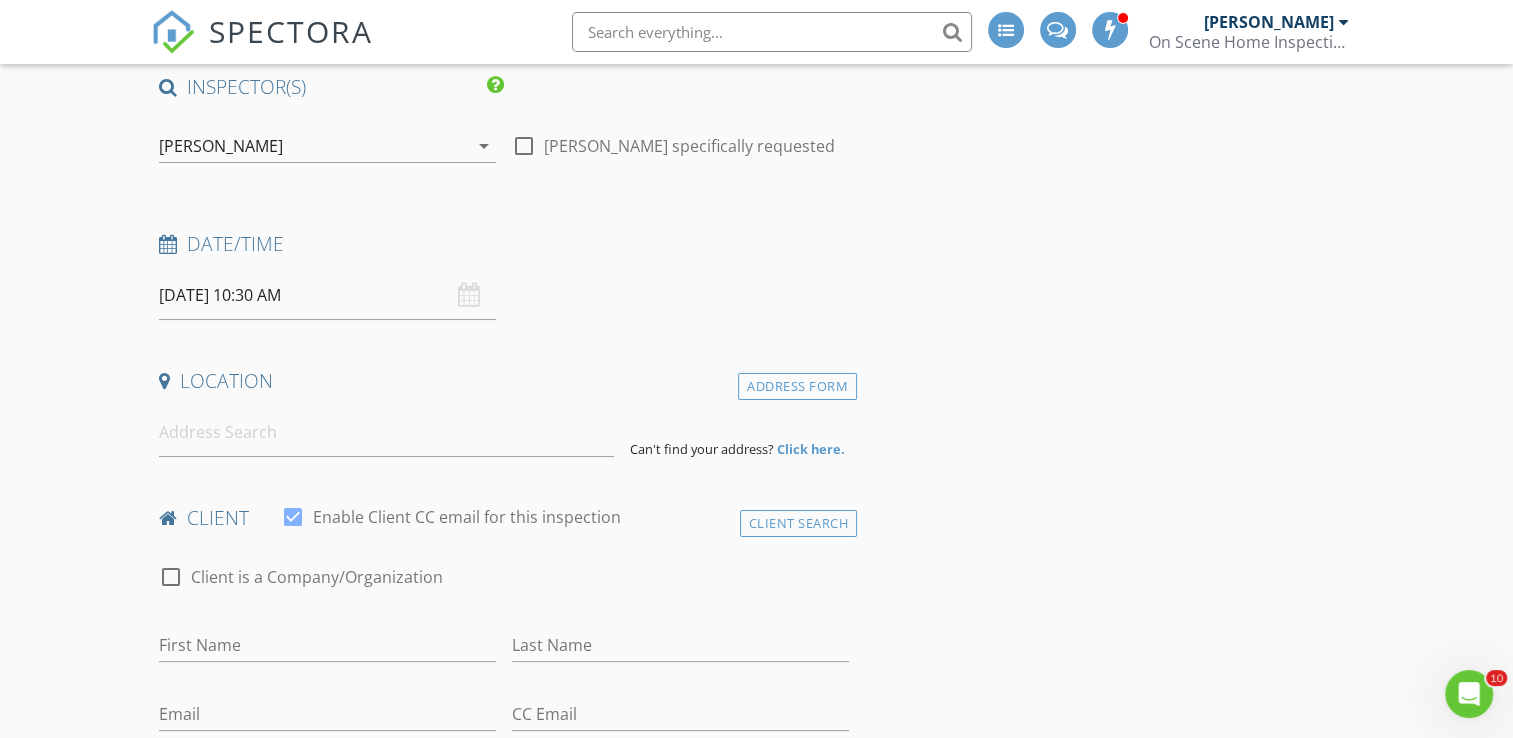 scroll, scrollTop: 200, scrollLeft: 0, axis: vertical 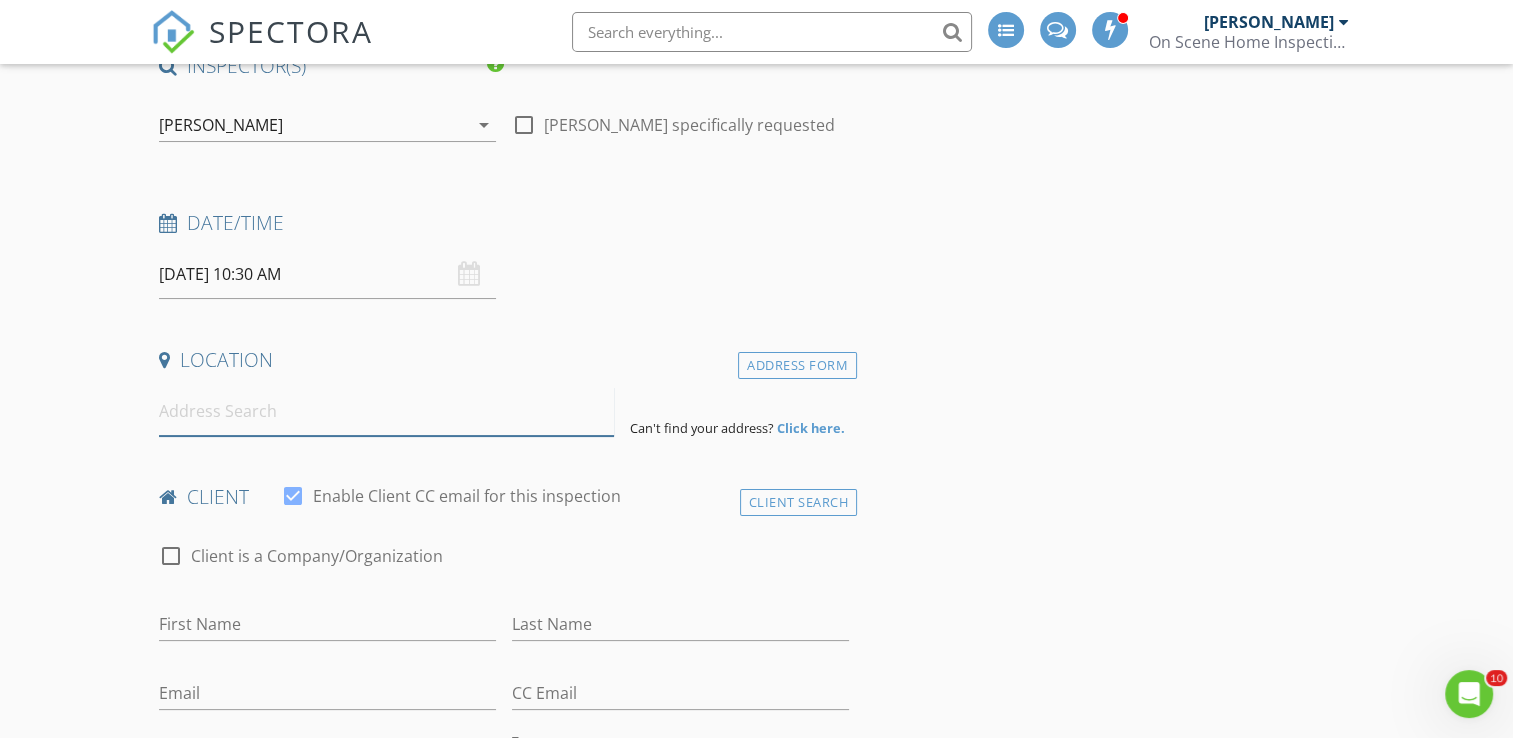 click at bounding box center (386, 411) 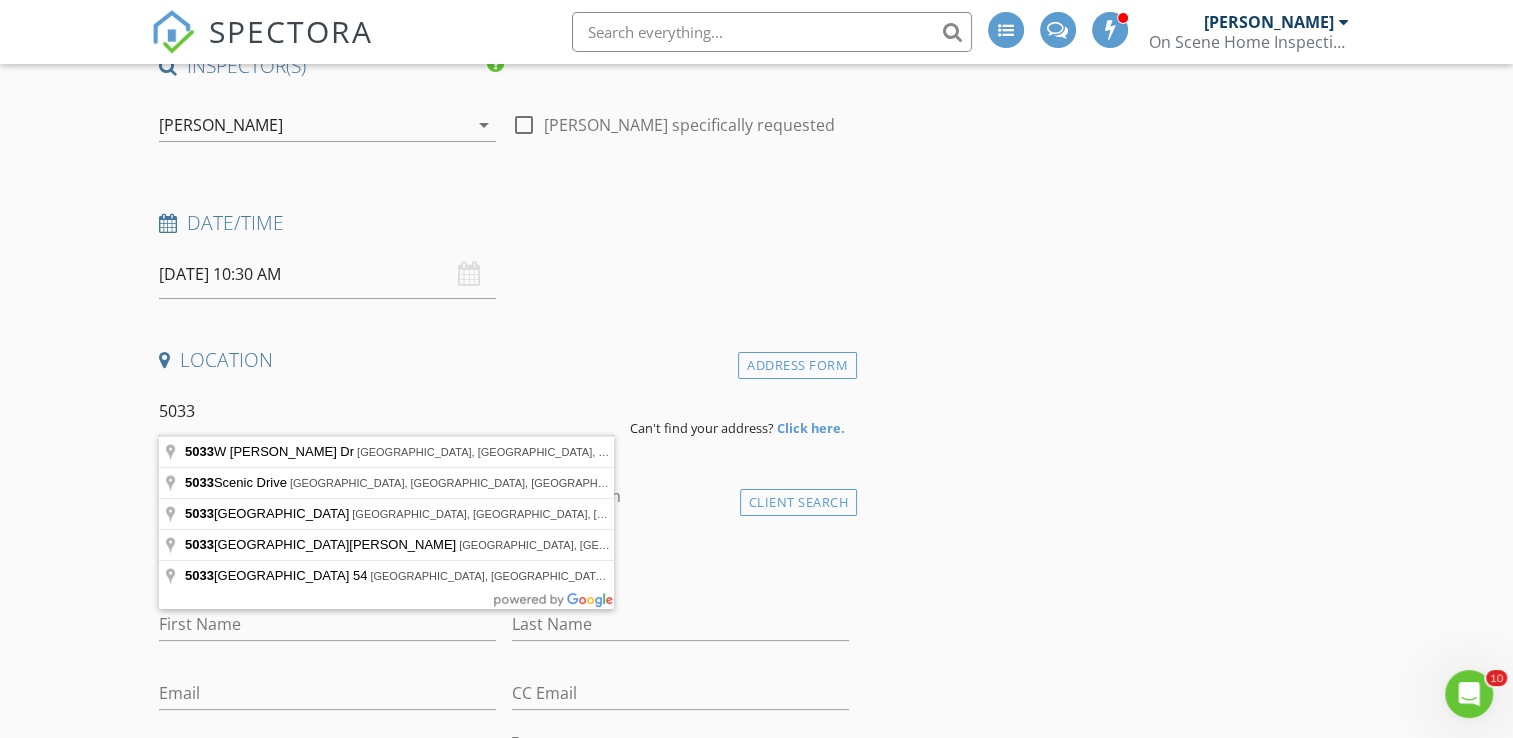type on "5033 W Blackford Dr, South Bend, IN, USA" 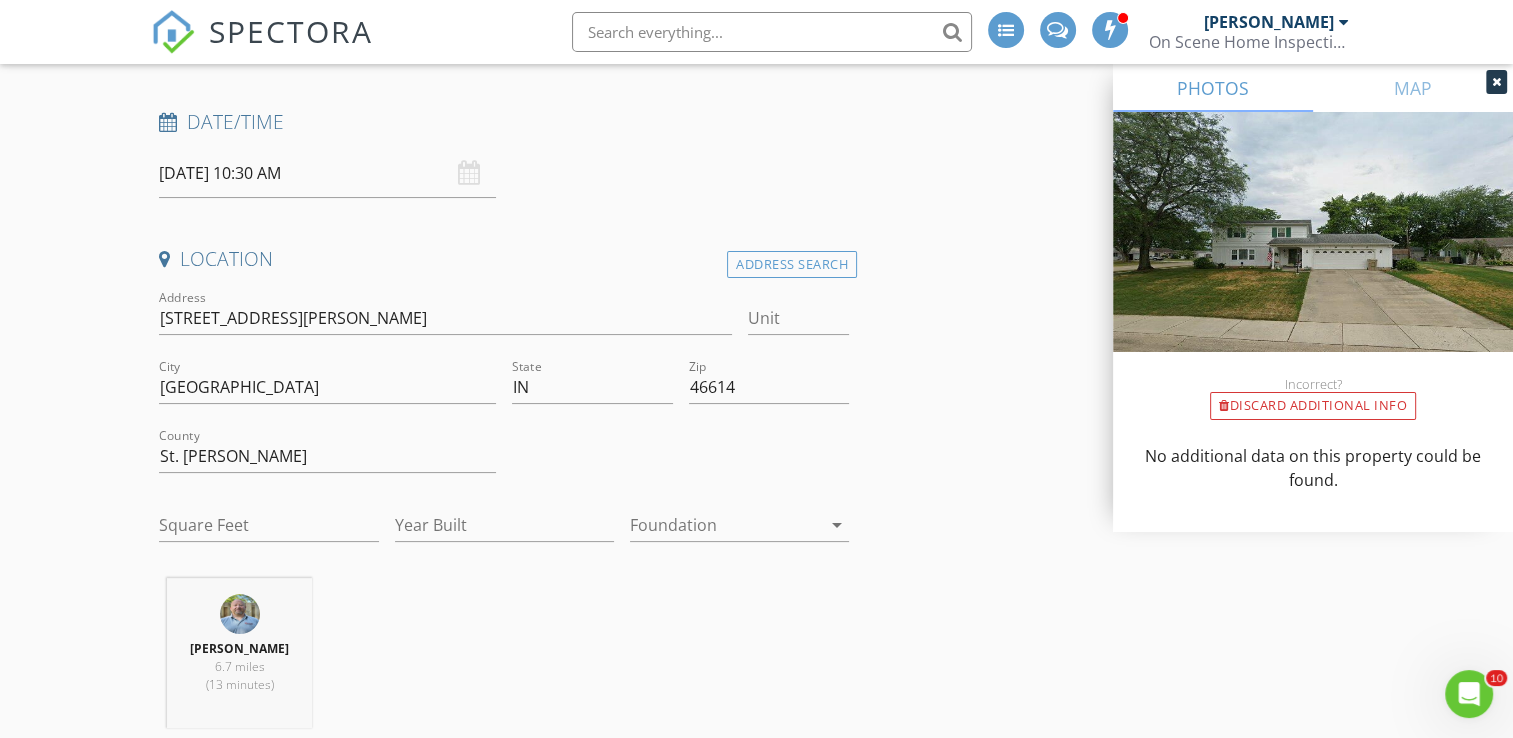 scroll, scrollTop: 300, scrollLeft: 0, axis: vertical 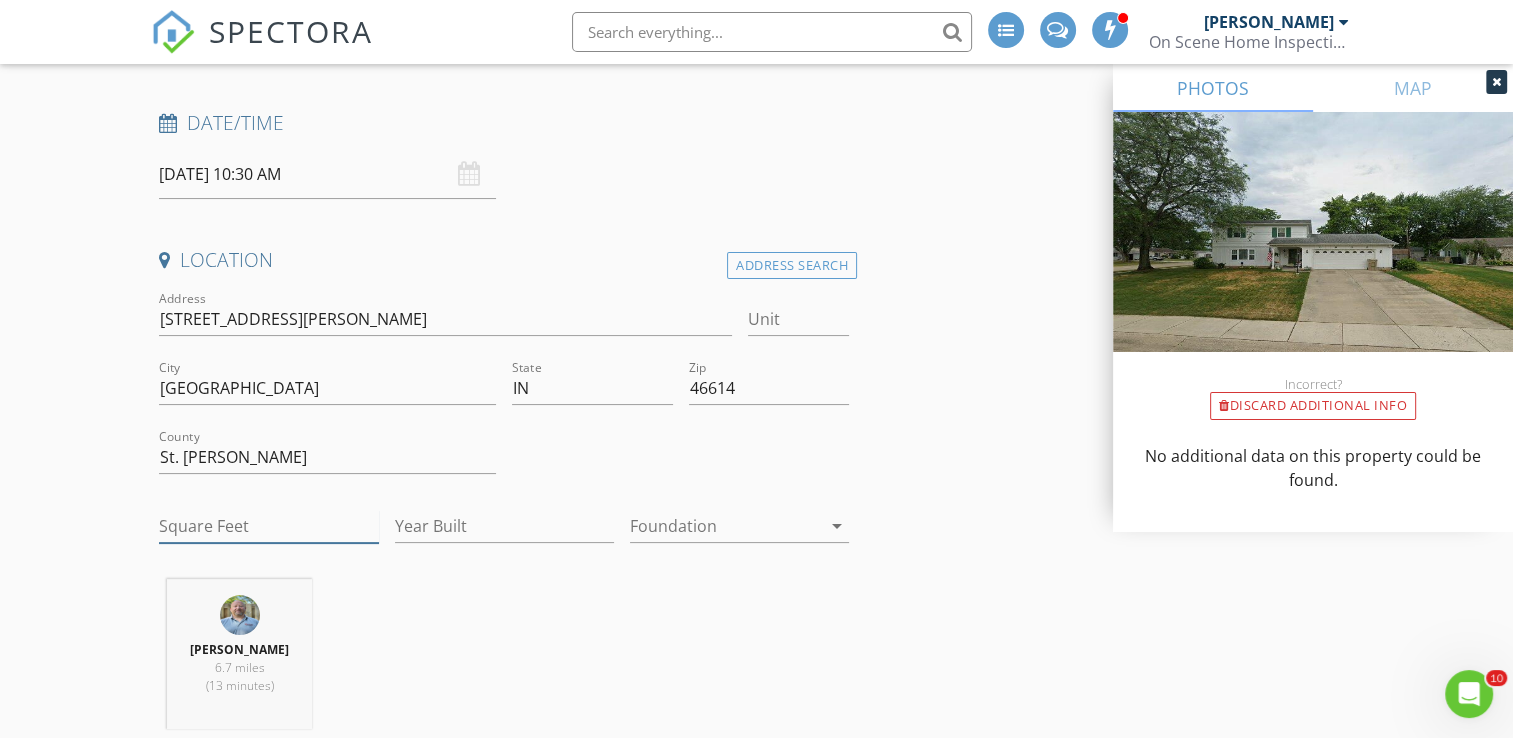 click on "Square Feet" at bounding box center (268, 526) 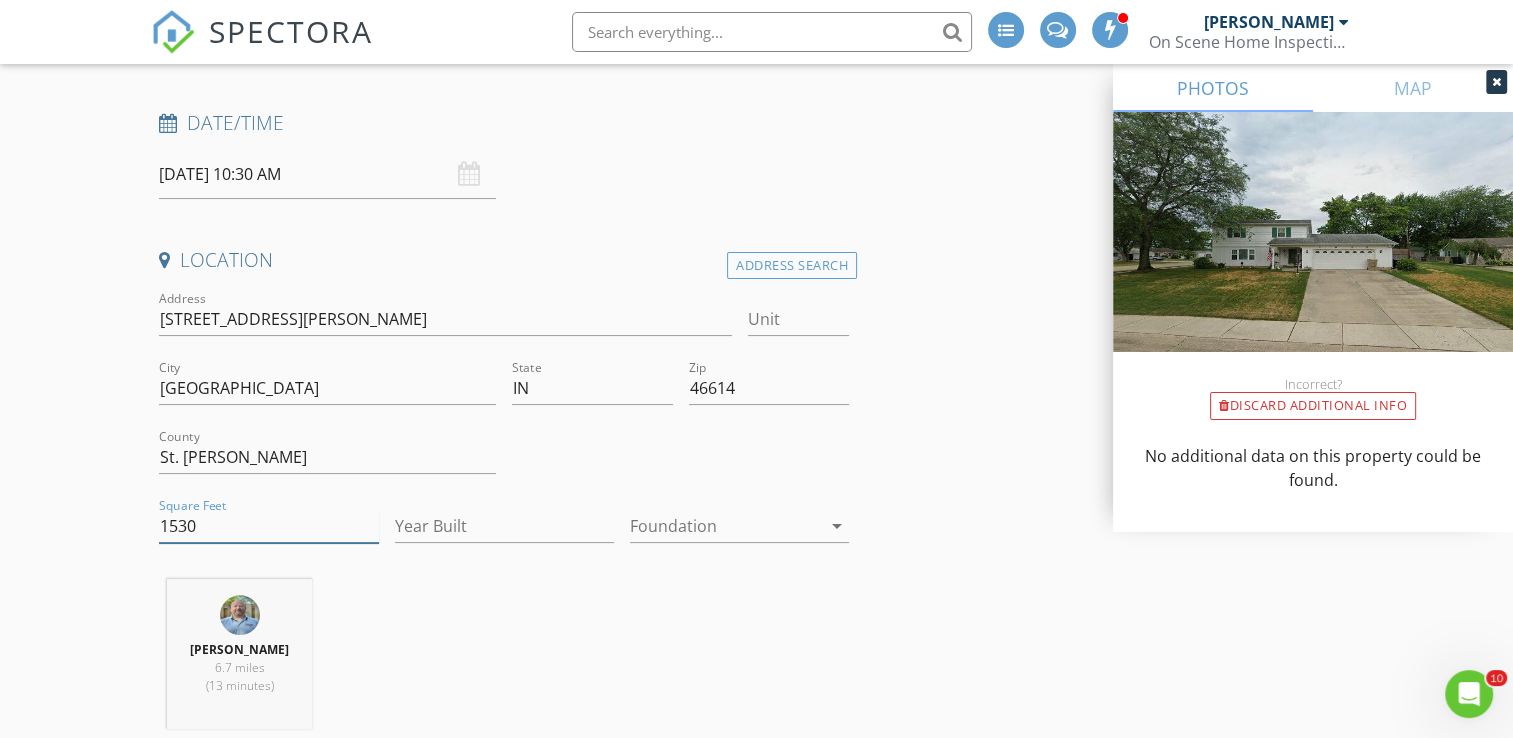 click on "1530" at bounding box center (268, 526) 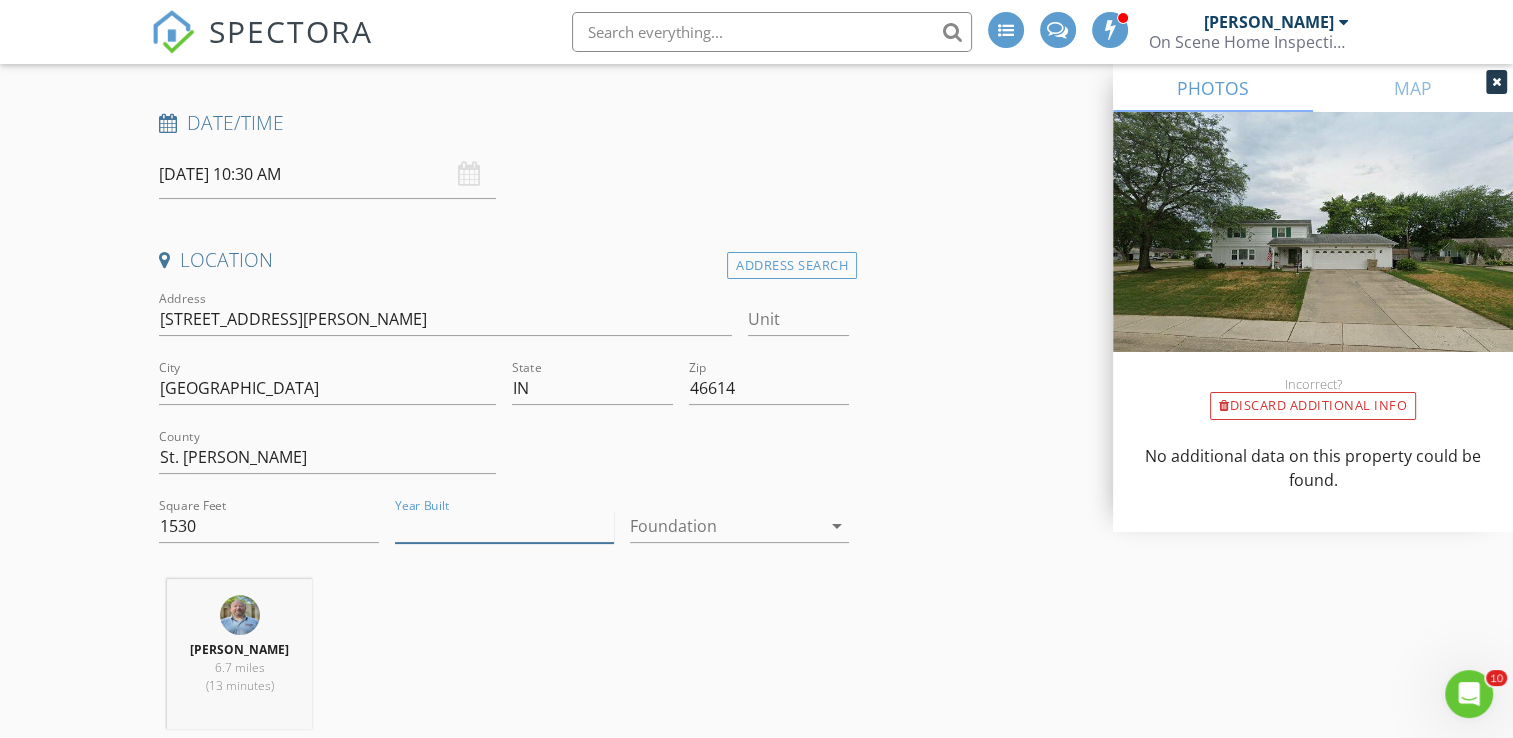 click on "Year Built" at bounding box center [504, 526] 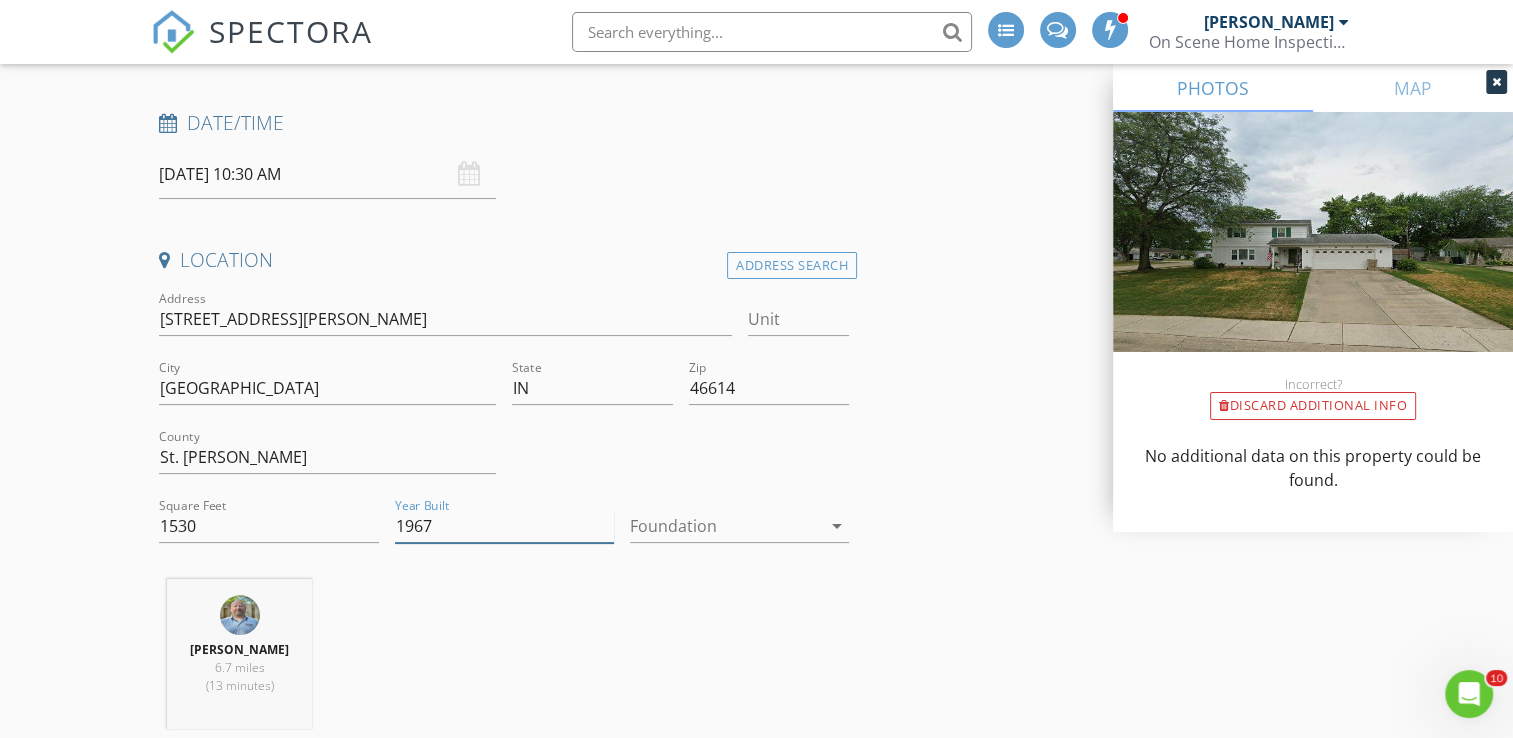 type on "1967" 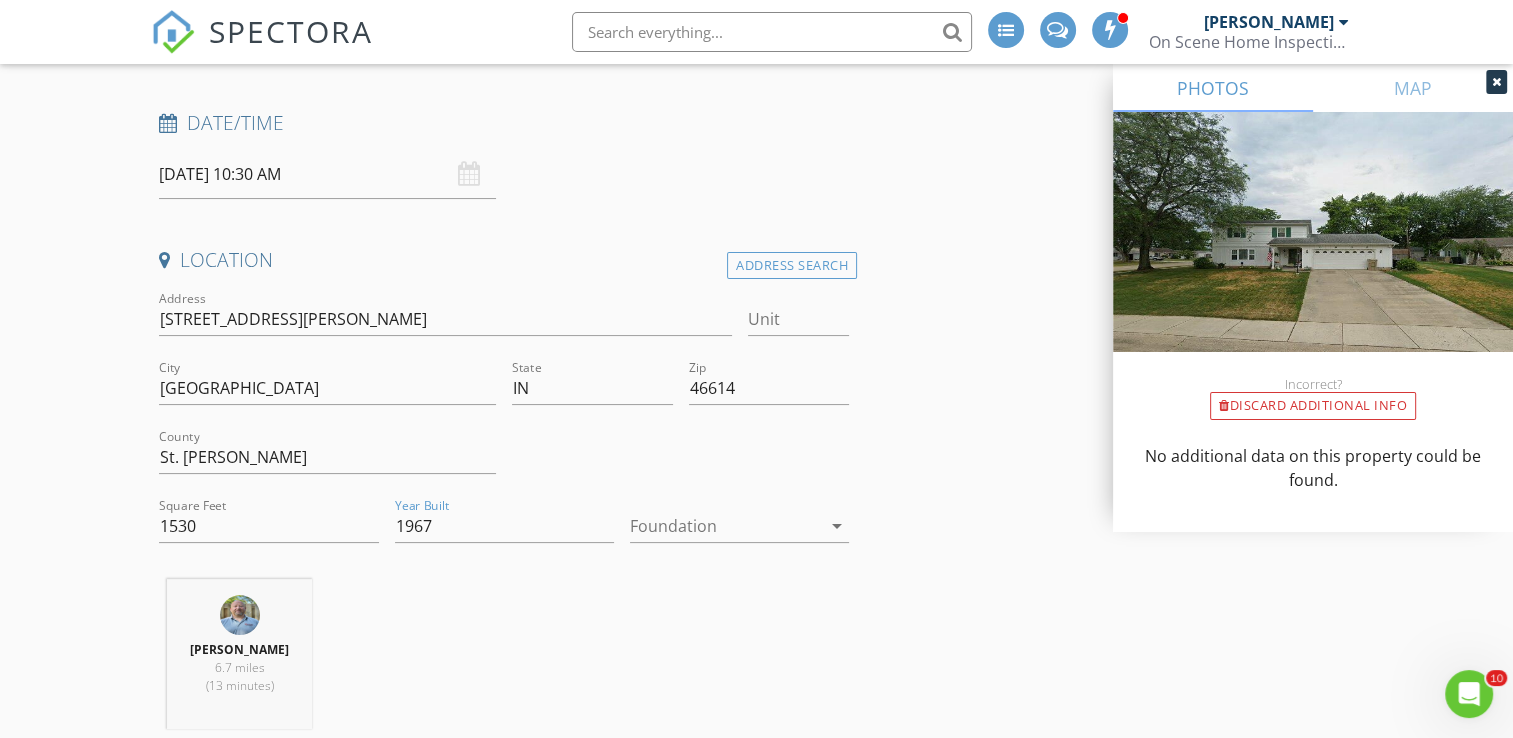 click on "New Inspection
INSPECTOR(S)
check_box   Bill Mason   PRIMARY   check_box_outline_blank   Nick Ponsler     Bill Mason arrow_drop_down   check_box_outline_blank Bill Mason specifically requested
Date/Time
07/10/2025 10:30 AM
Location
Address Search       Address 5033 W Blackford Dr   Unit   City South Bend   State IN   Zip 46614   County St. Joseph     Square Feet 1530   Year Built 1967   Foundation arrow_drop_down     Bill Mason     6.7 miles     (13 minutes)
client
check_box Enable Client CC email for this inspection   Client Search     check_box_outline_blank Client is a Company/Organization     First Name   Last Name   Email   CC Email   Phone         Tags         Notes   Private Notes
ADD ADDITIONAL client
SERVICES
check_box_outline_blank   Residential Inspection" at bounding box center [756, 1801] 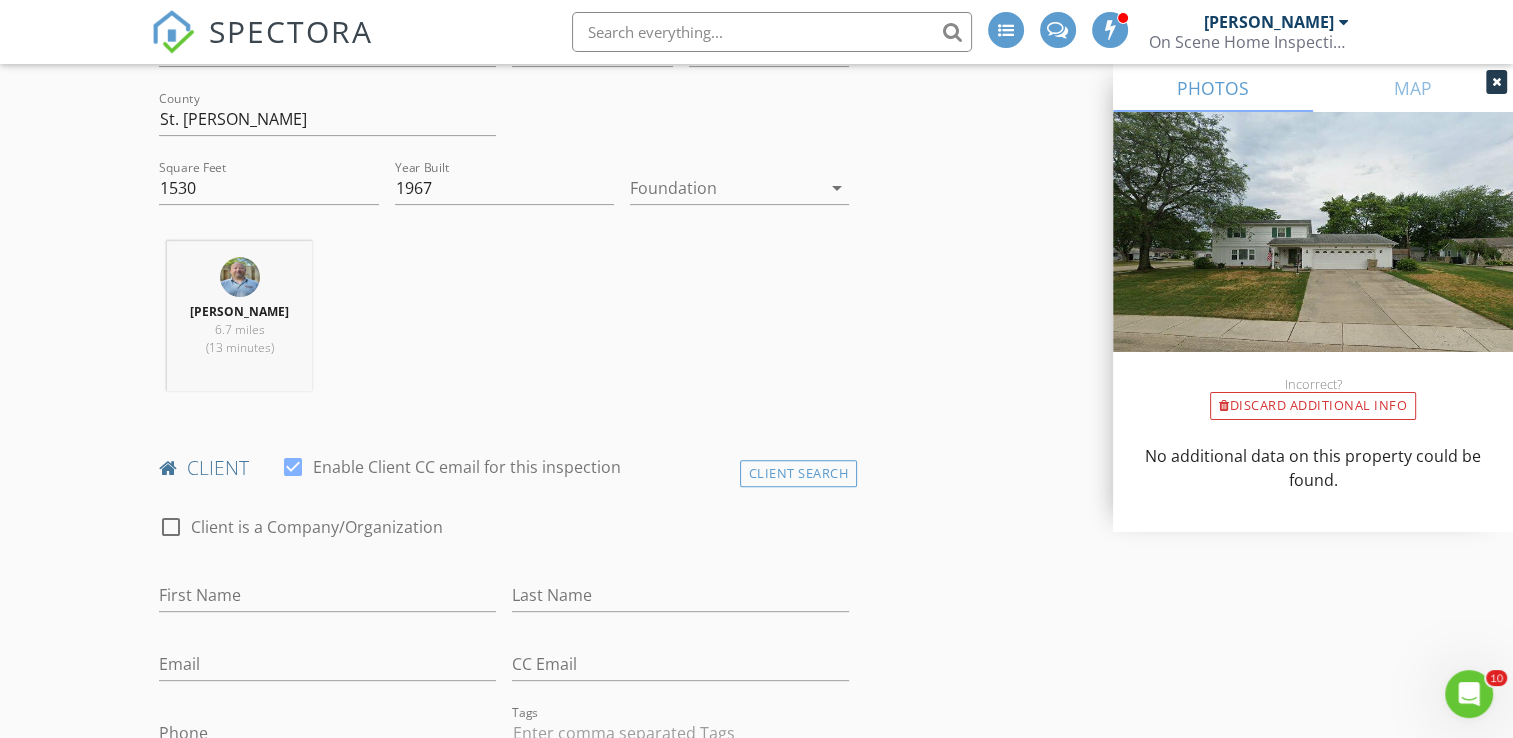 scroll, scrollTop: 800, scrollLeft: 0, axis: vertical 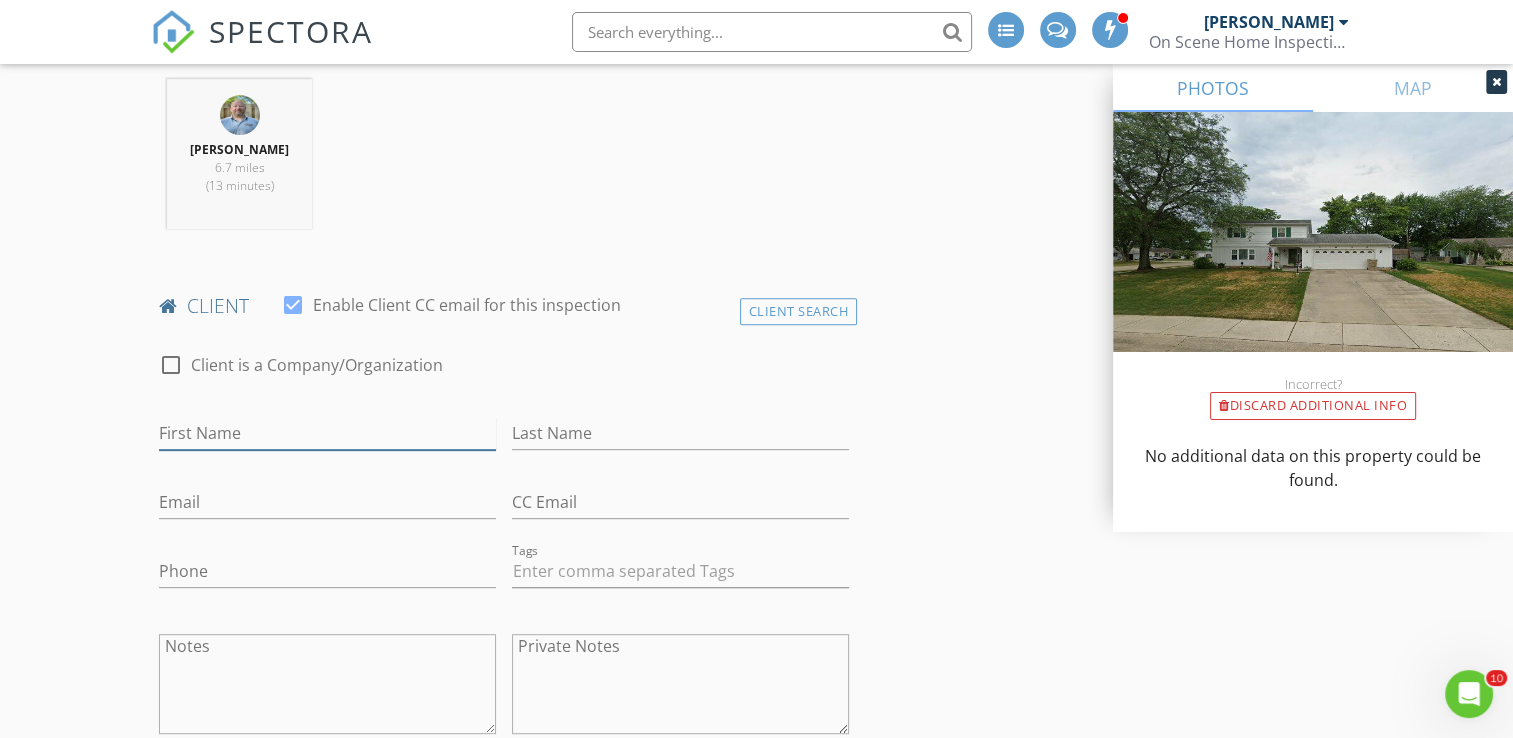 click on "First Name" at bounding box center (327, 433) 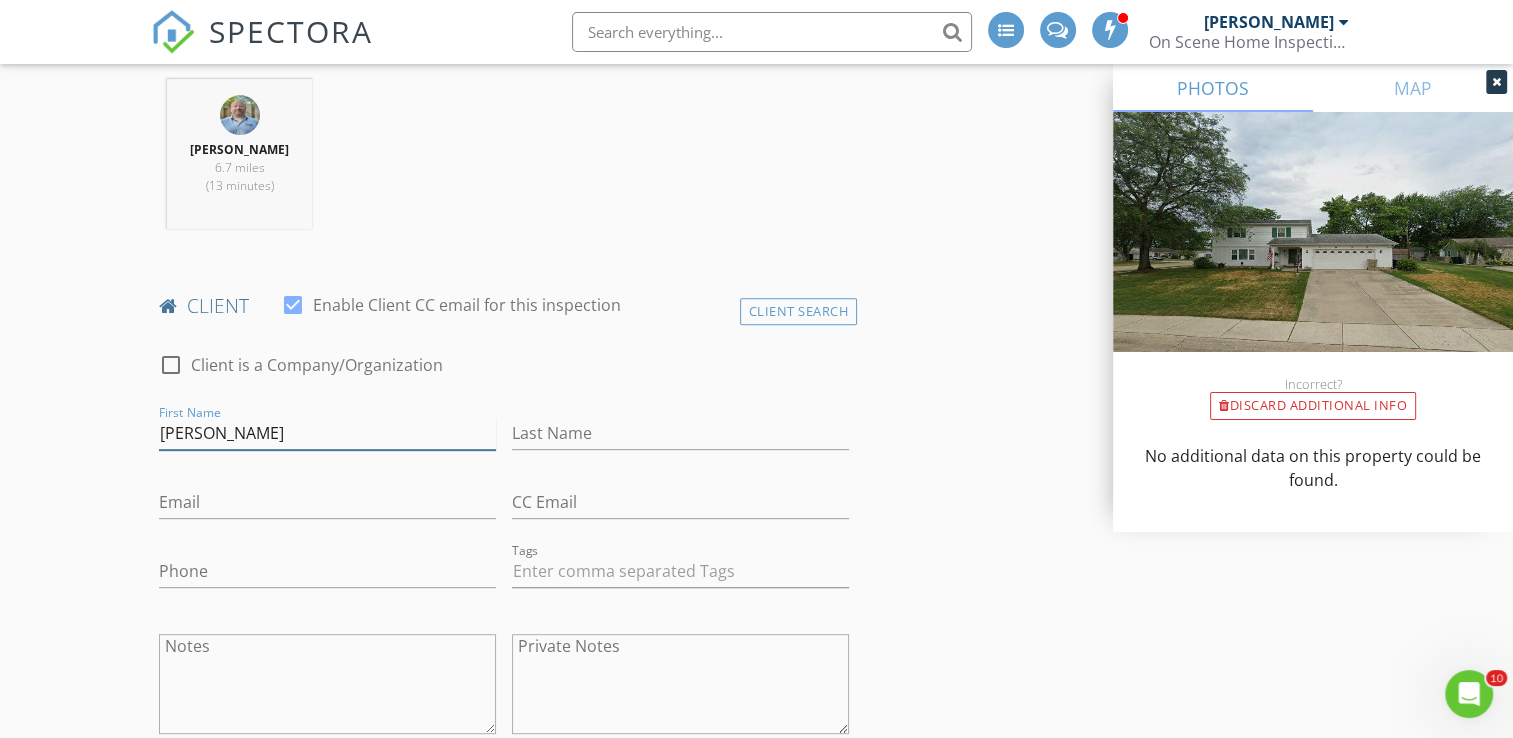 type on "Joe" 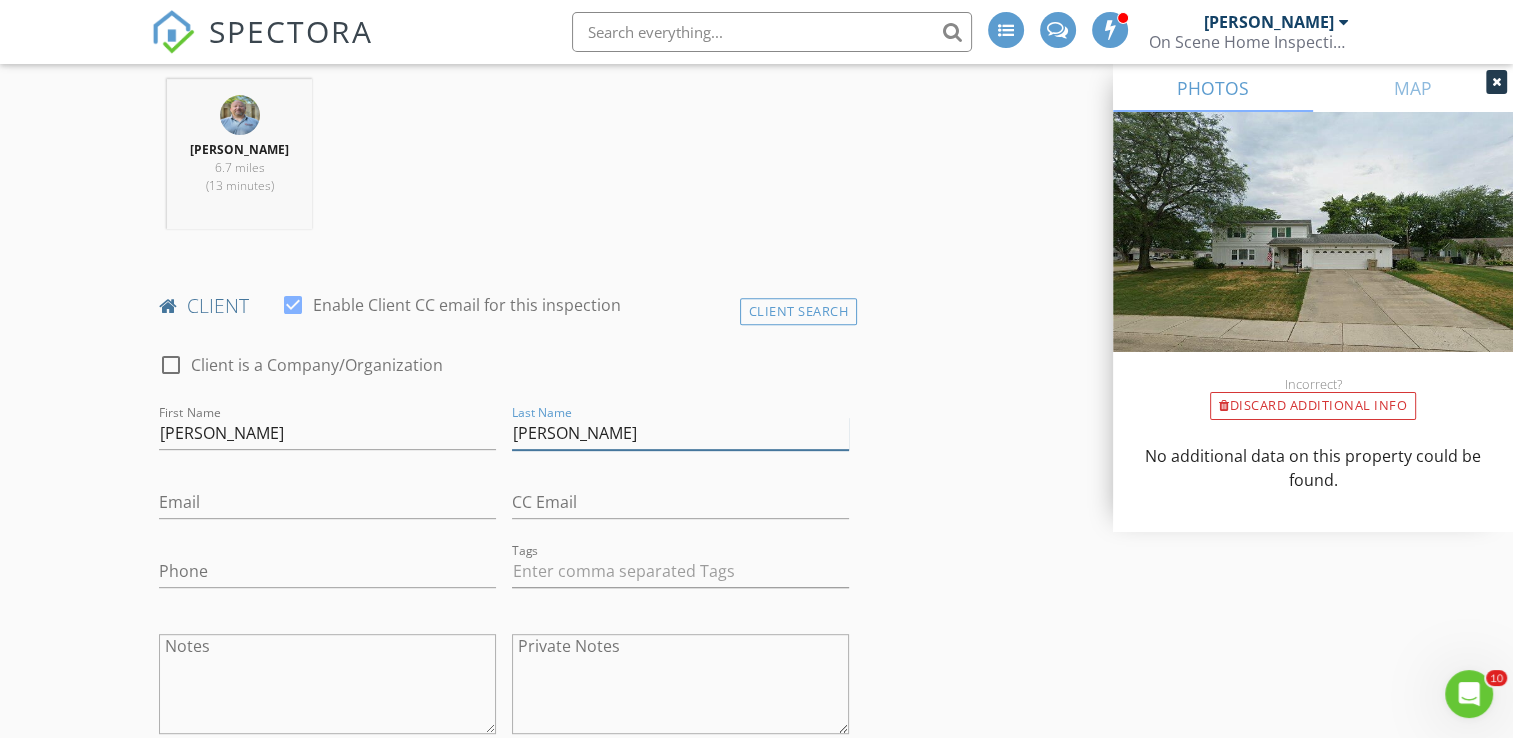 type on "Reynoso" 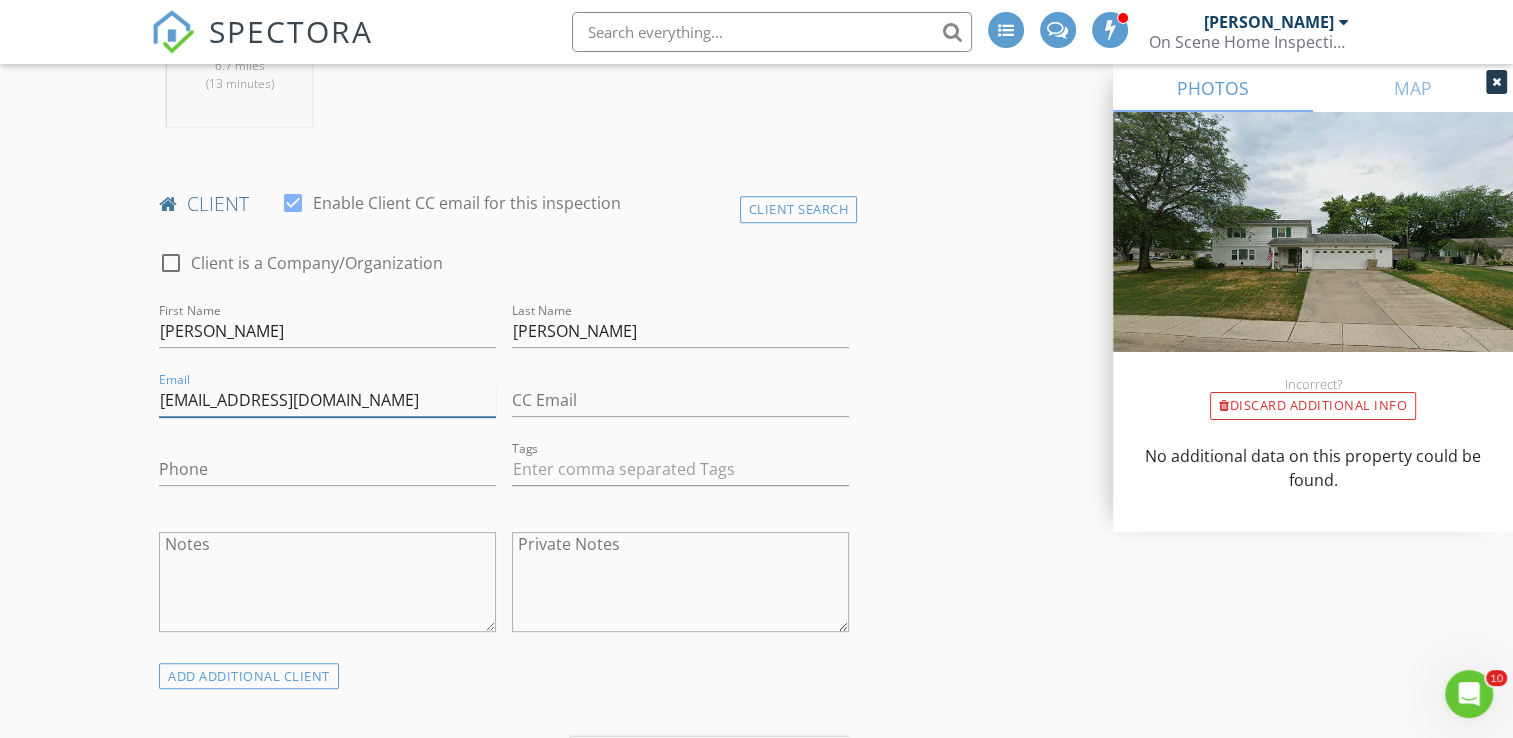 scroll, scrollTop: 1000, scrollLeft: 0, axis: vertical 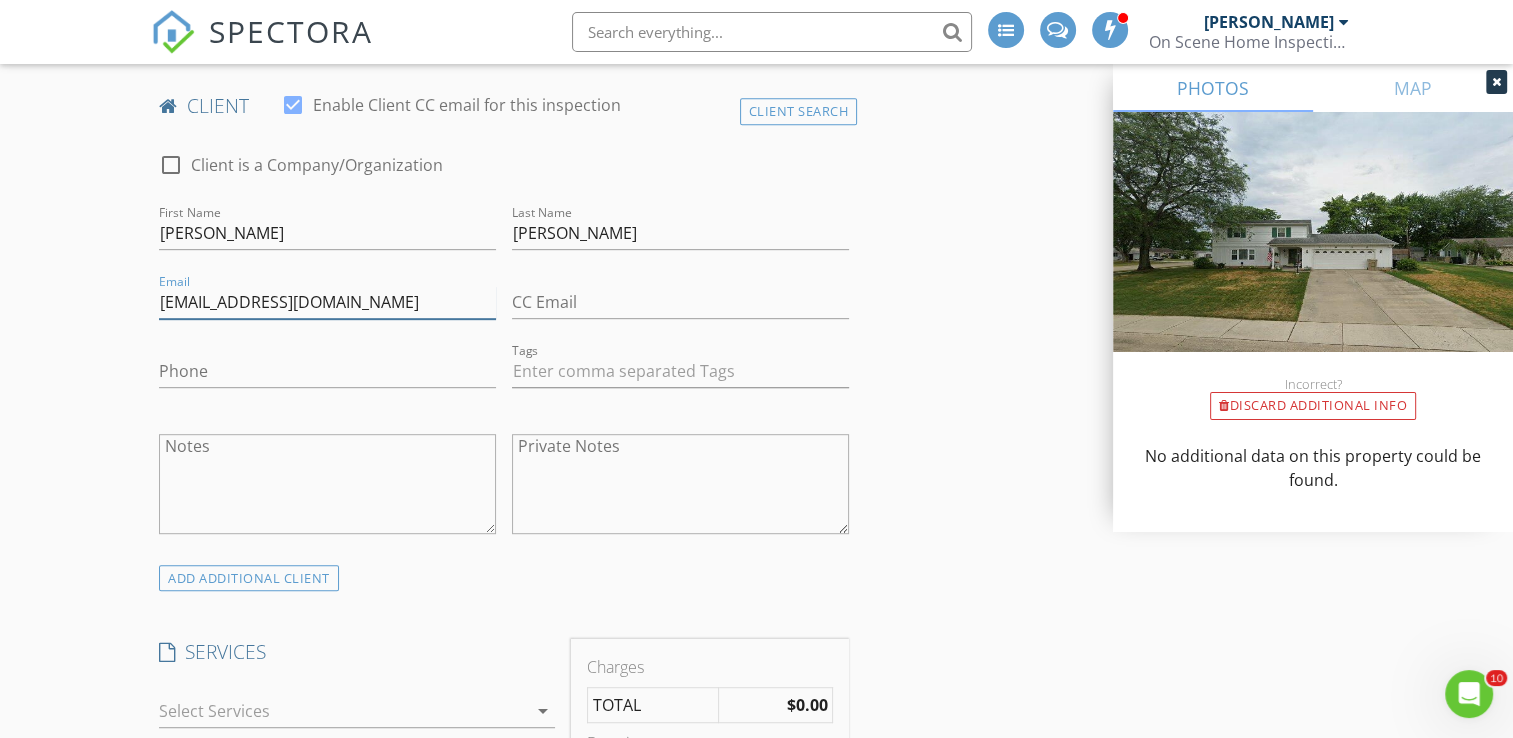 type on "[EMAIL_ADDRESS][DOMAIN_NAME]" 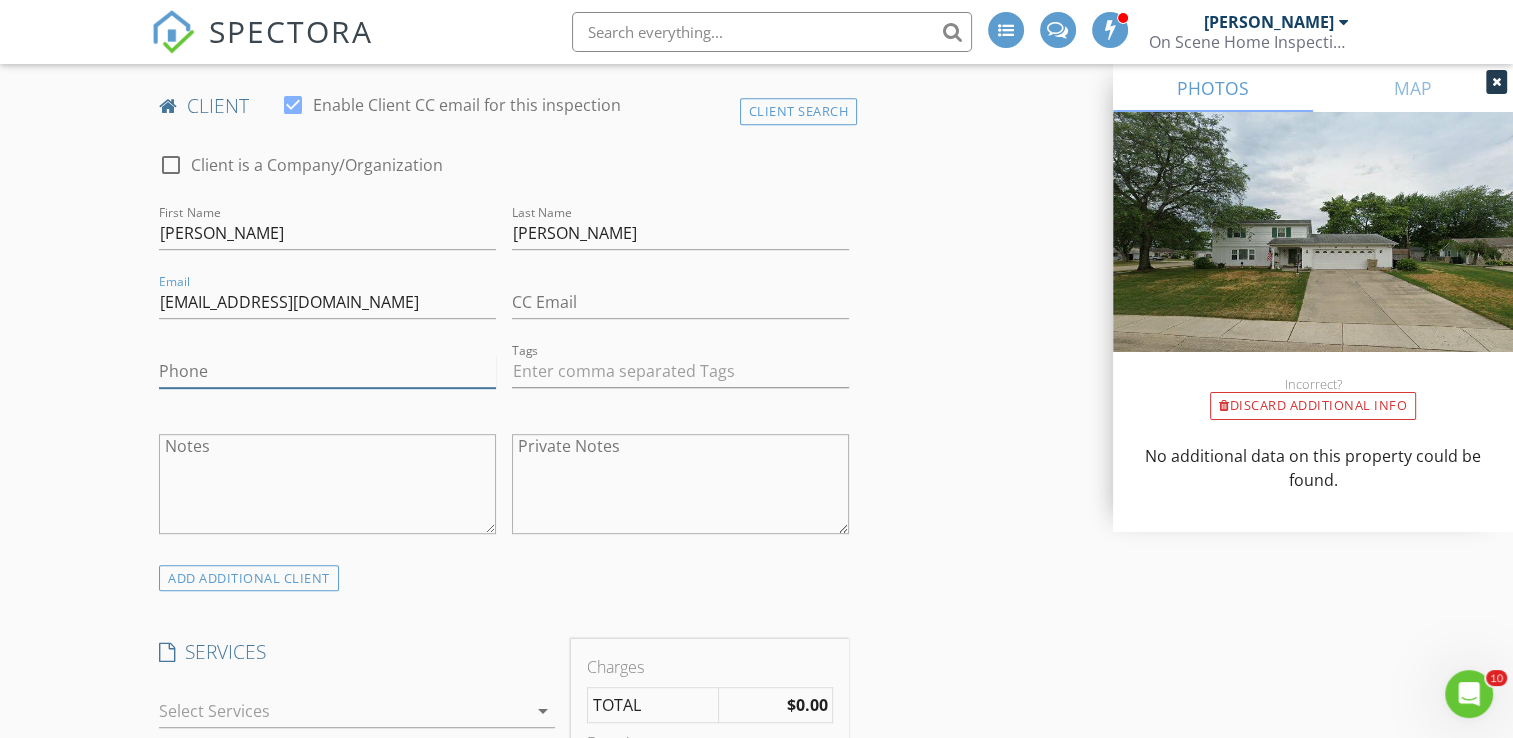 click on "Phone" at bounding box center [327, 371] 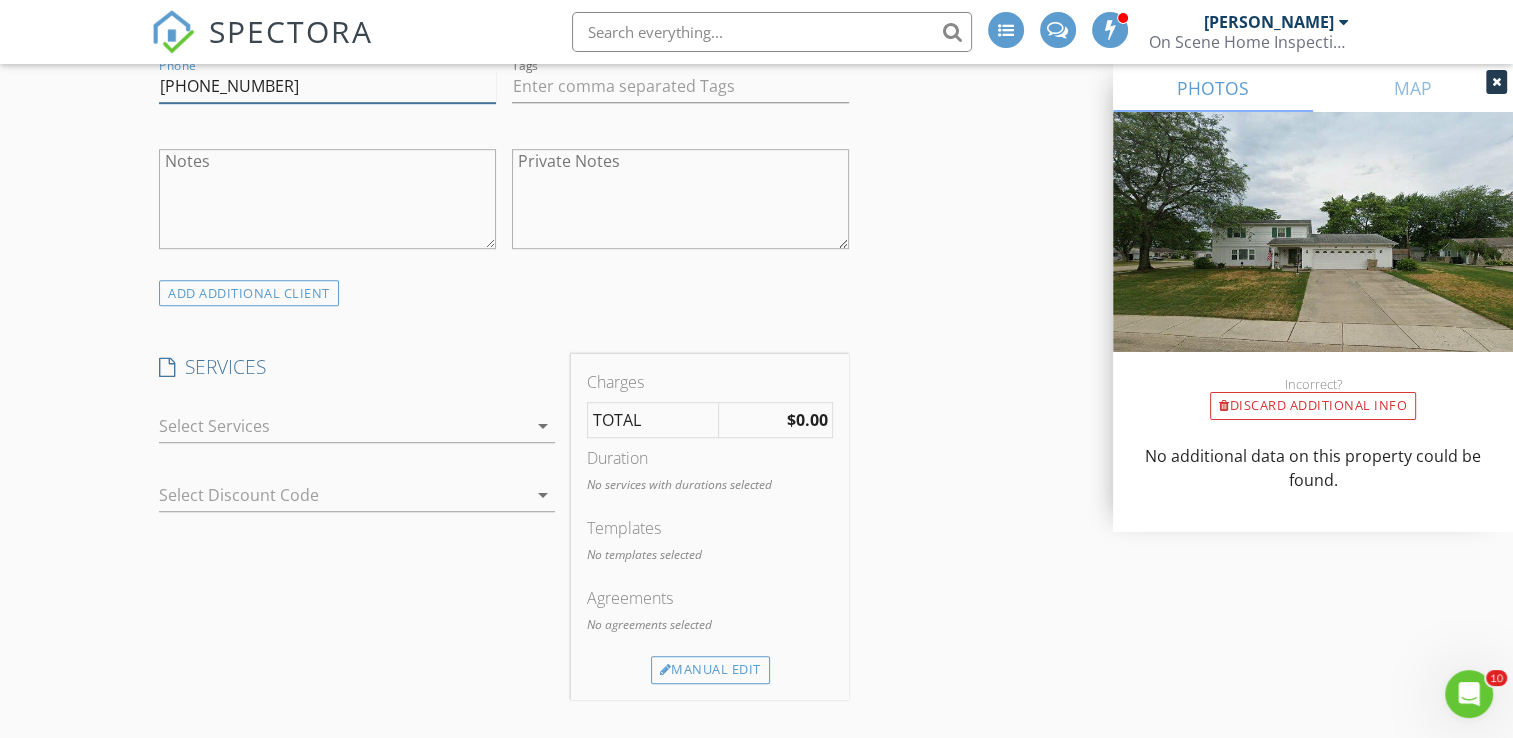 scroll, scrollTop: 1300, scrollLeft: 0, axis: vertical 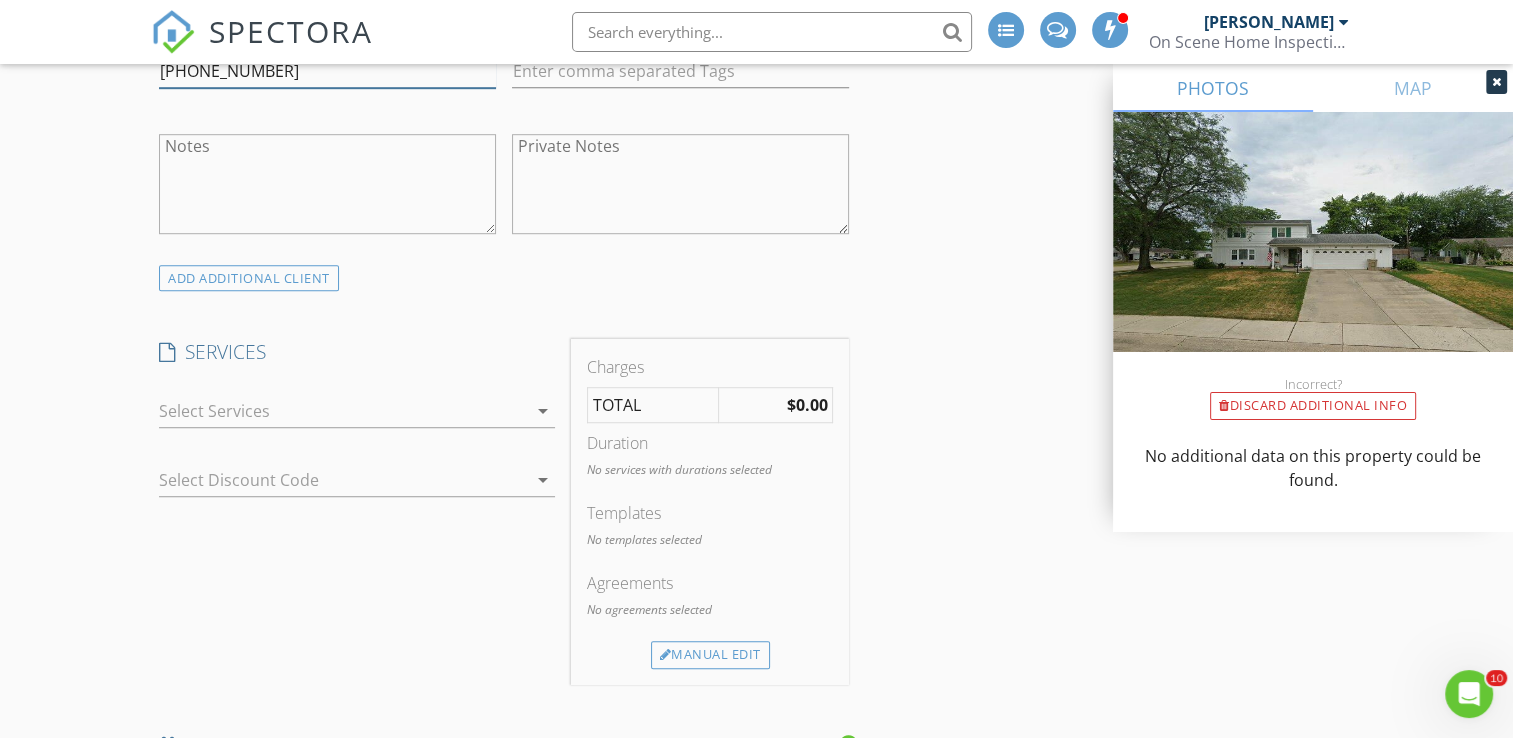 type on "[PHONE_NUMBER]" 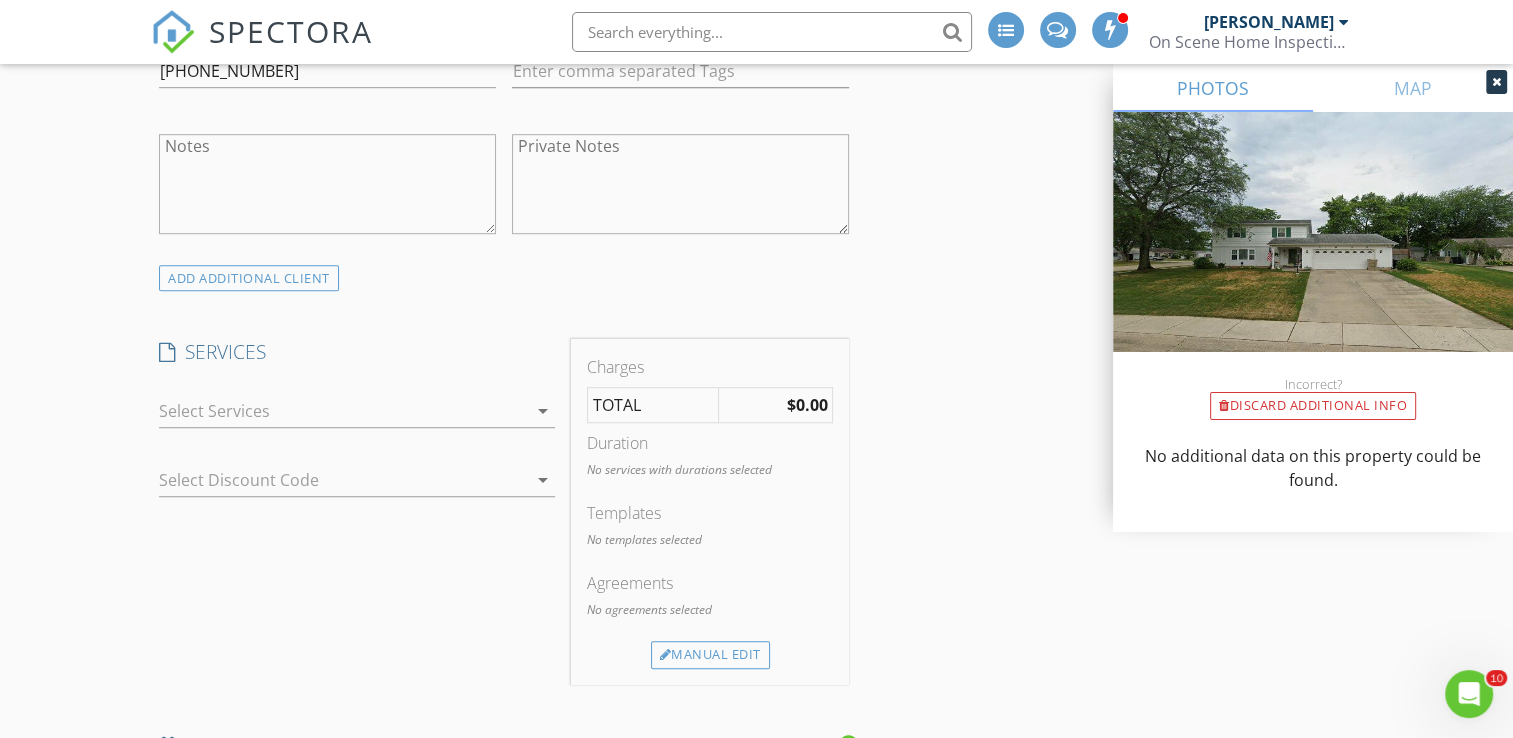 click on "arrow_drop_down" at bounding box center [543, 411] 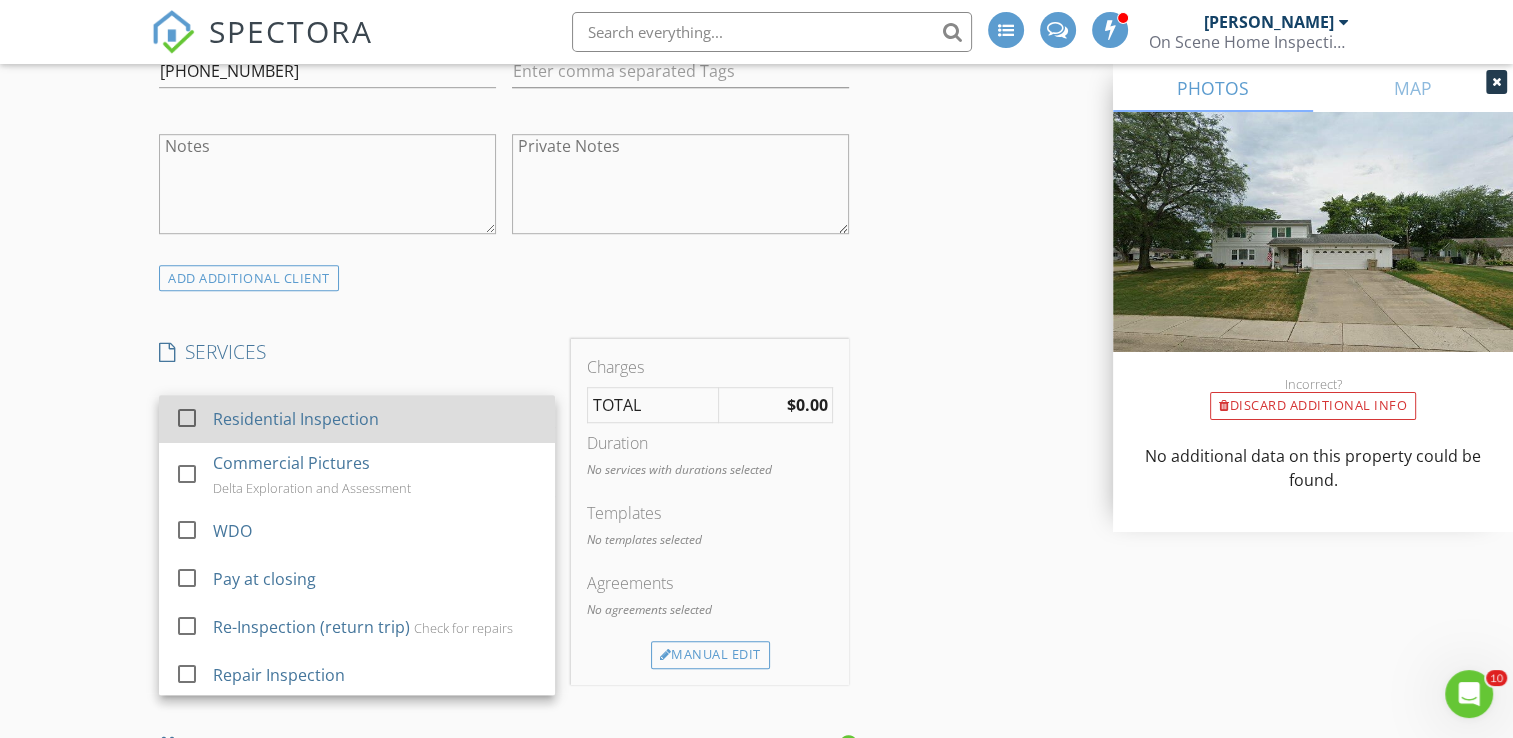 click at bounding box center (187, 418) 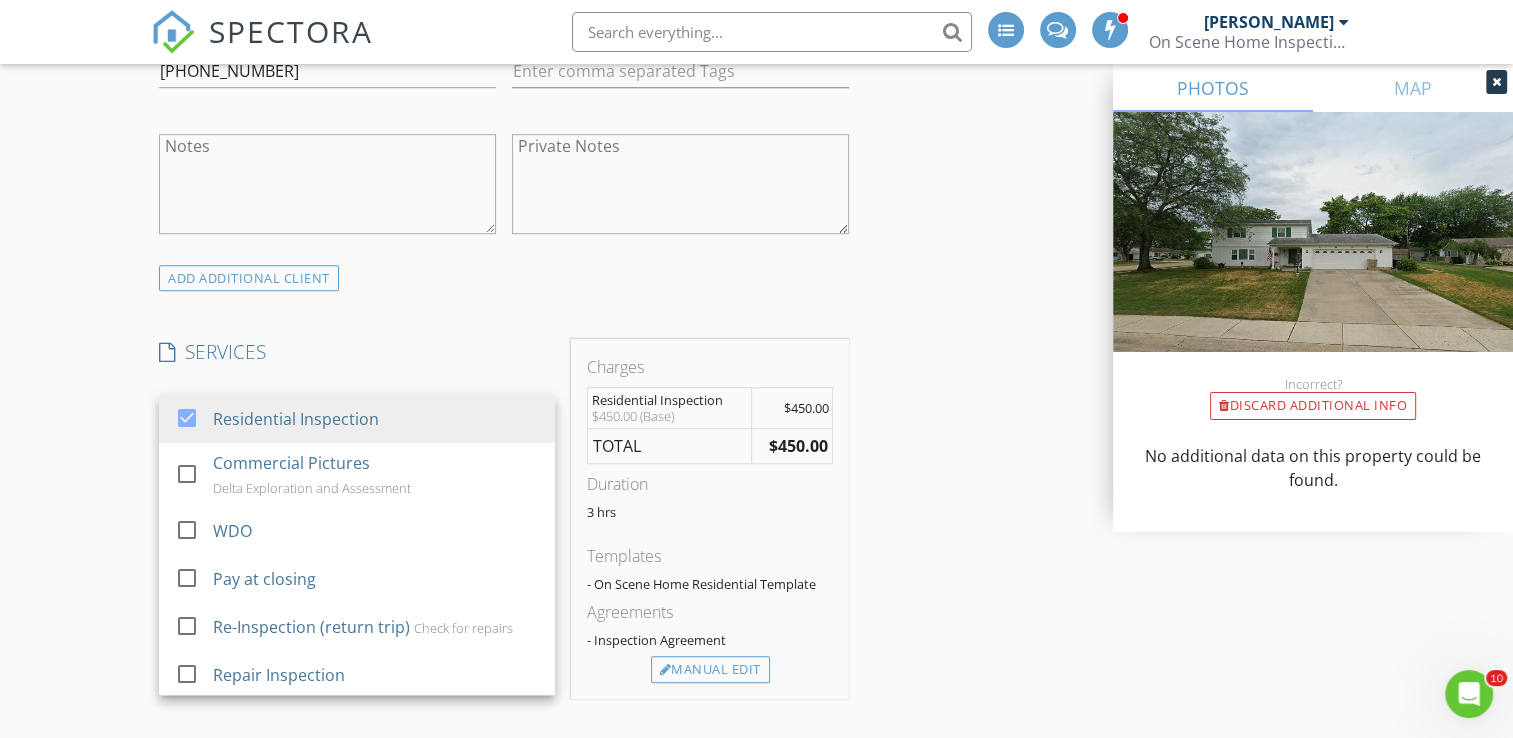 click on "New Inspection
INSPECTOR(S)
check_box   Bill Mason   PRIMARY   check_box_outline_blank   Nick Ponsler     Bill Mason arrow_drop_down   check_box_outline_blank Bill Mason specifically requested
Date/Time
07/10/2025 10:30 AM
Location
Address Search       Address 5033 W Blackford Dr   Unit   City South Bend   State IN   Zip 46614   County St. Joseph     Square Feet 1530   Year Built 1967   Foundation arrow_drop_down     Bill Mason     6.7 miles     (13 minutes)
client
check_box Enable Client CC email for this inspection   Client Search     check_box_outline_blank Client is a Company/Organization     First Name Joe   Last Name Reynoso   Email jreynoso819@gmail.com   CC Email   Phone 574-209-0300         Tags         Notes   Private Notes
ADD ADDITIONAL client
SERVICES" at bounding box center [756, 808] 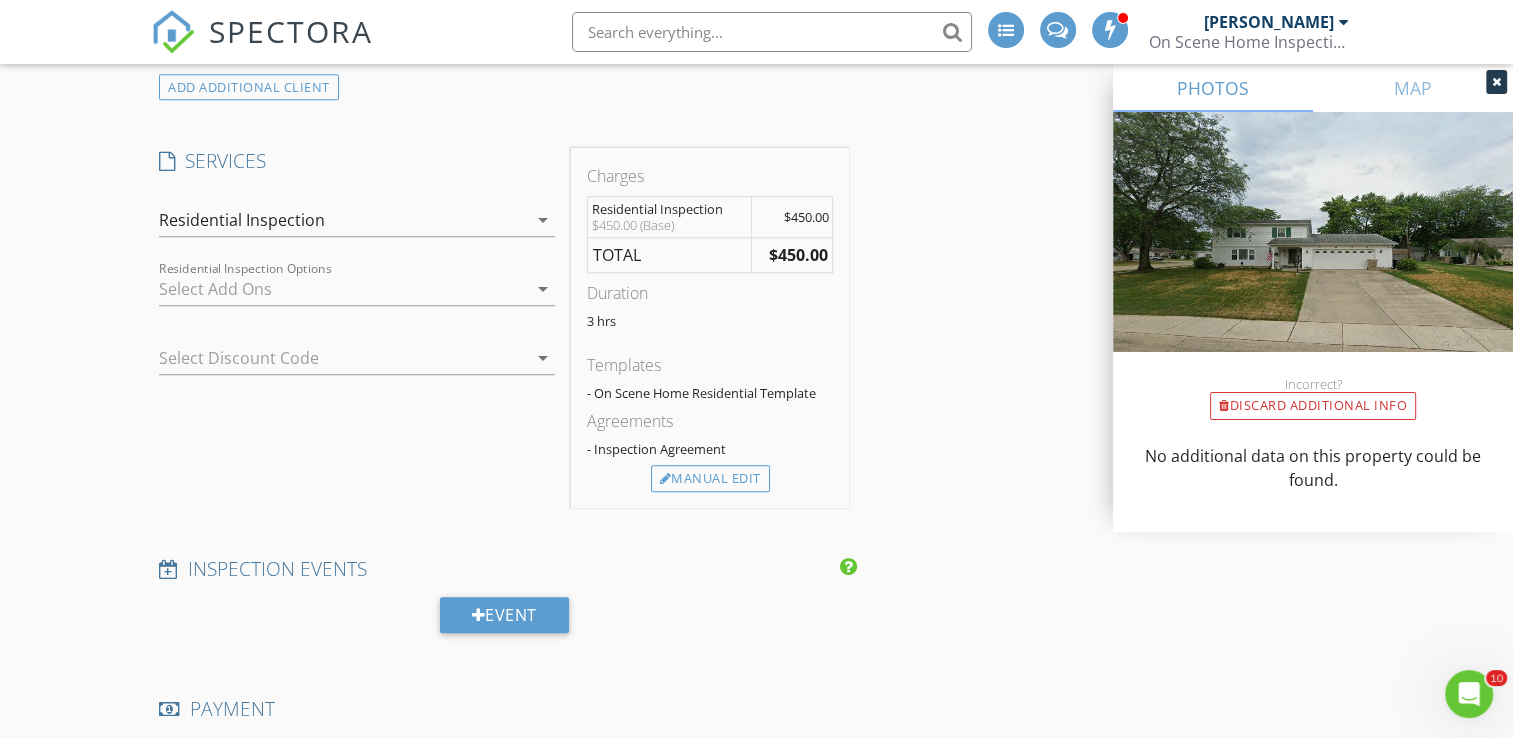 scroll, scrollTop: 1500, scrollLeft: 0, axis: vertical 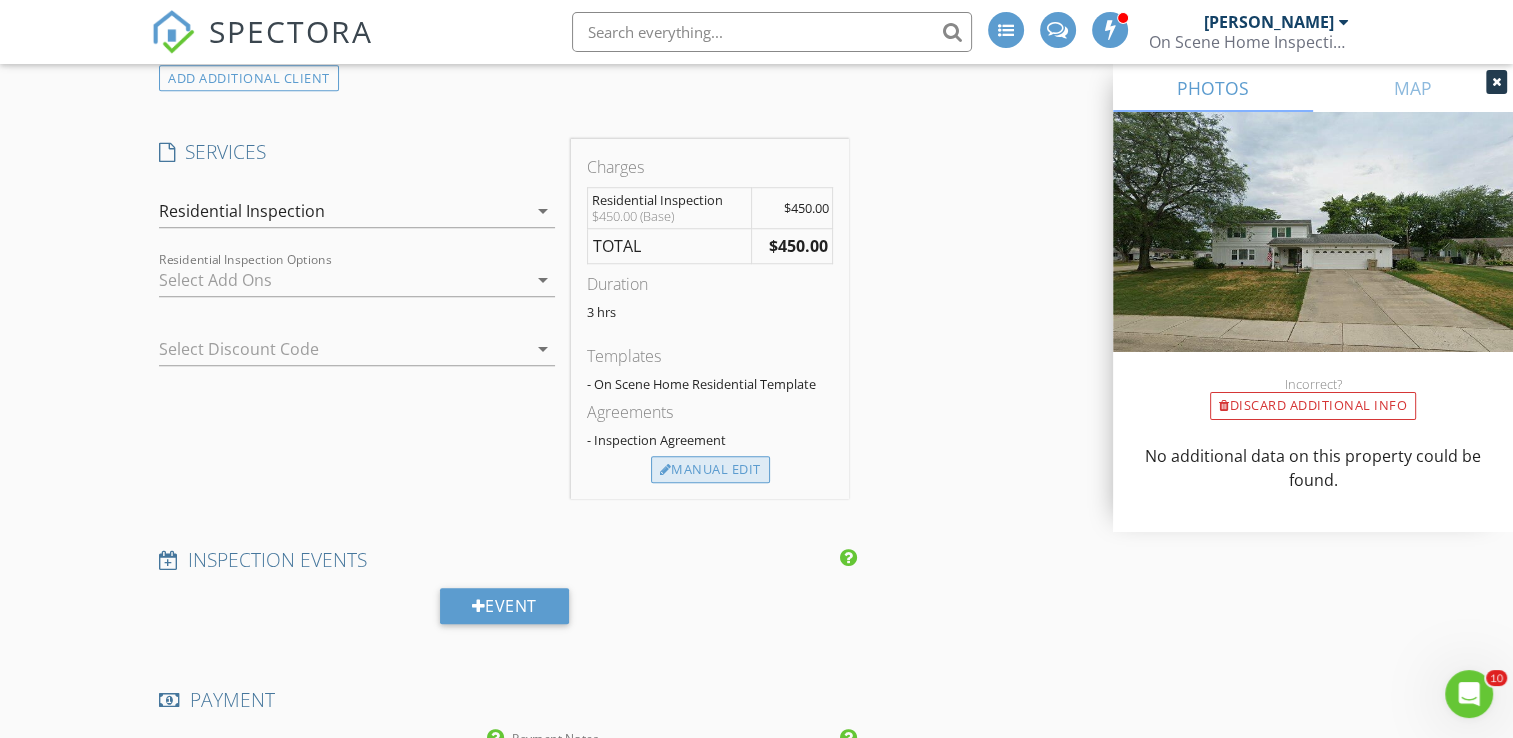 click on "Manual Edit" at bounding box center (710, 470) 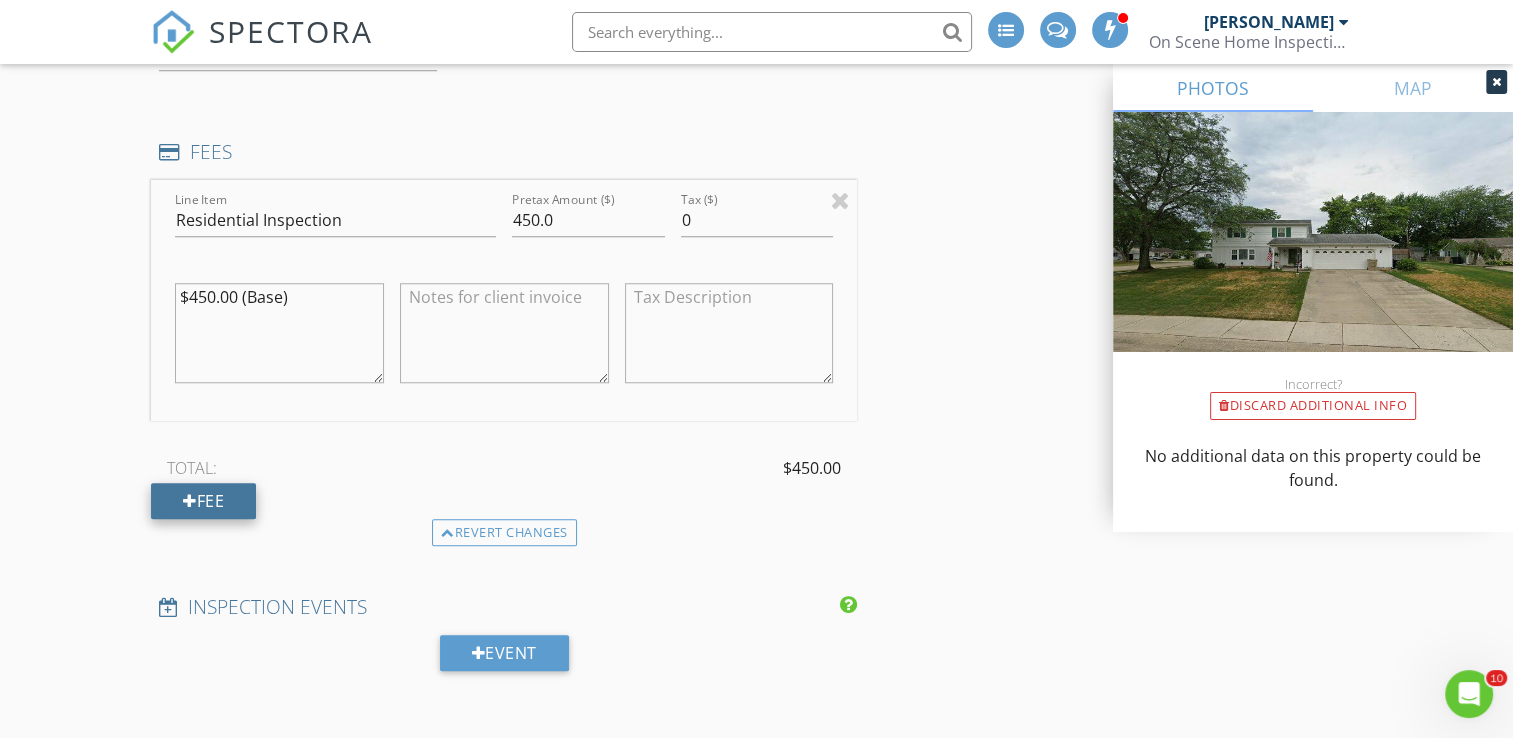 scroll, scrollTop: 1700, scrollLeft: 0, axis: vertical 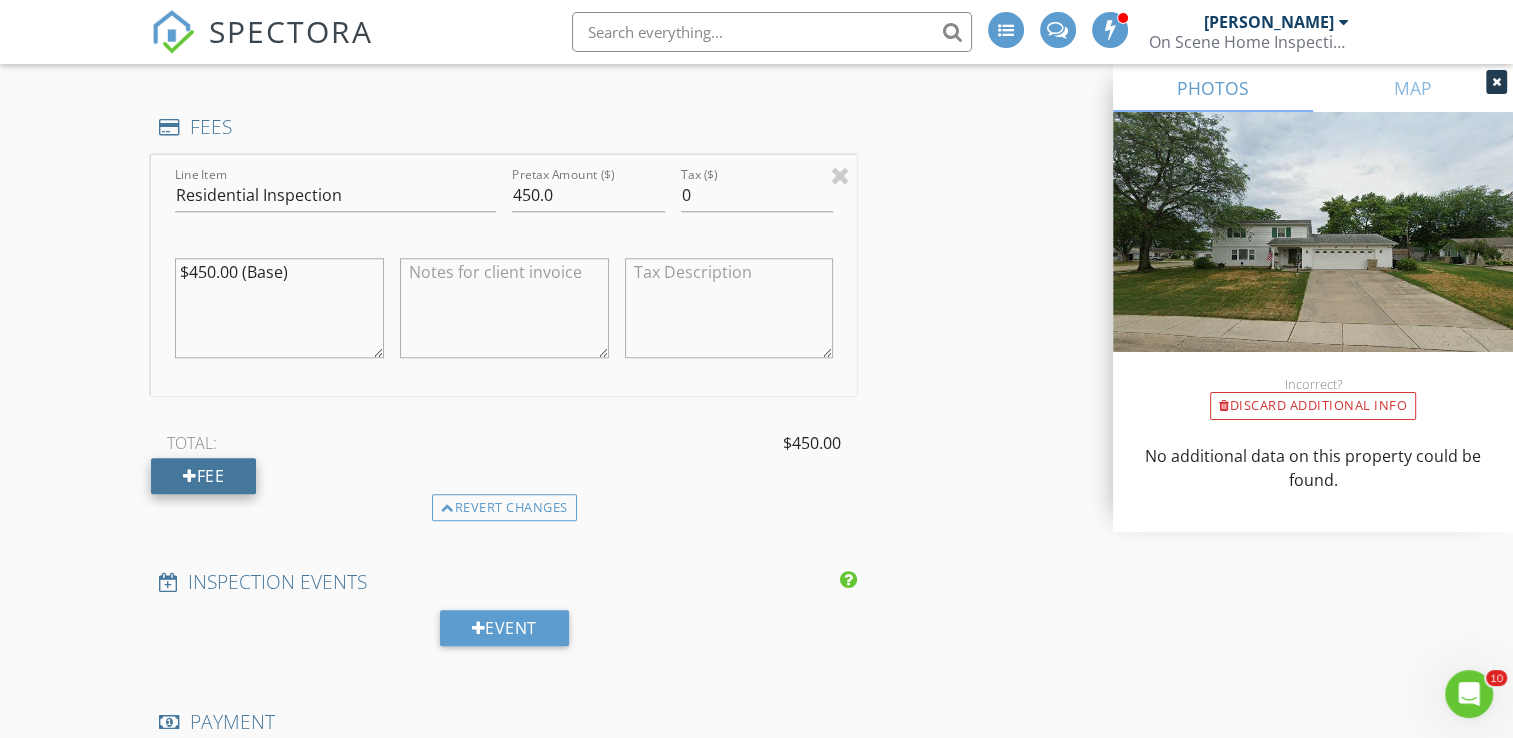 click at bounding box center [190, 476] 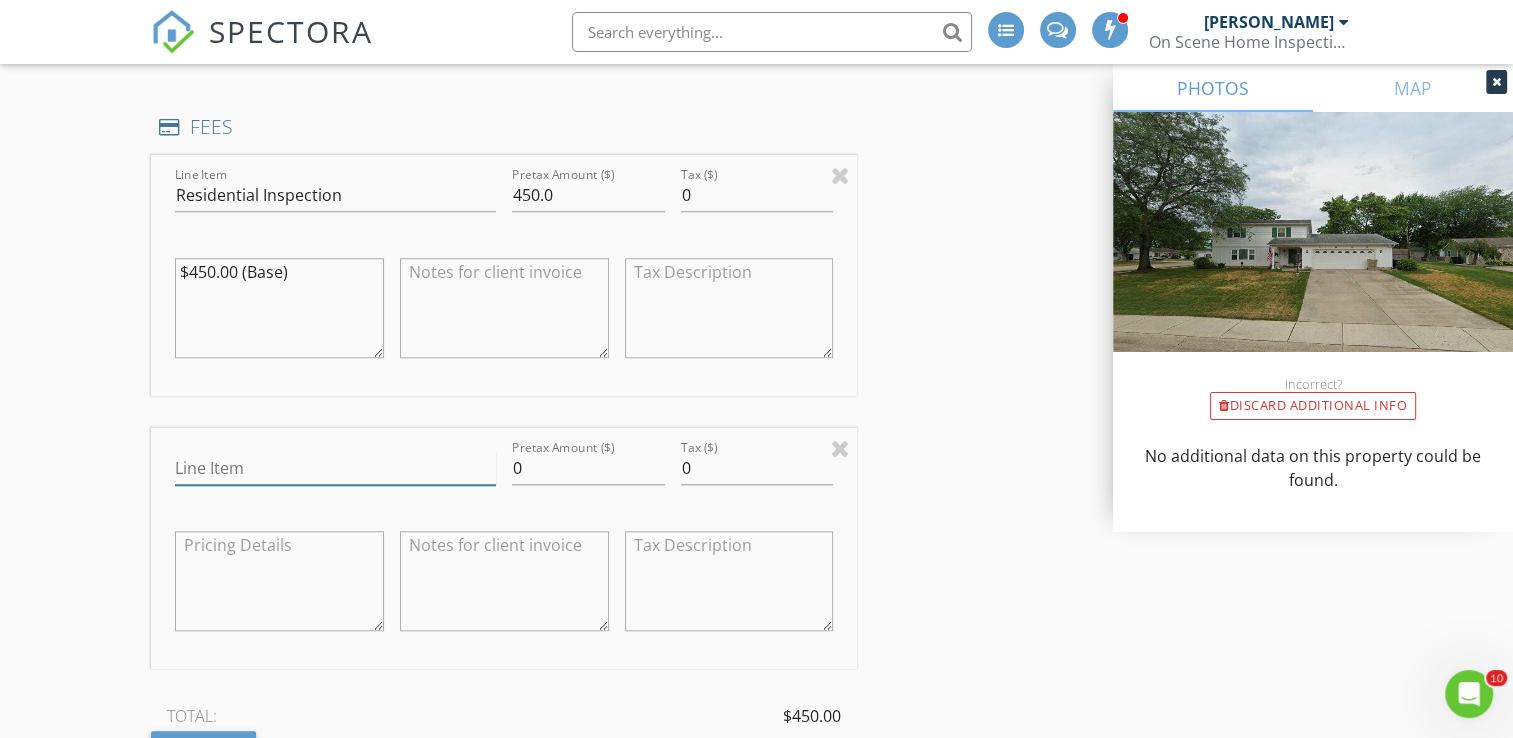 click on "Line Item" at bounding box center [335, 468] 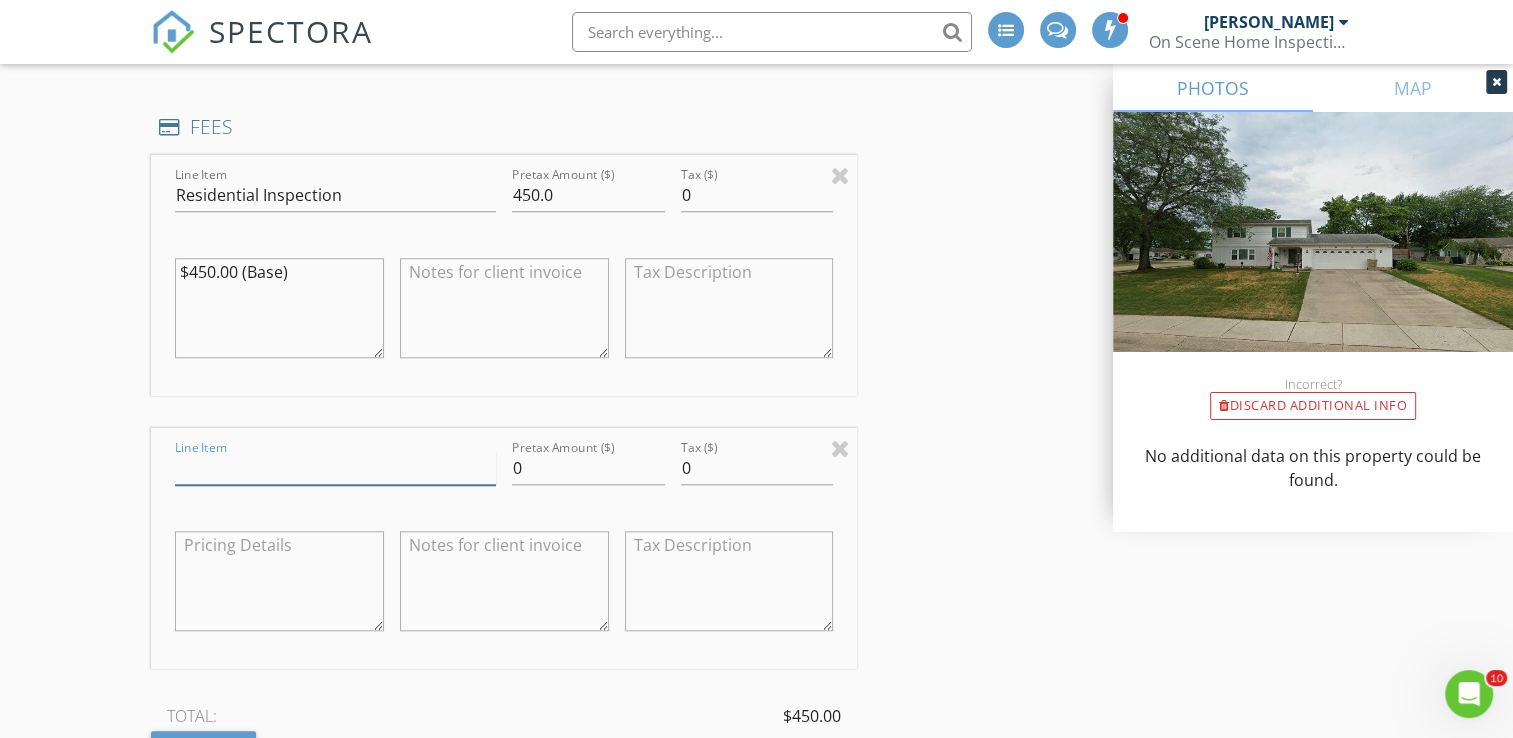 type on "[PERSON_NAME] Discount" 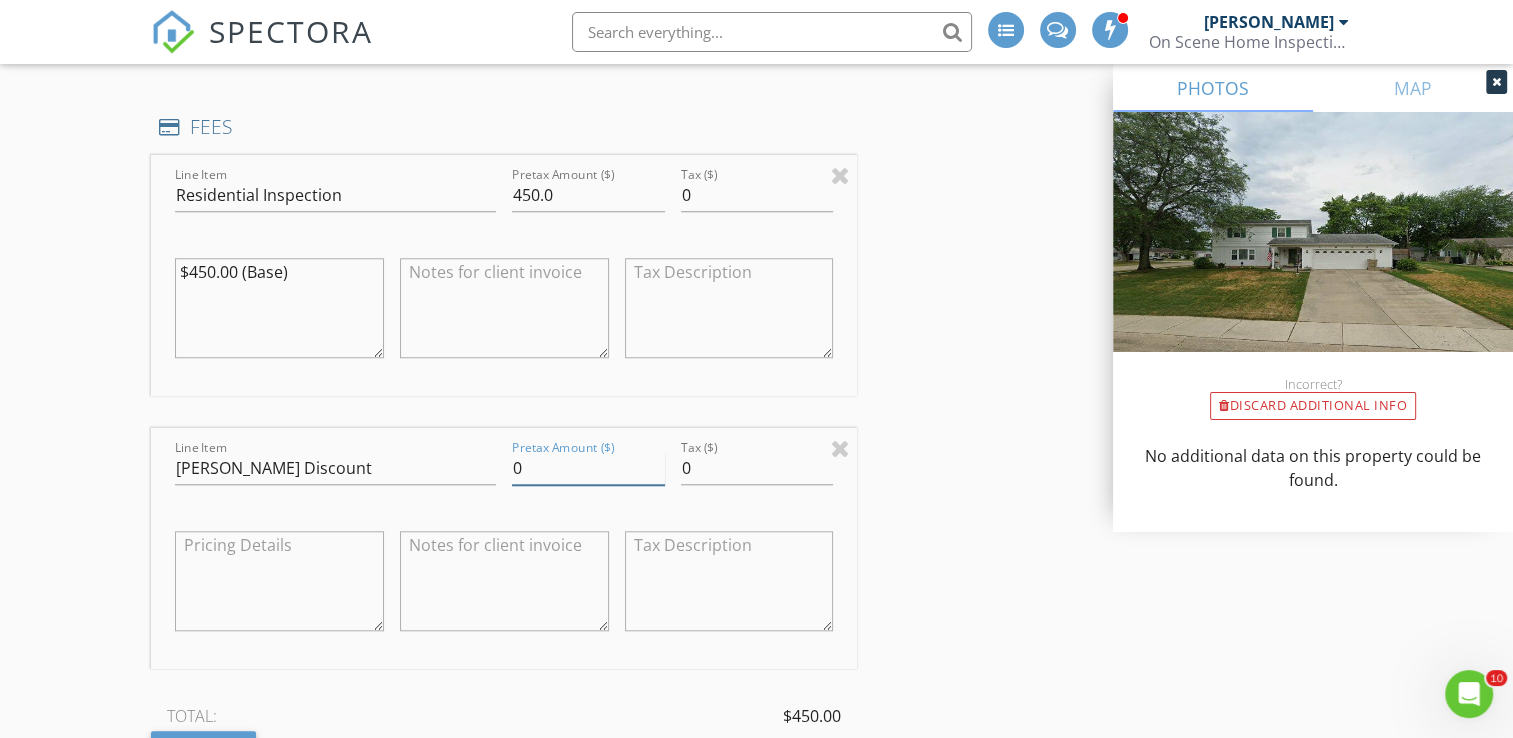 drag, startPoint x: 534, startPoint y: 467, endPoint x: 469, endPoint y: 466, distance: 65.00769 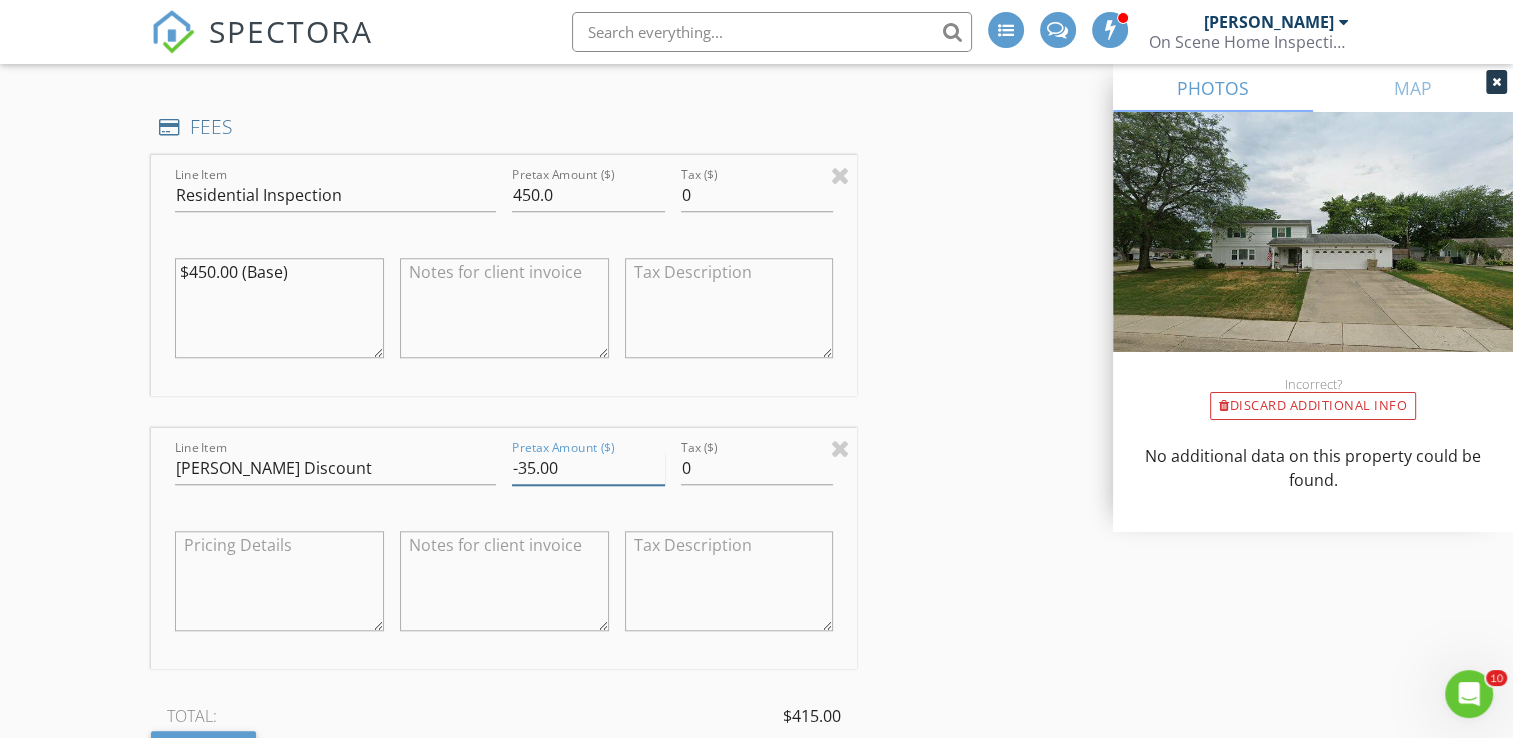 type on "-35.00" 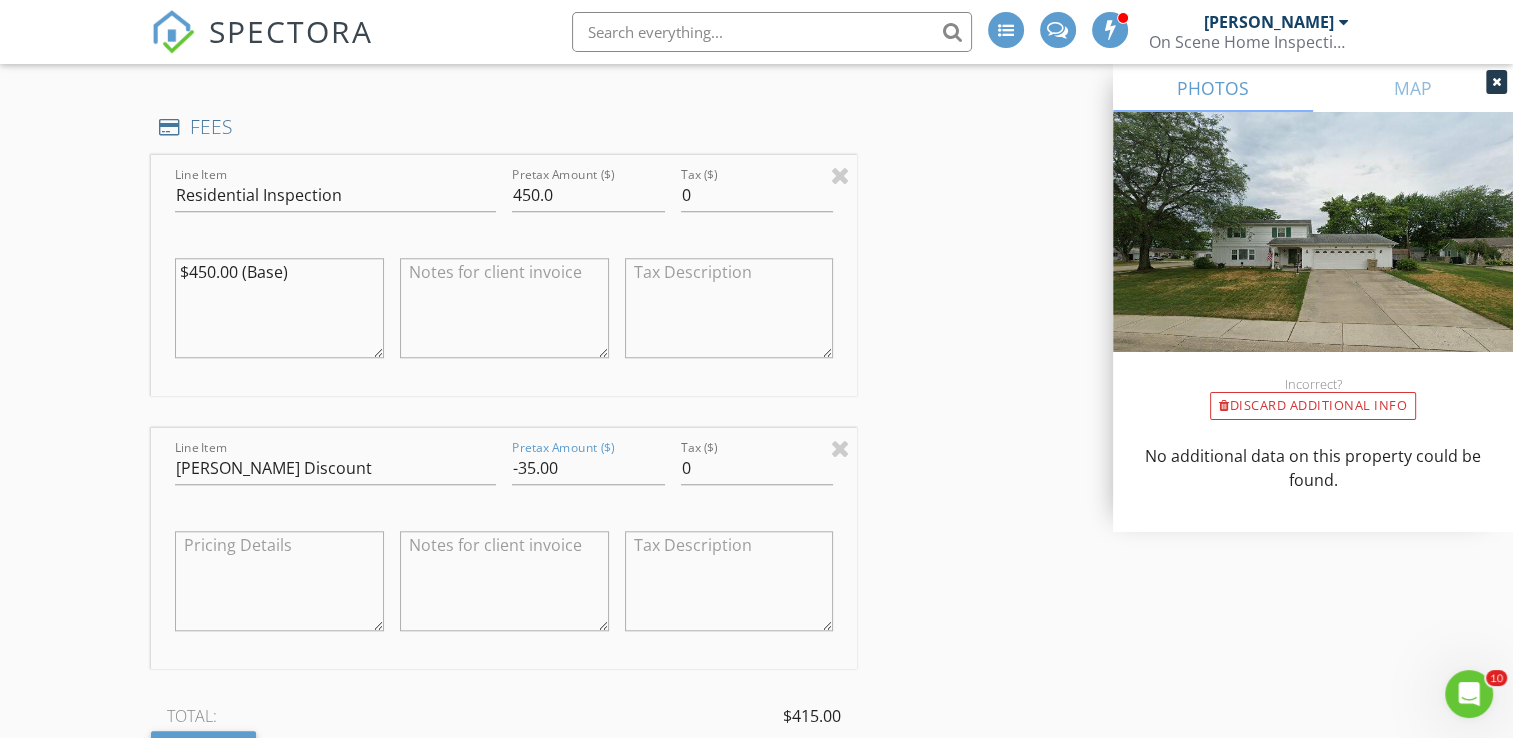 click on "New Inspection
INSPECTOR(S)
check_box   Bill Mason   PRIMARY   check_box_outline_blank   Nick Ponsler     Bill Mason arrow_drop_down   check_box_outline_blank Bill Mason specifically requested
Date/Time
07/10/2025 10:30 AM
Location
Address Search       Address 5033 W Blackford Dr   Unit   City South Bend   State IN   Zip 46614   County St. Joseph     Square Feet 1530   Year Built 1967   Foundation arrow_drop_down     Bill Mason     6.7 miles     (13 minutes)
client
check_box Enable Client CC email for this inspection   Client Search     check_box_outline_blank Client is a Company/Organization     First Name Joe   Last Name Reynoso   Email jreynoso819@gmail.com   CC Email   Phone 574-209-0300         Tags         Notes   Private Notes
ADD ADDITIONAL client
SERVICES" at bounding box center [756, 656] 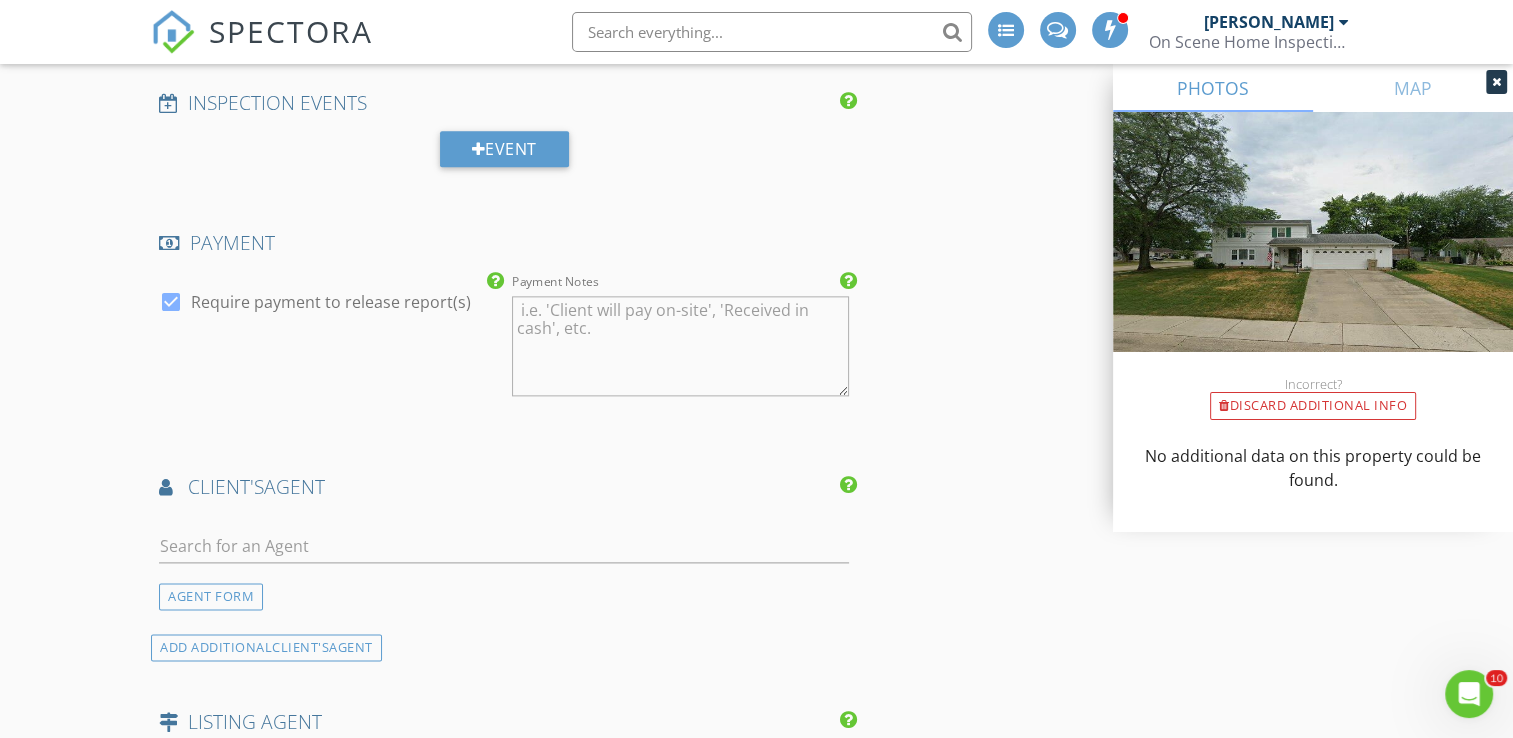 scroll, scrollTop: 2600, scrollLeft: 0, axis: vertical 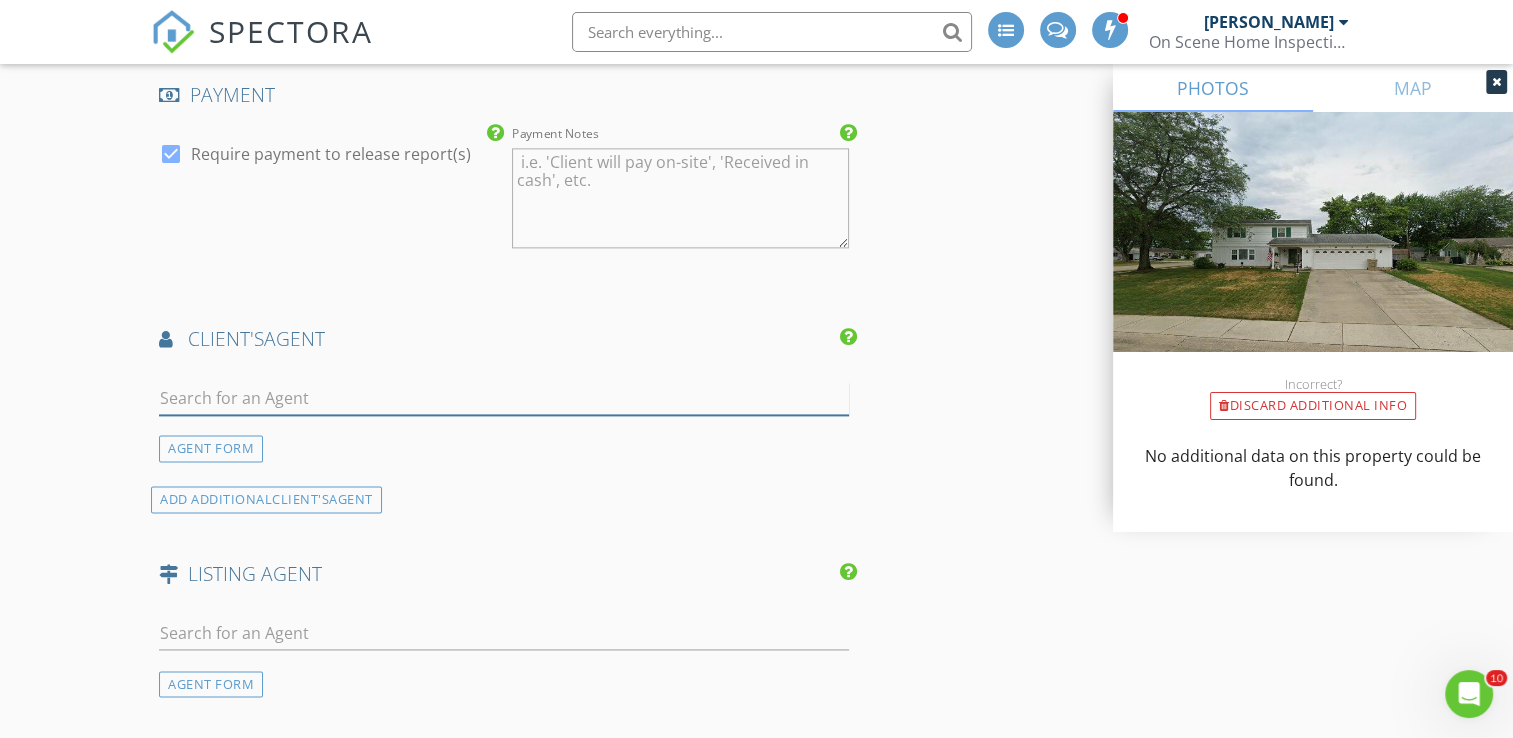click at bounding box center [504, 398] 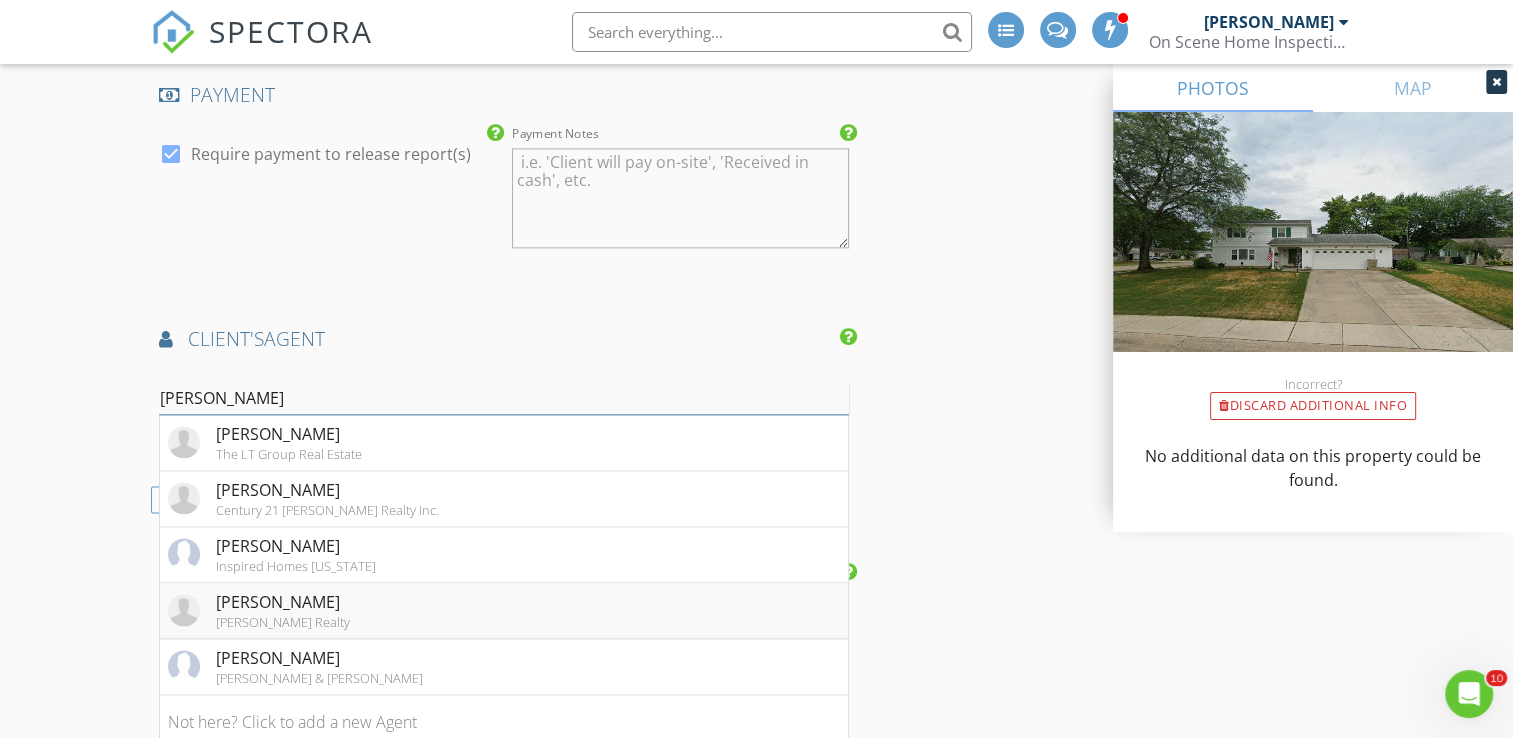 type on "kim" 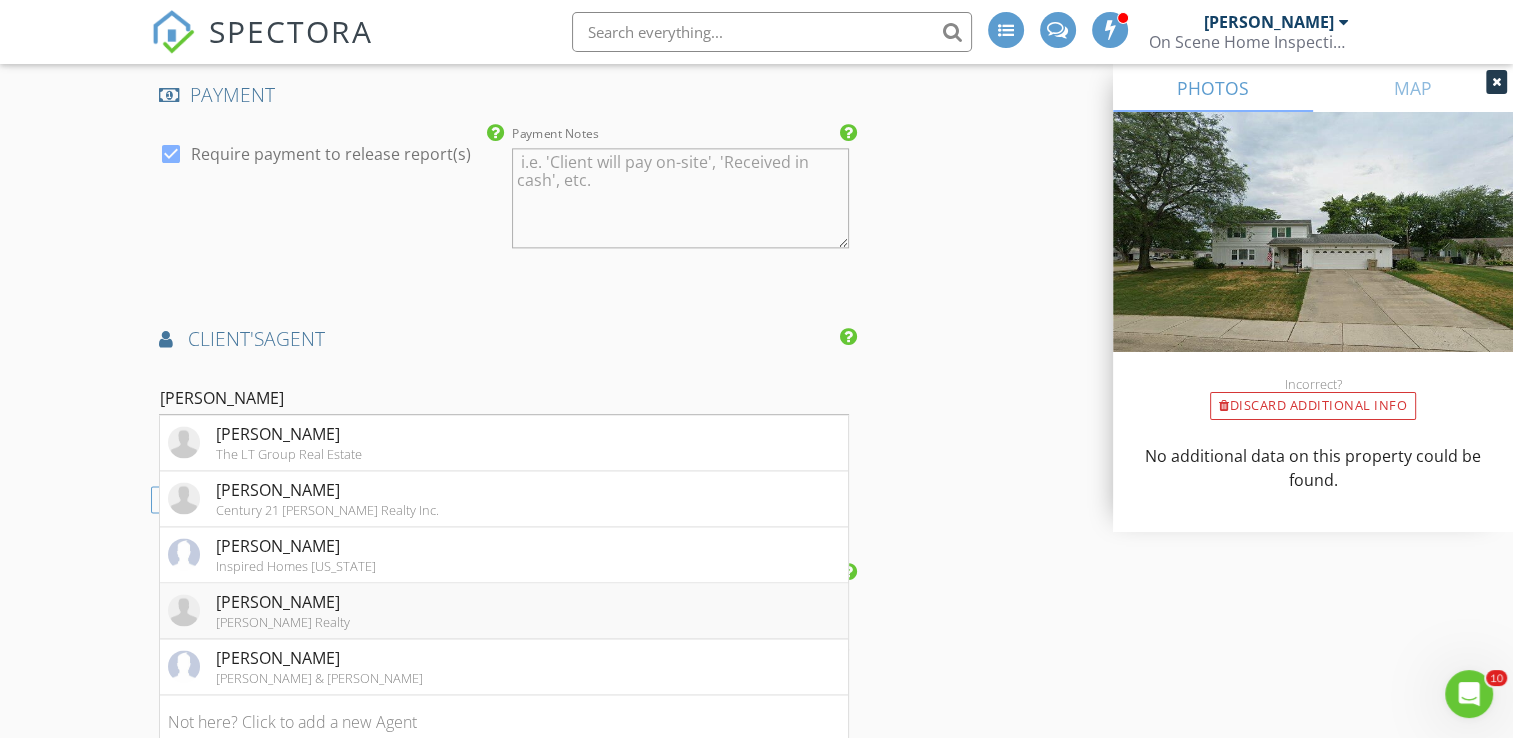 click on "[PERSON_NAME] Realty" at bounding box center [283, 622] 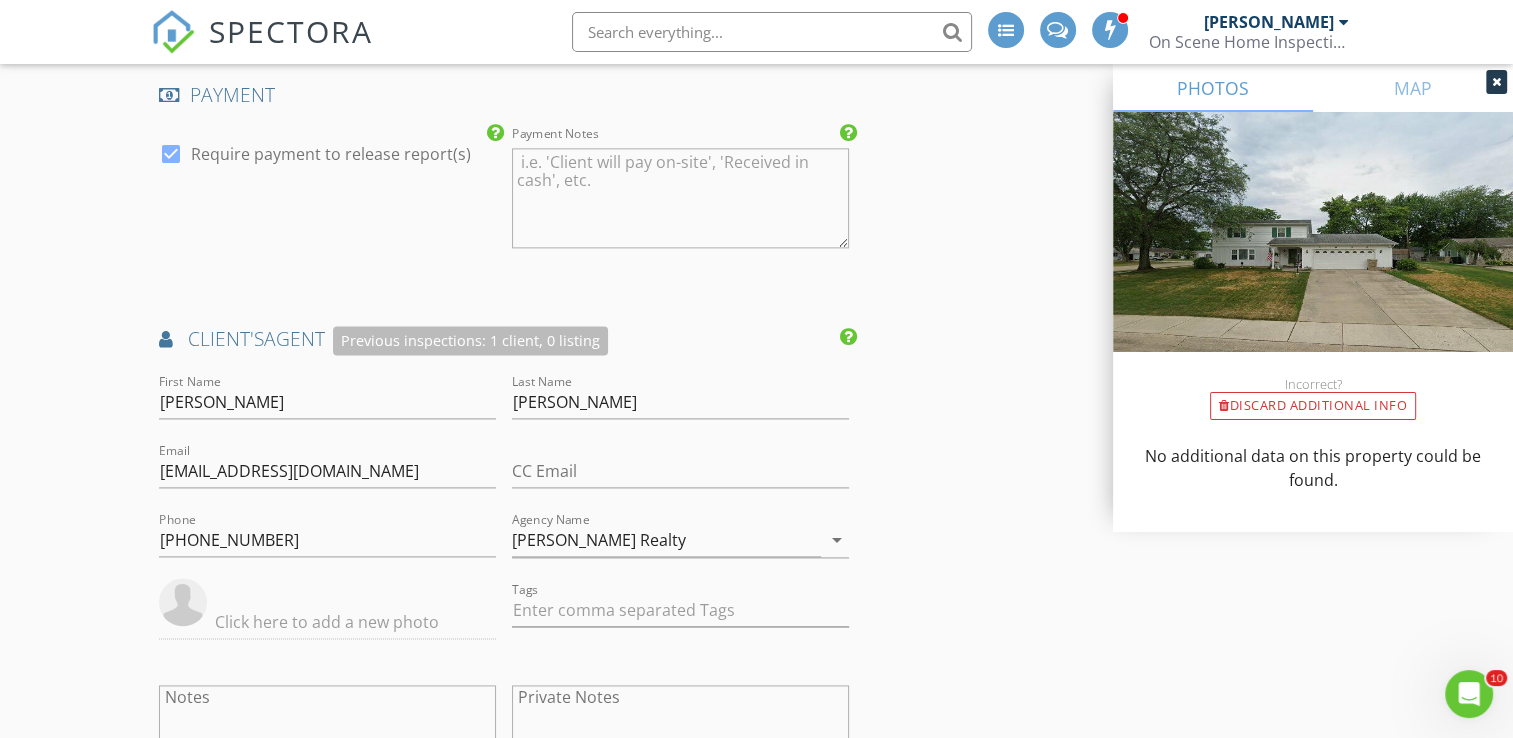 click on "New Inspection
INSPECTOR(S)
check_box   Bill Mason   PRIMARY   check_box_outline_blank   Nick Ponsler     Bill Mason arrow_drop_down   check_box_outline_blank Bill Mason specifically requested
Date/Time
07/10/2025 10:30 AM
Location
Address Search       Address 5033 W Blackford Dr   Unit   City South Bend   State IN   Zip 46614   County St. Joseph     Square Feet 1530   Year Built 1967   Foundation arrow_drop_down     Bill Mason     6.7 miles     (13 minutes)
client
check_box Enable Client CC email for this inspection   Client Search     check_box_outline_blank Client is a Company/Organization     First Name Joe   Last Name Reynoso   Email jreynoso819@gmail.com   CC Email   Phone 574-209-0300         Tags         Notes   Private Notes
ADD ADDITIONAL client
SERVICES" at bounding box center (756, -54) 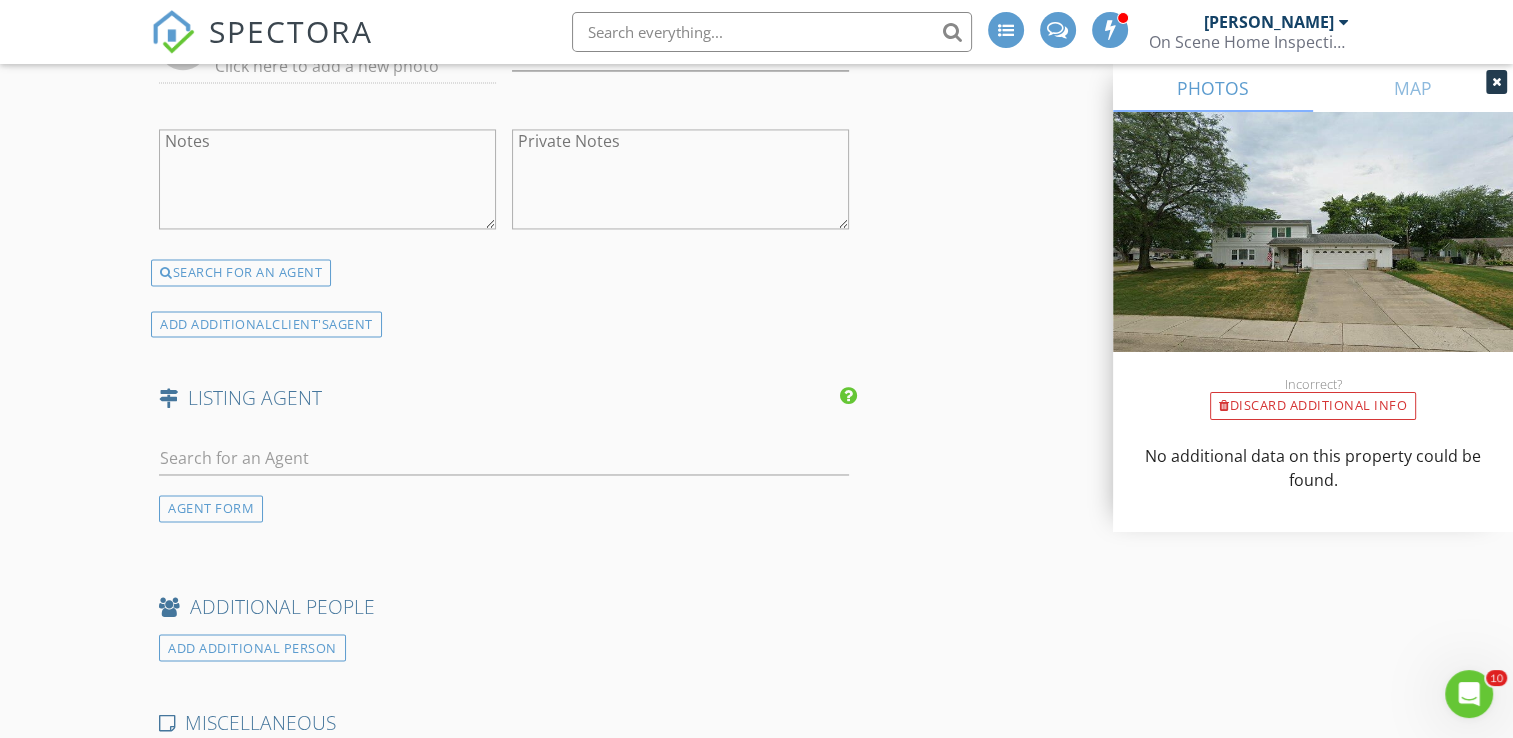 scroll, scrollTop: 3200, scrollLeft: 0, axis: vertical 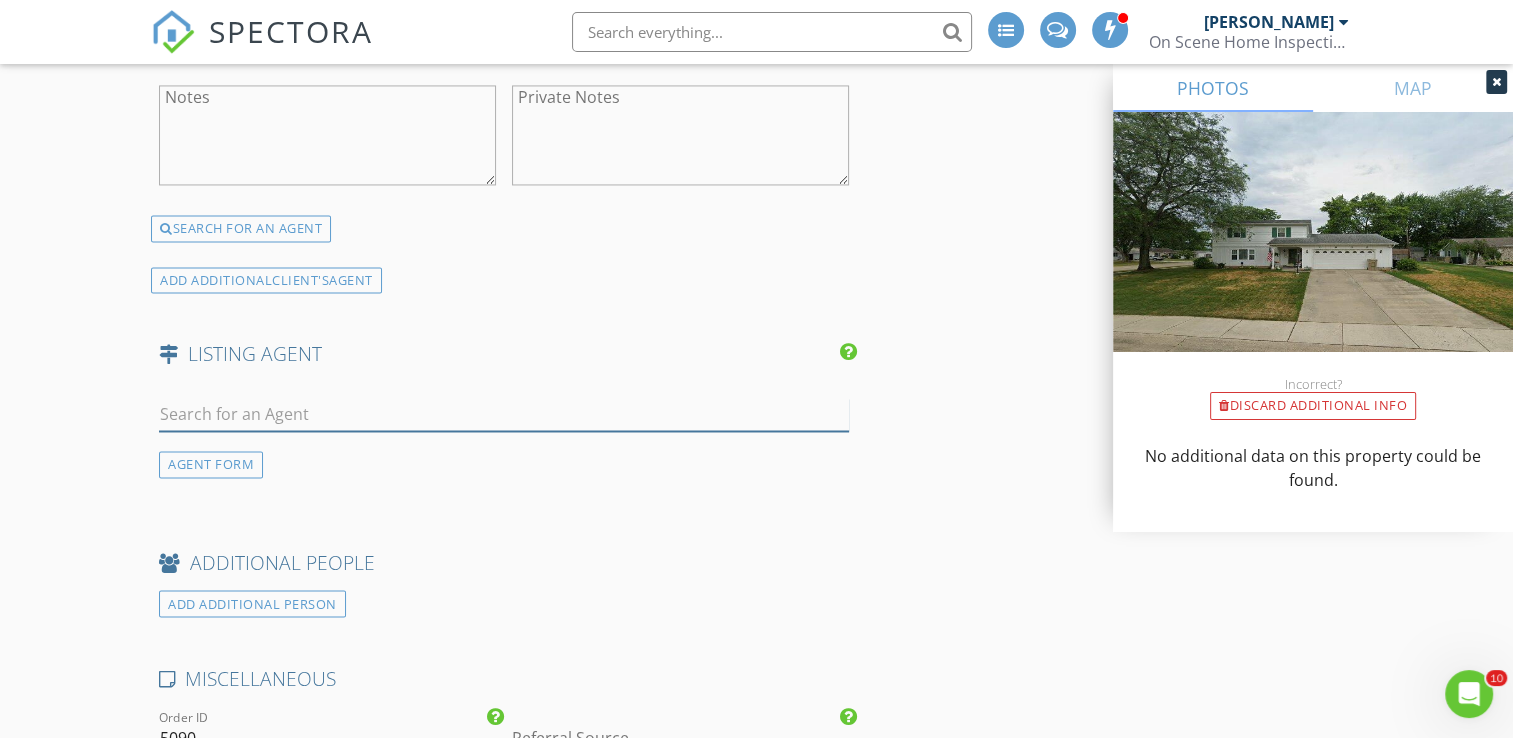 click at bounding box center (504, 414) 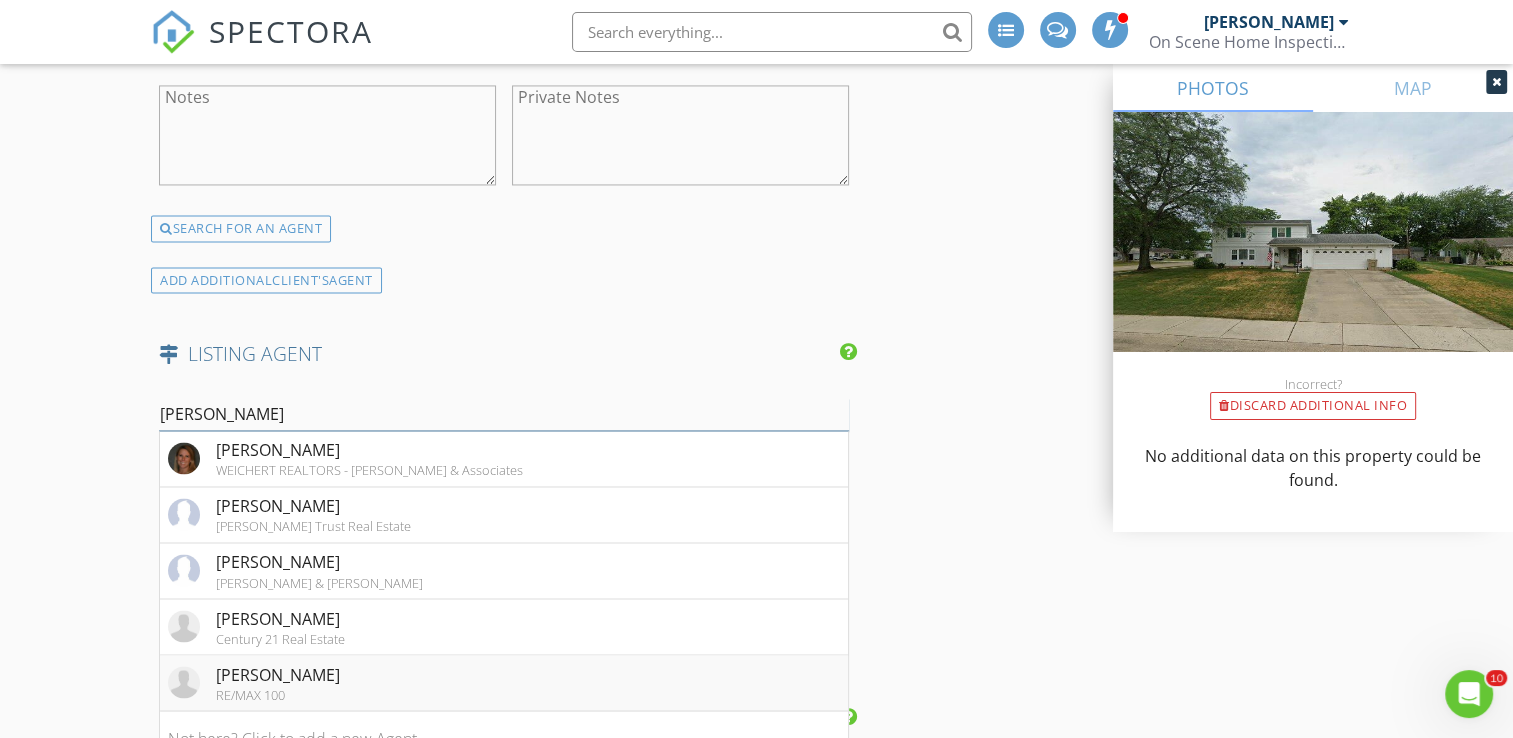 type on "david" 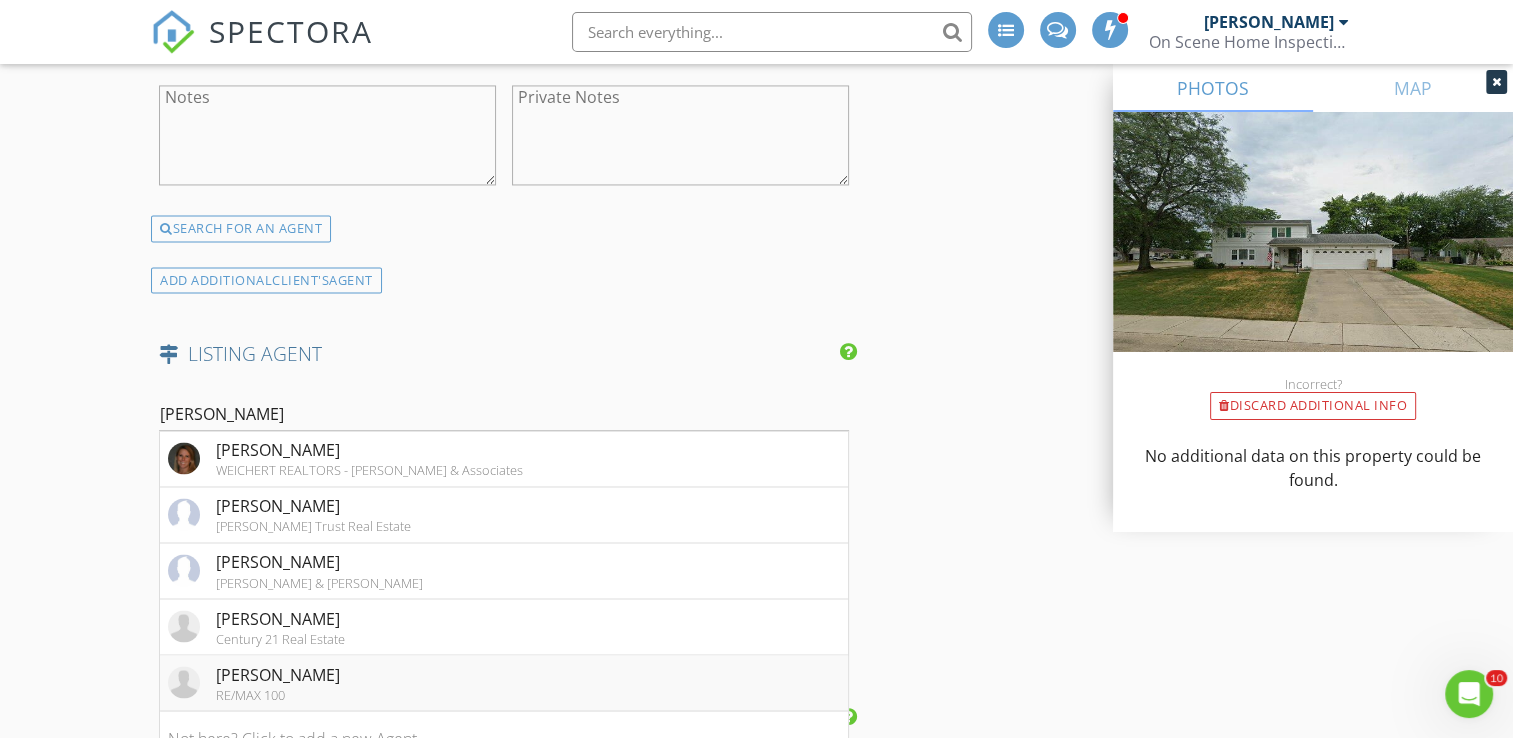 click on "David Perry
RE/MAX 100" at bounding box center (504, 683) 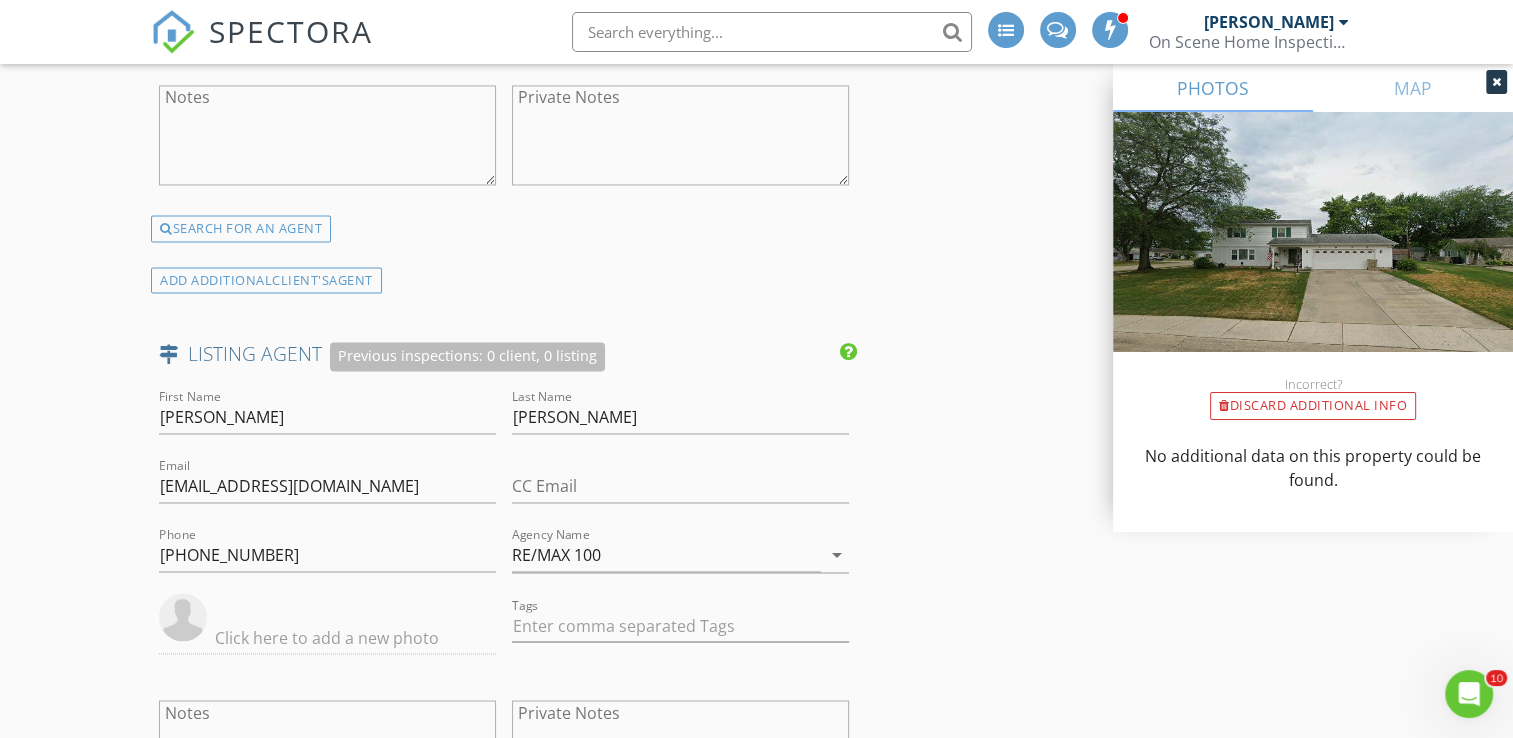click on "New Inspection
INSPECTOR(S)
check_box   Bill Mason   PRIMARY   check_box_outline_blank   Nick Ponsler     Bill Mason arrow_drop_down   check_box_outline_blank Bill Mason specifically requested
Date/Time
07/10/2025 10:30 AM
Location
Address Search       Address 5033 W Blackford Dr   Unit   City South Bend   State IN   Zip 46614   County St. Joseph     Square Feet 1530   Year Built 1967   Foundation arrow_drop_down     Bill Mason     6.7 miles     (13 minutes)
client
check_box Enable Client CC email for this inspection   Client Search     check_box_outline_blank Client is a Company/Organization     First Name Joe   Last Name Reynoso   Email jreynoso819@gmail.com   CC Email   Phone 574-209-0300         Tags         Notes   Private Notes
ADD ADDITIONAL client
SERVICES" at bounding box center [756, -450] 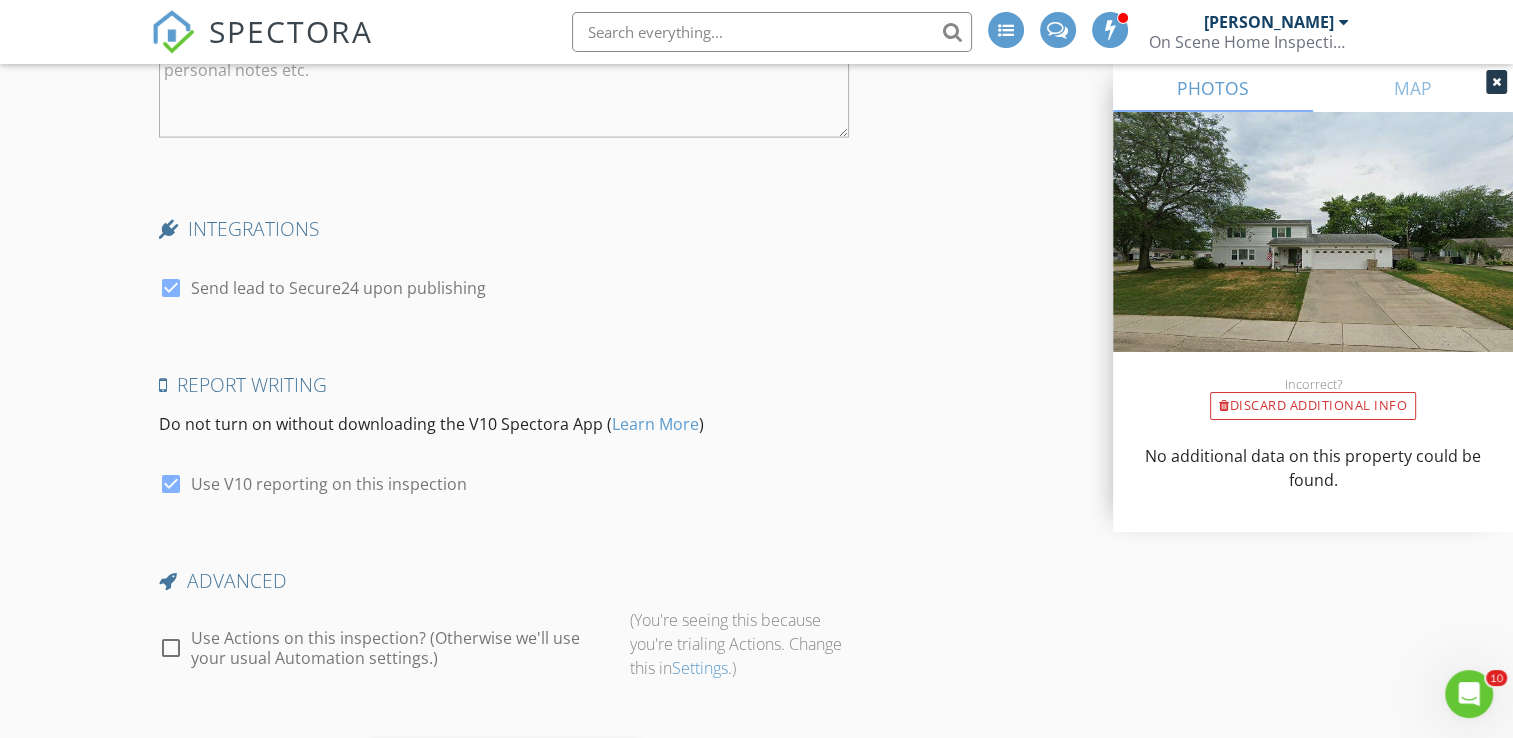 scroll, scrollTop: 4613, scrollLeft: 0, axis: vertical 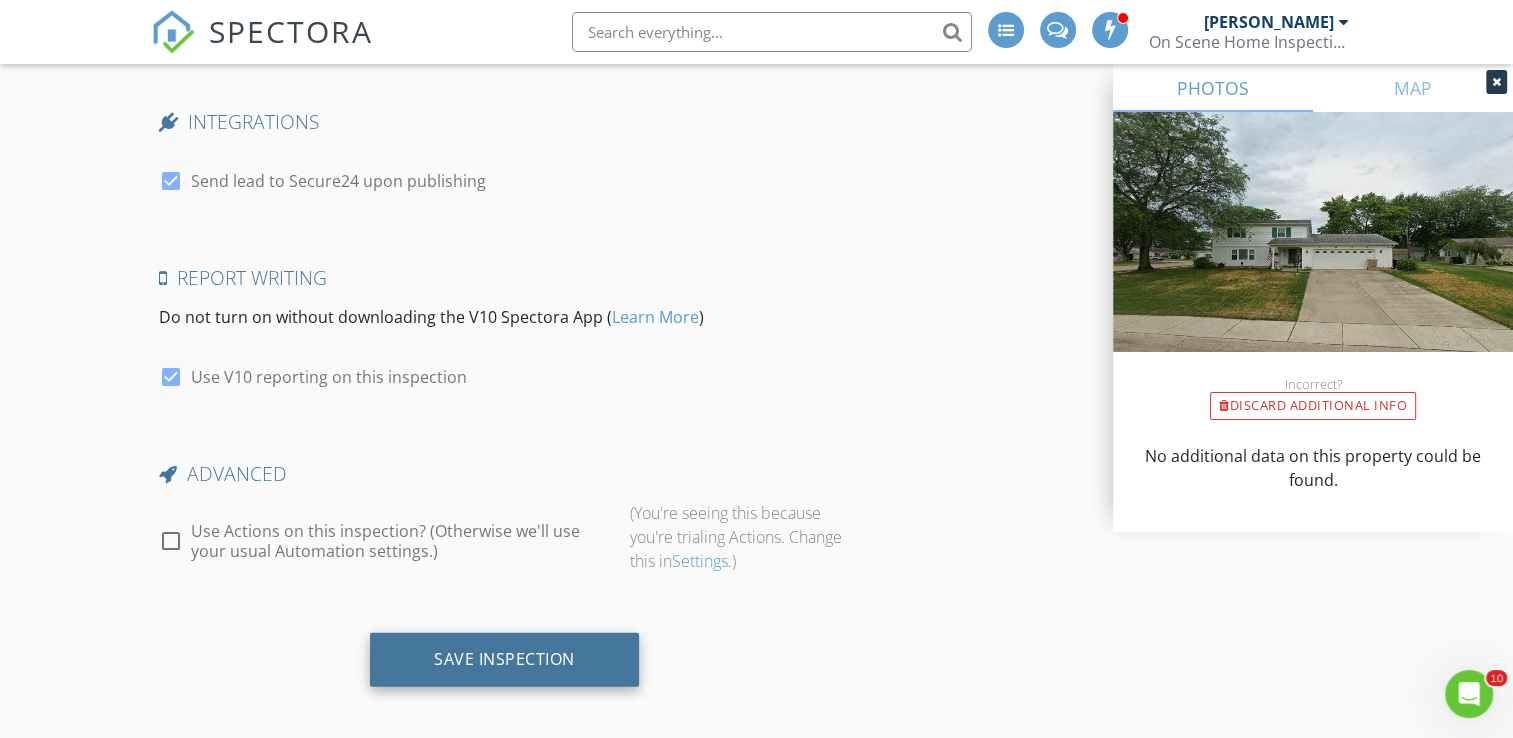 click on "Save Inspection" at bounding box center [504, 659] 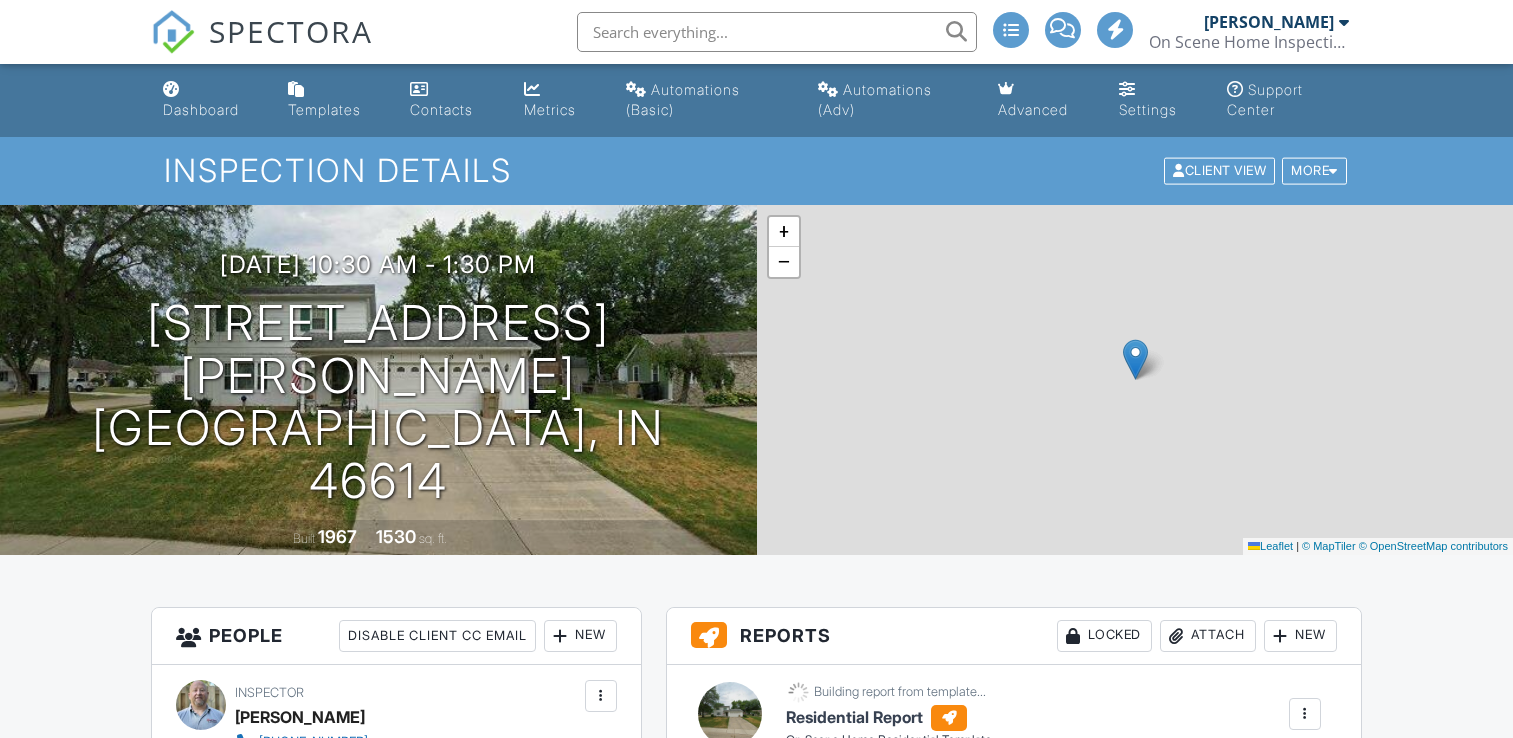 scroll, scrollTop: 0, scrollLeft: 0, axis: both 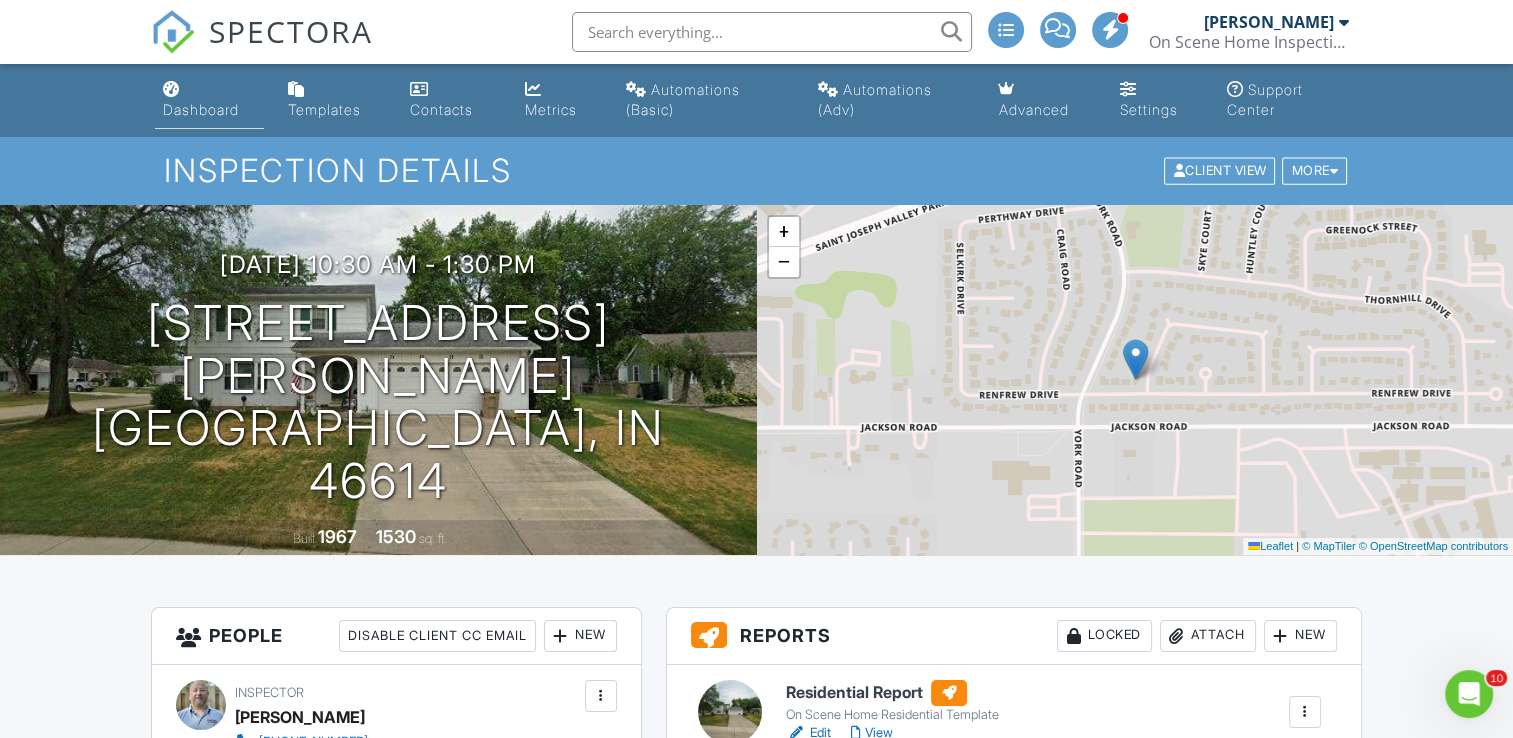 click on "Dashboard" at bounding box center [201, 109] 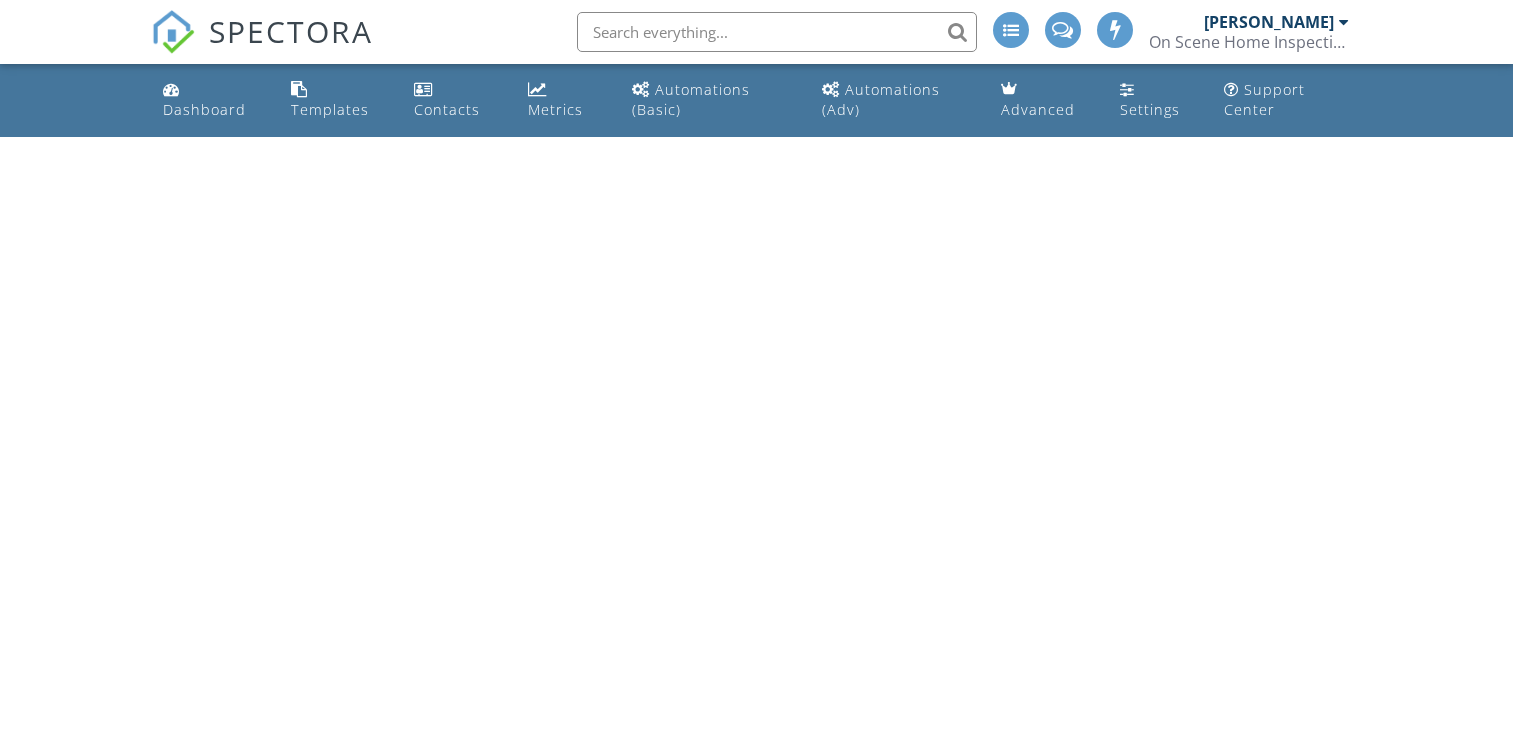 scroll, scrollTop: 0, scrollLeft: 0, axis: both 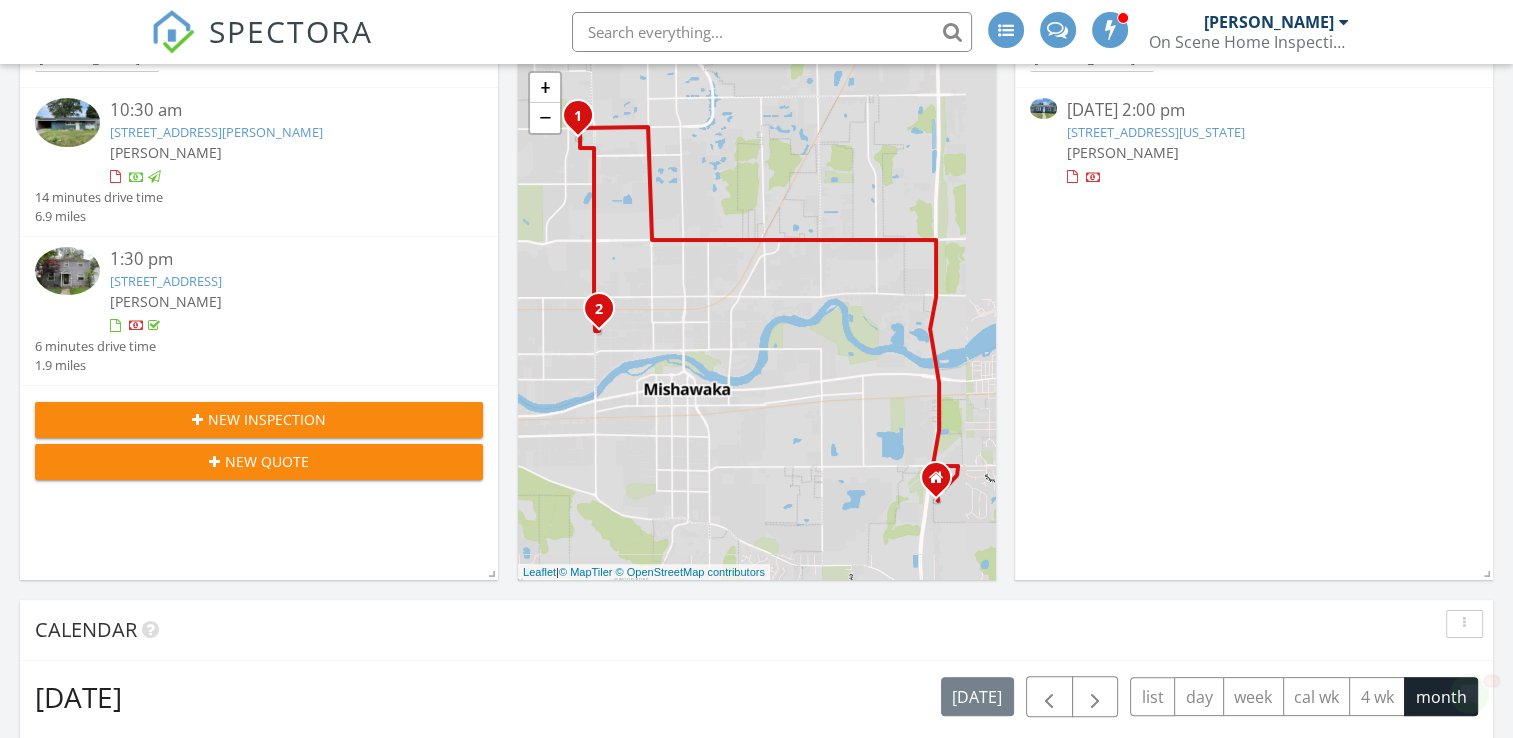 click on "New Inspection" at bounding box center [267, 419] 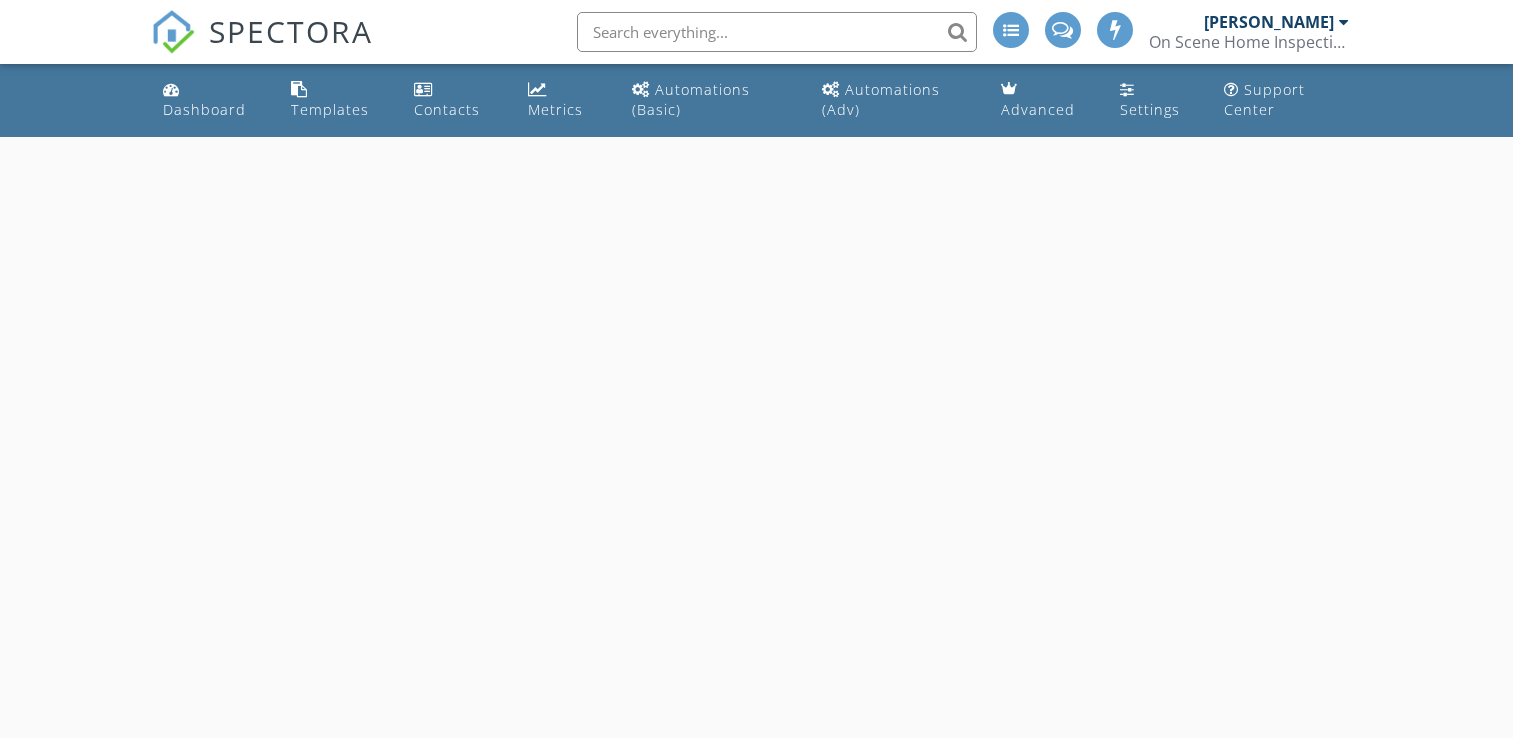 scroll, scrollTop: 0, scrollLeft: 0, axis: both 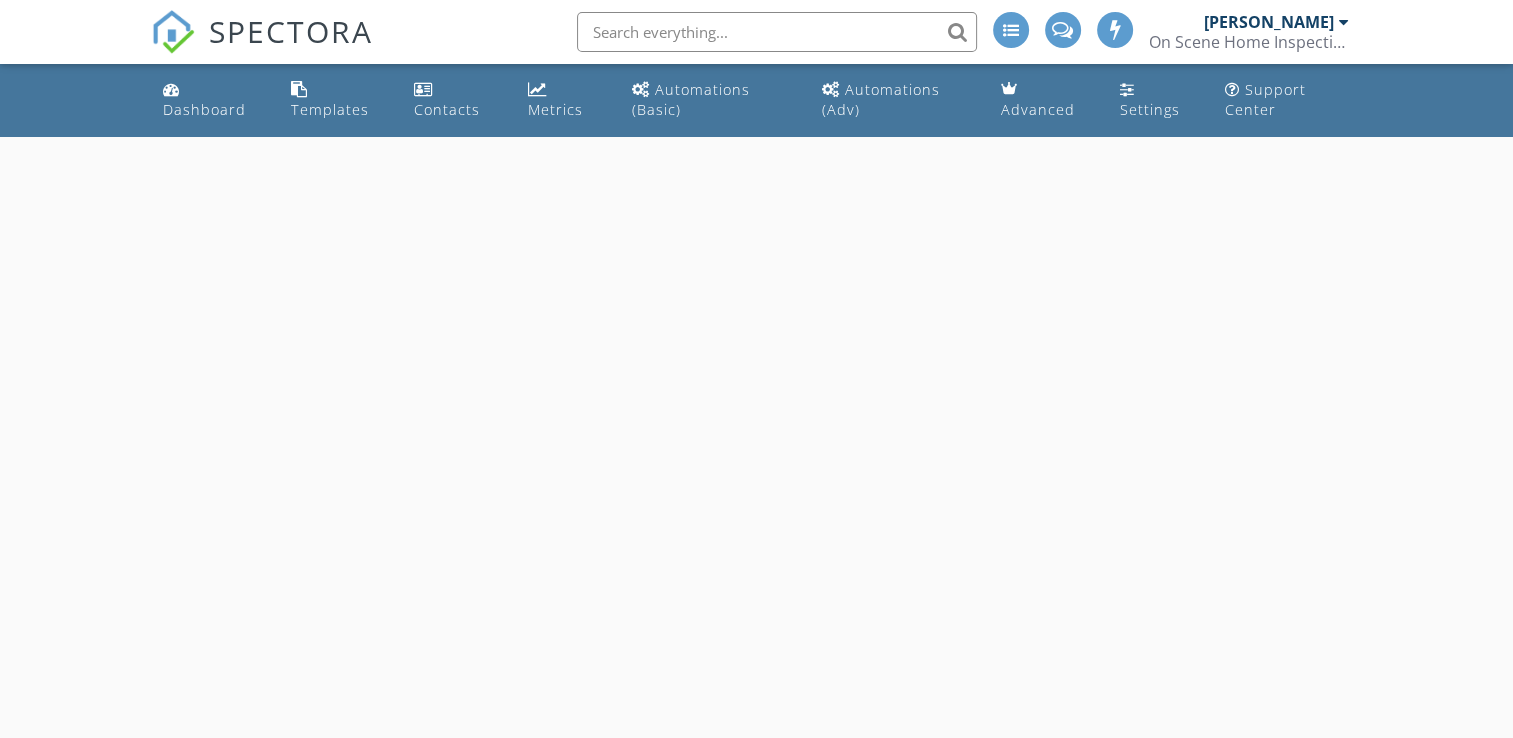 select on "6" 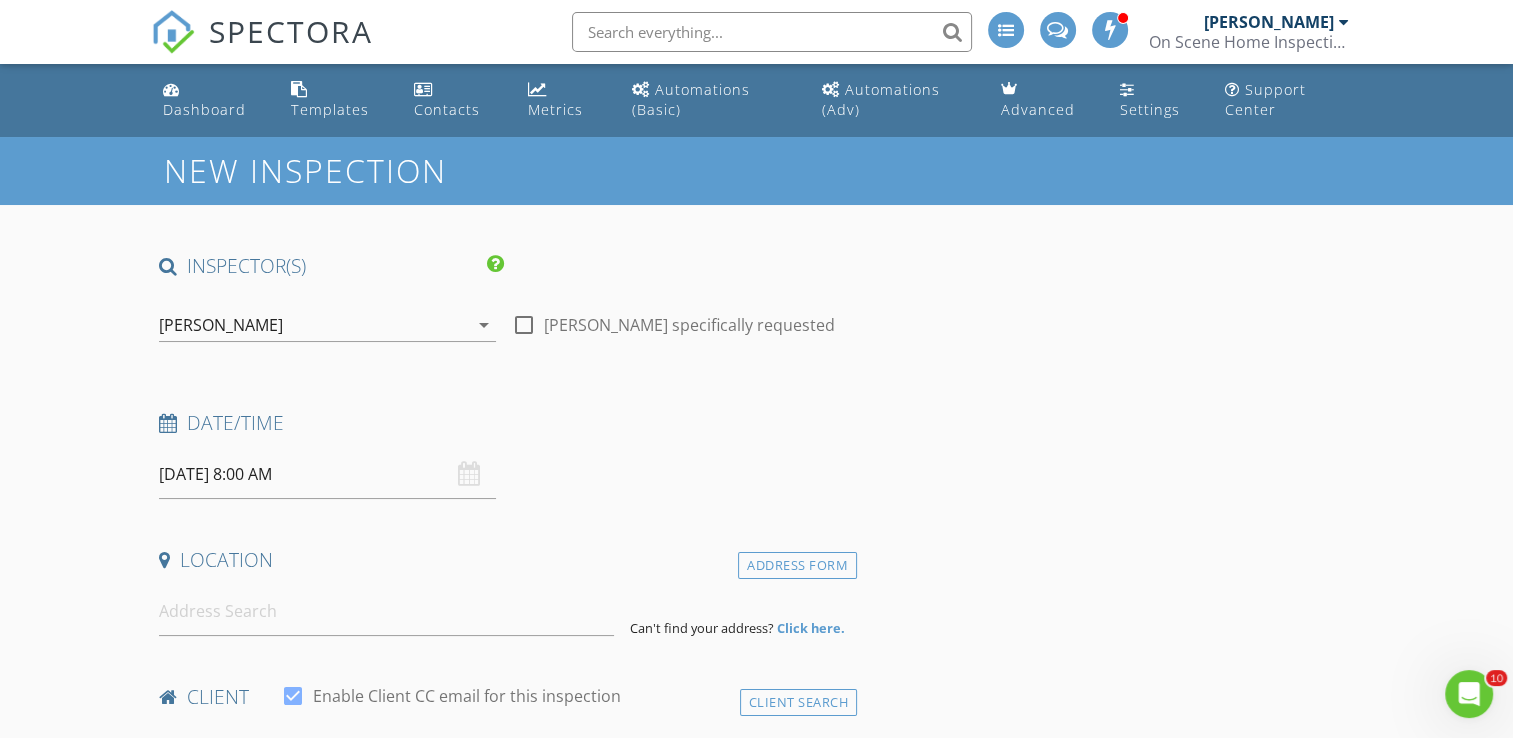 scroll, scrollTop: 0, scrollLeft: 0, axis: both 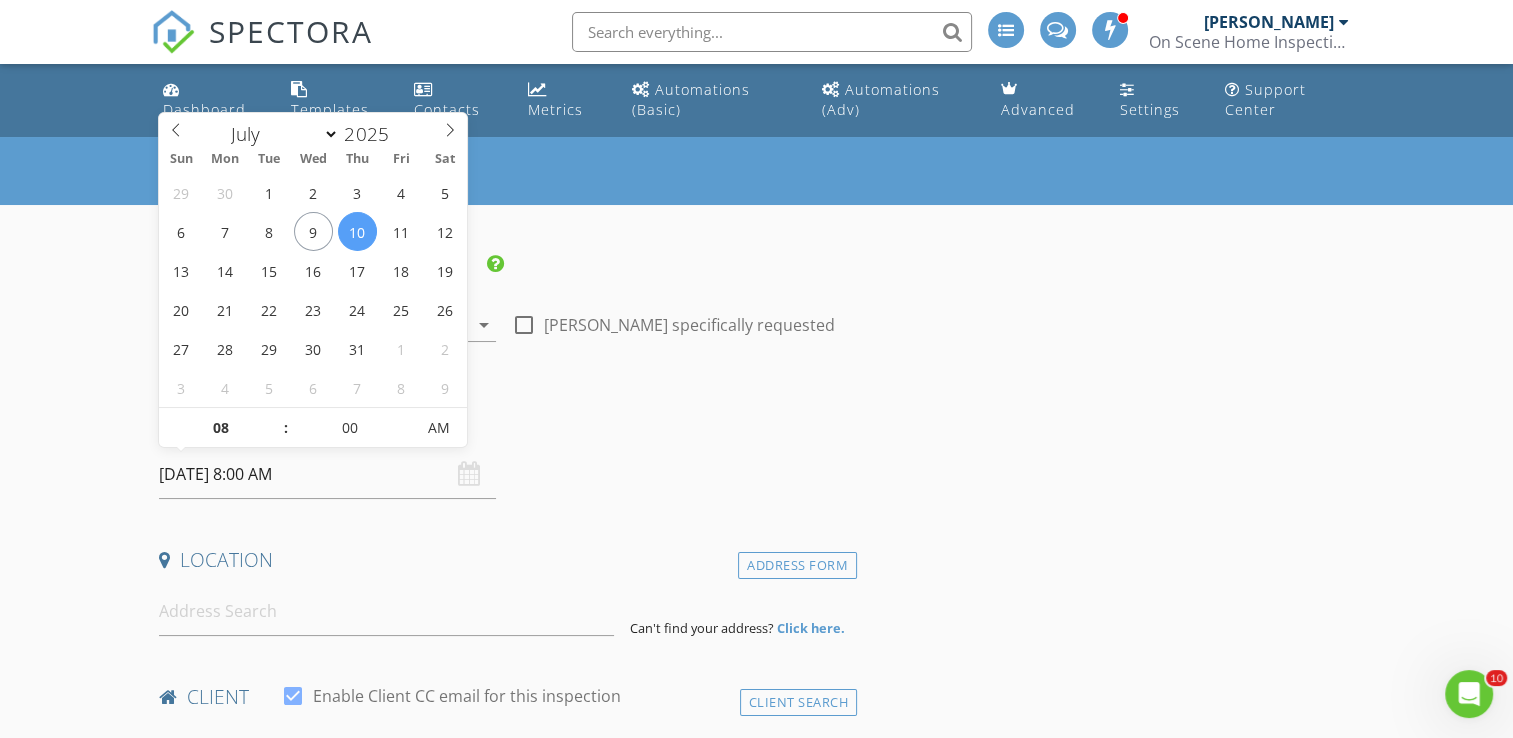 click on "[DATE] 8:00 AM" at bounding box center (327, 474) 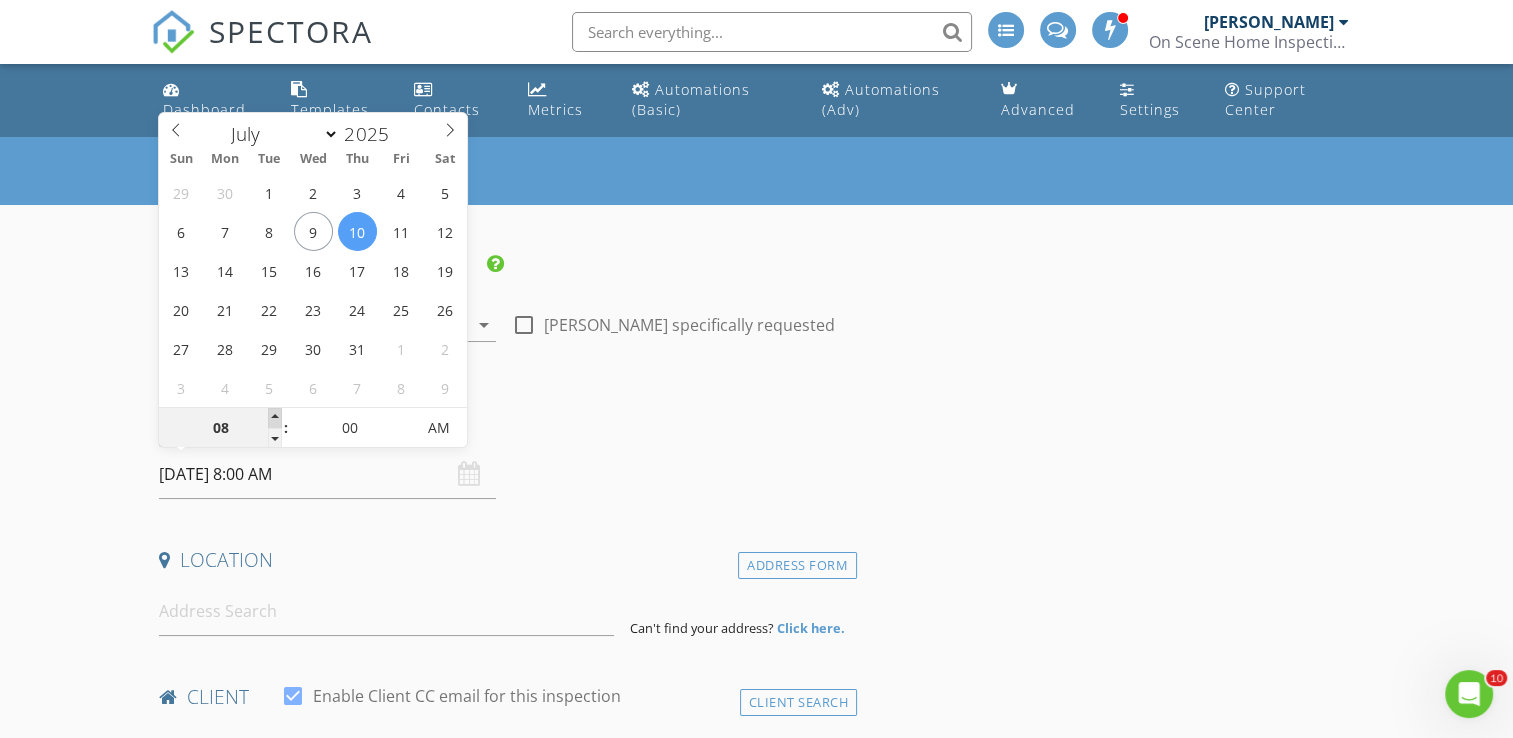 type on "09" 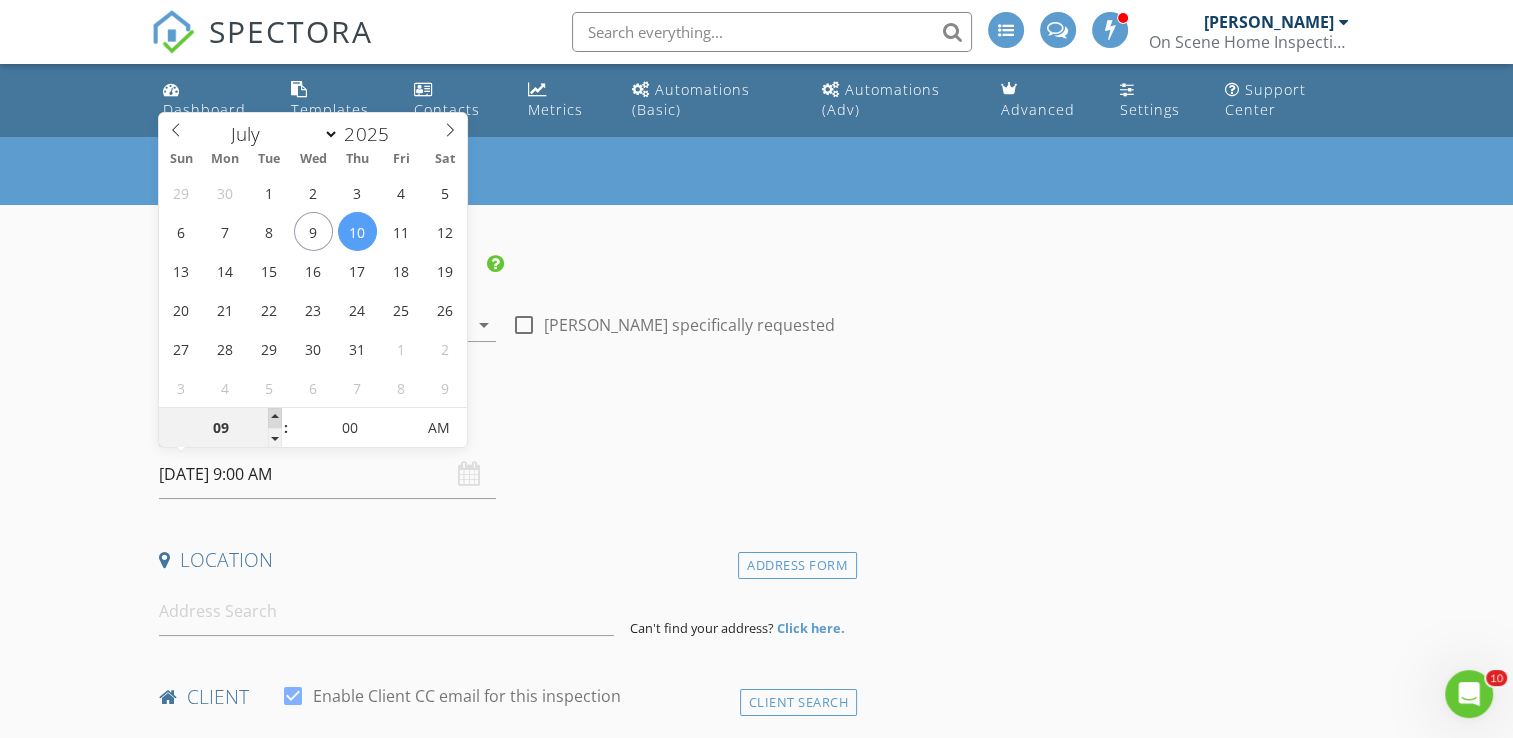 click at bounding box center [275, 418] 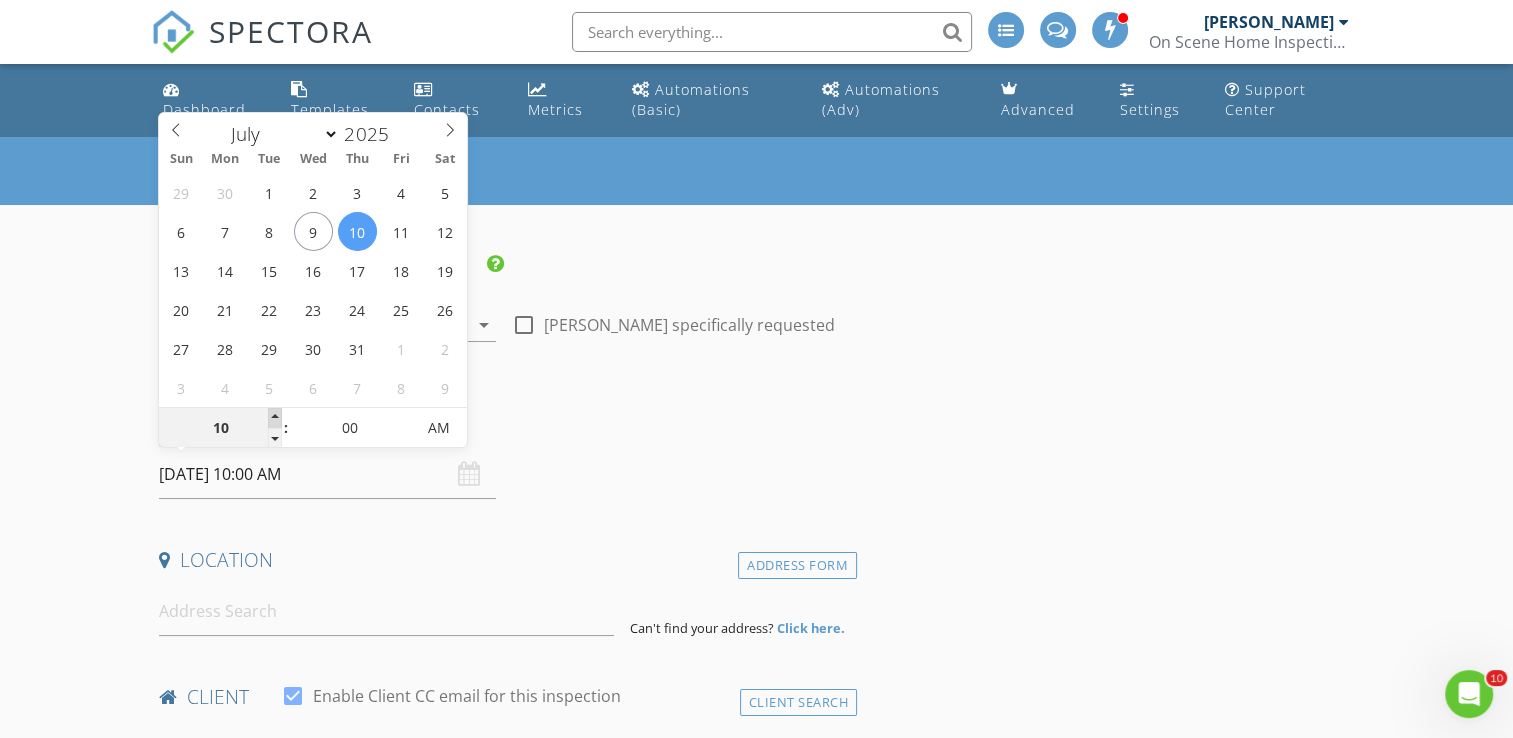 click at bounding box center [275, 418] 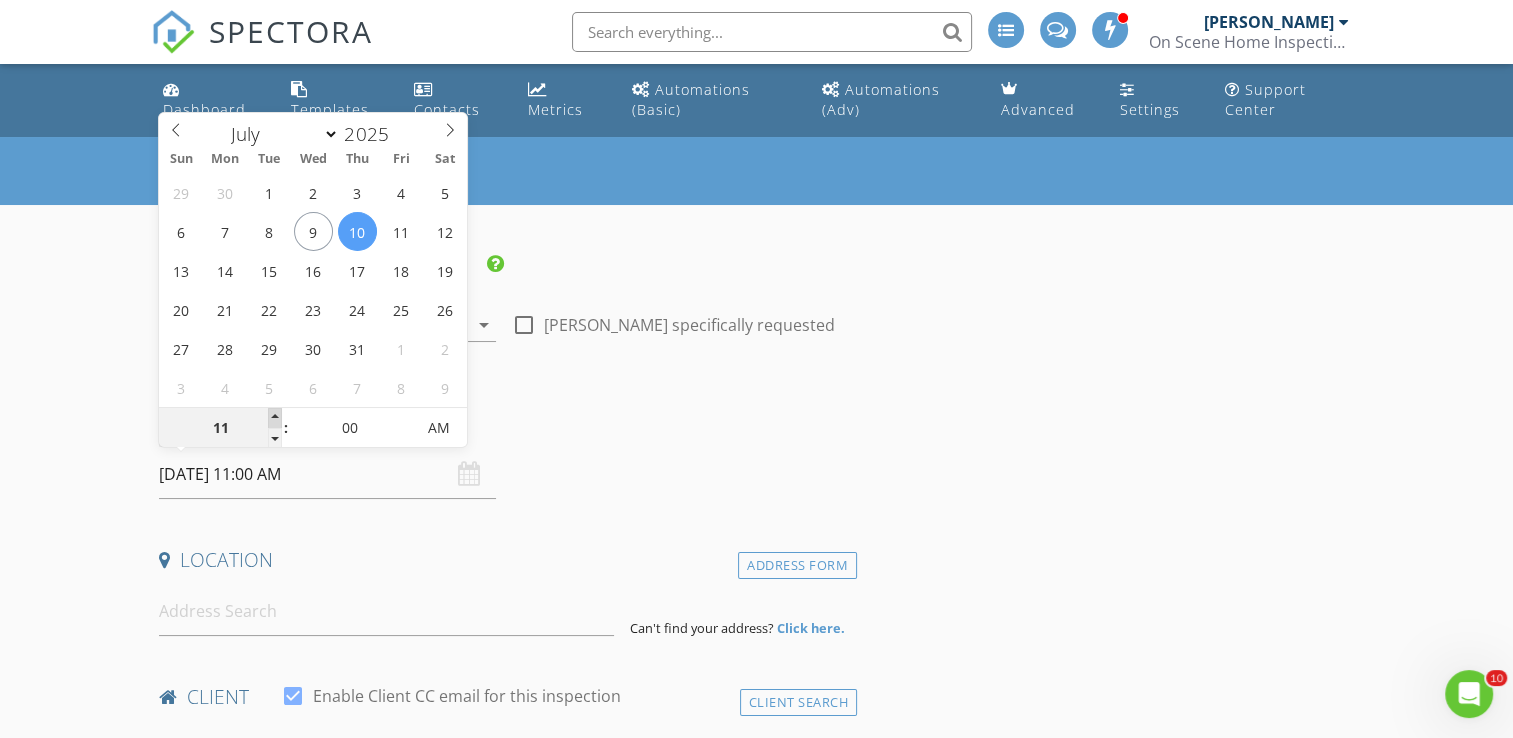 click at bounding box center [275, 418] 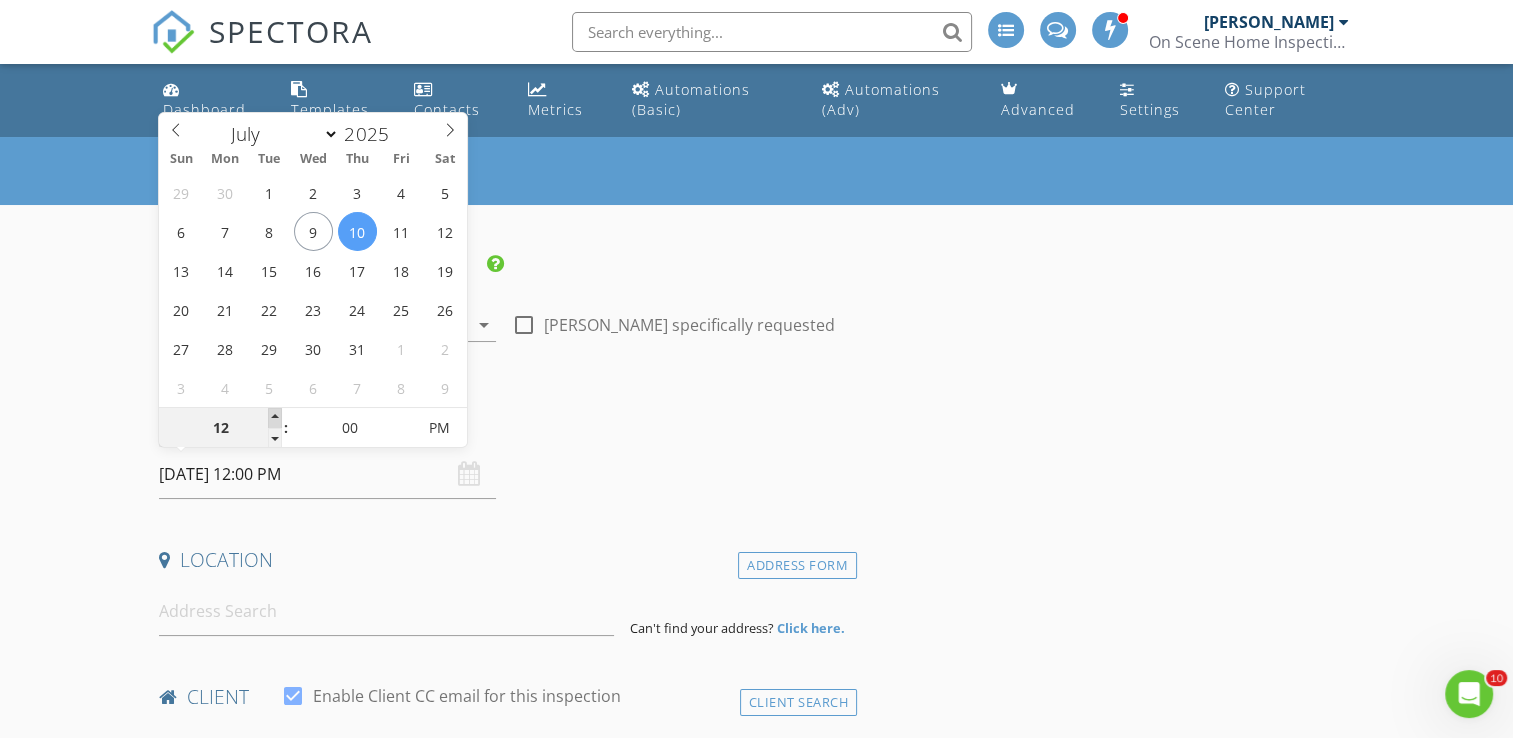 click at bounding box center [275, 418] 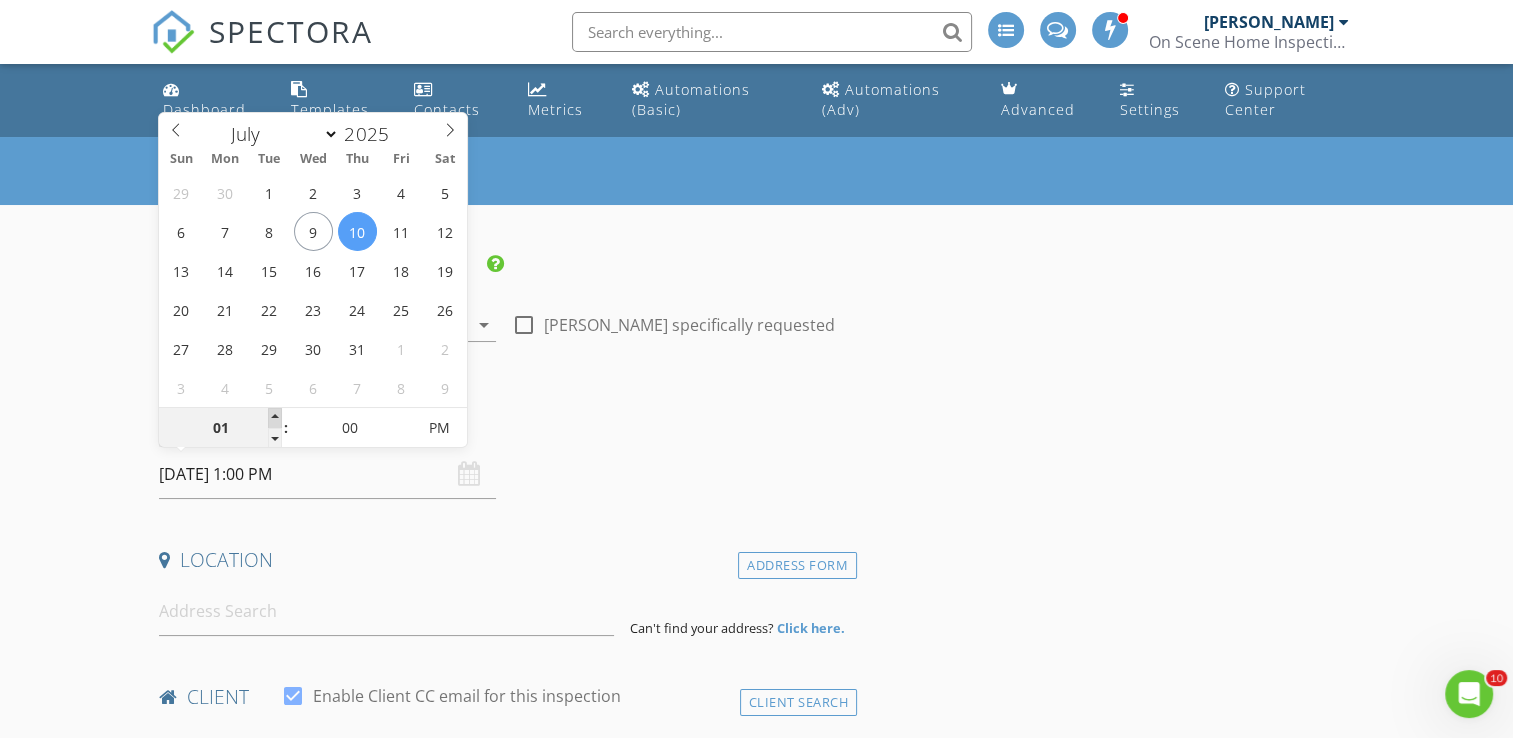 click at bounding box center (275, 418) 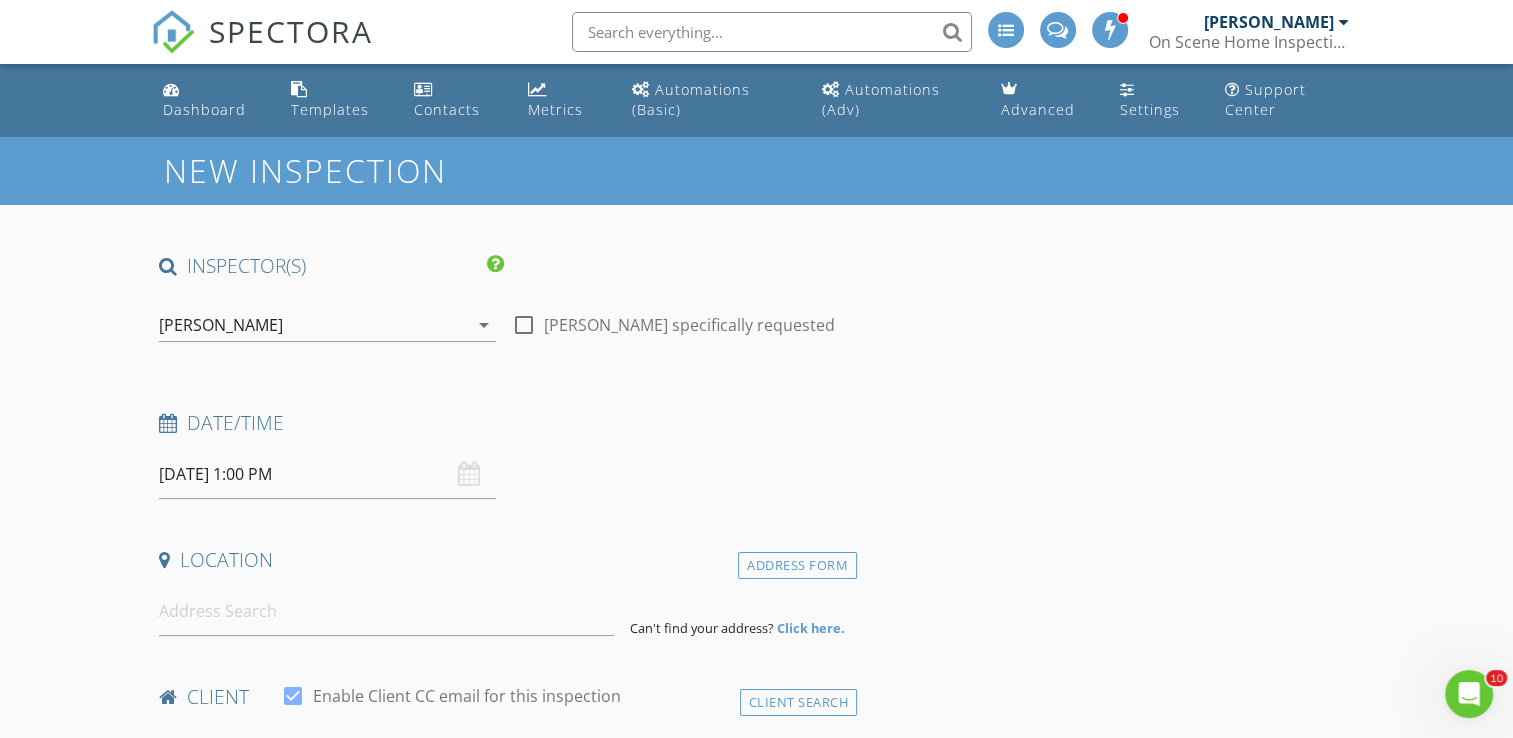 click on "Date/Time" at bounding box center [504, 423] 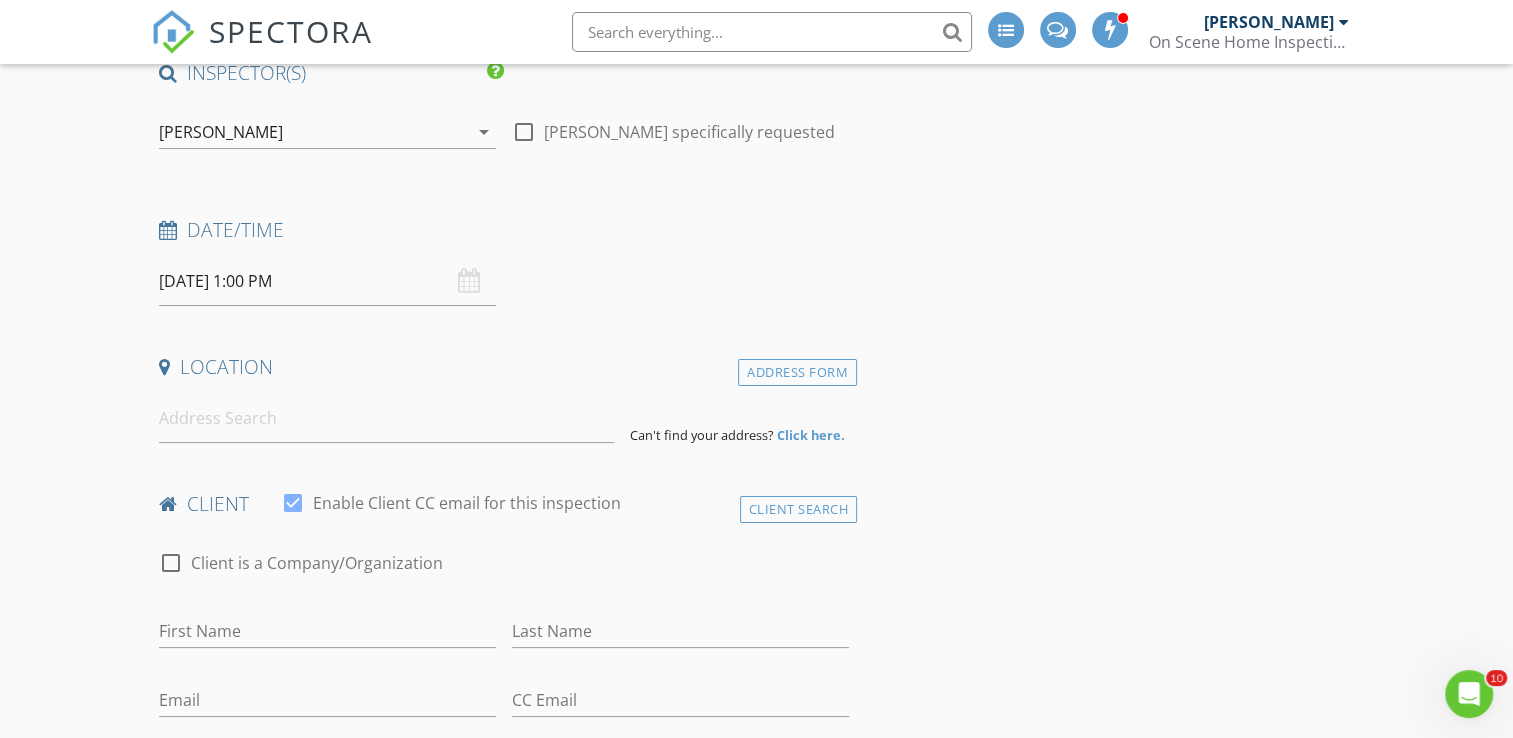 scroll, scrollTop: 200, scrollLeft: 0, axis: vertical 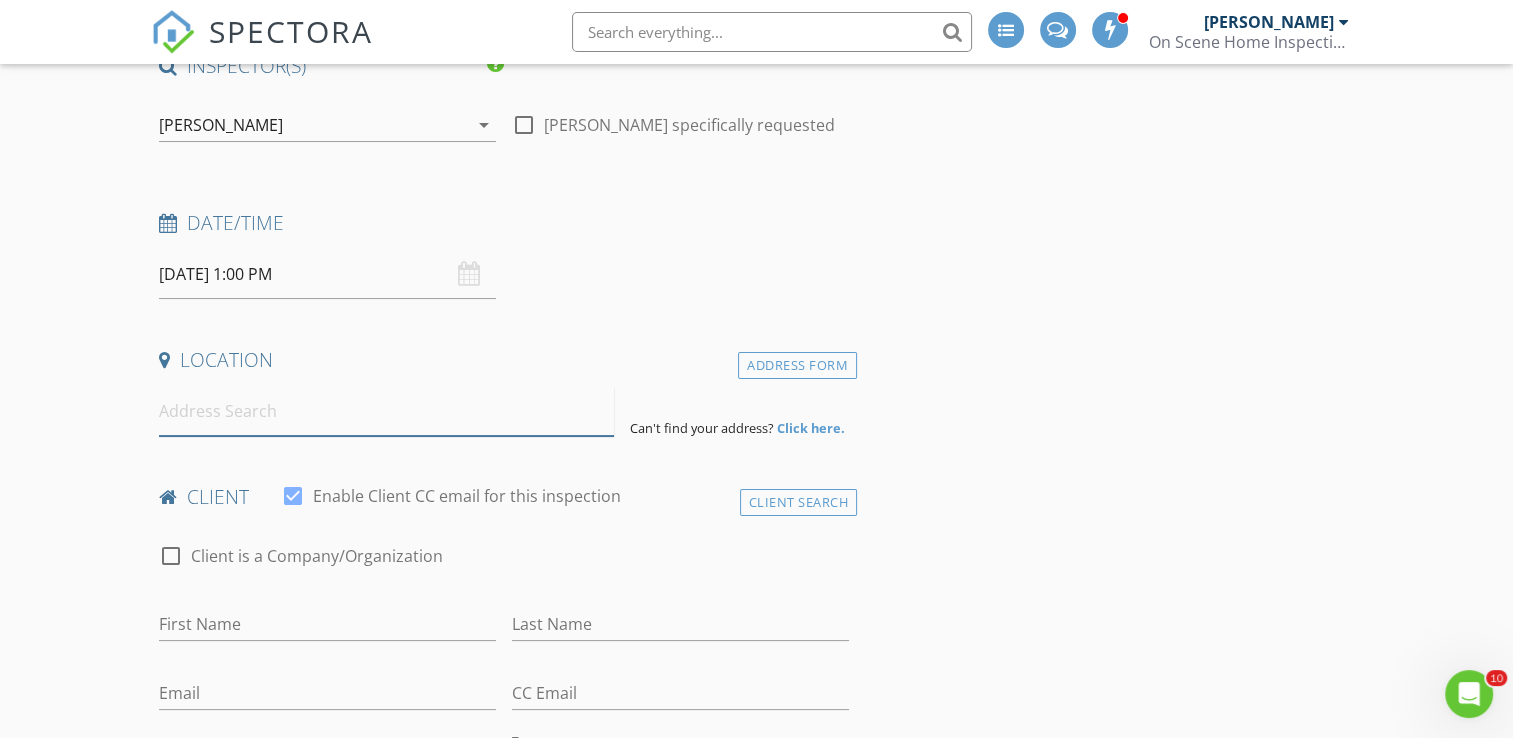 click at bounding box center (386, 411) 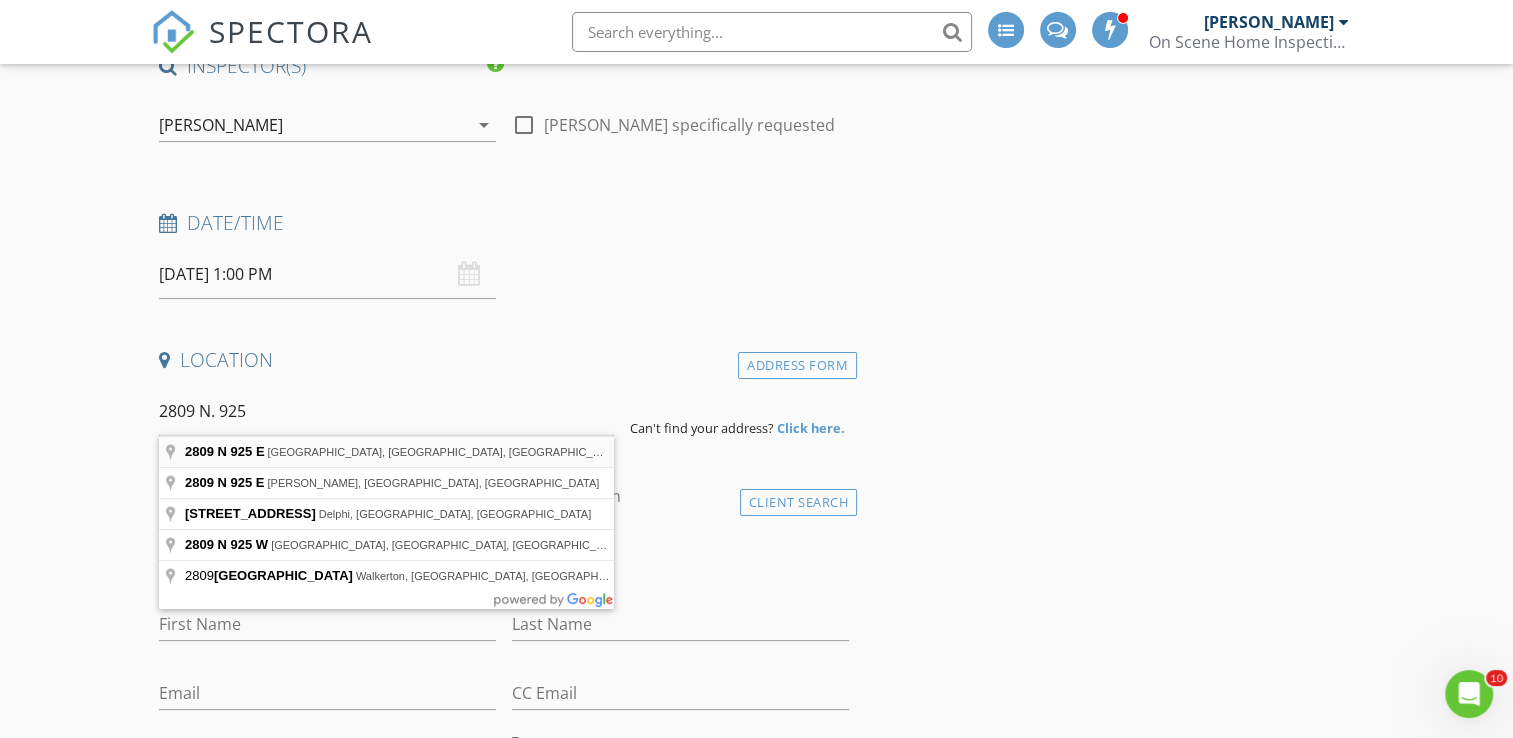 type on "2809 N 925 E, Mill Creek, IN, USA" 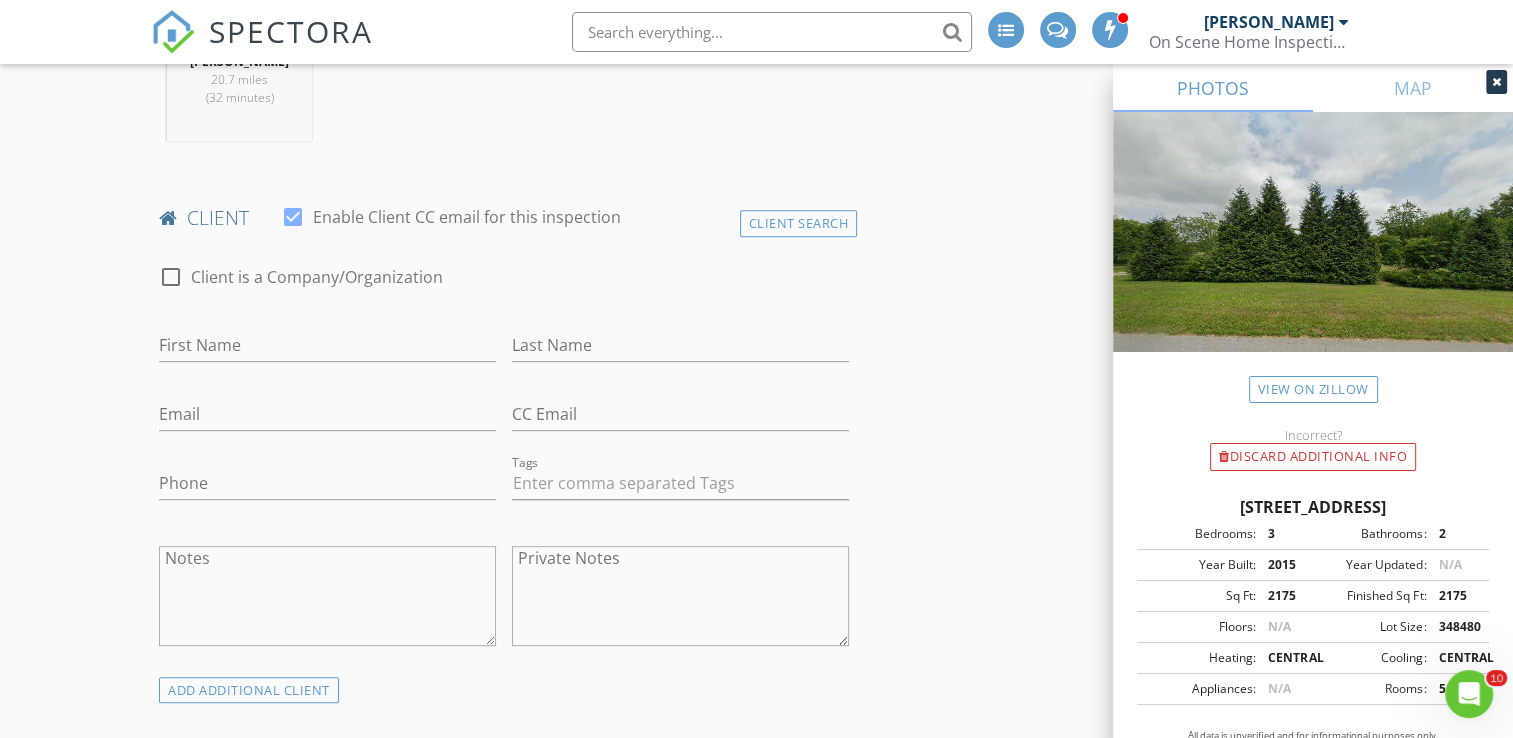 scroll, scrollTop: 900, scrollLeft: 0, axis: vertical 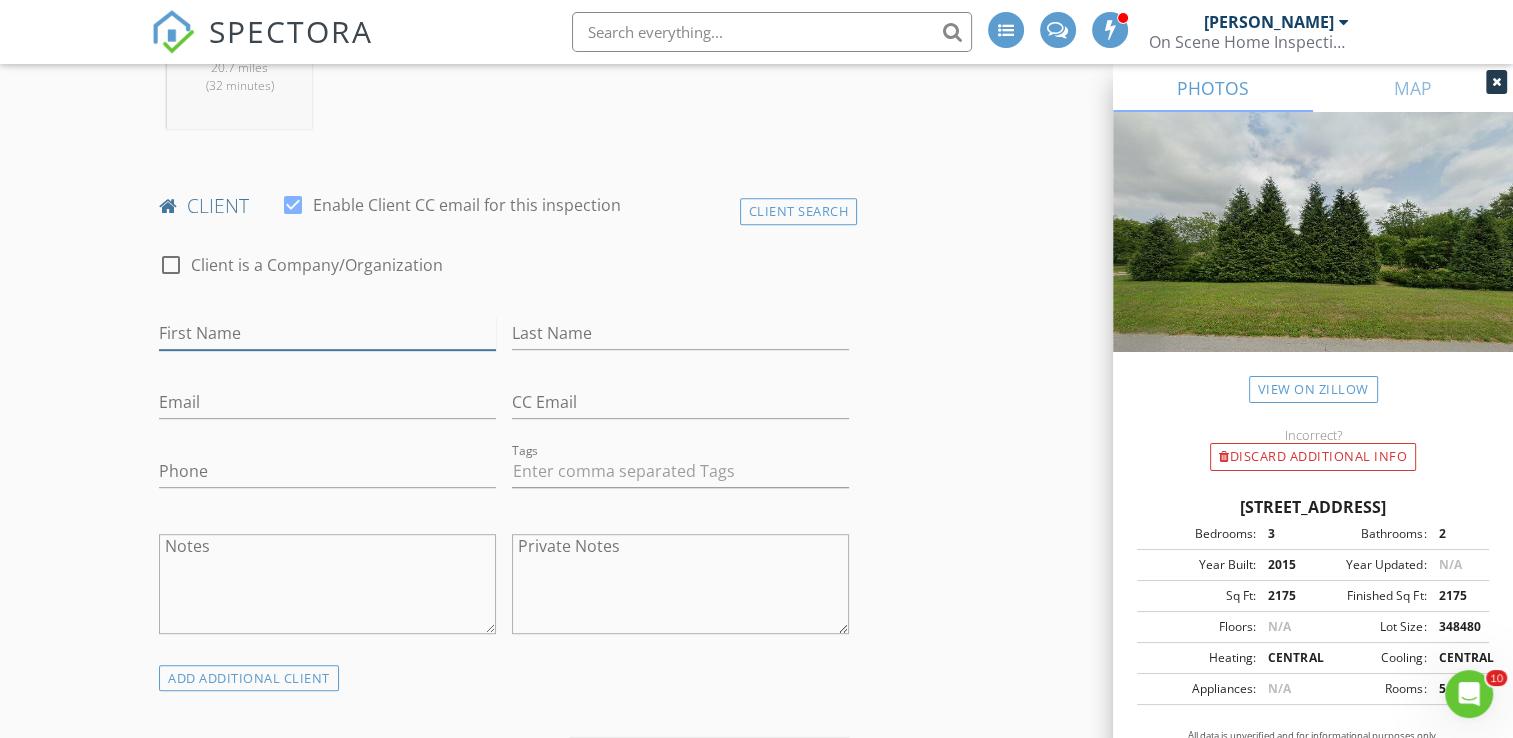 click on "First Name" at bounding box center [327, 333] 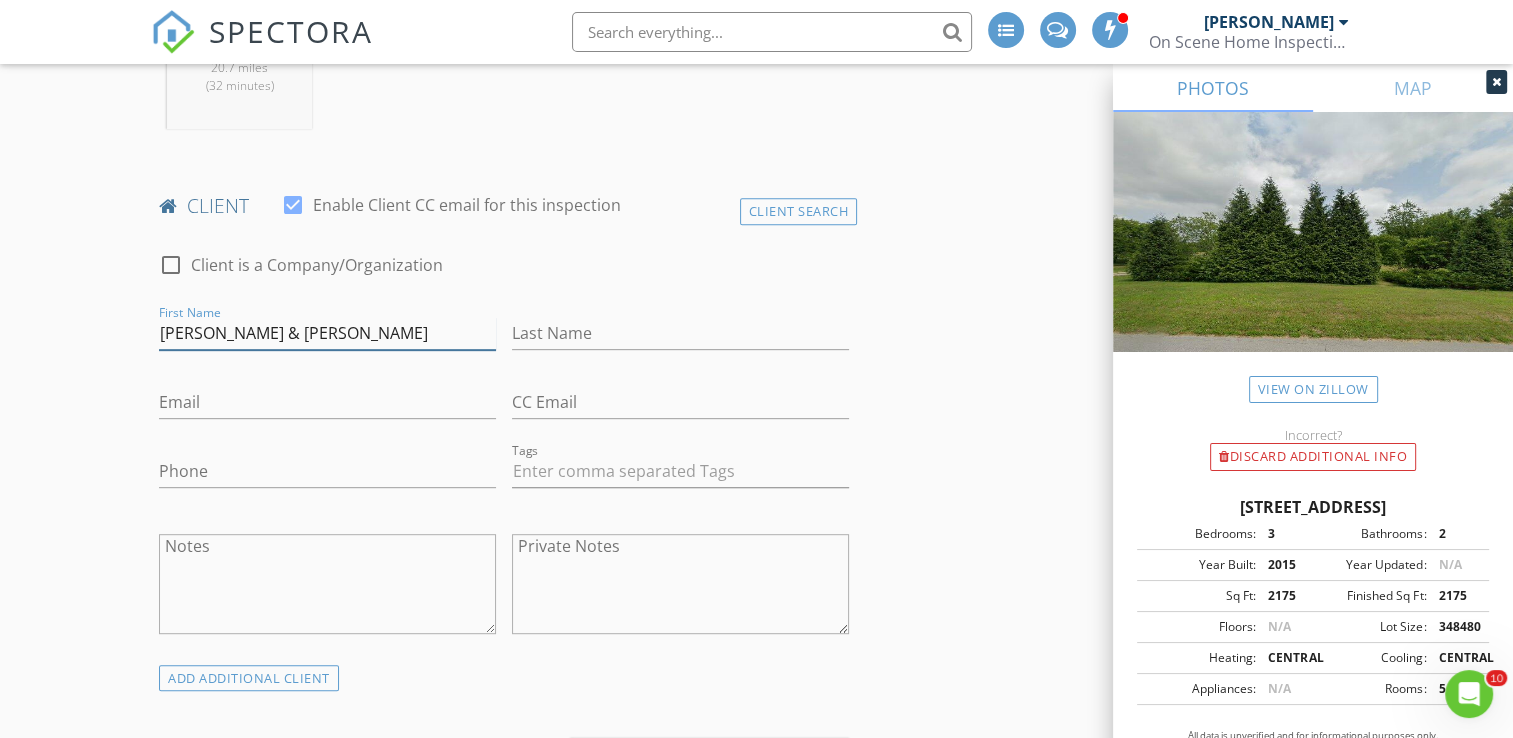 type on "Greg & LoRee" 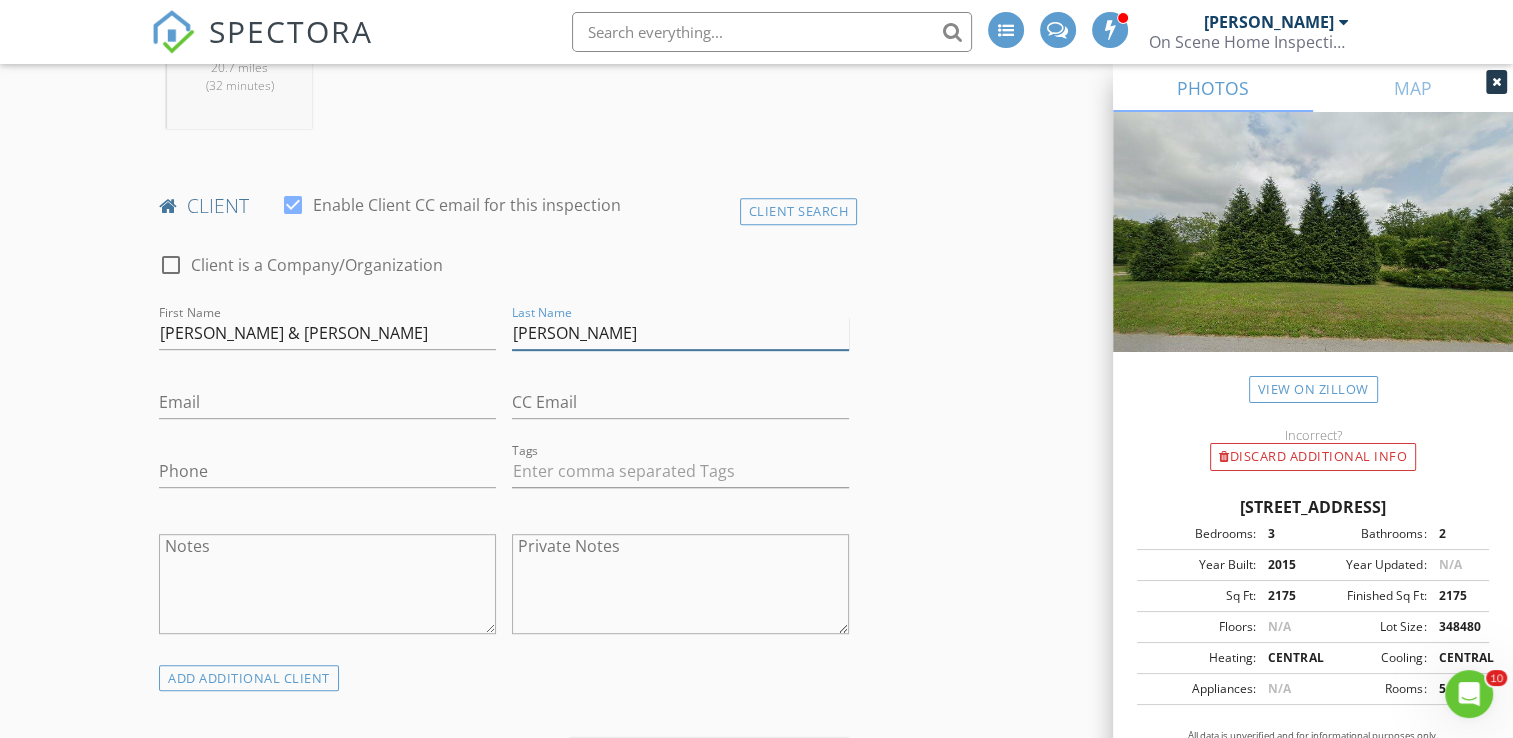 type on "Feltz" 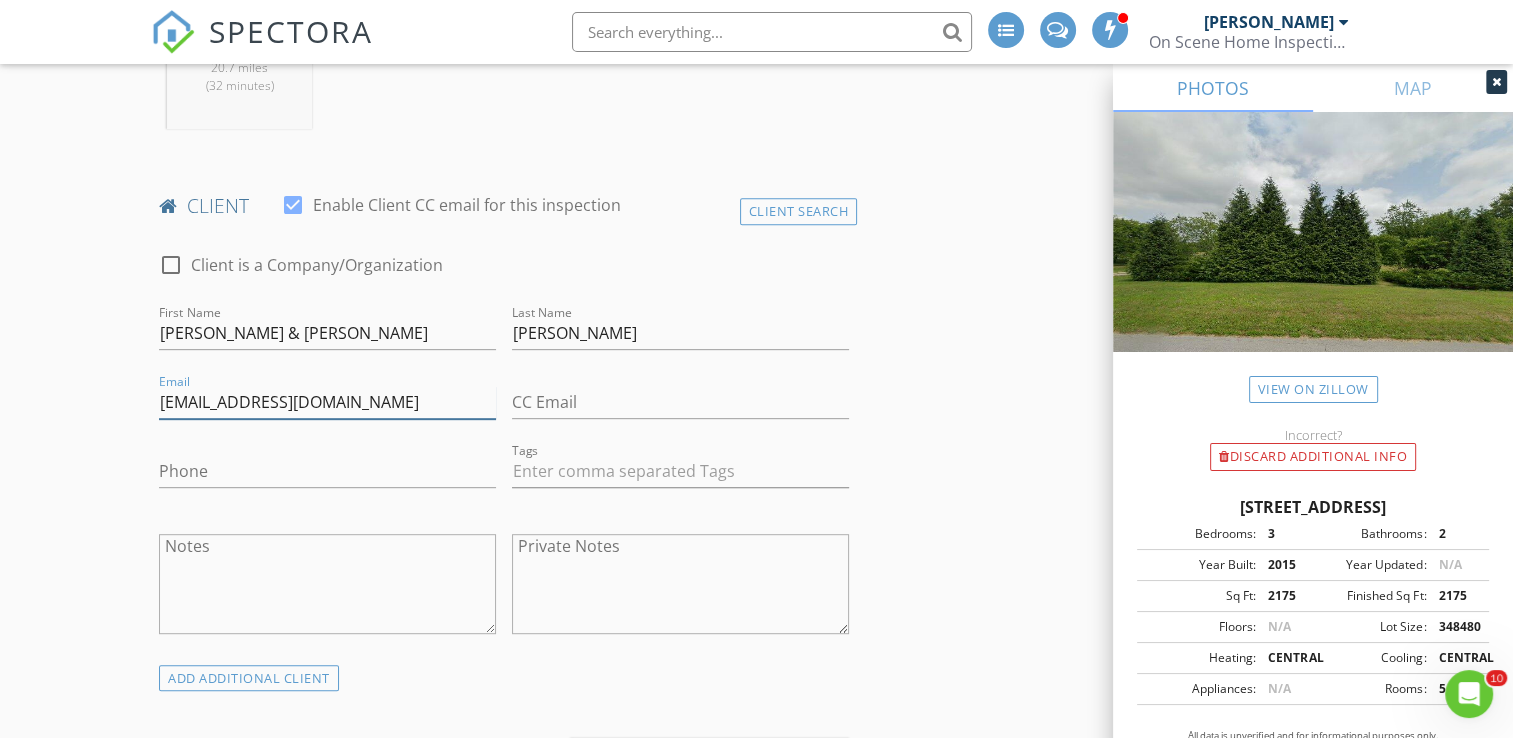 type on "hoosierpapa@proton.me" 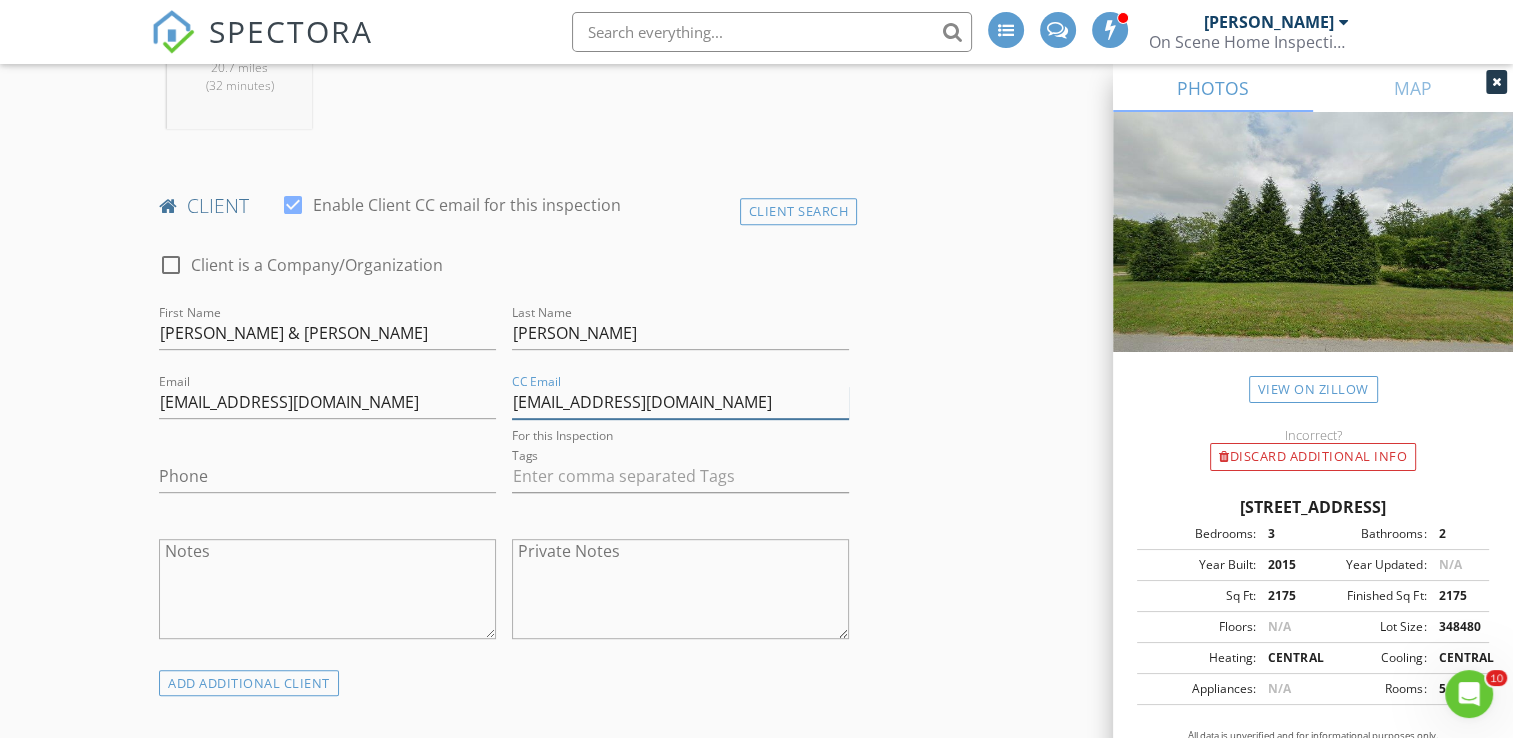 type on "lbfeltz@gmail.com" 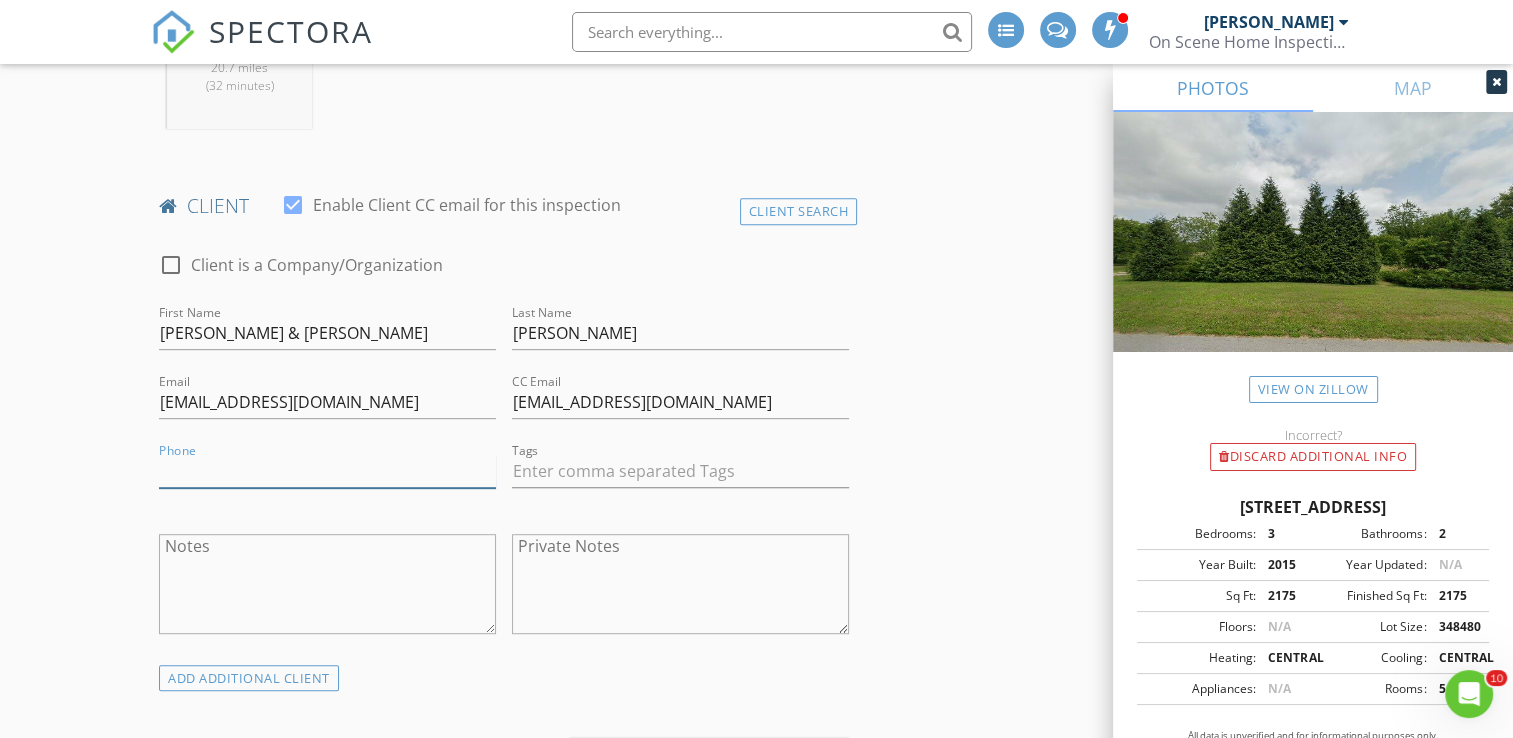 click on "Phone" at bounding box center (327, 471) 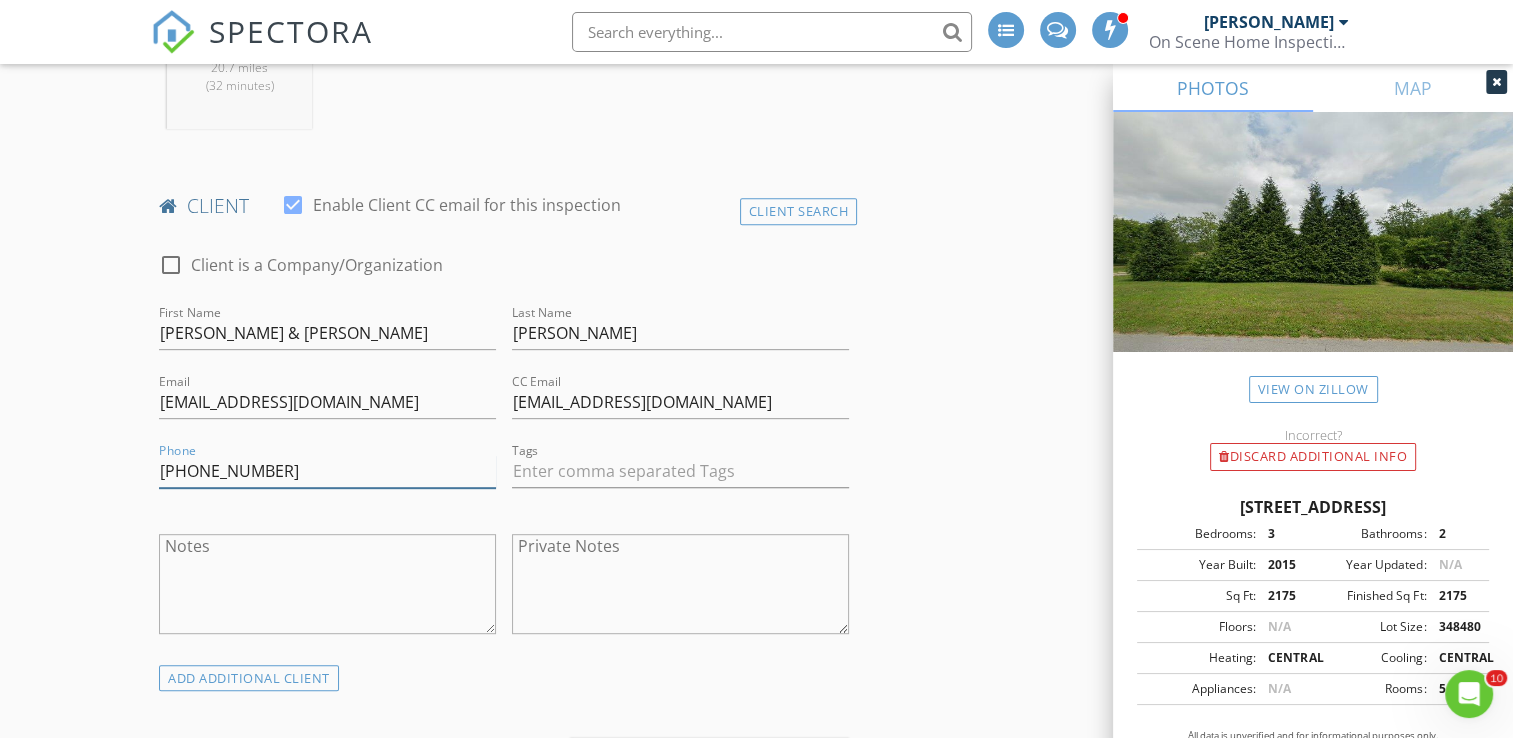 type on "801-510-3213" 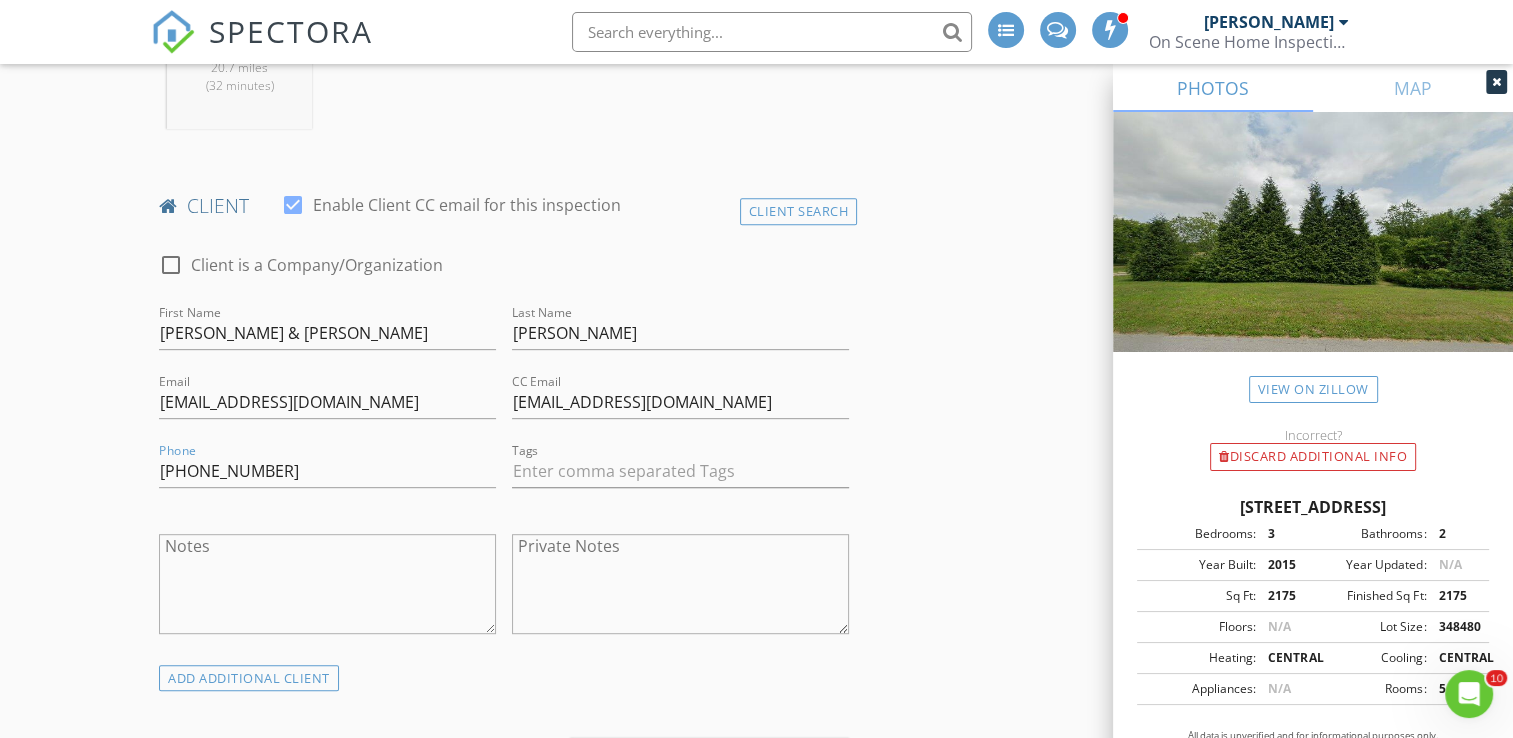 click on "New Inspection
INSPECTOR(S)
check_box   Bill Mason   PRIMARY   check_box_outline_blank   Nick Ponsler     Bill Mason arrow_drop_down   check_box_outline_blank Bill Mason specifically requested
Date/Time
07/10/2025 1:00 PM
Location
Address Search       Address 2809 N 925 E   Unit   City Mill Creek   State IN   Zip 46365   County LaPorte     Square Feet 2175   Year Built 2015   Foundation arrow_drop_down     Bill Mason     20.7 miles     (32 minutes)
client
check_box Enable Client CC email for this inspection   Client Search     check_box_outline_blank Client is a Company/Organization     First Name Greg & LoRee   Last Name Feltz   Email hoosierpapa@proton.me   CC Email lbfeltz@gmail.com   Phone 801-510-3213         Tags         Notes   Private Notes
ADD ADDITIONAL client
check_box_outline_blank" at bounding box center (756, 1201) 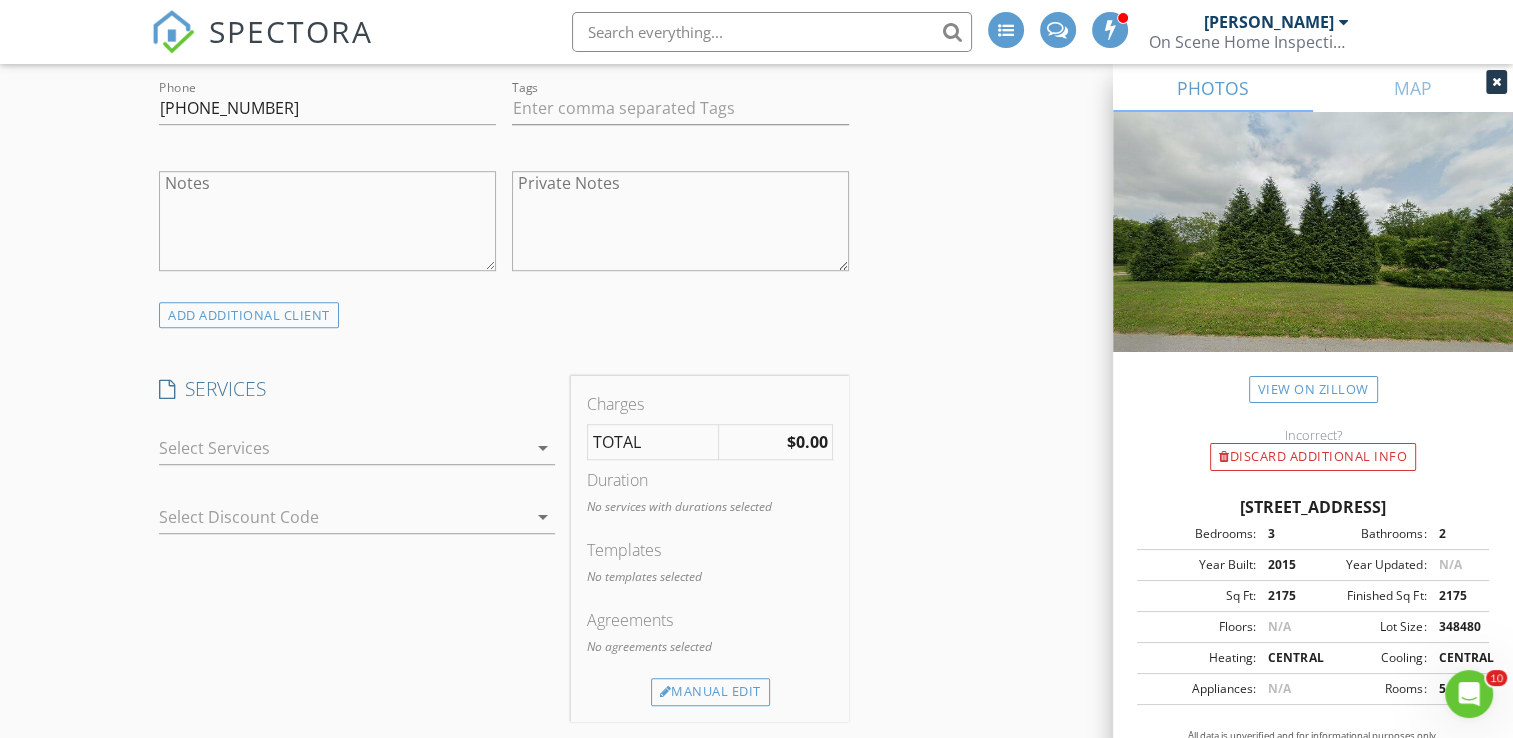 scroll, scrollTop: 1300, scrollLeft: 0, axis: vertical 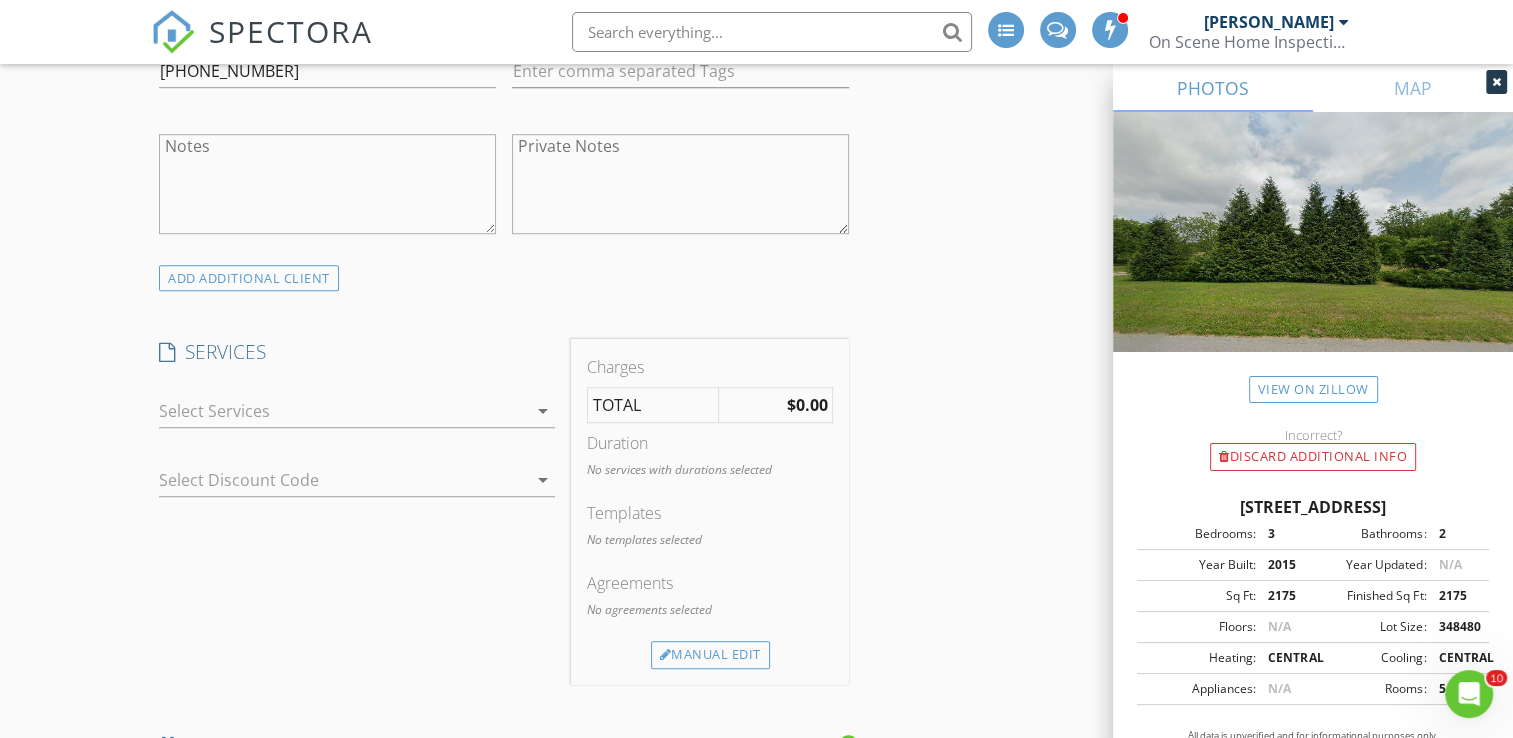 click on "arrow_drop_down" at bounding box center (543, 411) 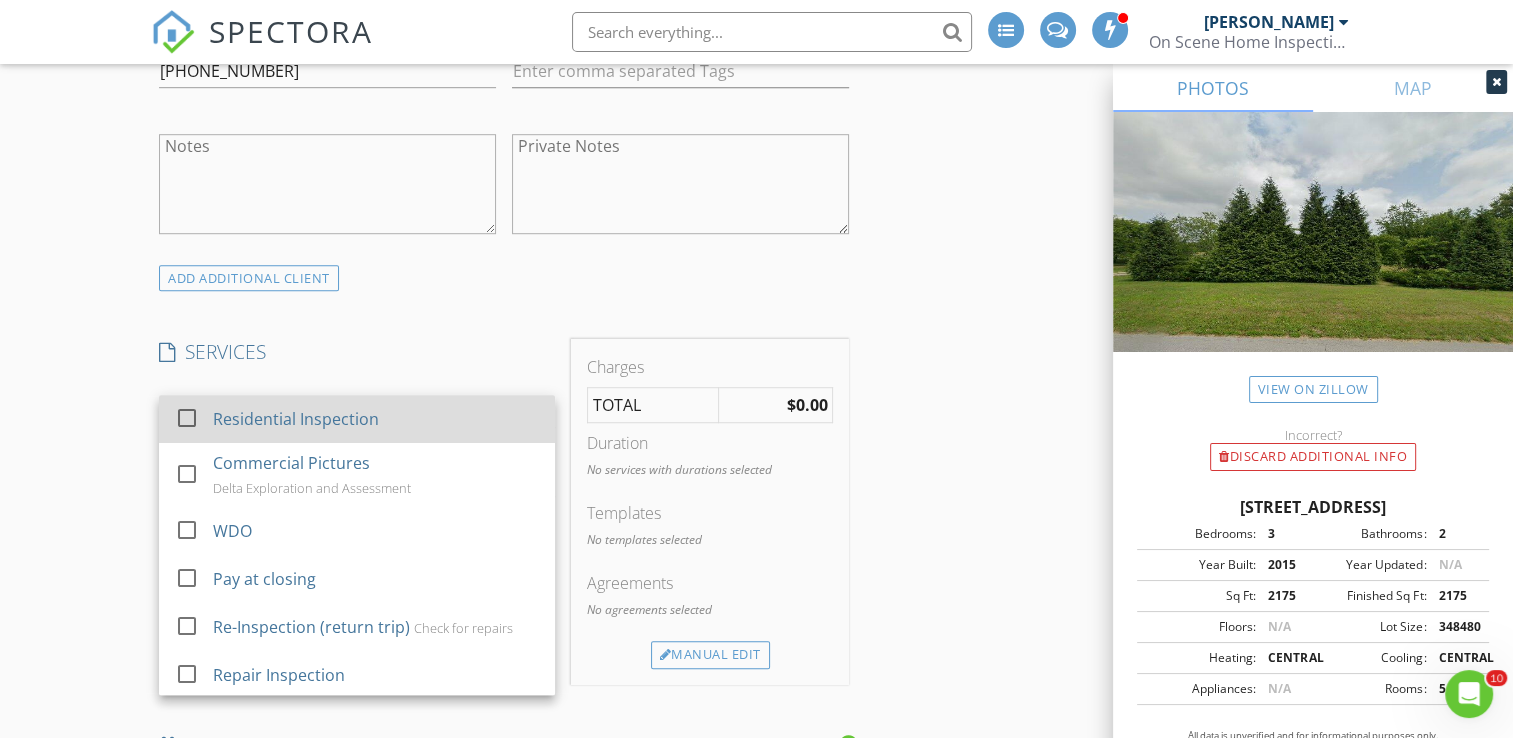 click at bounding box center [187, 418] 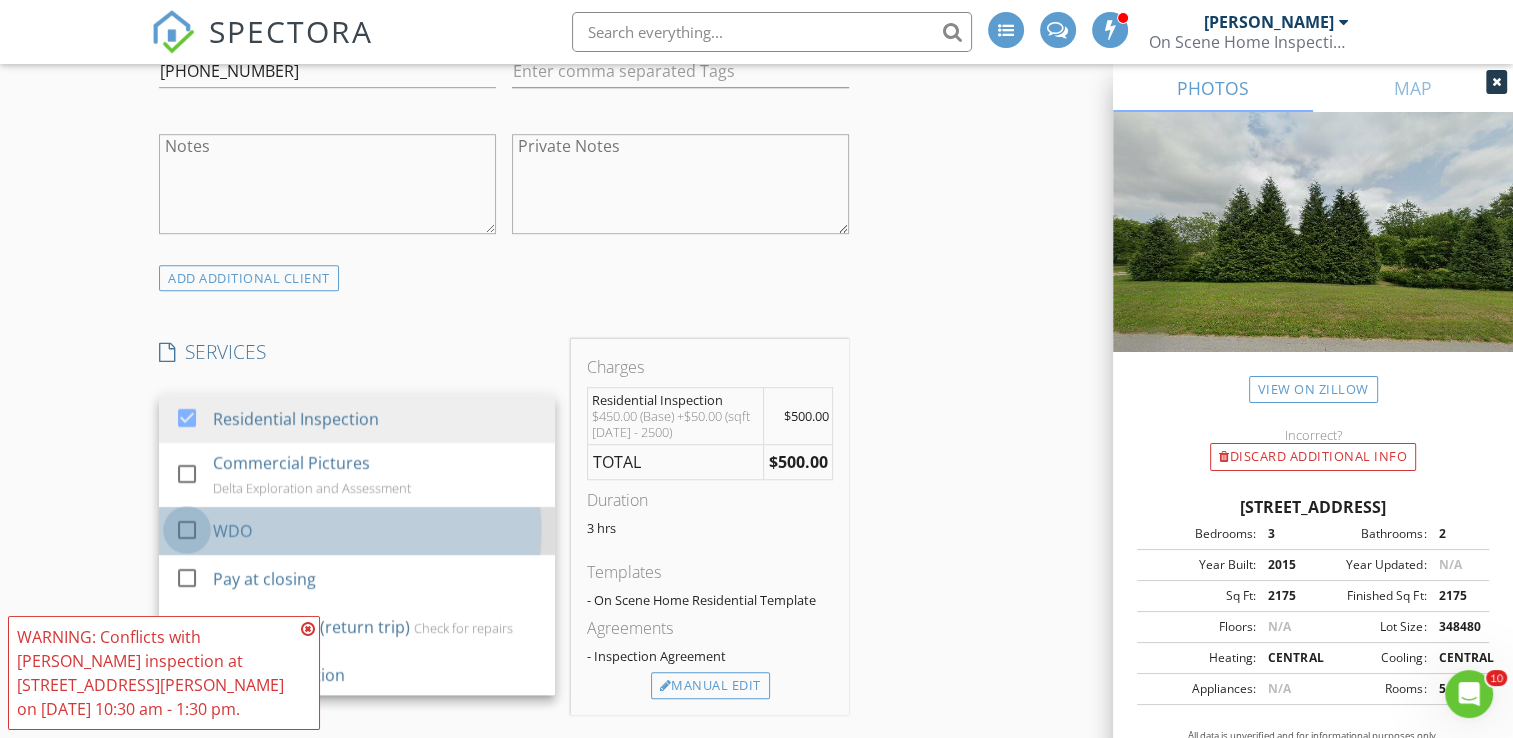 click at bounding box center (187, 530) 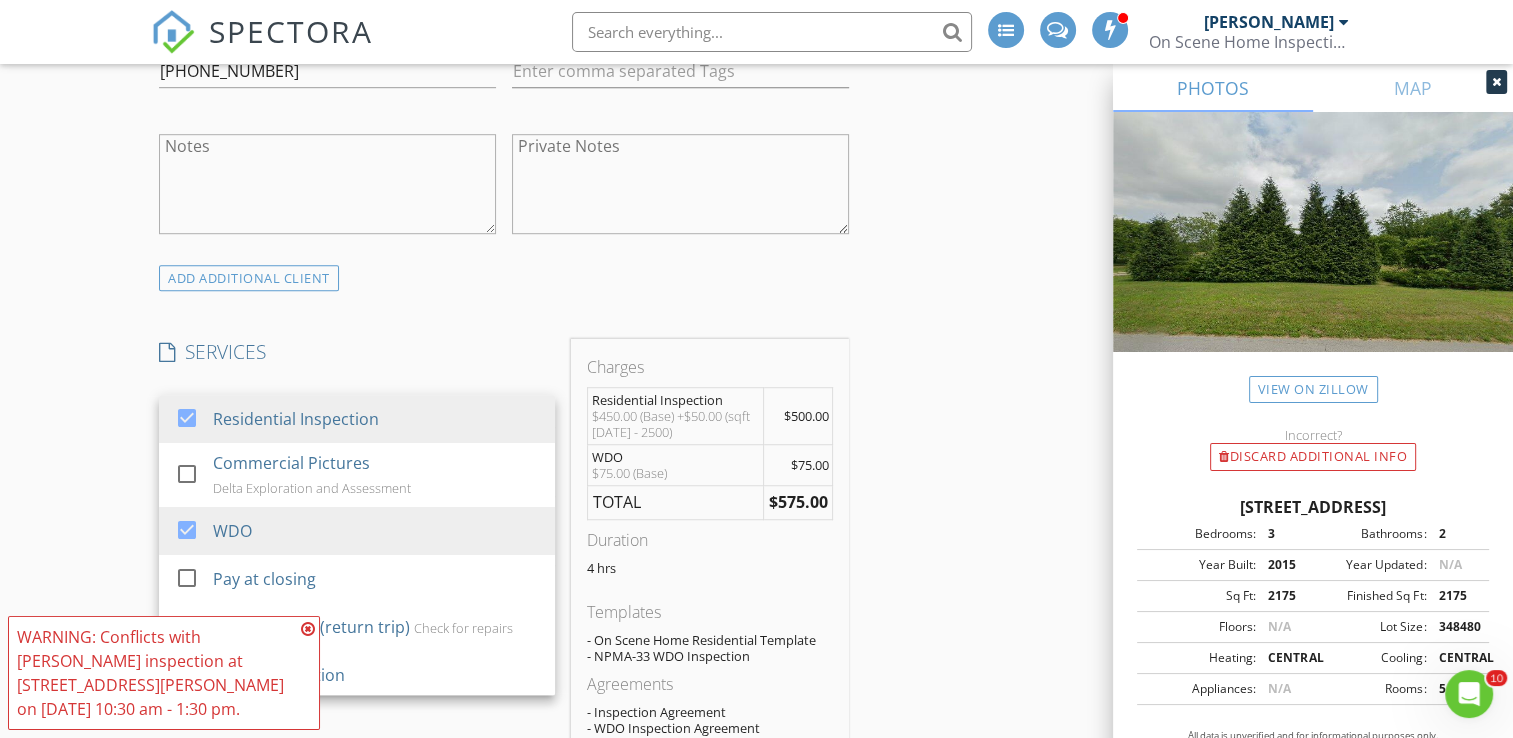 drag, startPoint x: 309, startPoint y: 657, endPoint x: 216, endPoint y: 602, distance: 108.04629 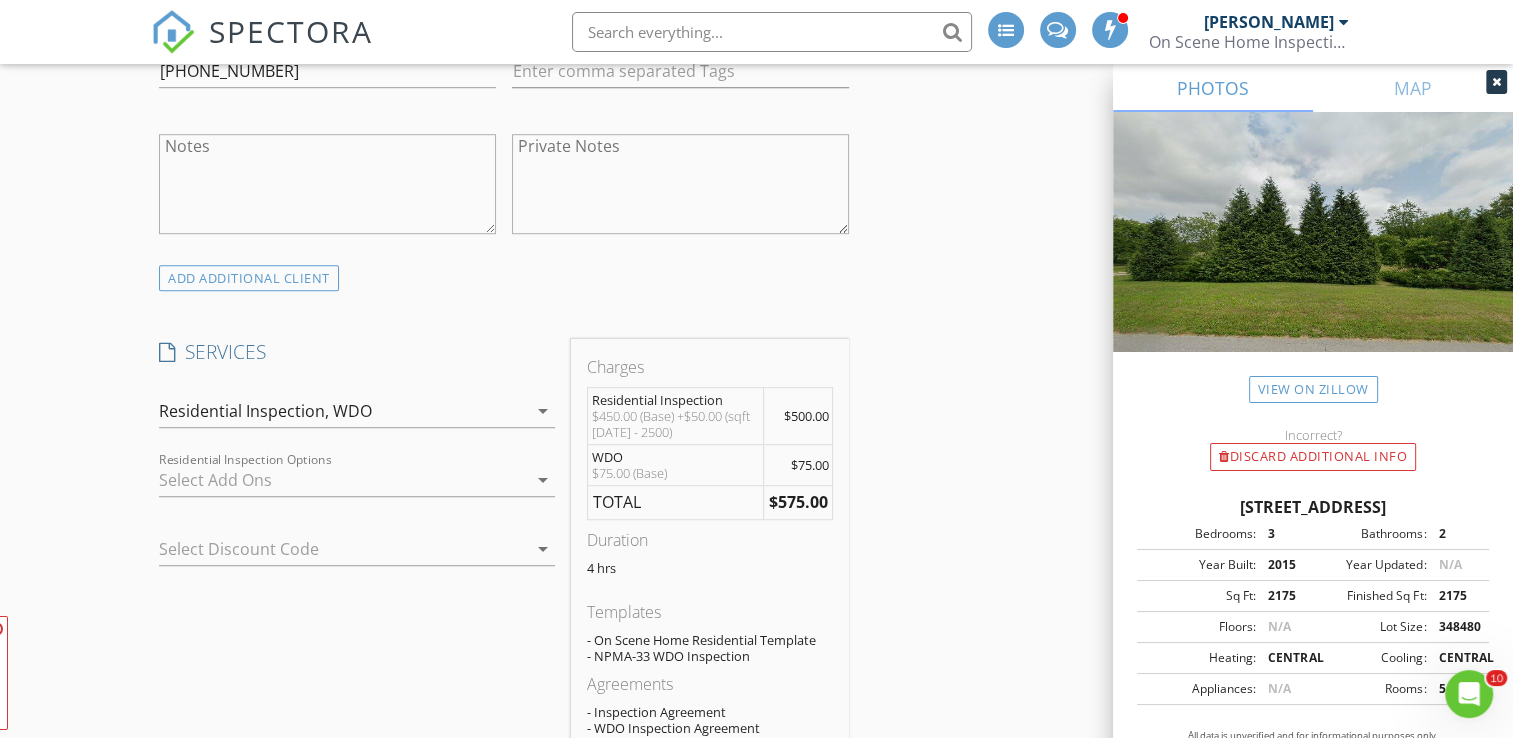 click on "New Inspection
INSPECTOR(S)
check_box   Bill Mason   PRIMARY   check_box_outline_blank   Nick Ponsler     Bill Mason arrow_drop_down   check_box_outline_blank Bill Mason specifically requested
Date/Time
07/10/2025 1:00 PM
Location
Address Search       Address 2809 N 925 E   Unit   City Mill Creek   State IN   Zip 46365   County LaPorte     Square Feet 2175   Year Built 2015   Foundation arrow_drop_down     Bill Mason     20.7 miles     (32 minutes)
client
check_box Enable Client CC email for this inspection   Client Search     check_box_outline_blank Client is a Company/Organization     First Name Greg & LoRee   Last Name Feltz   Email hoosierpapa@proton.me   CC Email lbfeltz@gmail.com   Phone 801-510-3213         Tags         Notes   Private Notes
ADD ADDITIONAL client
check_box         check_box" at bounding box center [756, 853] 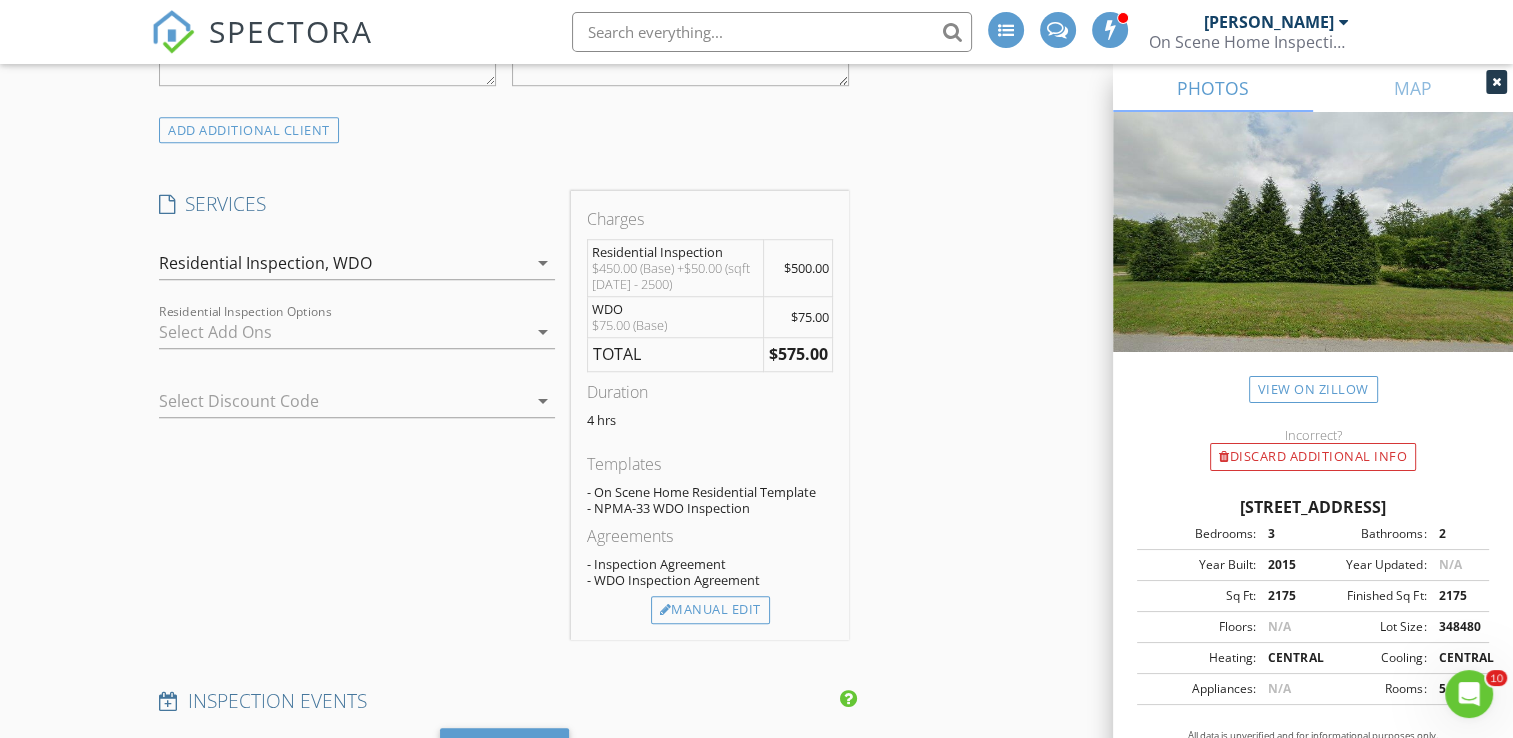 scroll, scrollTop: 1500, scrollLeft: 0, axis: vertical 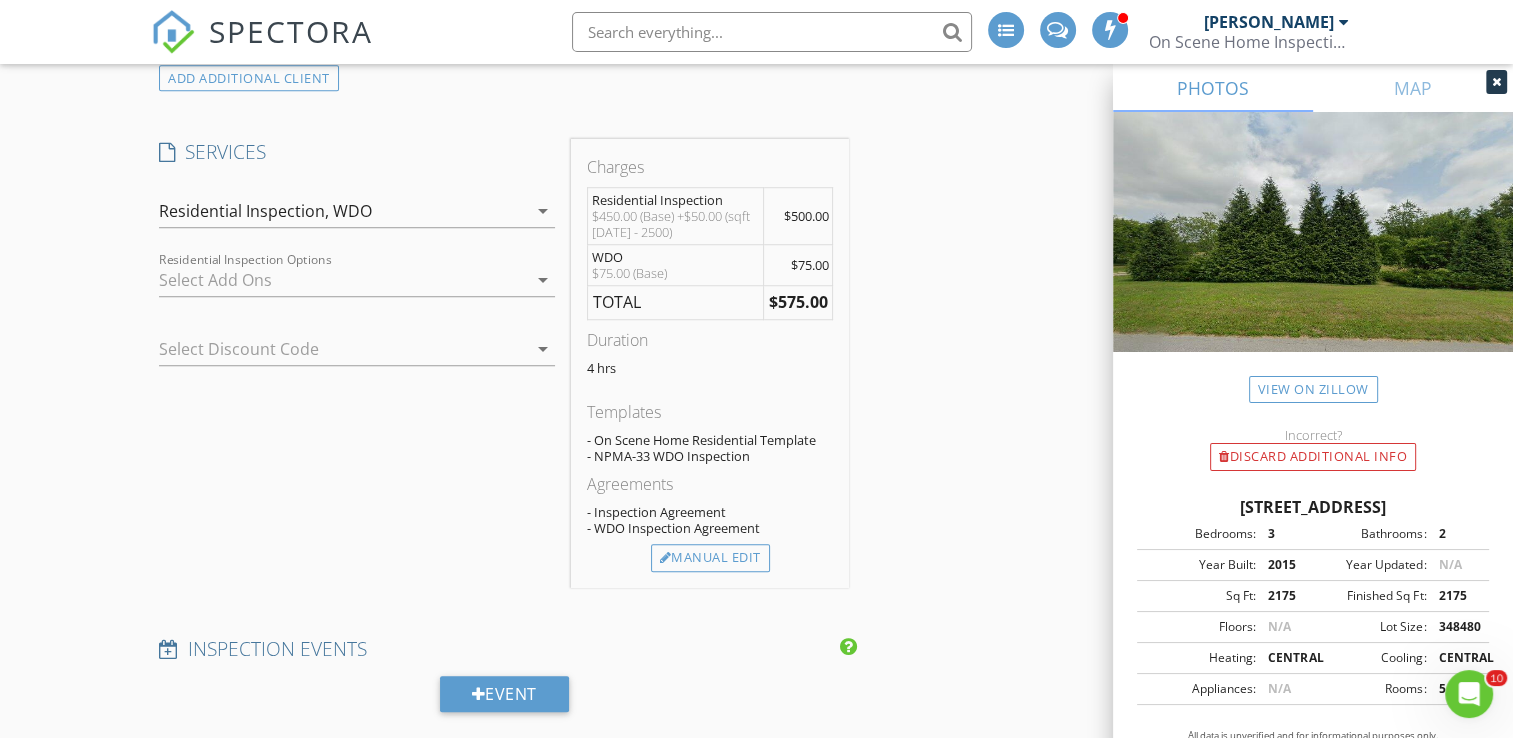 click at bounding box center [329, 349] 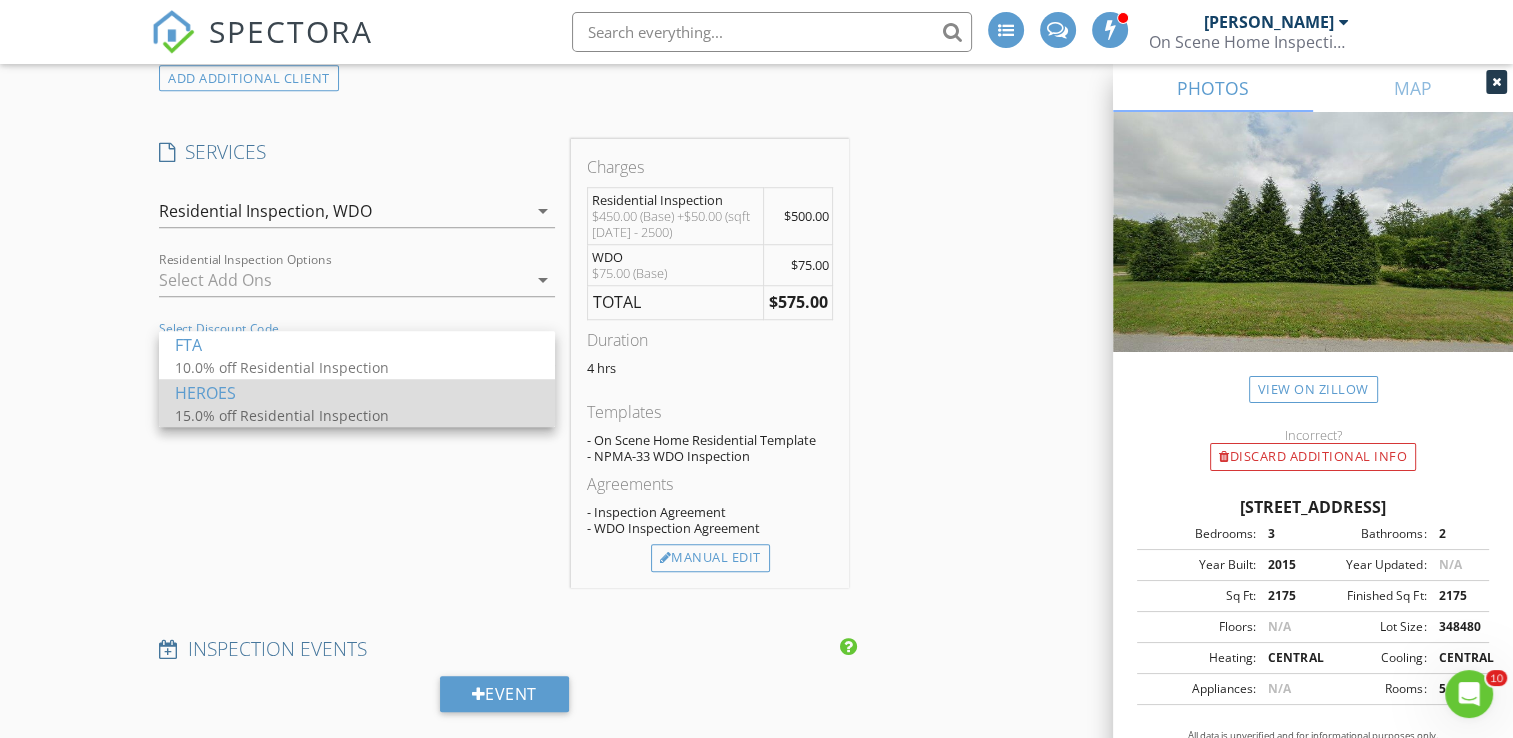 click on "HEROES" at bounding box center [357, 393] 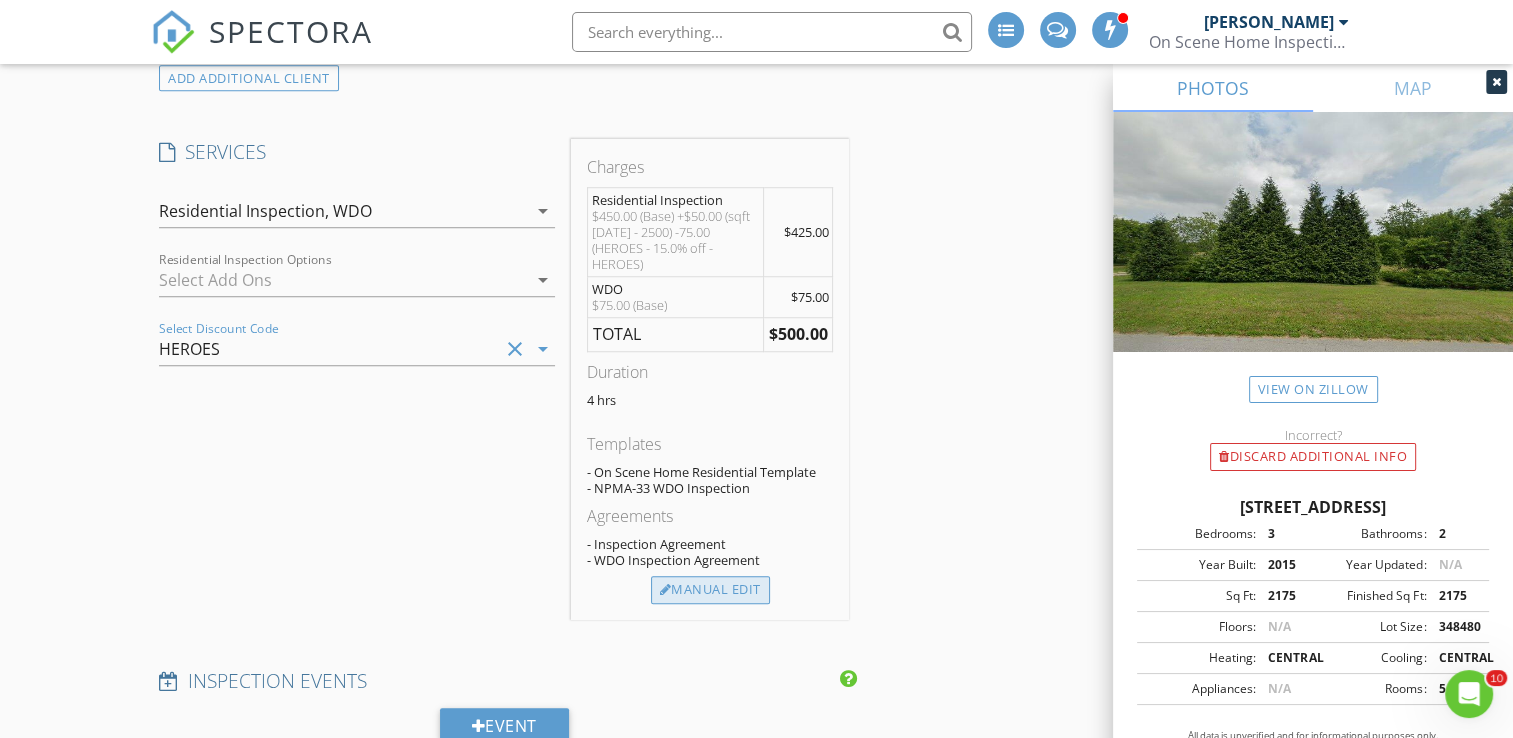 click on "Manual Edit" at bounding box center [710, 590] 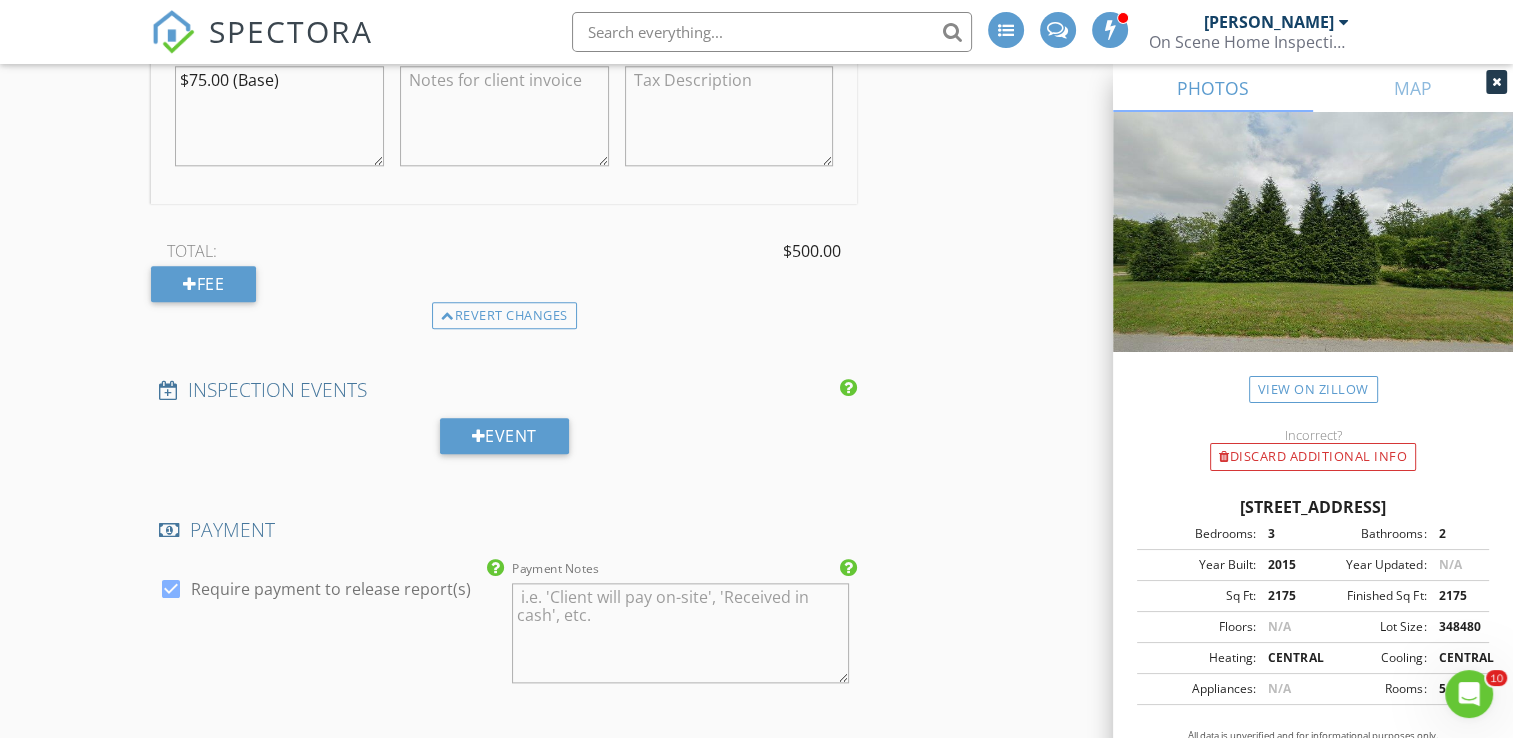 scroll, scrollTop: 2200, scrollLeft: 0, axis: vertical 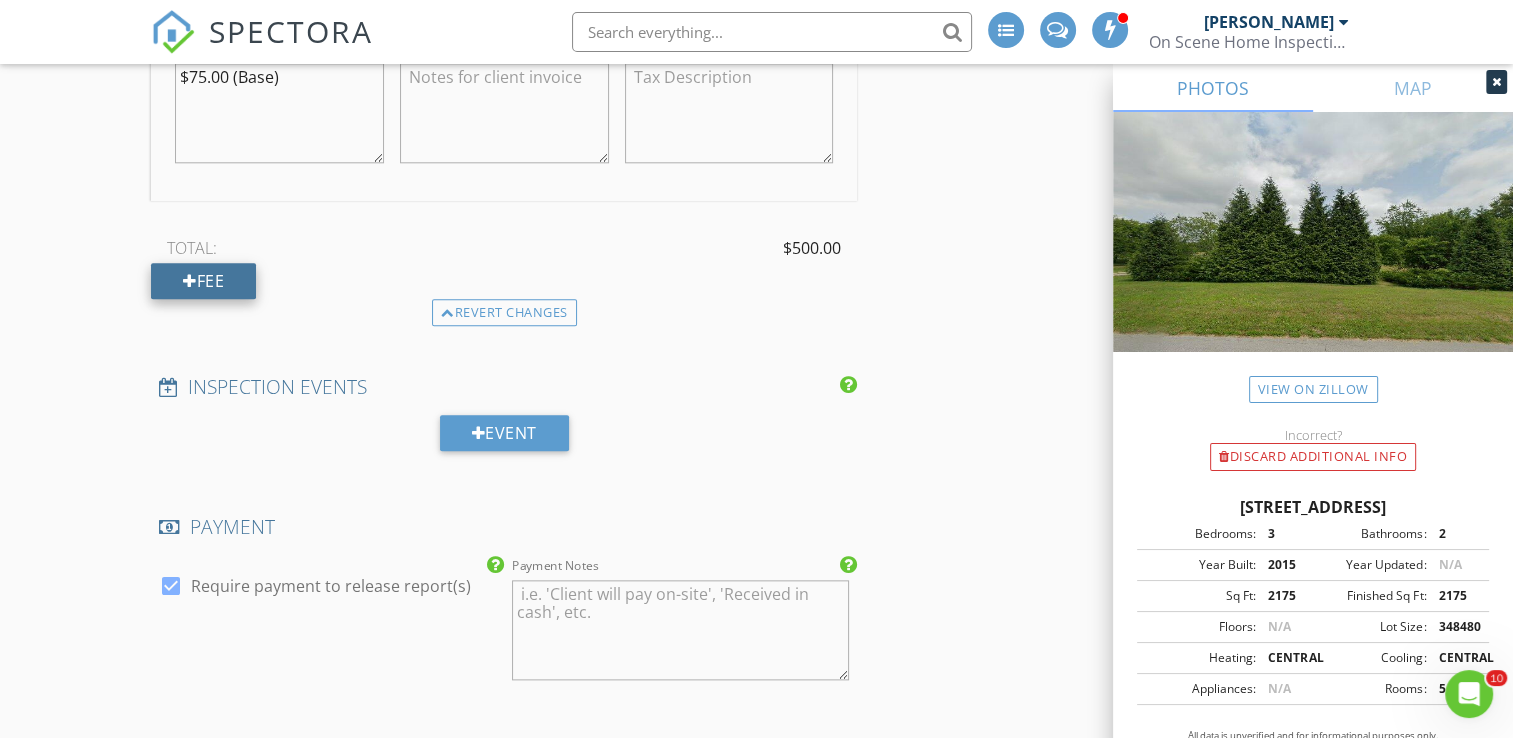 click on "Fee" at bounding box center [203, 281] 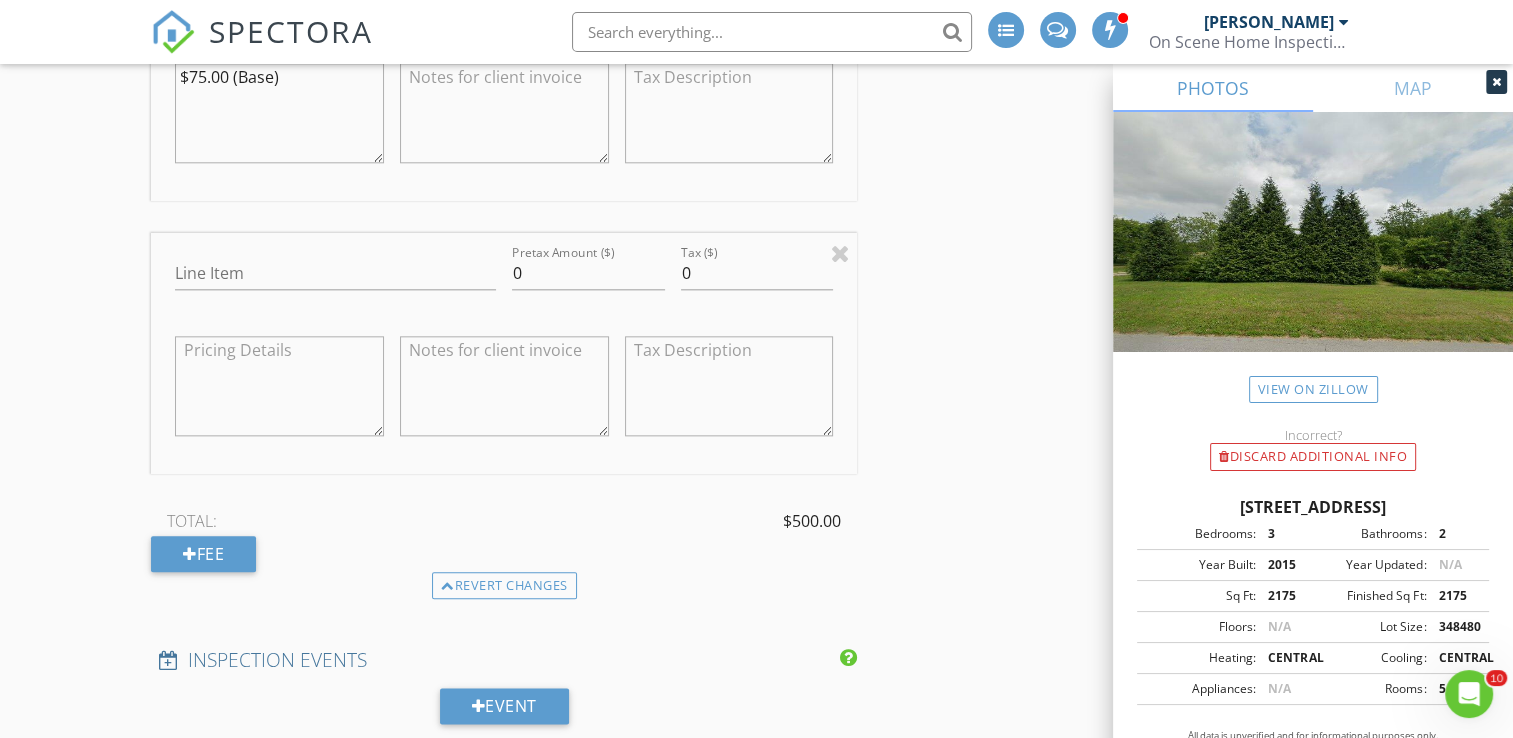 click on "Line Item" at bounding box center [335, 277] 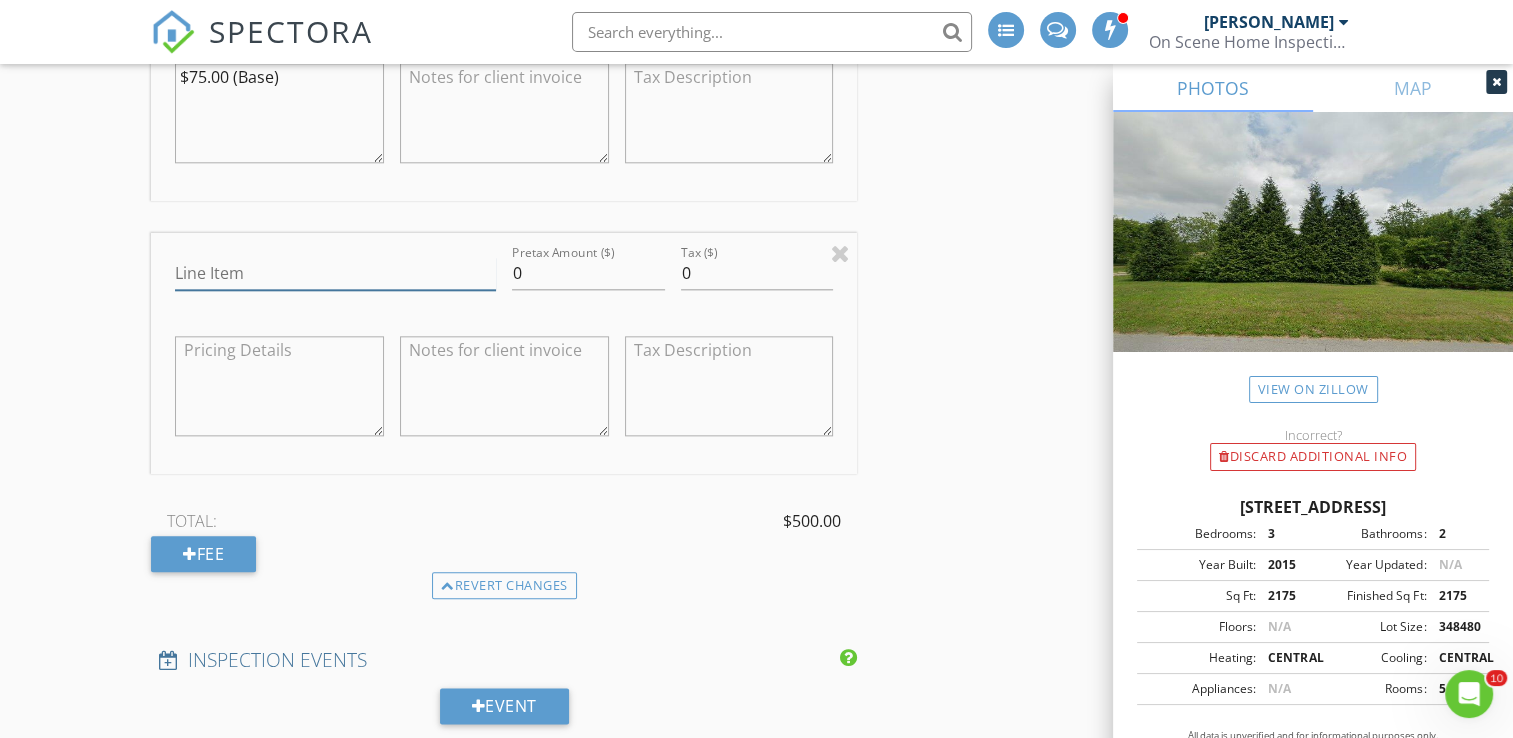click on "Line Item" at bounding box center [335, 273] 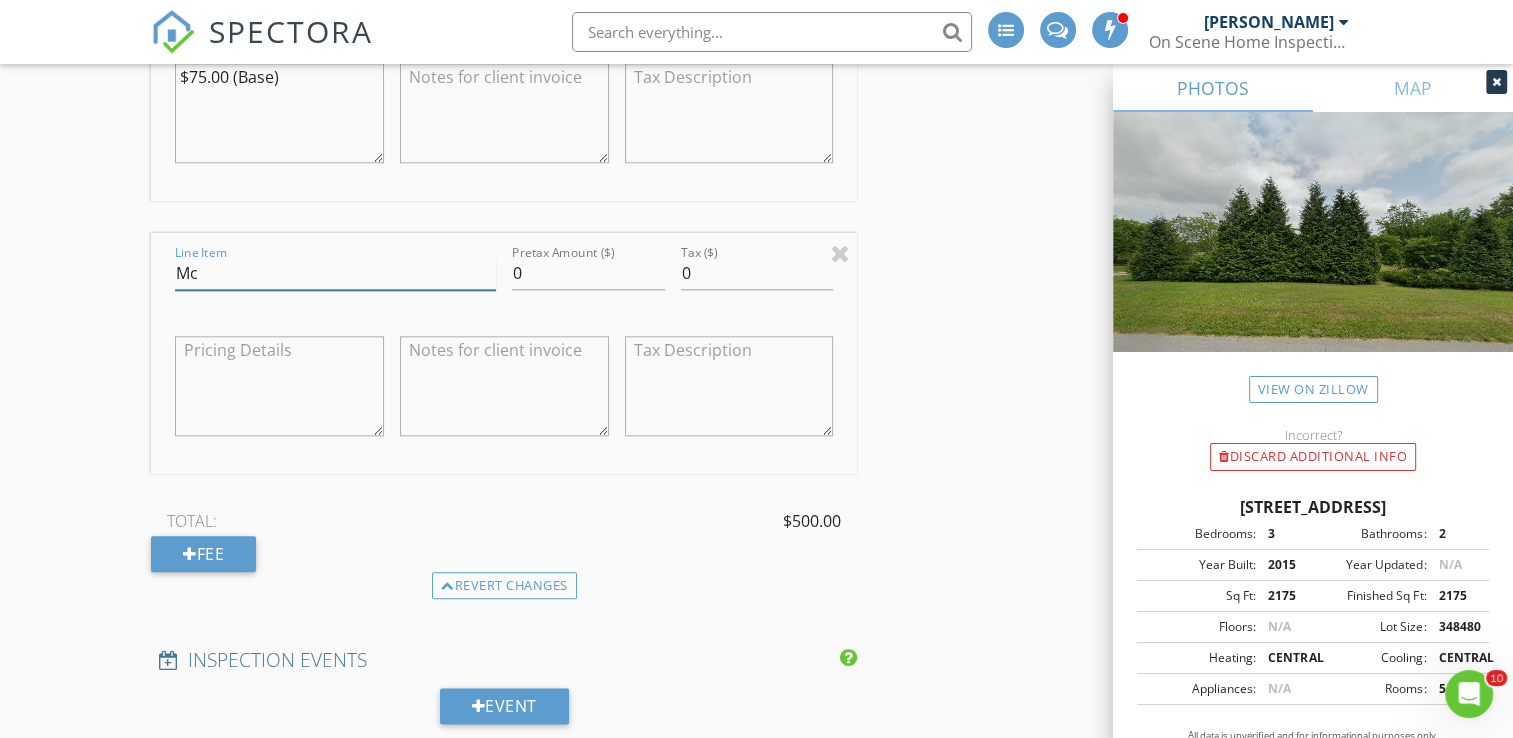 type on "Mckinnis Discount" 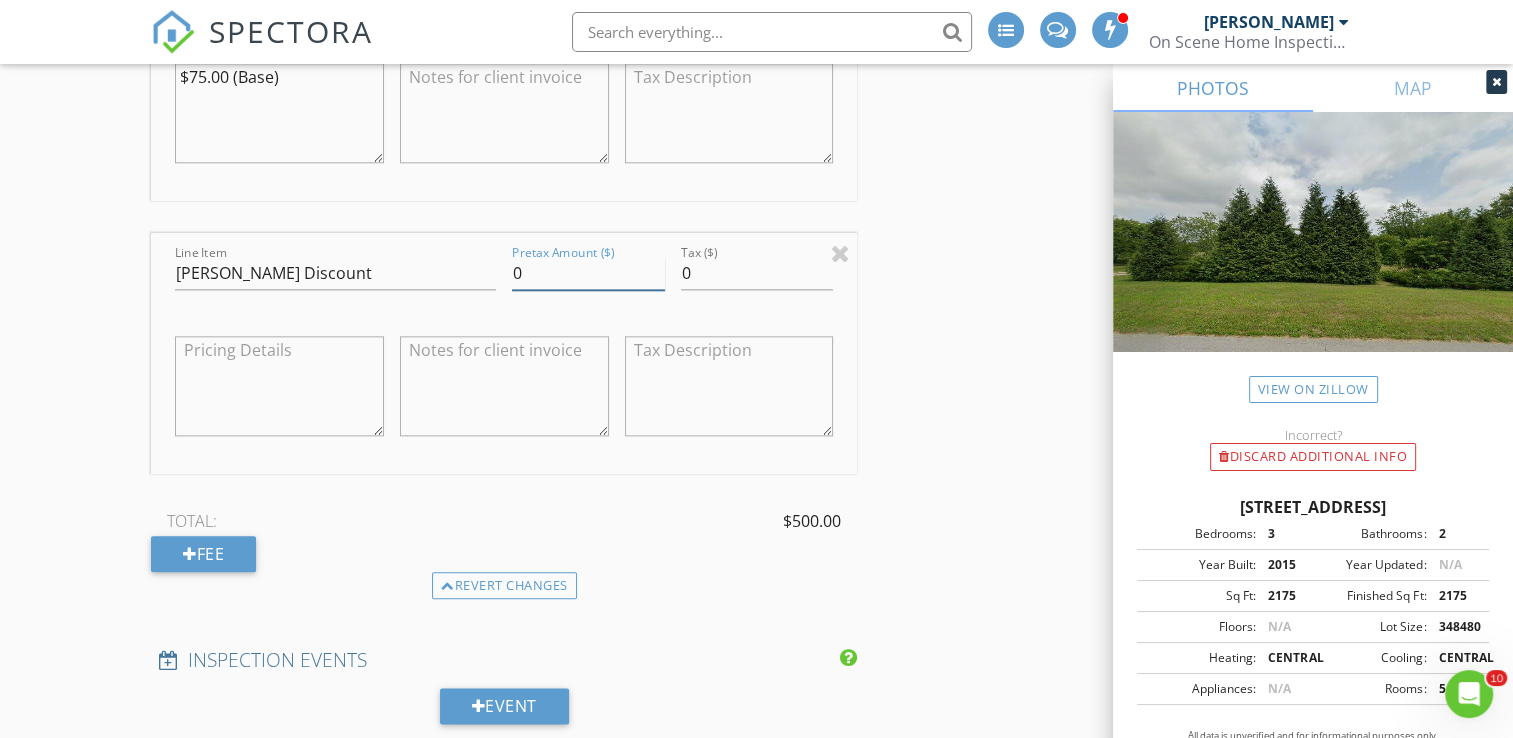 drag, startPoint x: 556, startPoint y: 264, endPoint x: 508, endPoint y: 269, distance: 48.259712 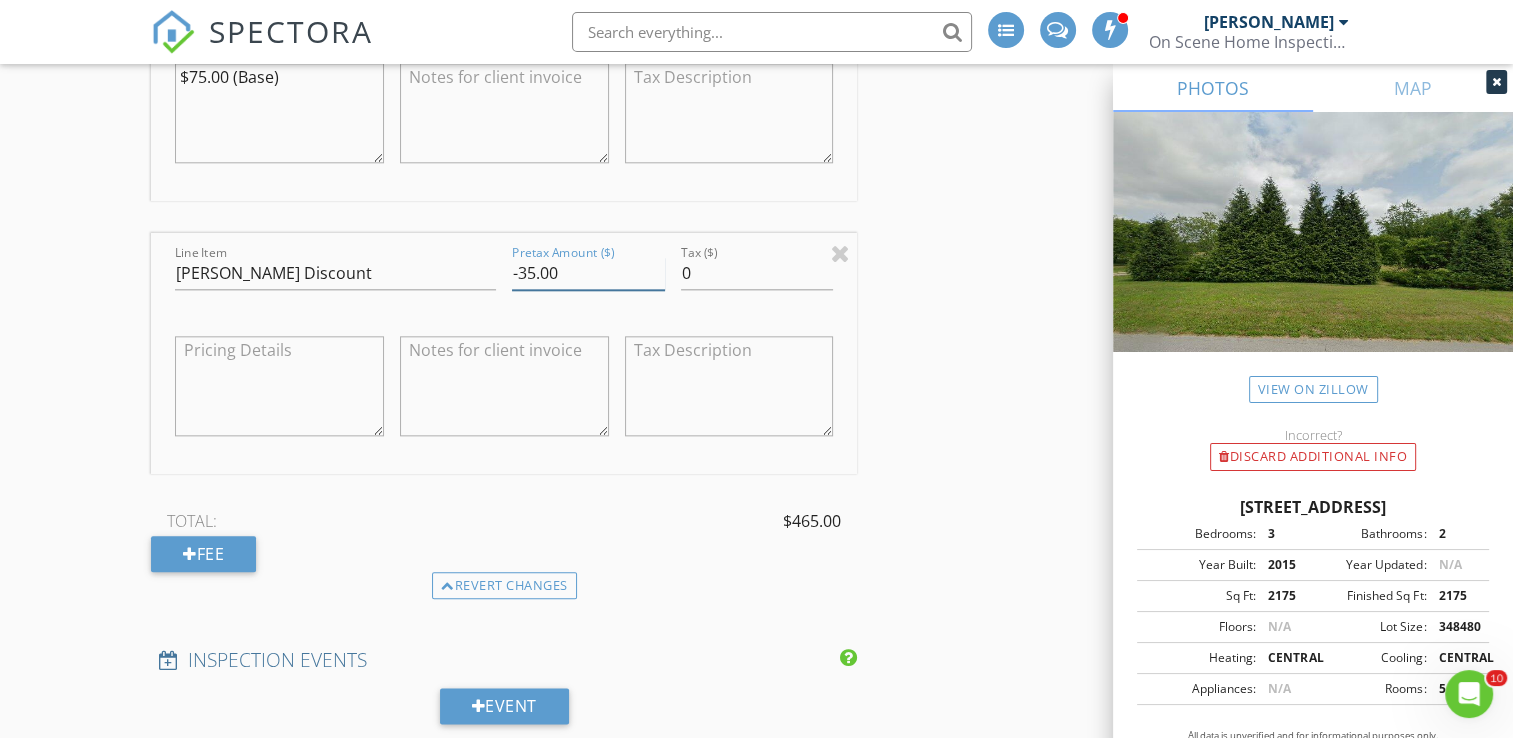 type on "-35.00" 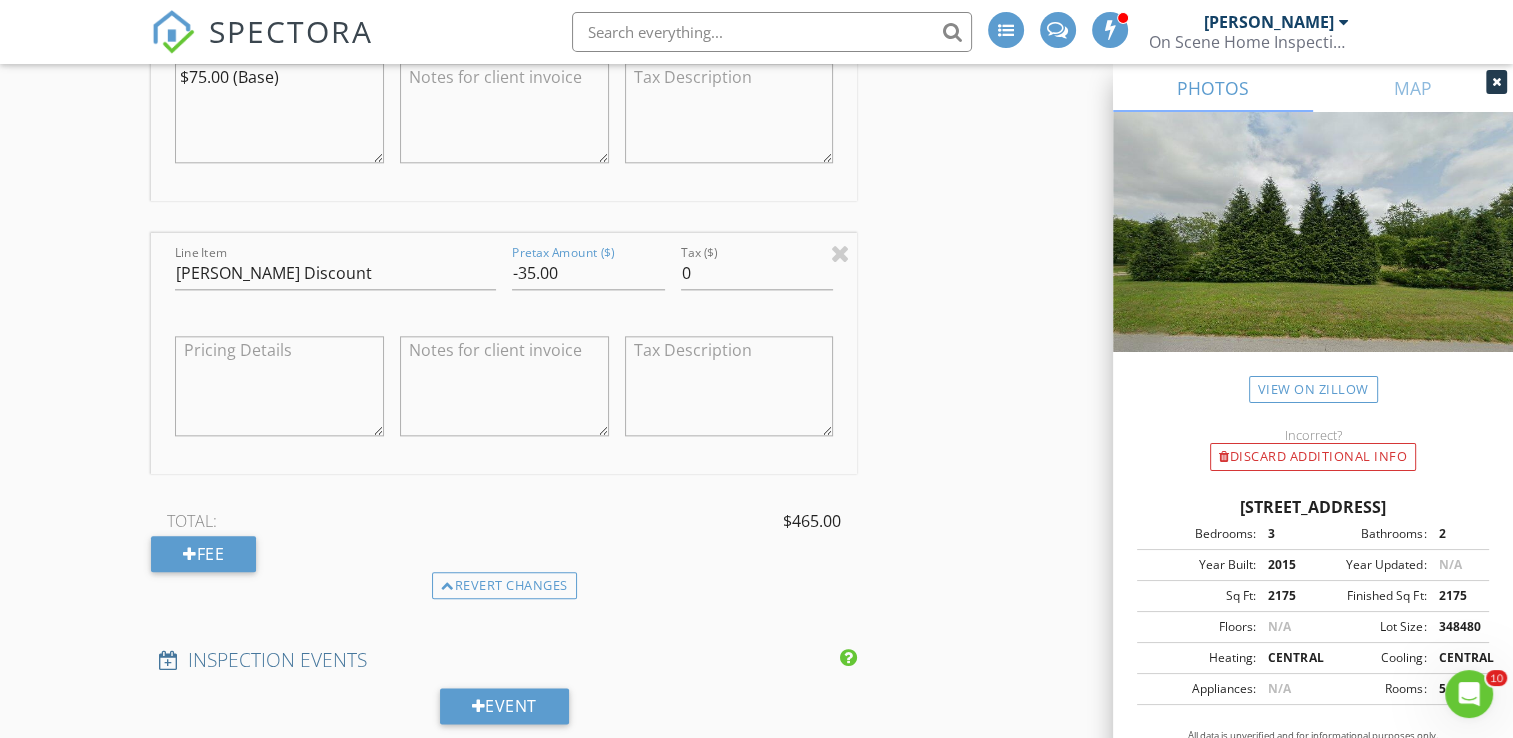 click on "New Inspection
INSPECTOR(S)
check_box   Bill Mason   PRIMARY   check_box_outline_blank   Nick Ponsler     Bill Mason arrow_drop_down   check_box_outline_blank Bill Mason specifically requested
Date/Time
07/10/2025 1:00 PM
Location
Address Search       Address 2809 N 925 E   Unit   City Mill Creek   State IN   Zip 46365   County LaPorte     Square Feet 2175   Year Built 2015   Foundation arrow_drop_down     Bill Mason     20.7 miles     (32 minutes)
client
check_box Enable Client CC email for this inspection   Client Search     check_box_outline_blank Client is a Company/Organization     First Name Greg & LoRee   Last Name Feltz   Email hoosierpapa@proton.me   CC Email lbfeltz@gmail.com   Phone 801-510-3213         Tags         Notes   Private Notes
ADD ADDITIONAL client
check_box         check_box" at bounding box center (756, 308) 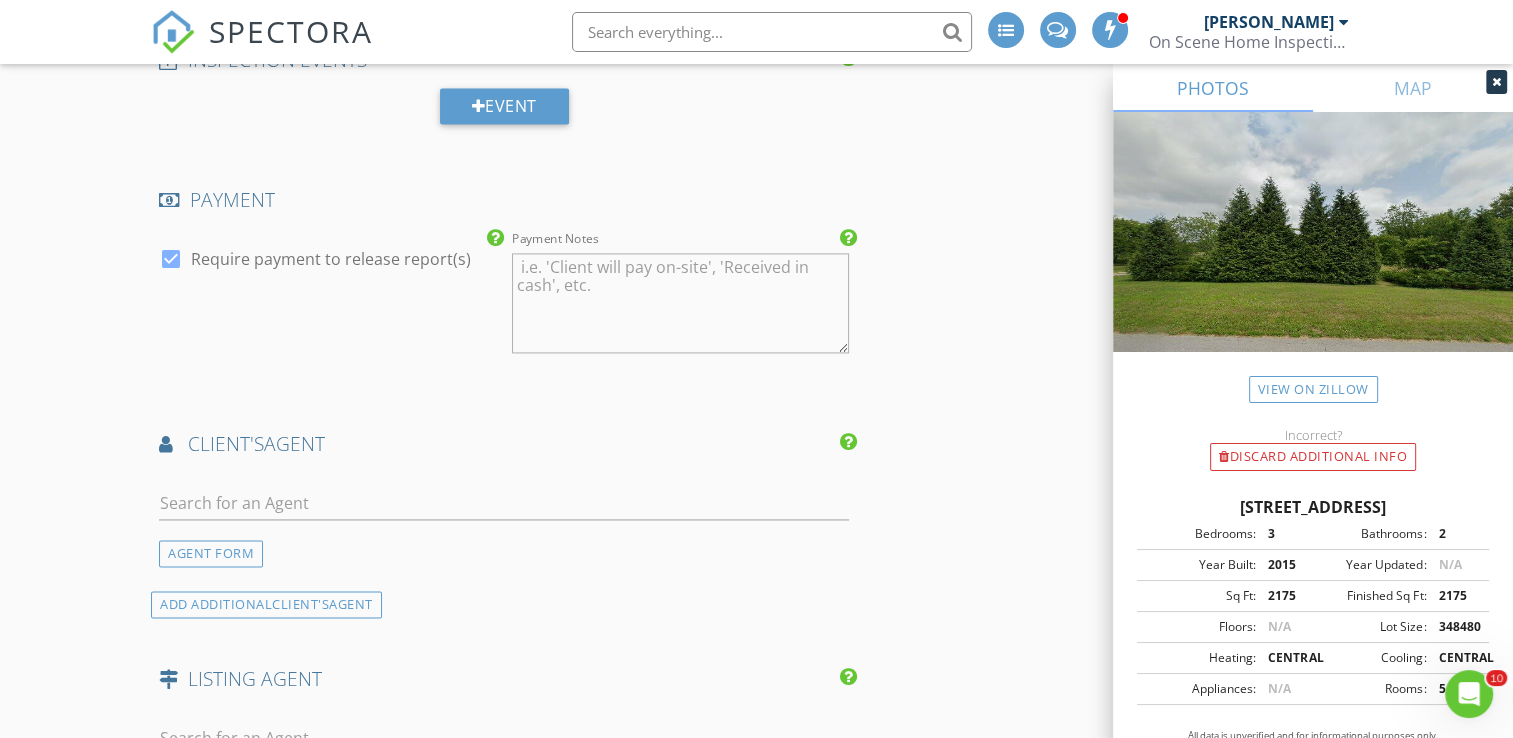 scroll, scrollTop: 3000, scrollLeft: 0, axis: vertical 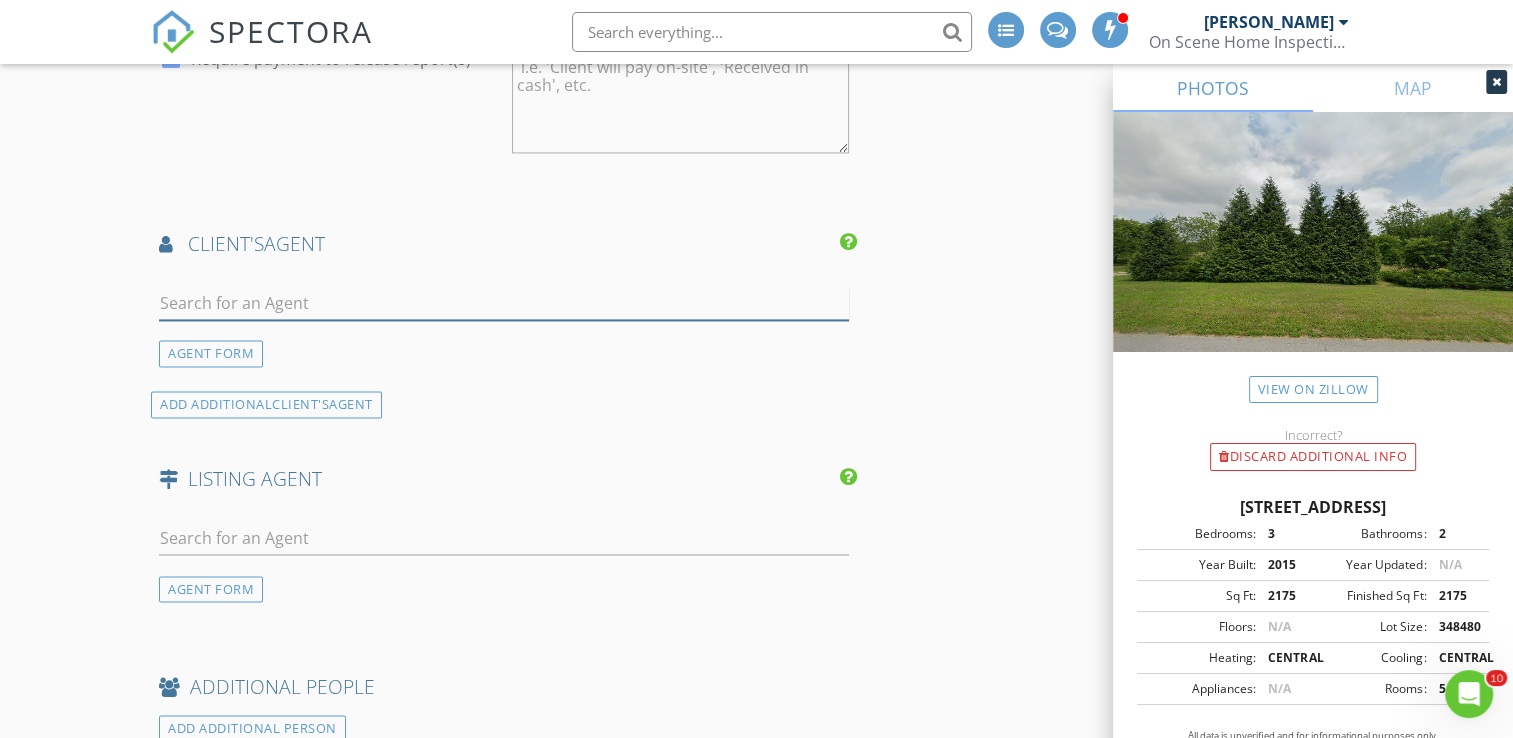 click at bounding box center (504, 303) 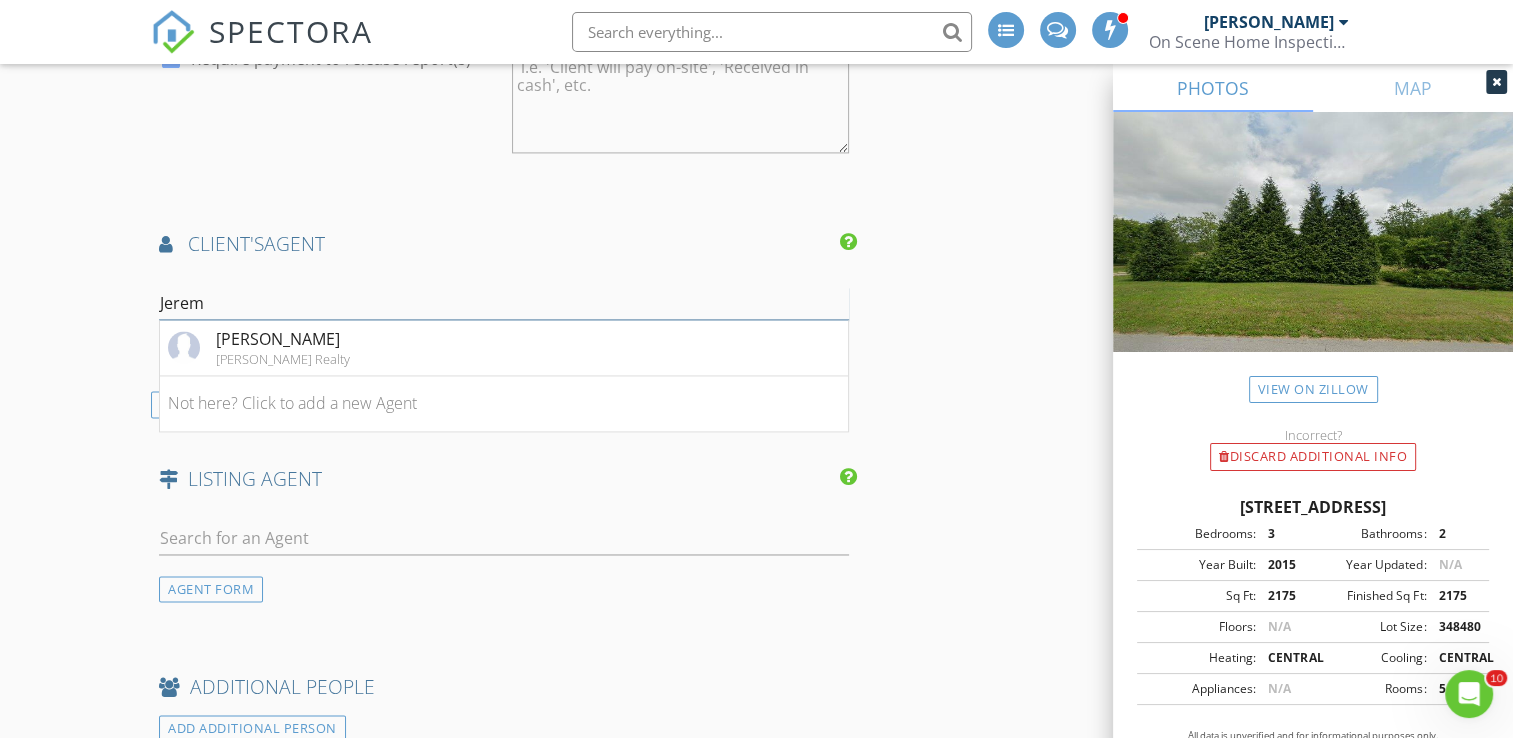 type on "Jerem" 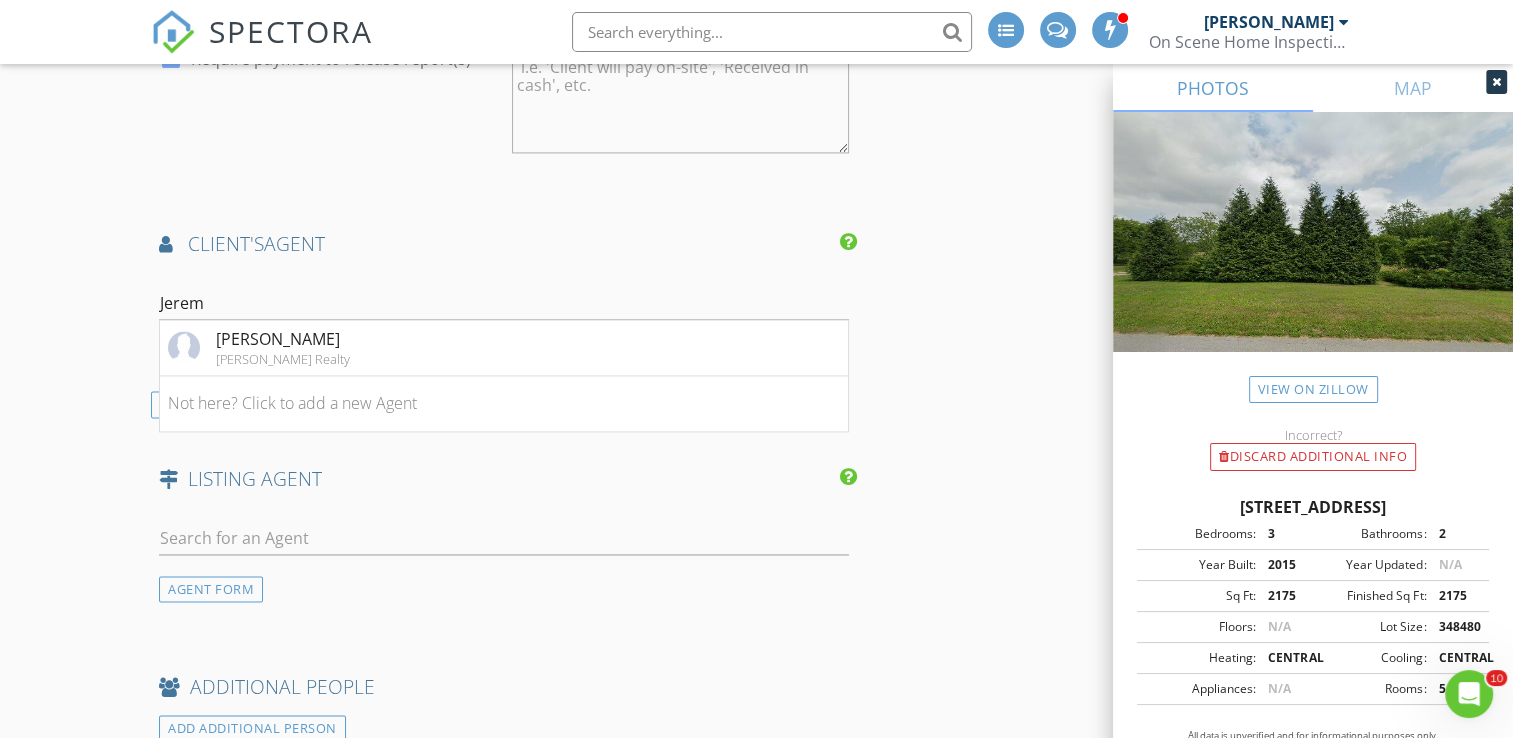 click on "New Inspection
INSPECTOR(S)
check_box   Bill Mason   PRIMARY   check_box_outline_blank   Nick Ponsler     Bill Mason arrow_drop_down   check_box_outline_blank Bill Mason specifically requested
Date/Time
07/10/2025 1:00 PM
Location
Address Search       Address 2809 N 925 E   Unit   City Mill Creek   State IN   Zip 46365   County LaPorte     Square Feet 2175   Year Built 2015   Foundation arrow_drop_down     Bill Mason     20.7 miles     (32 minutes)
client
check_box Enable Client CC email for this inspection   Client Search     check_box_outline_blank Client is a Company/Organization     First Name Greg & LoRee   Last Name Feltz   Email hoosierpapa@proton.me   CC Email lbfeltz@gmail.com   Phone 801-510-3213         Tags         Notes   Private Notes
ADD ADDITIONAL client
check_box         check_box" at bounding box center [756, -492] 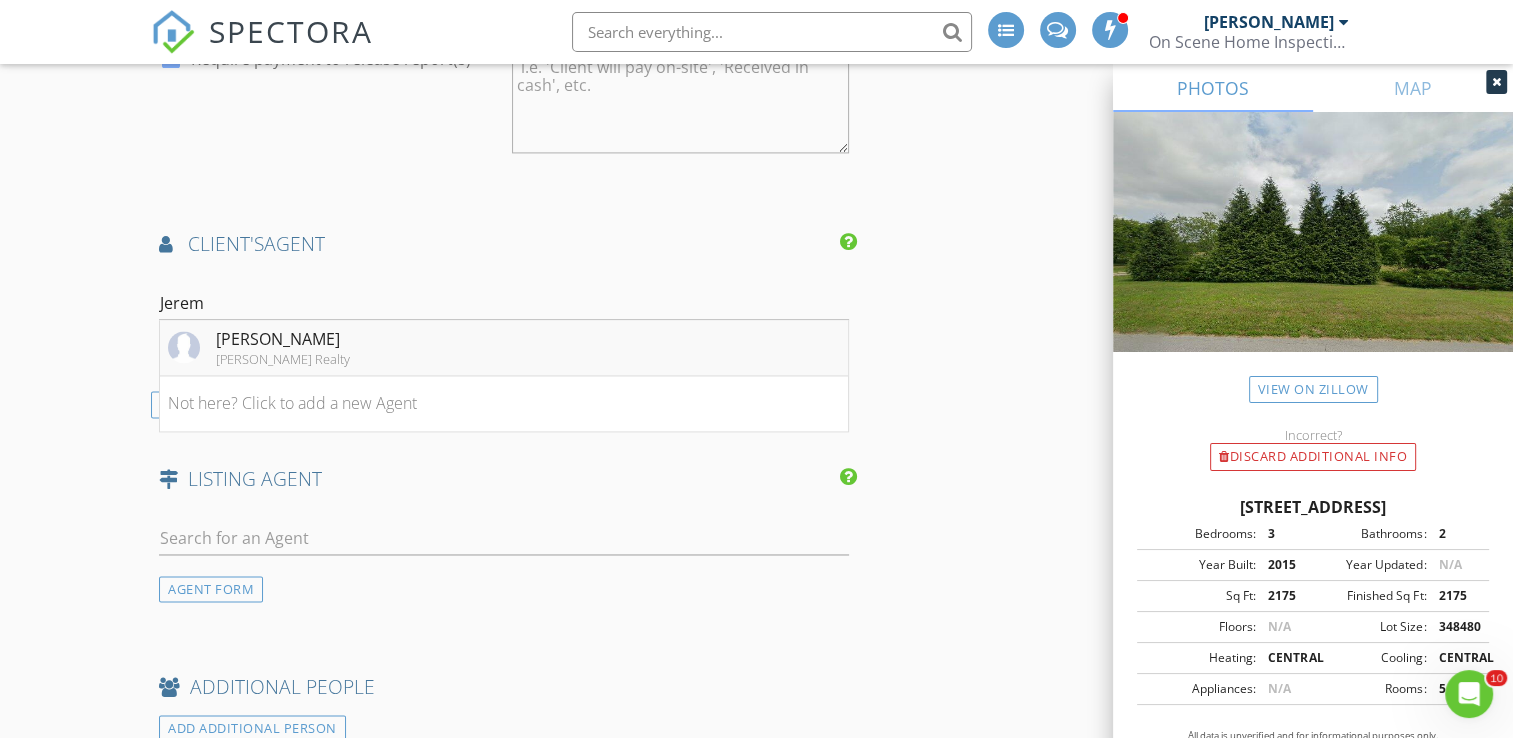 click on "Jeremy Williamson" at bounding box center (283, 339) 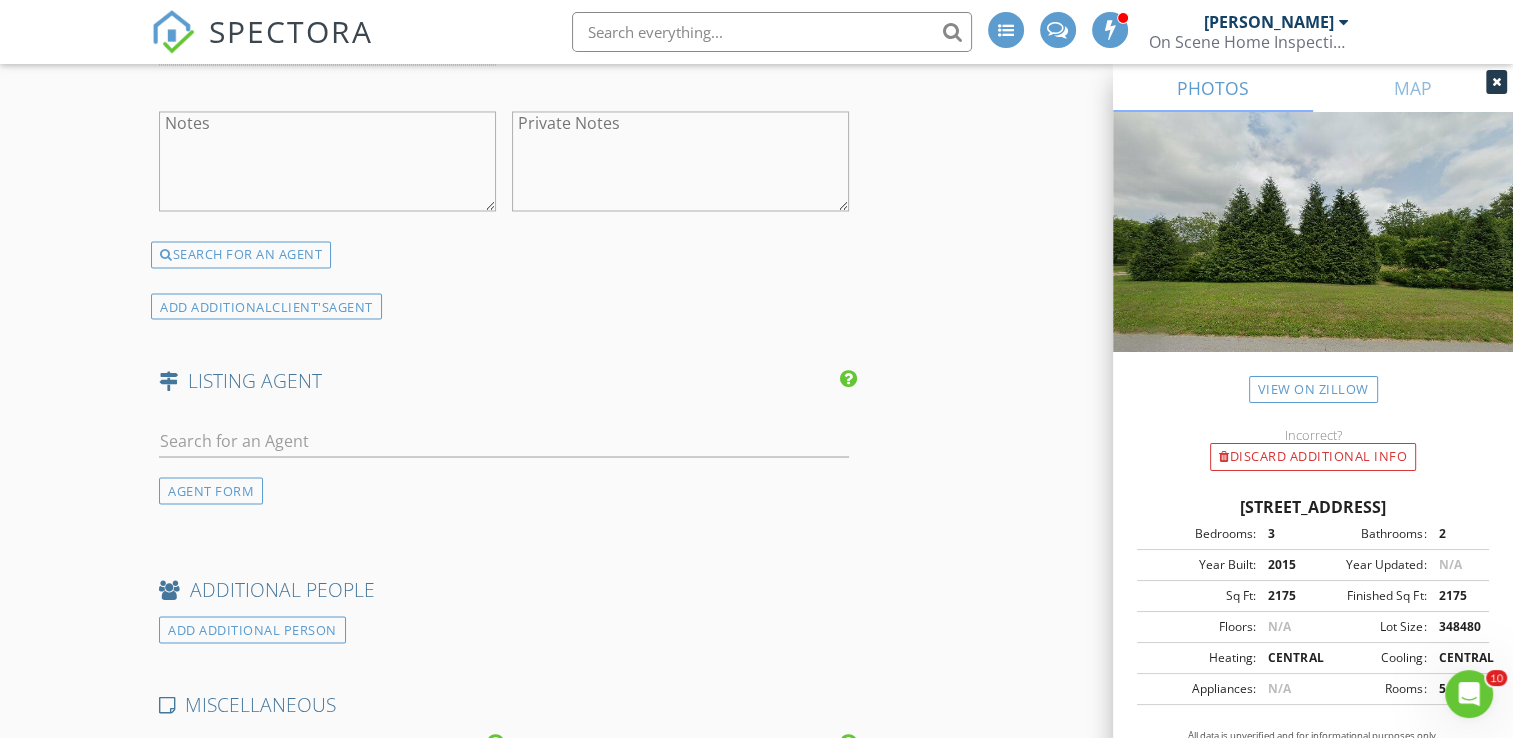 scroll, scrollTop: 3500, scrollLeft: 0, axis: vertical 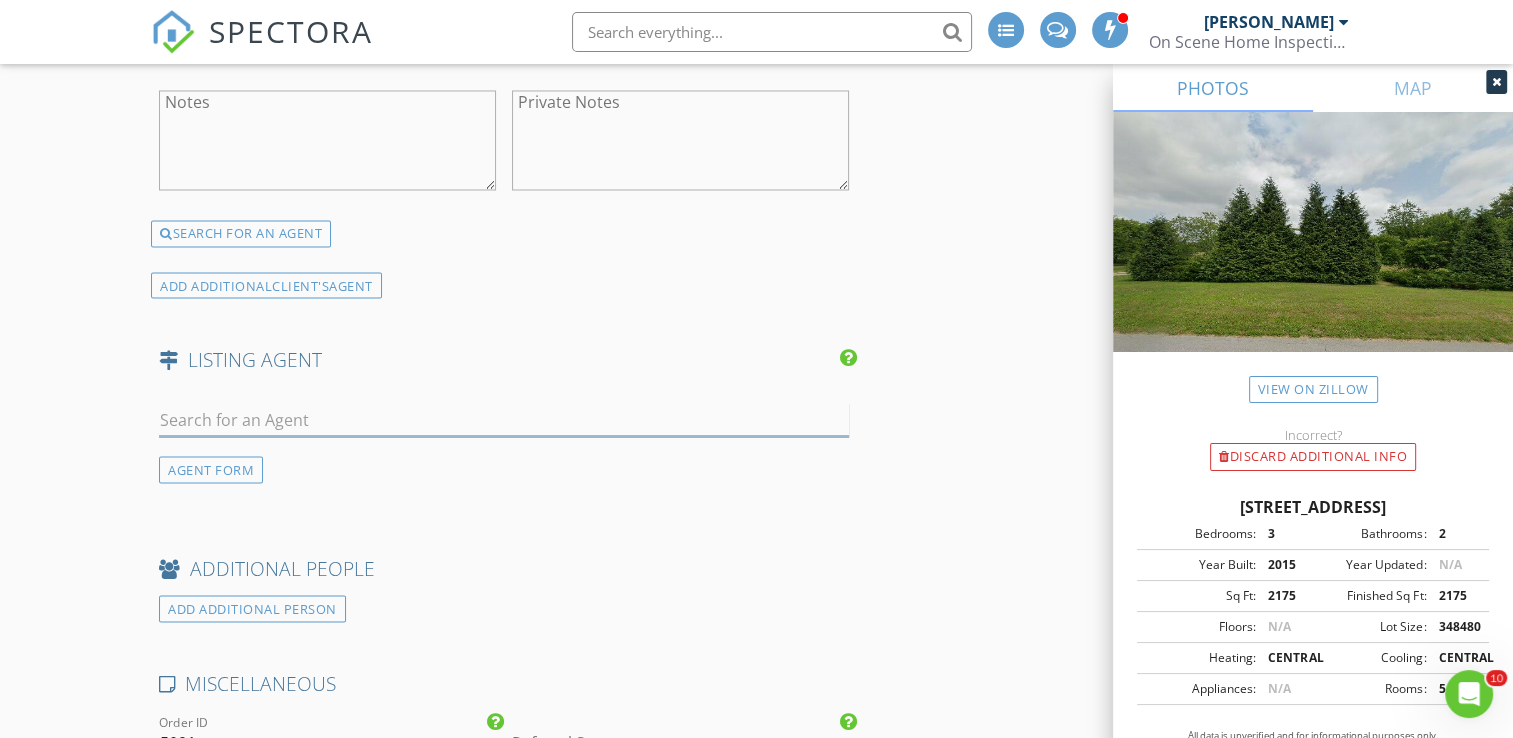 click at bounding box center (504, 419) 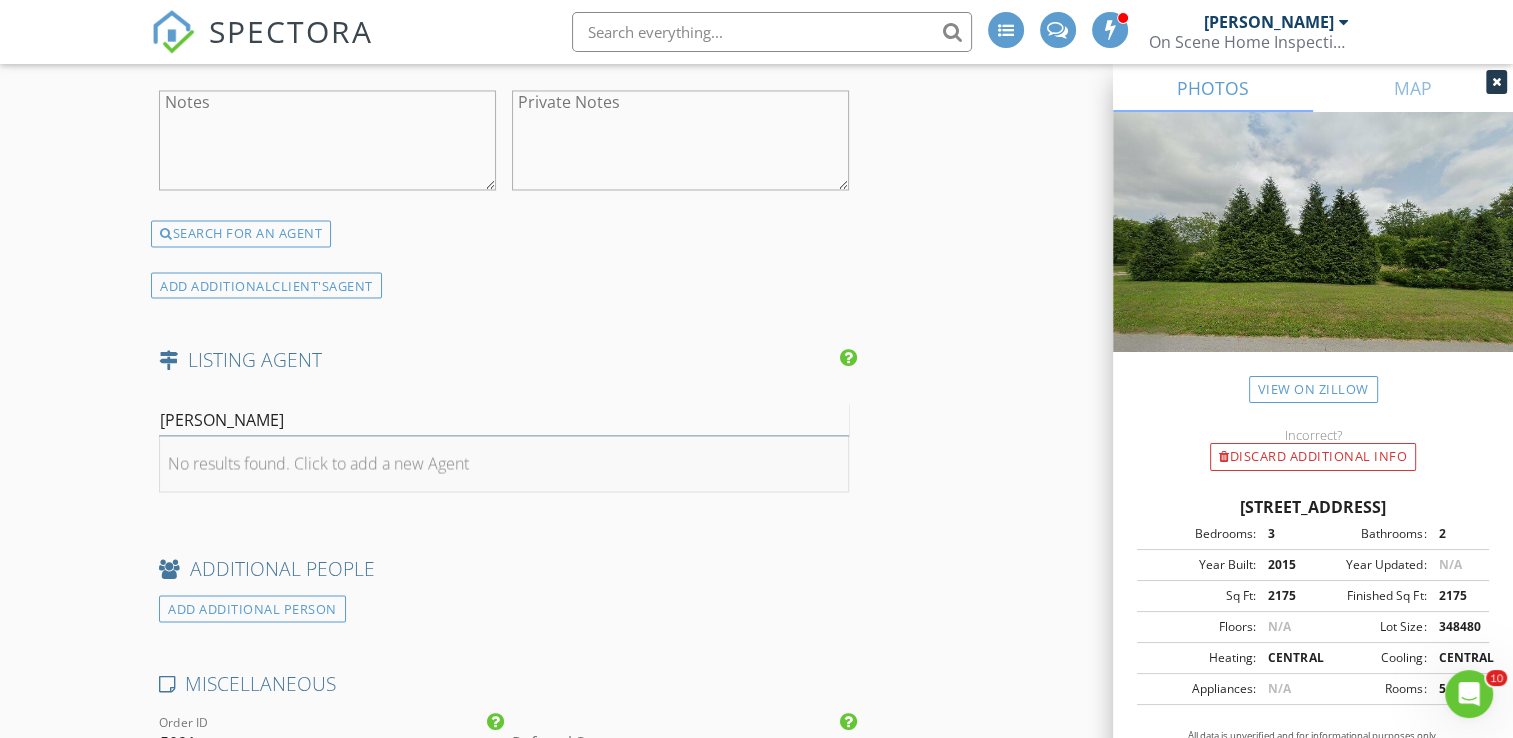 type on "Arianna" 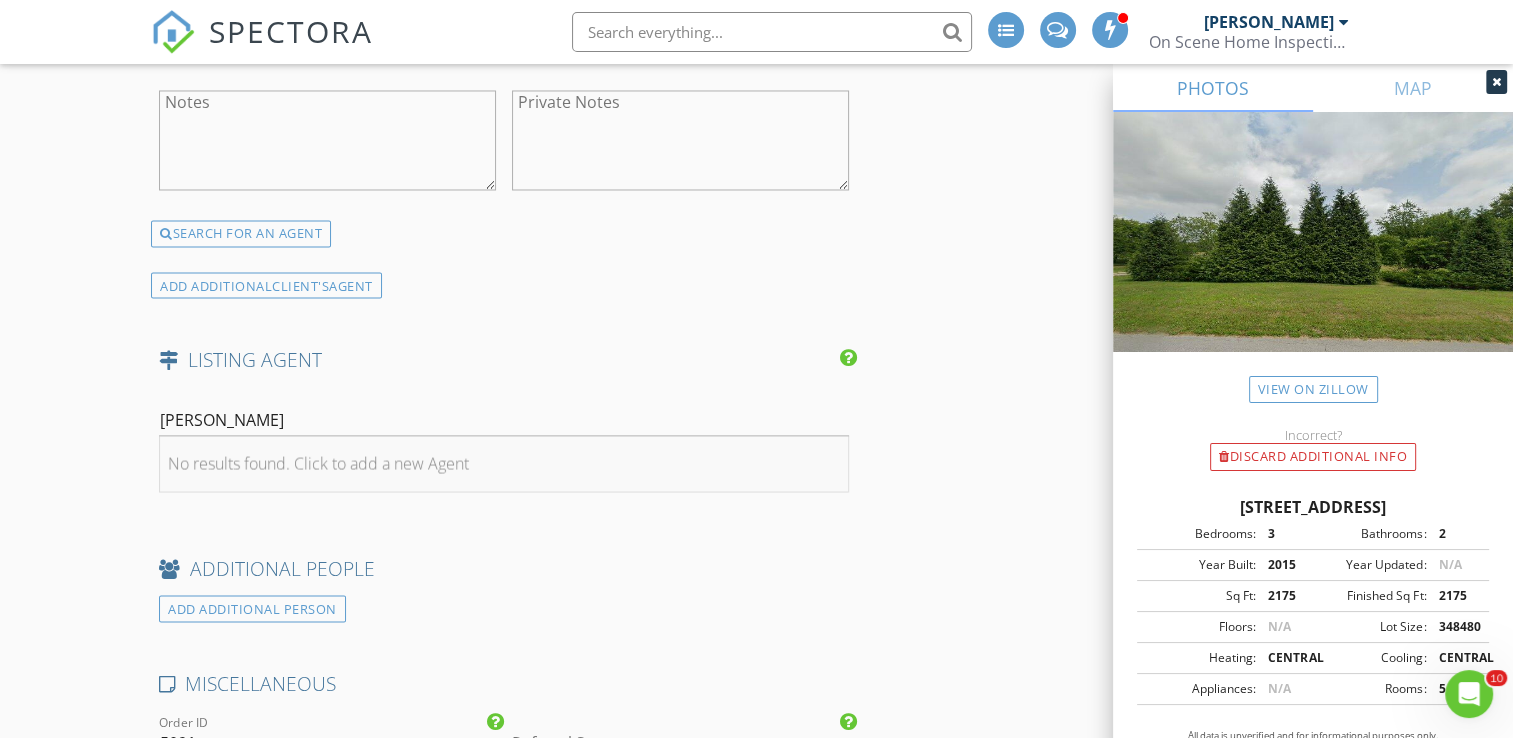click on "No results found. Click to add a new Agent" at bounding box center [318, 463] 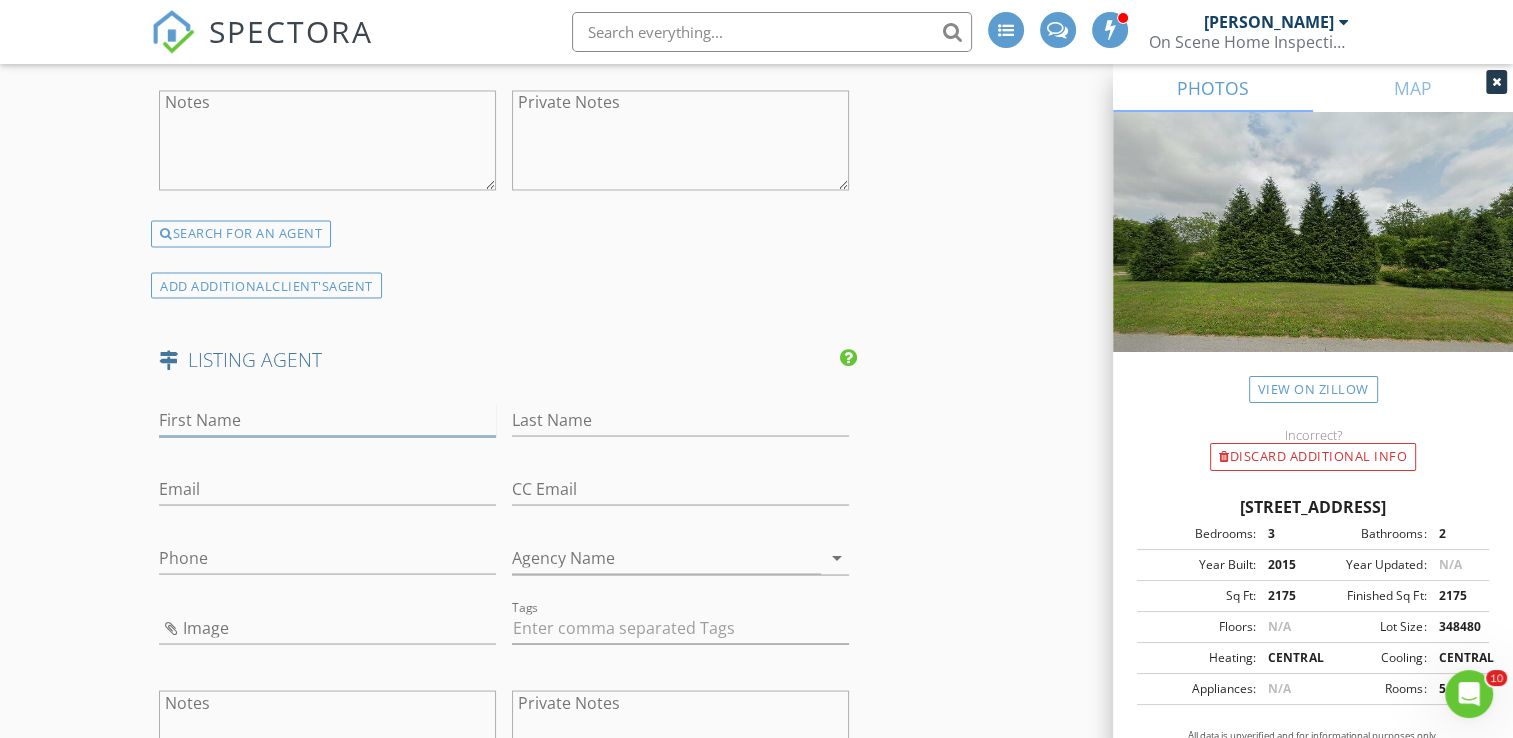click on "First Name" at bounding box center [327, 419] 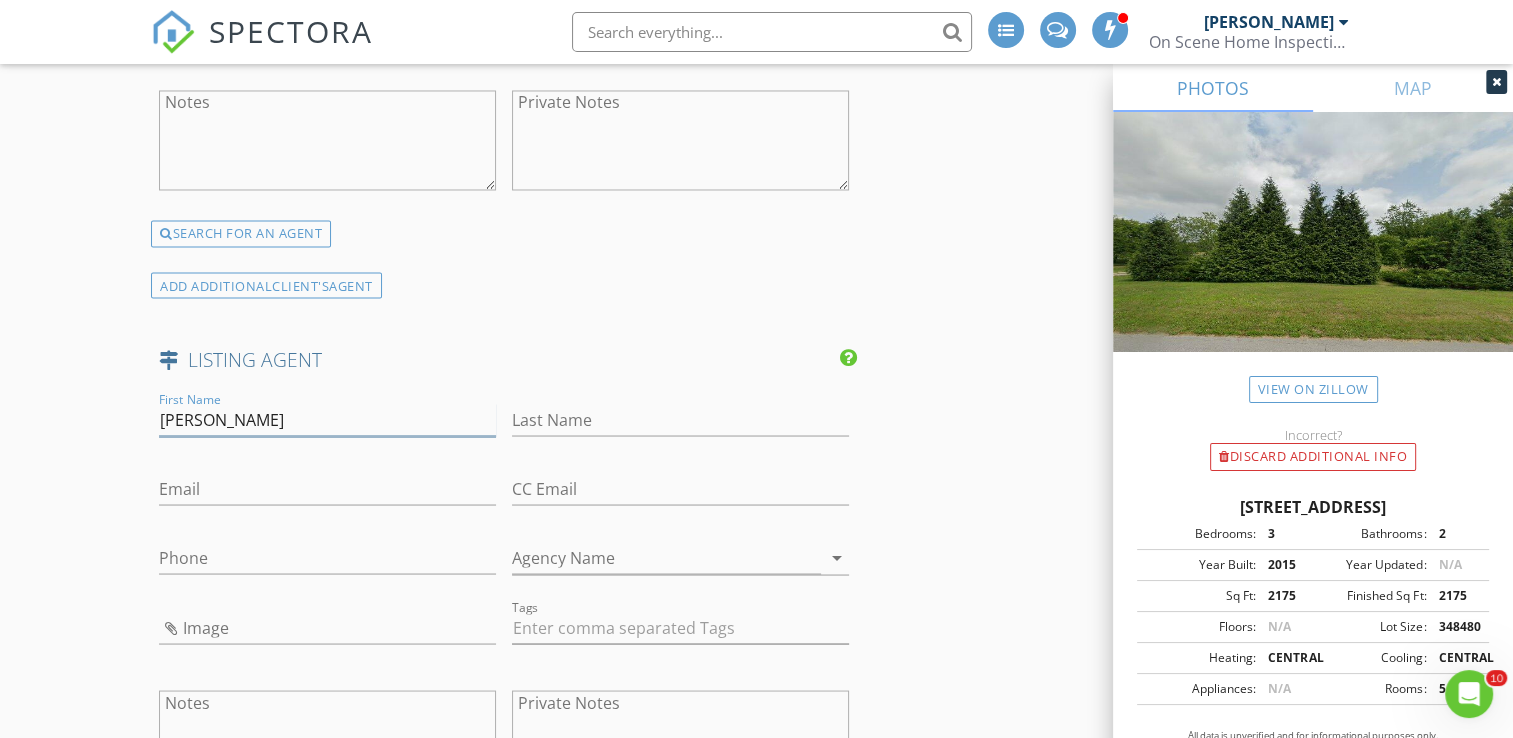 type on "Arianna" 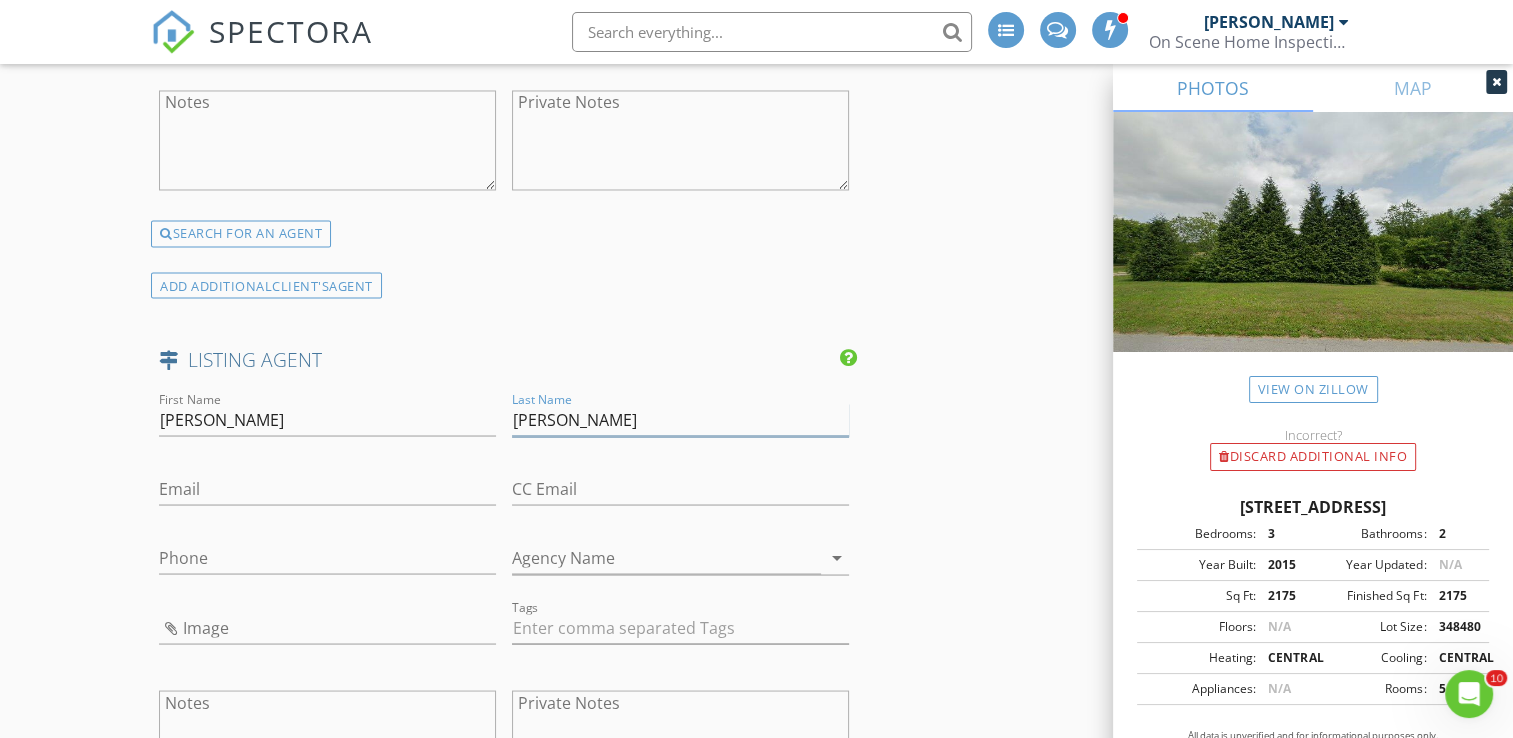type on "Dunne" 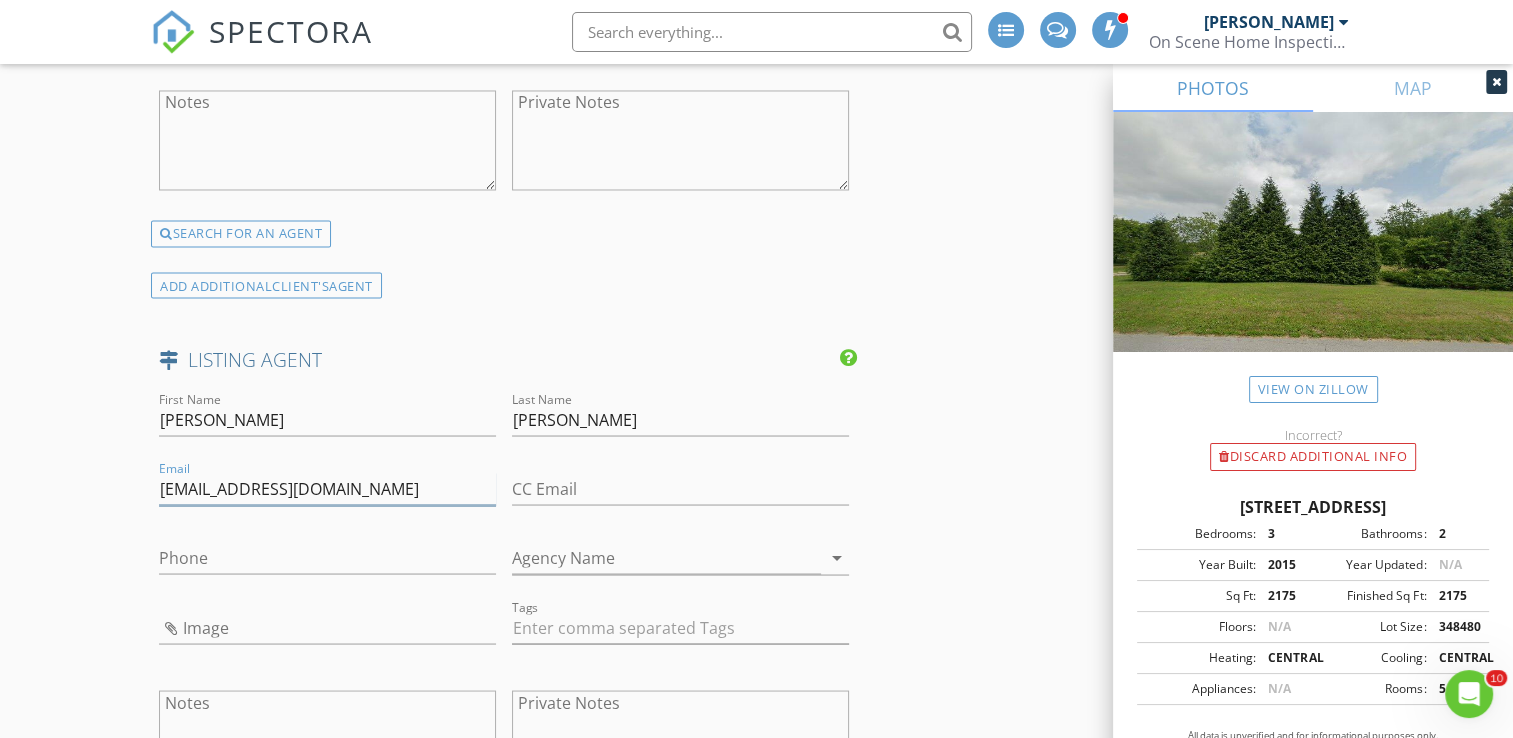 type on "ariannadunne@bhhsni.com" 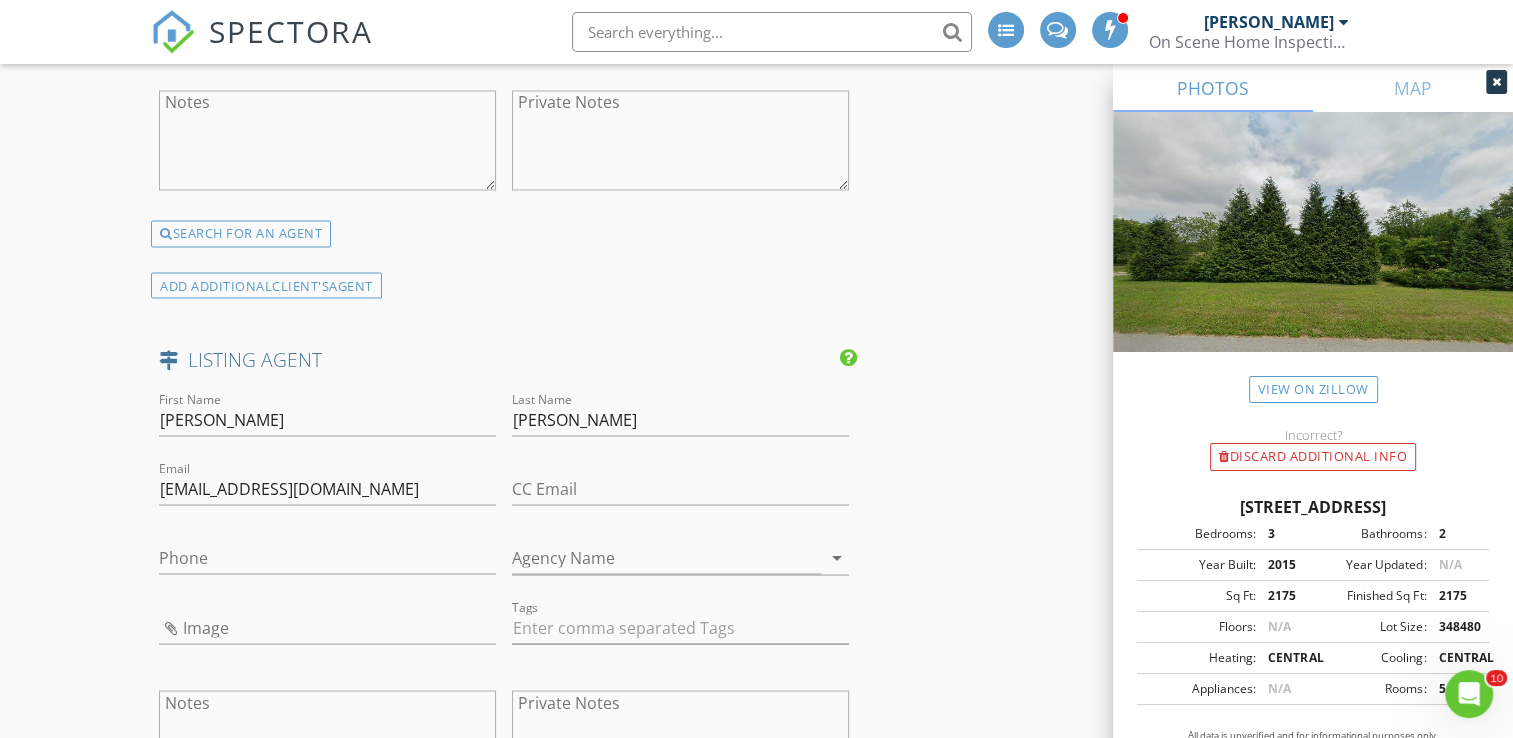 click on "New Inspection
INSPECTOR(S)
check_box   Bill Mason   PRIMARY   check_box_outline_blank   Nick Ponsler     Bill Mason arrow_drop_down   check_box_outline_blank Bill Mason specifically requested
Date/Time
07/10/2025 1:00 PM
Location
Address Search       Address 2809 N 925 E   Unit   City Mill Creek   State IN   Zip 46365   County LaPorte     Square Feet 2175   Year Built 2015   Foundation arrow_drop_down     Bill Mason     20.7 miles     (32 minutes)
client
check_box Enable Client CC email for this inspection   Client Search     check_box_outline_blank Client is a Company/Organization     First Name Greg & LoRee   Last Name Feltz   Email hoosierpapa@proton.me   CC Email lbfeltz@gmail.com   Phone 801-510-3213         Tags         Notes   Private Notes
ADD ADDITIONAL client
check_box         check_box" at bounding box center [756, -606] 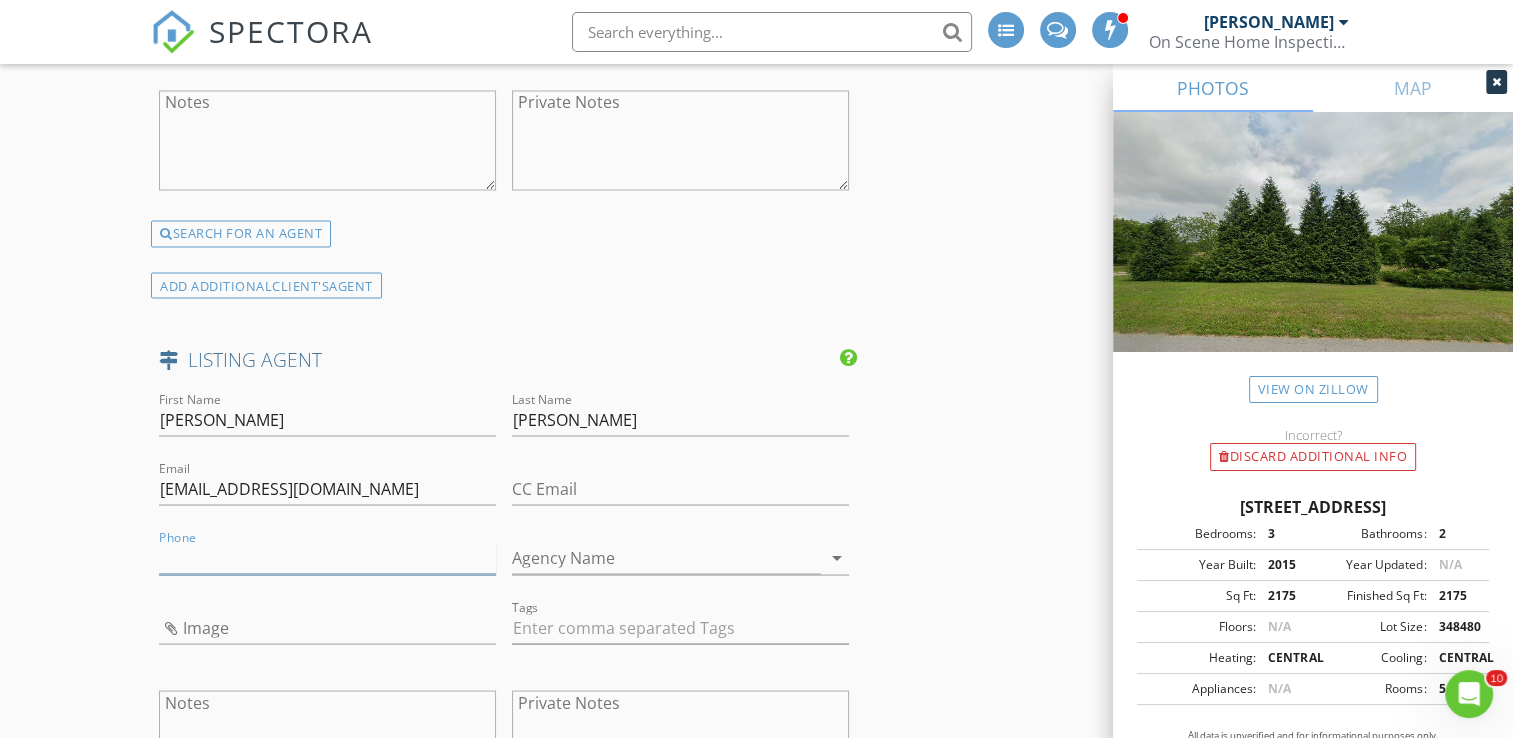 click on "Phone" at bounding box center [327, 557] 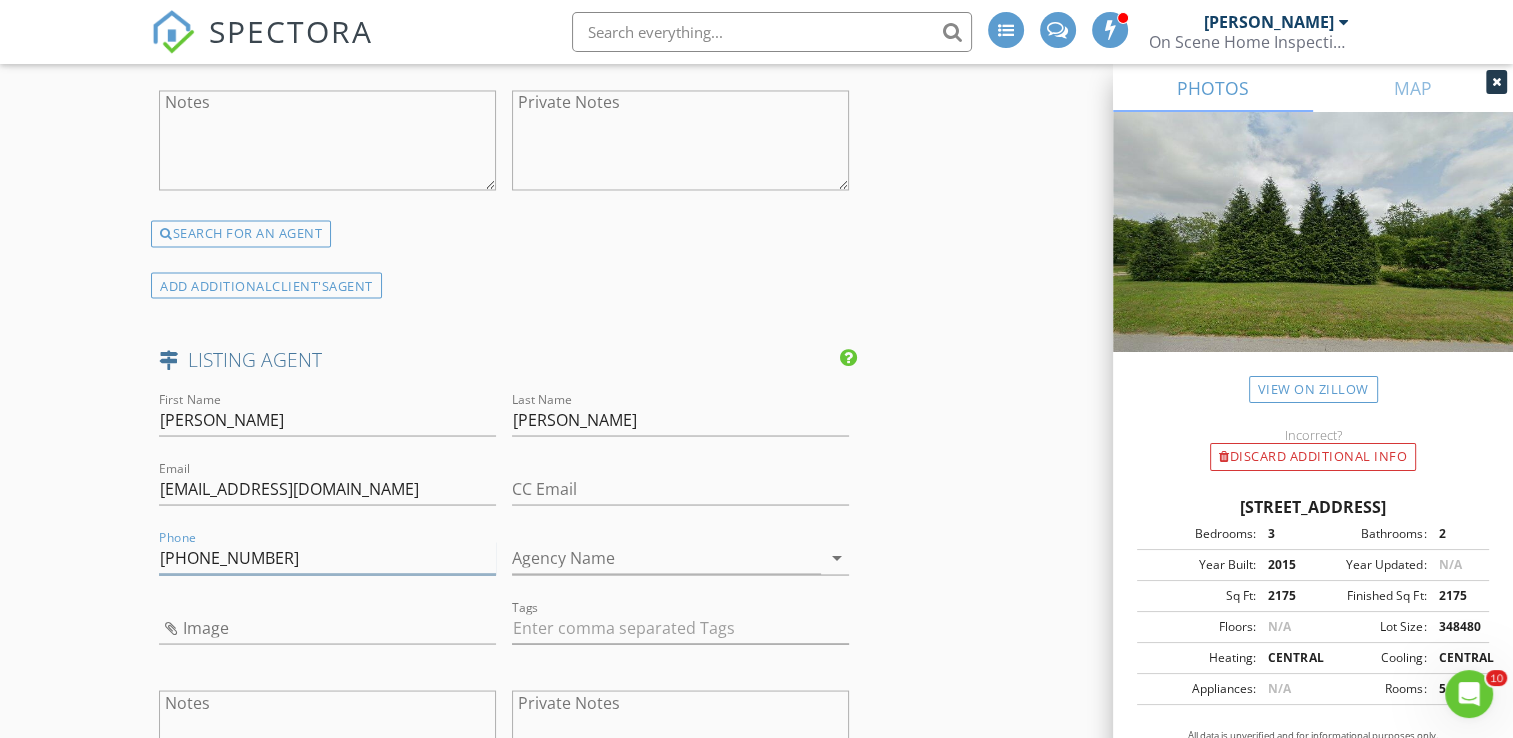 type on "574-292-6633" 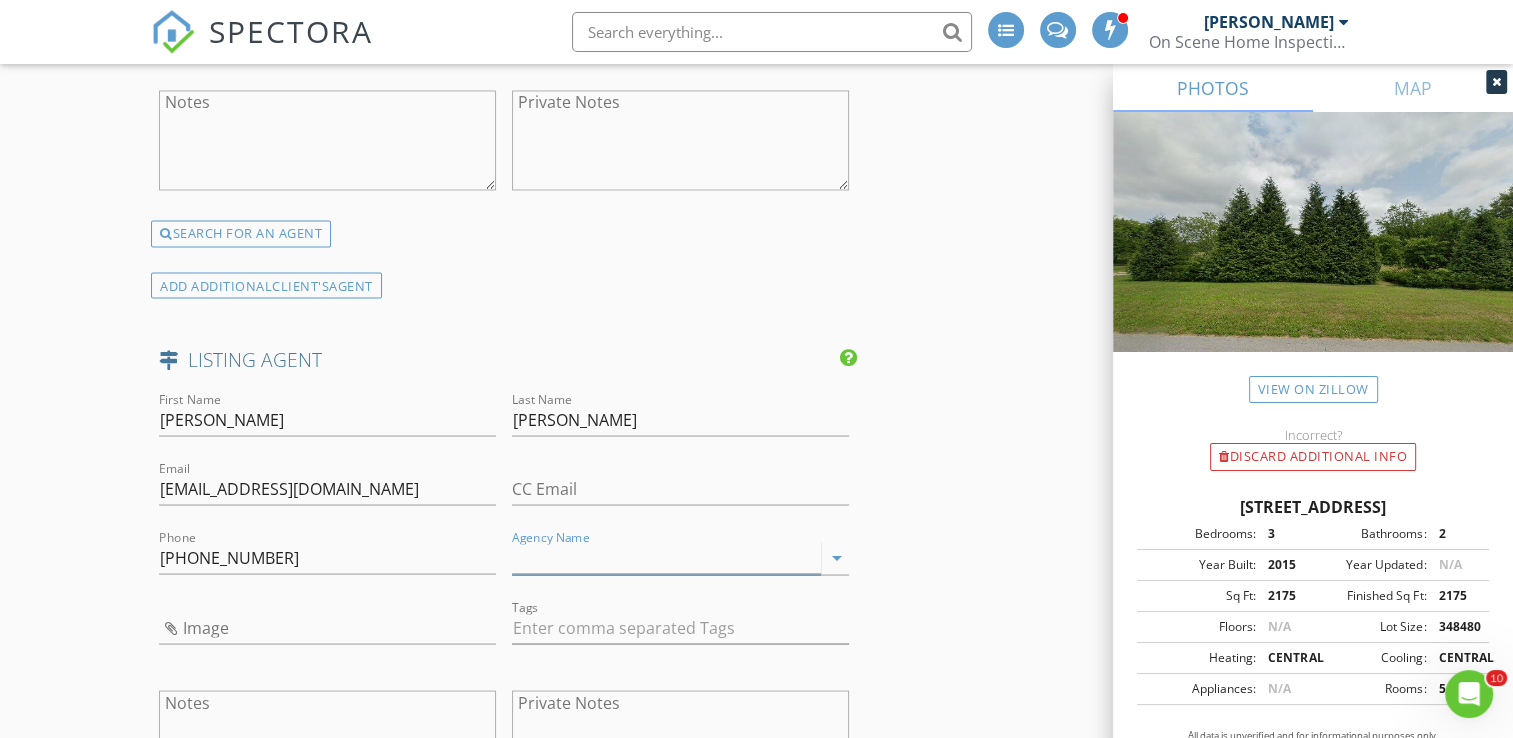 click on "Agency Name" at bounding box center (666, 557) 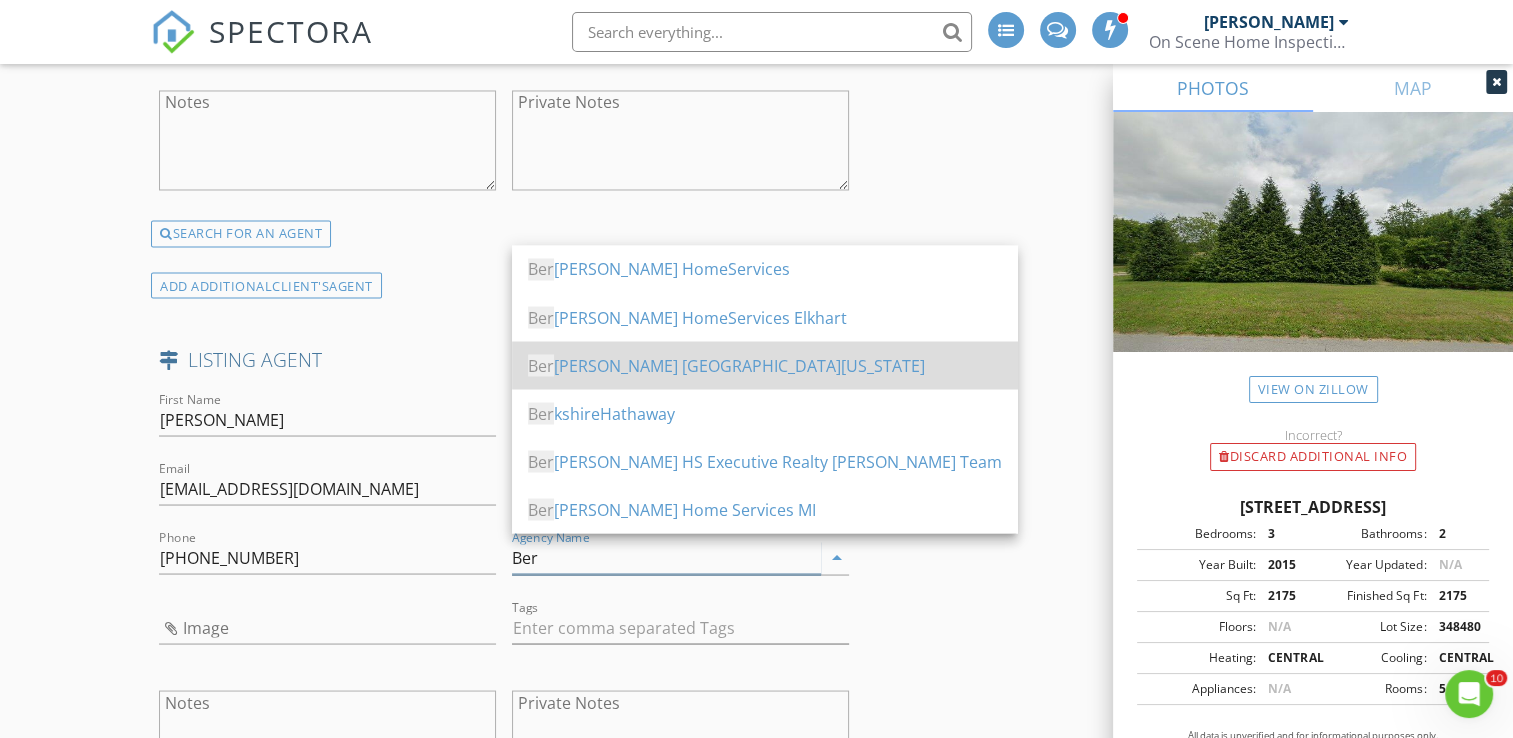 click on "Ber kshire Hathaway Northern Indiana" at bounding box center [765, 365] 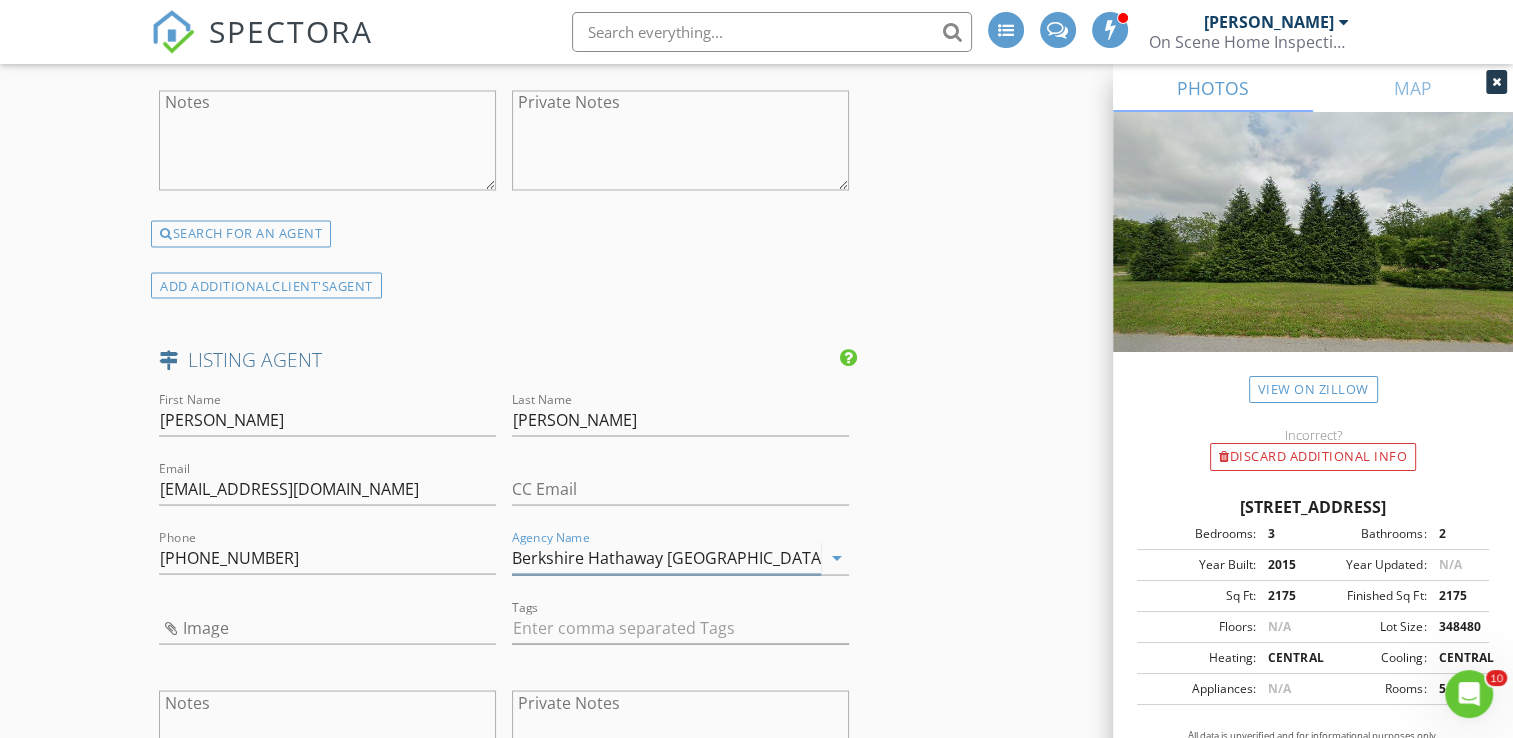 type on "Berkshire Hathaway Northern Indiana" 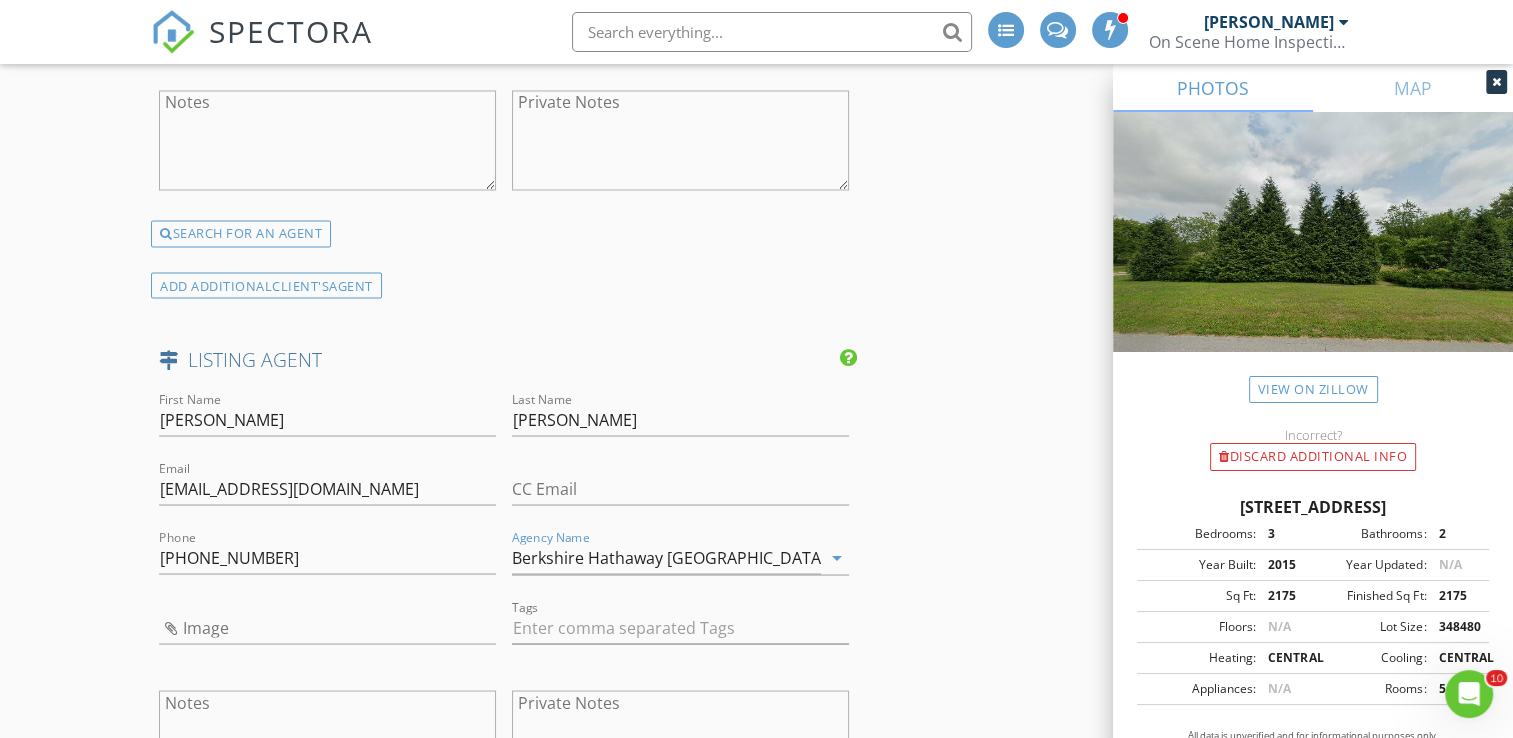 click on "New Inspection
INSPECTOR(S)
check_box   Bill Mason   PRIMARY   check_box_outline_blank   Nick Ponsler     Bill Mason arrow_drop_down   check_box_outline_blank Bill Mason specifically requested
Date/Time
07/10/2025 1:00 PM
Location
Address Search       Address 2809 N 925 E   Unit   City Mill Creek   State IN   Zip 46365   County LaPorte     Square Feet 2175   Year Built 2015   Foundation arrow_drop_down     Bill Mason     20.7 miles     (32 minutes)
client
check_box Enable Client CC email for this inspection   Client Search     check_box_outline_blank Client is a Company/Organization     First Name Greg & LoRee   Last Name Feltz   Email hoosierpapa@proton.me   CC Email lbfeltz@gmail.com   Phone 801-510-3213         Tags         Notes   Private Notes
ADD ADDITIONAL client
check_box         check_box" at bounding box center (756, -606) 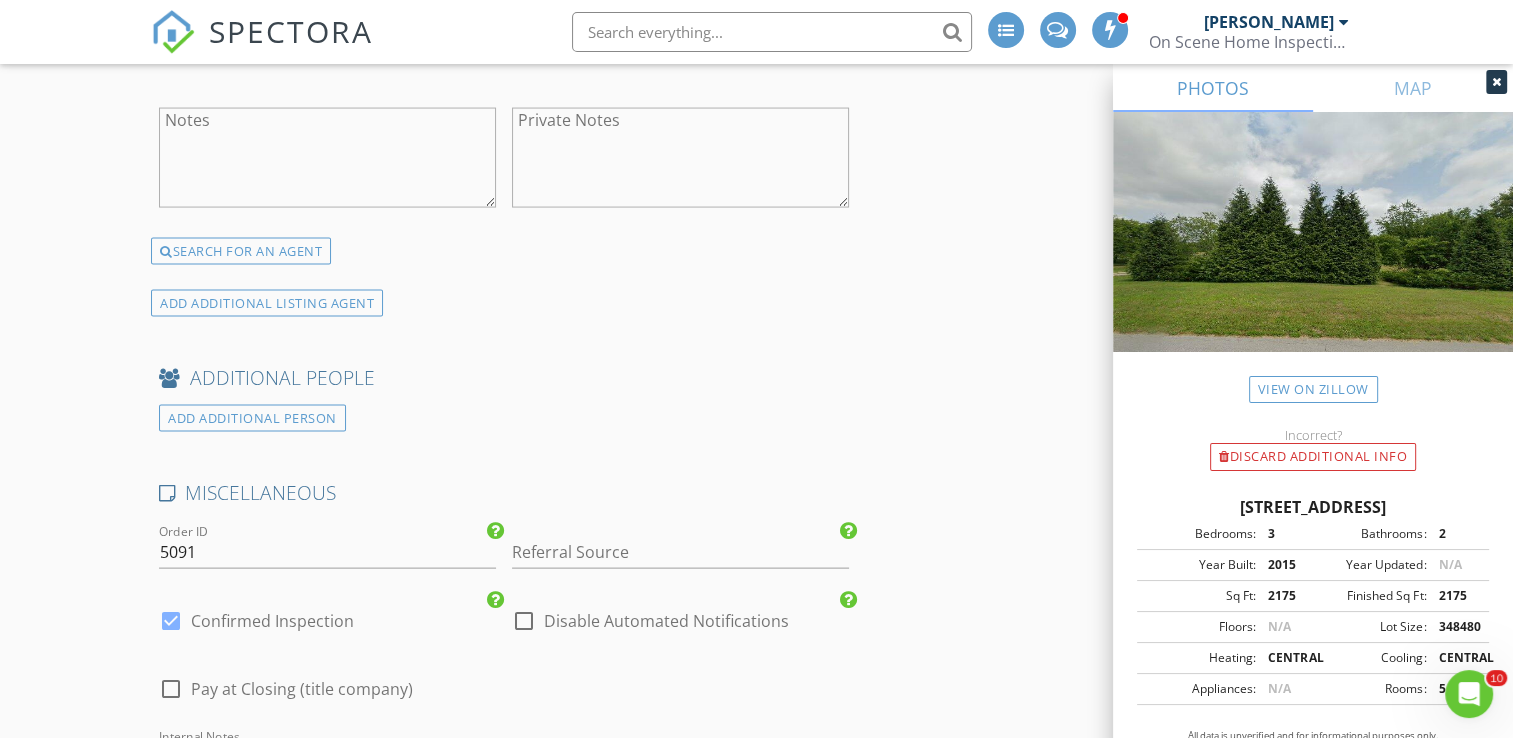scroll, scrollTop: 4100, scrollLeft: 0, axis: vertical 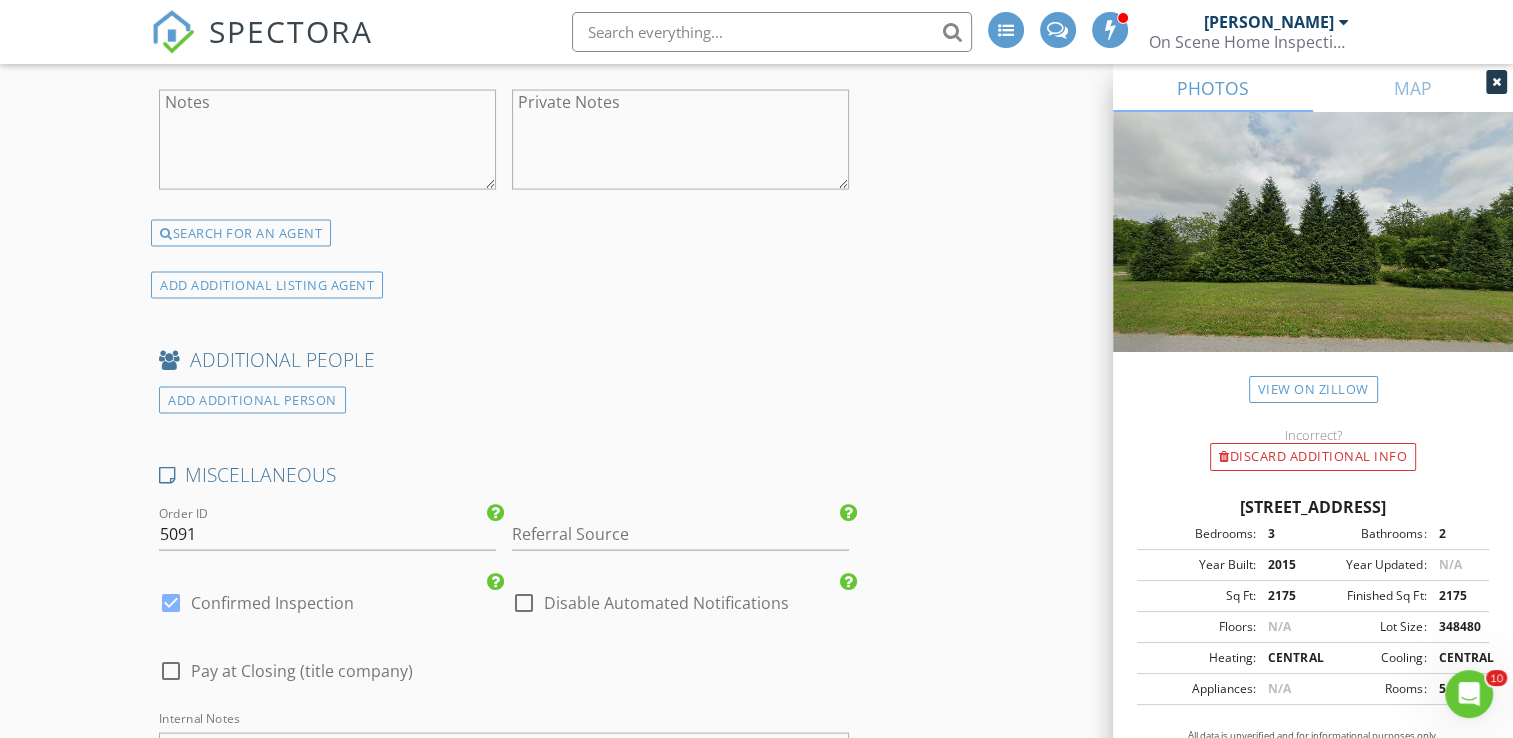 click on "ADD ADDITIONAL PERSON" at bounding box center (252, 400) 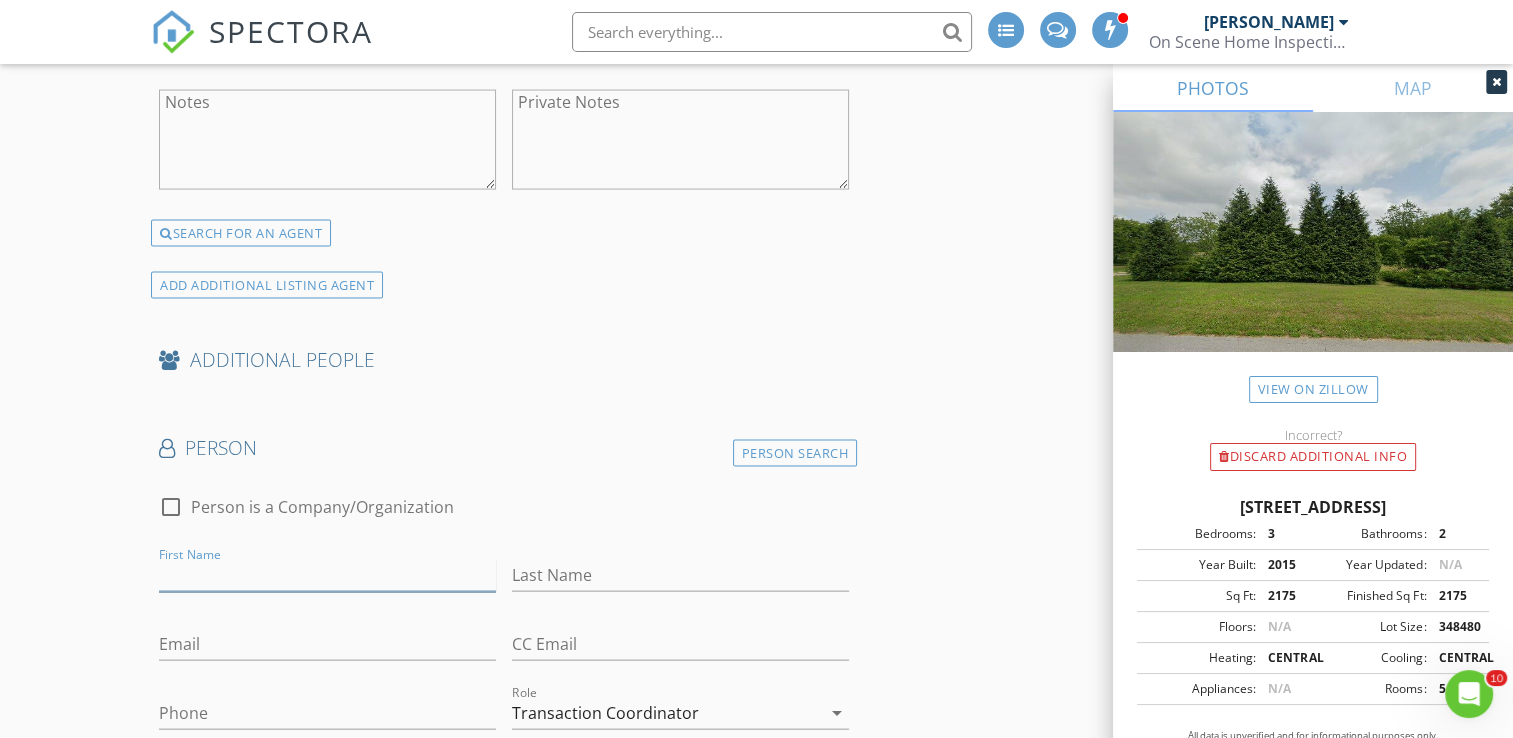 click on "First Name" at bounding box center (327, 575) 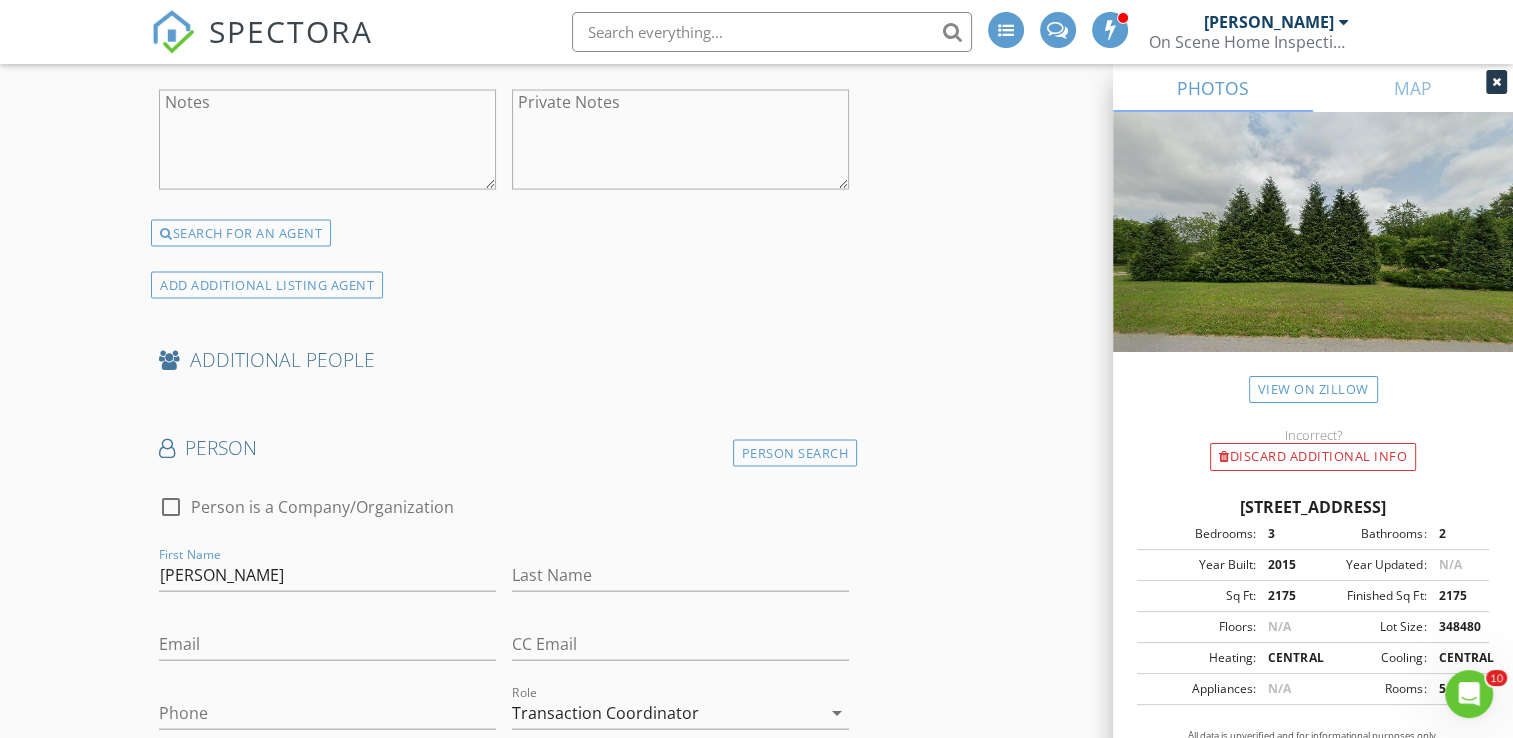type on "mckinniesrealtyprocessing@gmail.com" 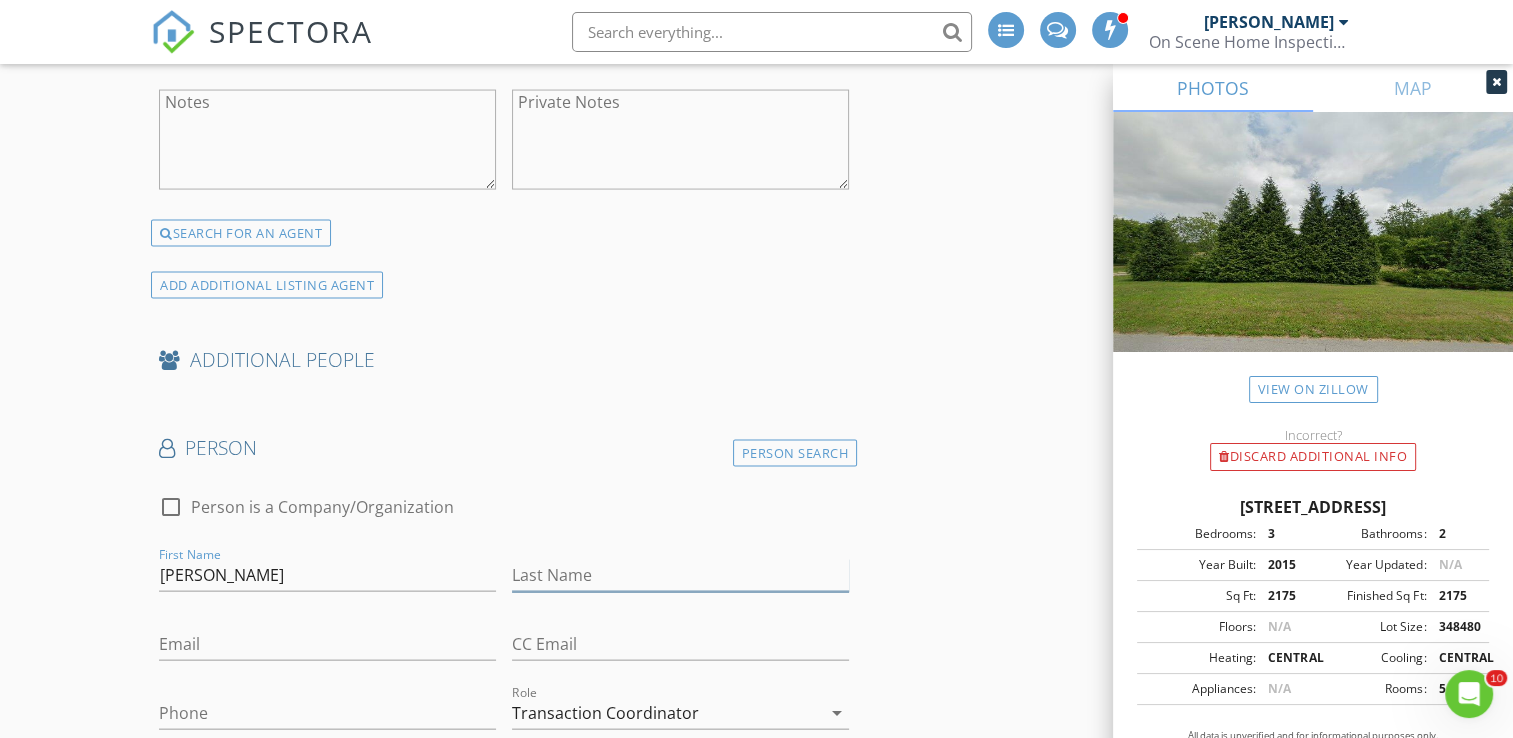 type on "Realty" 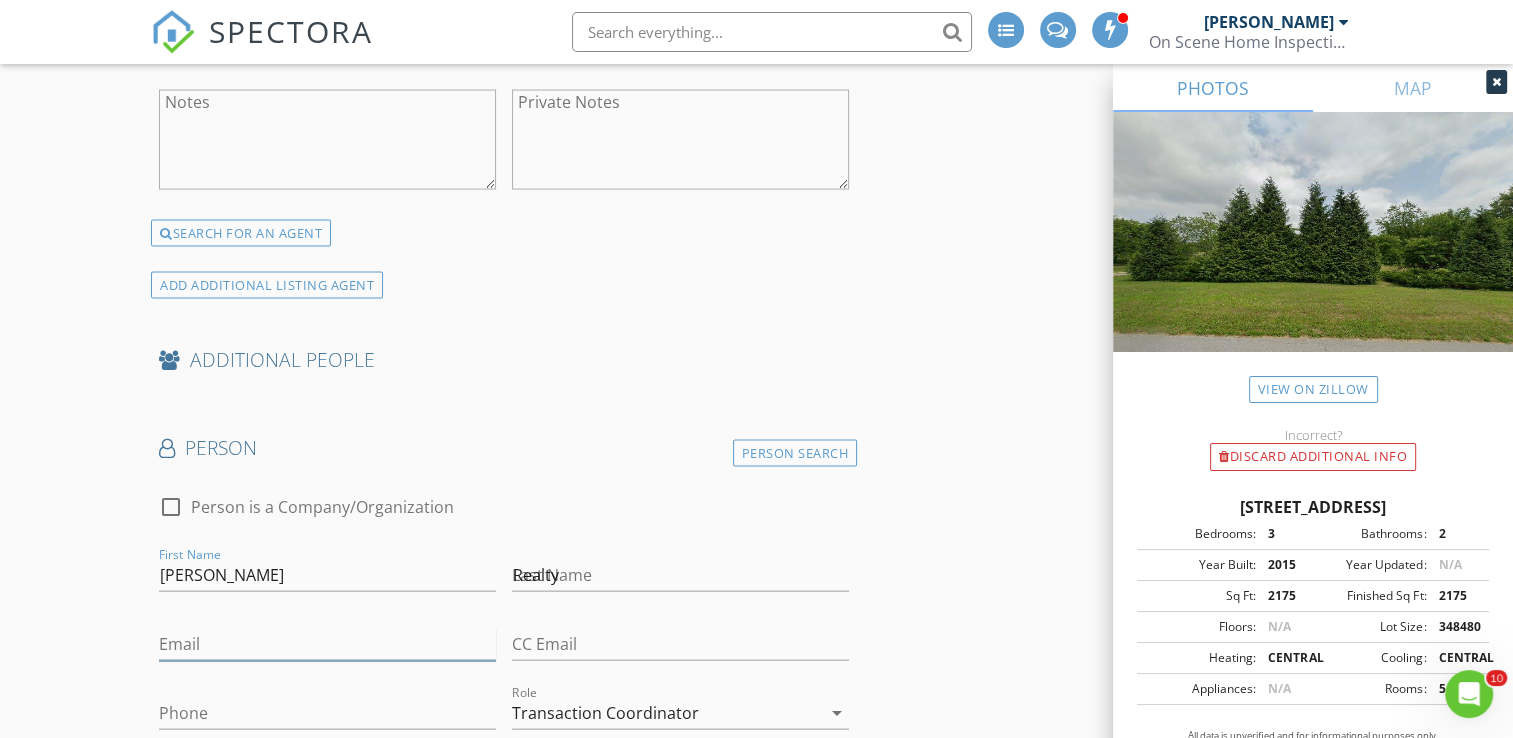 type on "mckinniesrealtyprocessing@gmail.com" 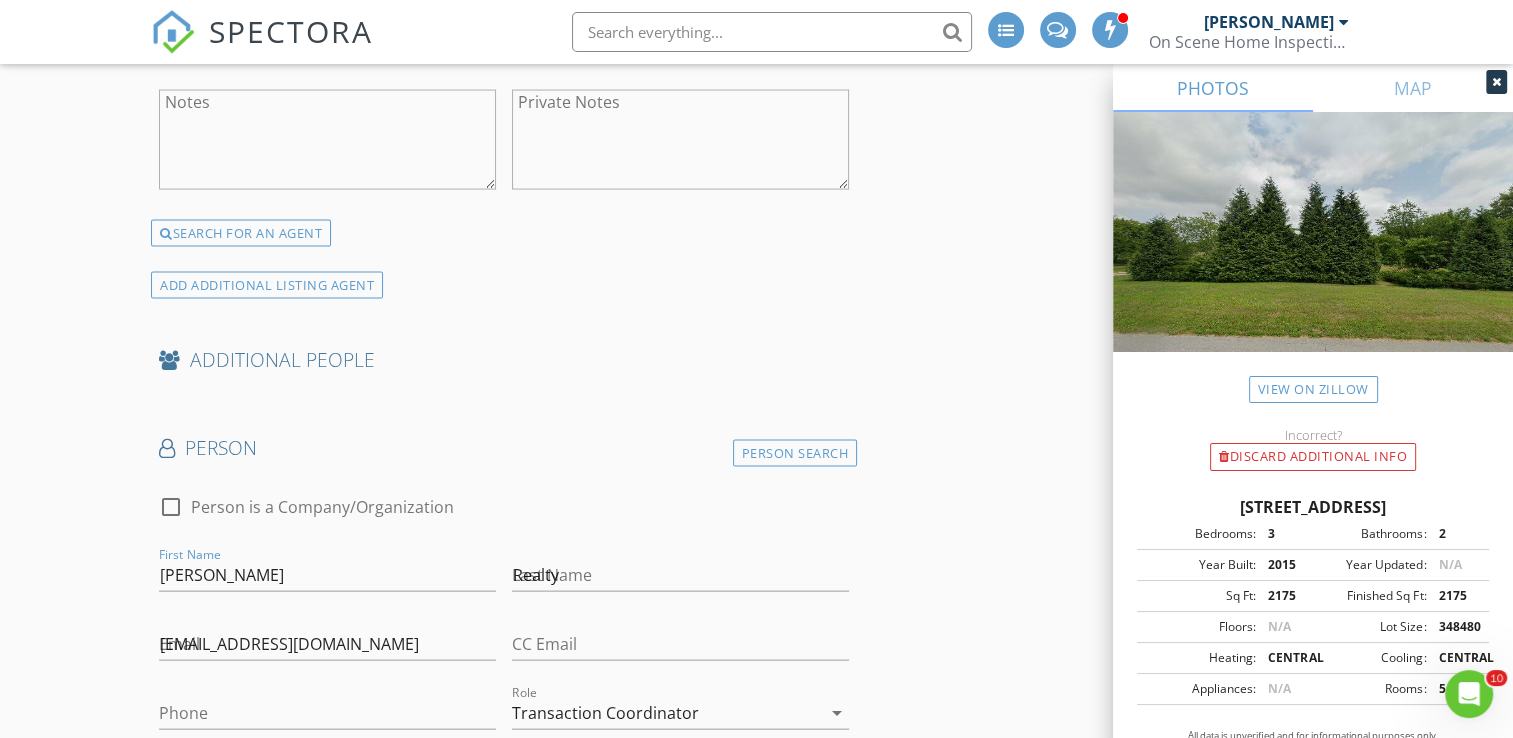 type on "[PERSON_NAME] Realty" 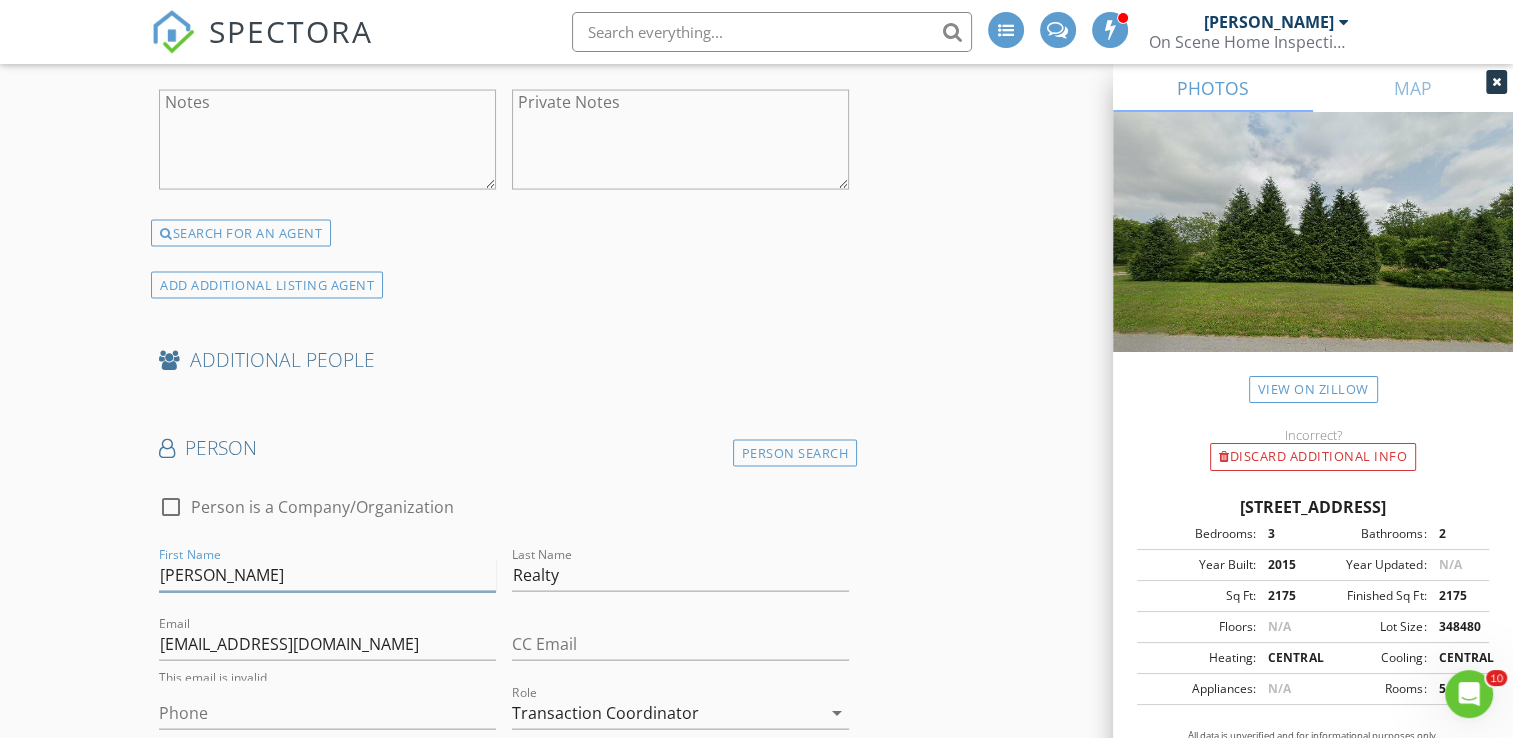 scroll, scrollTop: 4296, scrollLeft: 0, axis: vertical 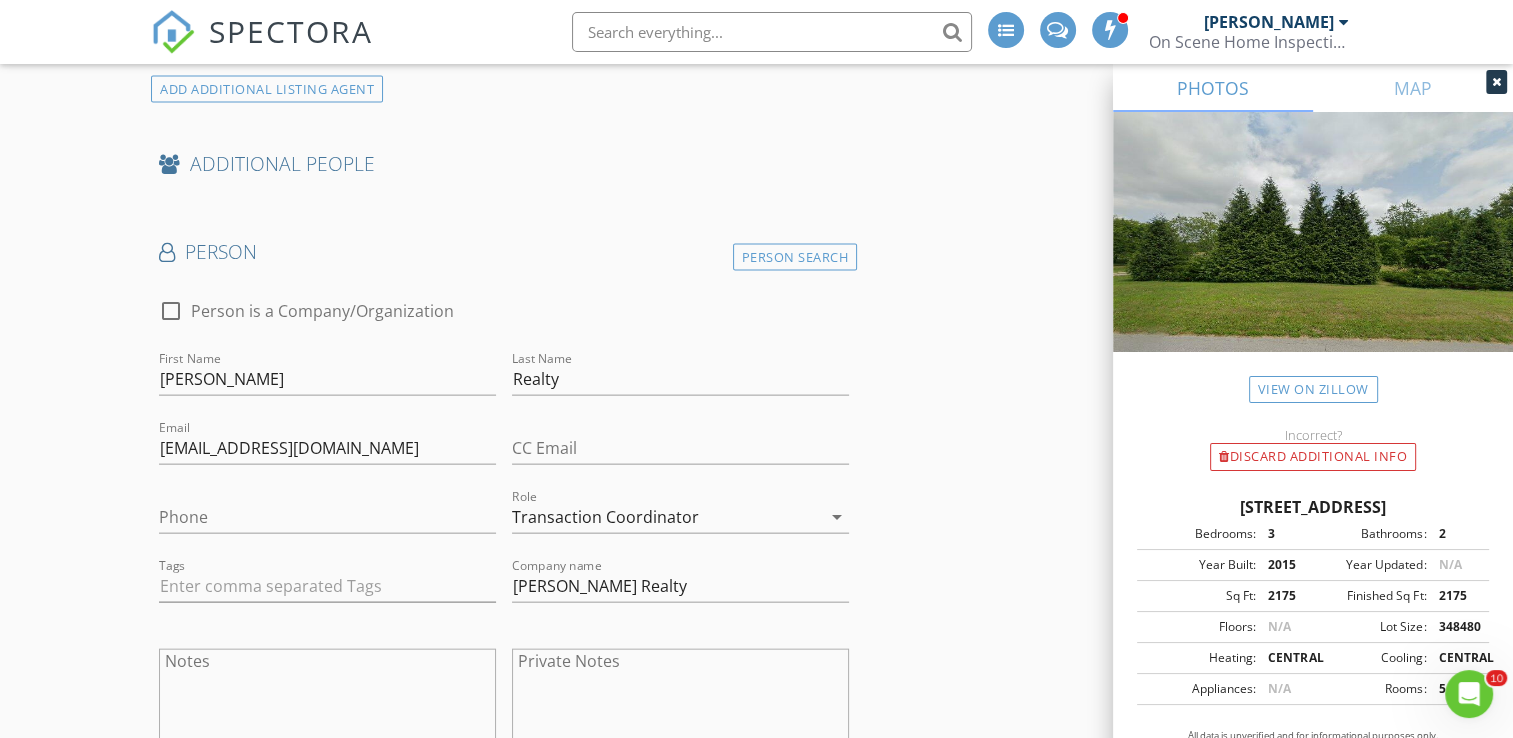 type 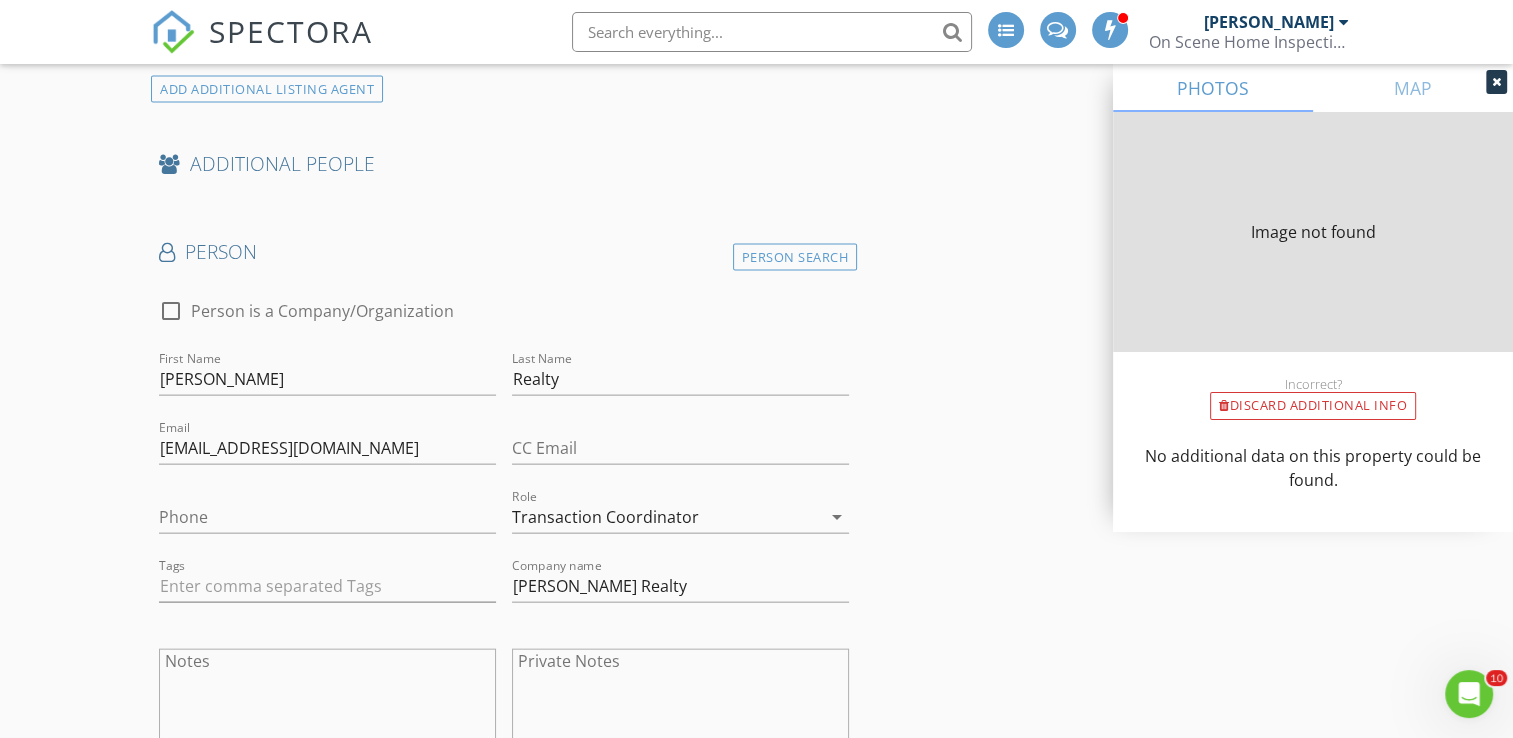 type on "2175" 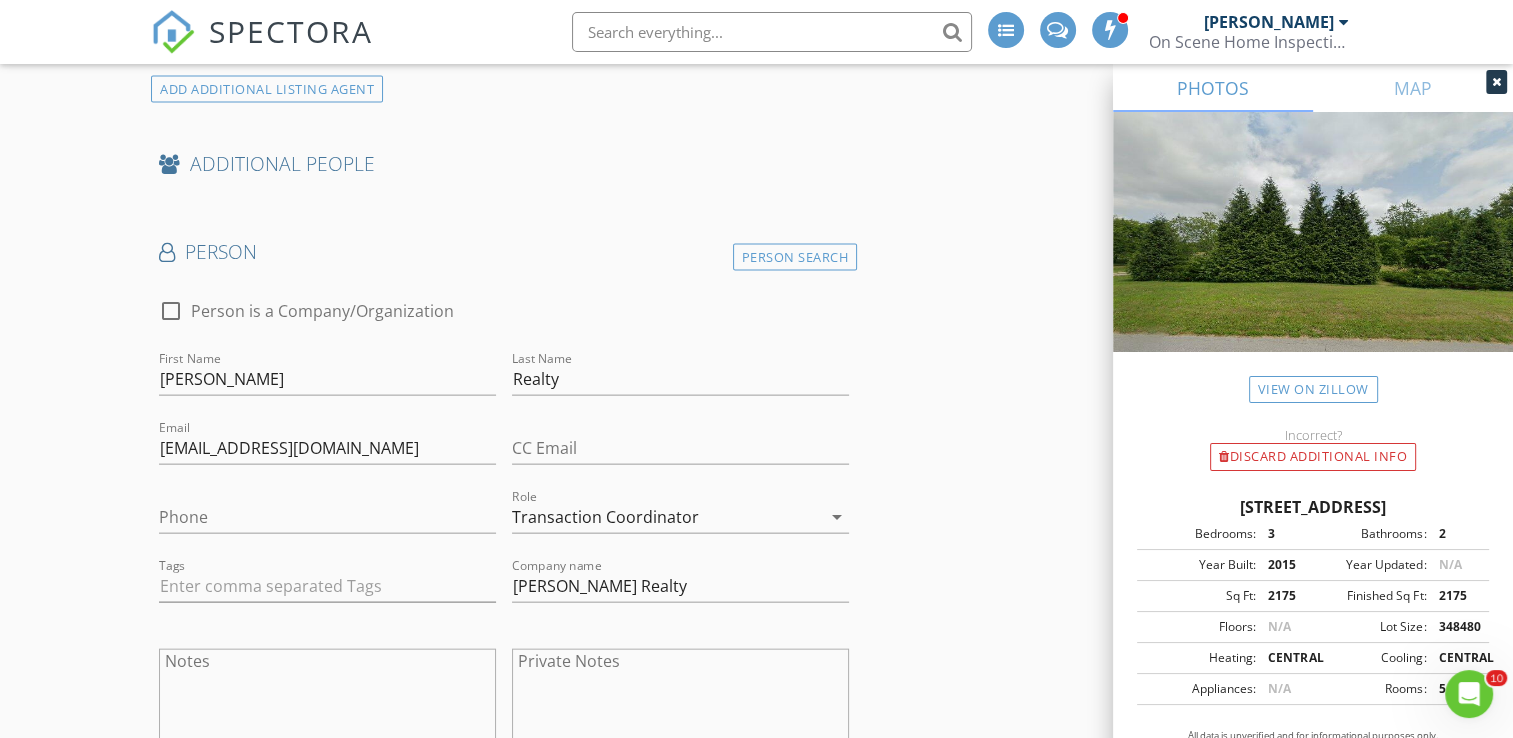 click on "New Inspection
INSPECTOR(S)
check_box   Bill Mason   PRIMARY   check_box_outline_blank   Nick Ponsler     Bill Mason arrow_drop_down   check_box_outline_blank Bill Mason specifically requested
Date/Time
07/10/2025 1:00 PM
Location
Address Search       Address 2809 N 925 E   Unit   City Mill Creek   State IN   Zip 46365   County LaPorte     Square Feet 2175   Year Built 2015   Foundation arrow_drop_down     Bill Mason     20.7 miles     (32 minutes)
client
check_box Enable Client CC email for this inspection   Client Search     check_box_outline_blank Client is a Company/Organization     First Name Greg & LoRee   Last Name Feltz   Email hoosierpapa@proton.me   CC Email lbfeltz@gmail.com   Phone 801-510-3213         Tags         Notes   Private Notes
ADD ADDITIONAL client
check_box         check_box" at bounding box center (756, -1084) 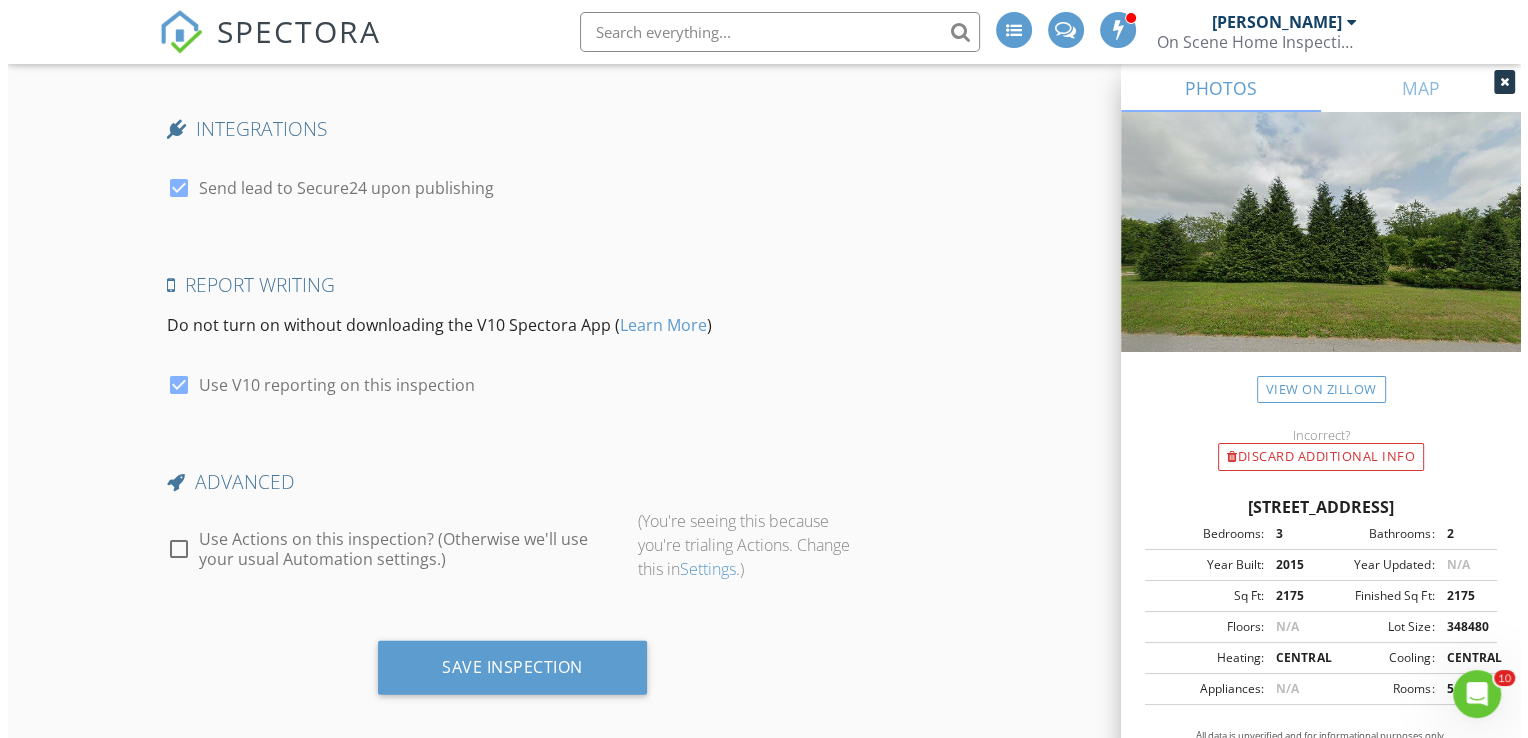 scroll, scrollTop: 5538, scrollLeft: 0, axis: vertical 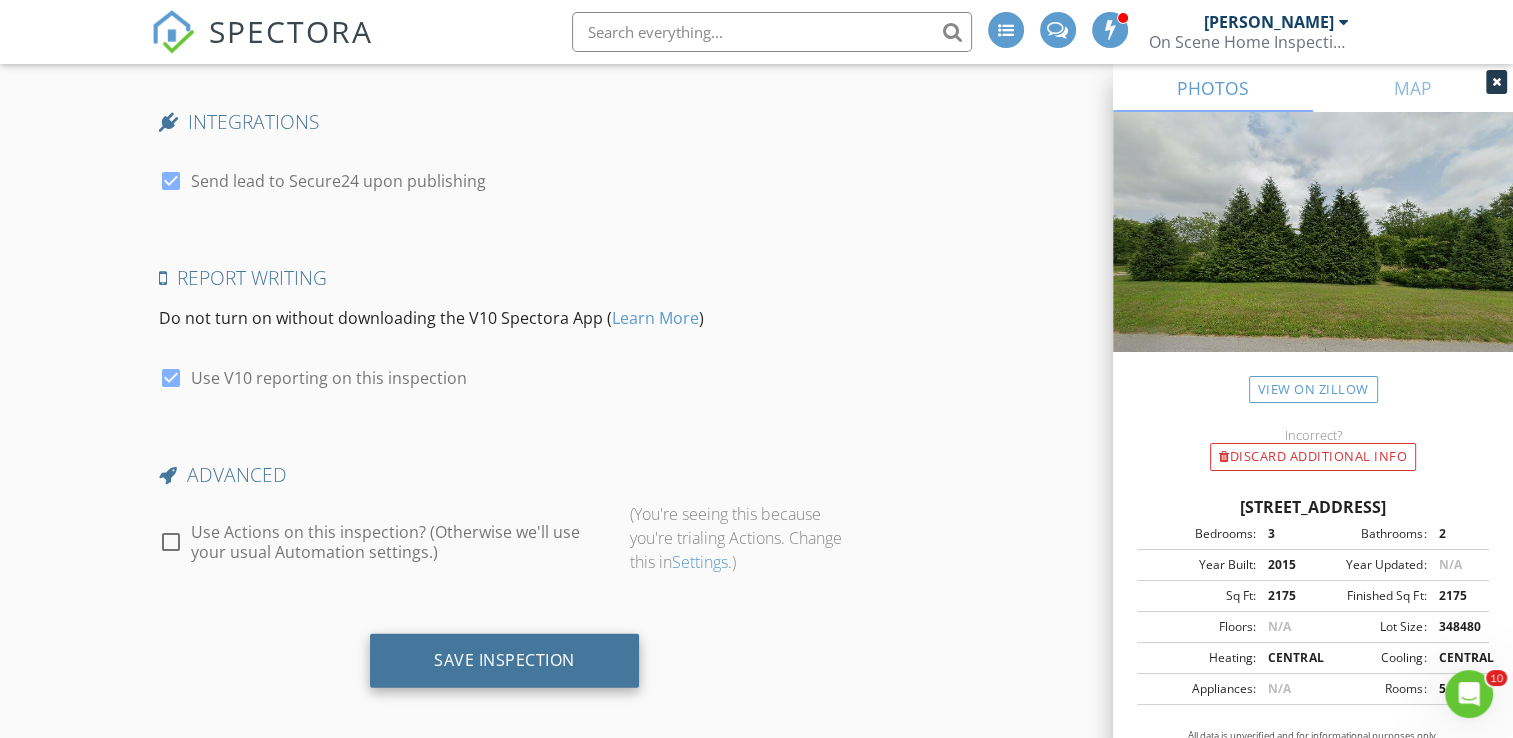 click on "Save Inspection" at bounding box center [504, 660] 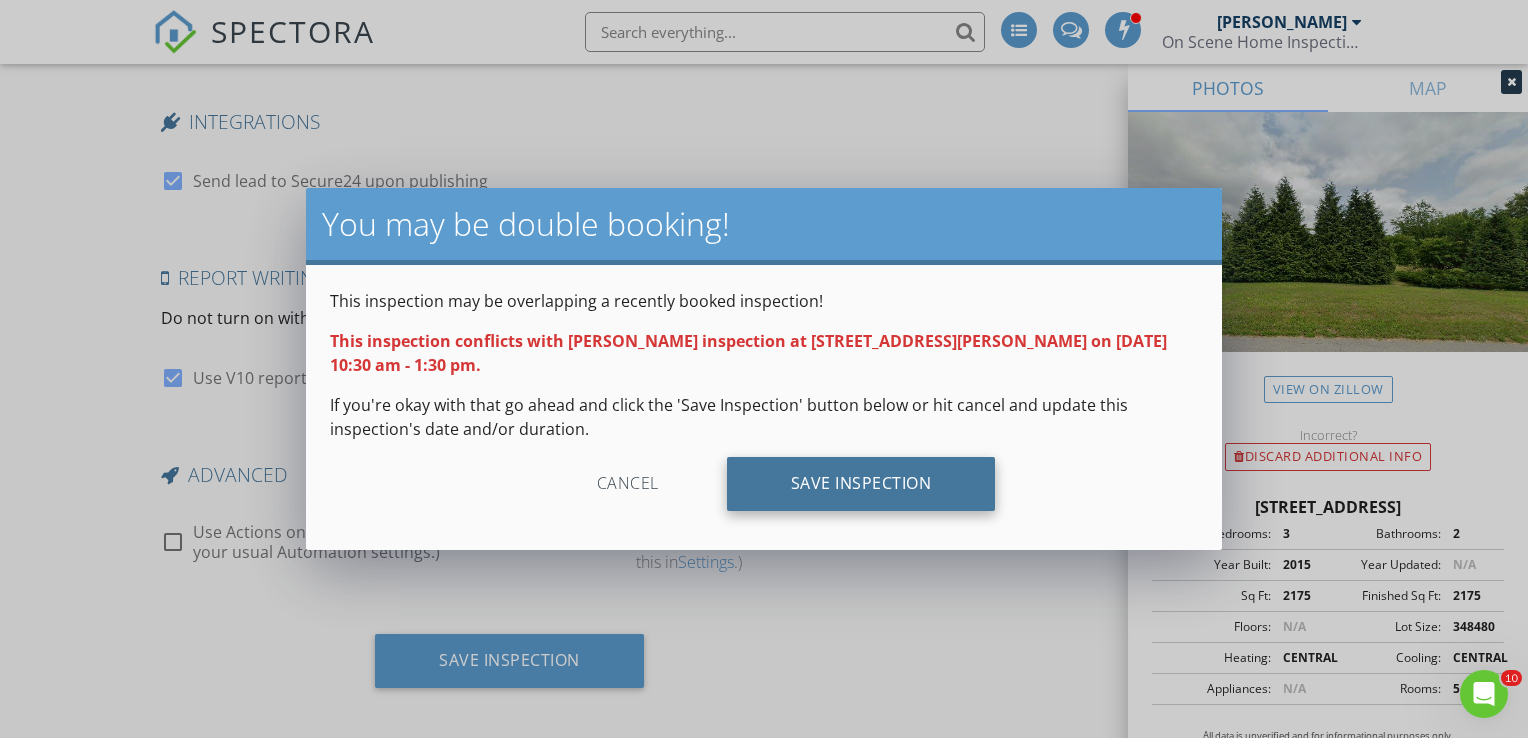 click on "Save Inspection" at bounding box center (861, 484) 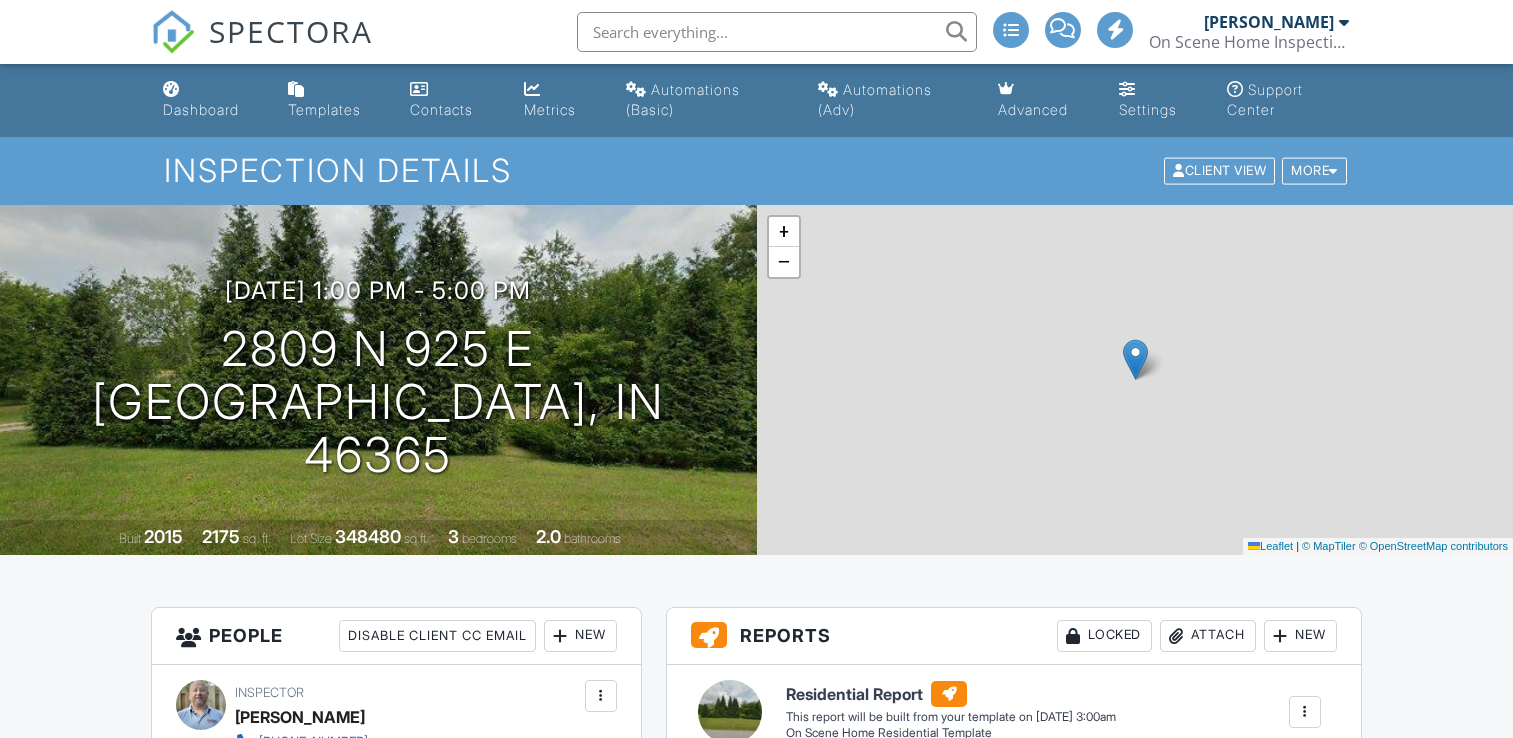 scroll, scrollTop: 0, scrollLeft: 0, axis: both 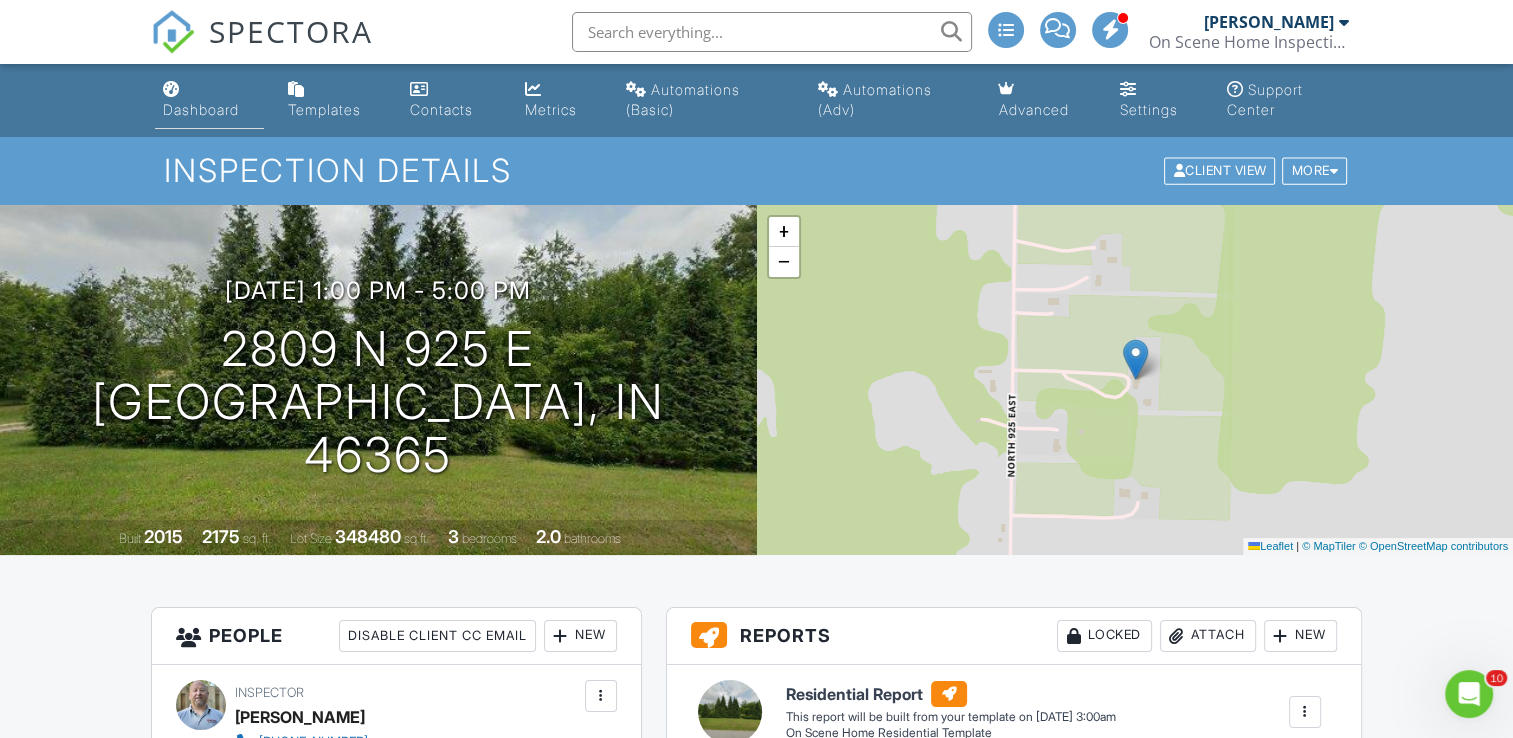click on "Dashboard" at bounding box center (201, 109) 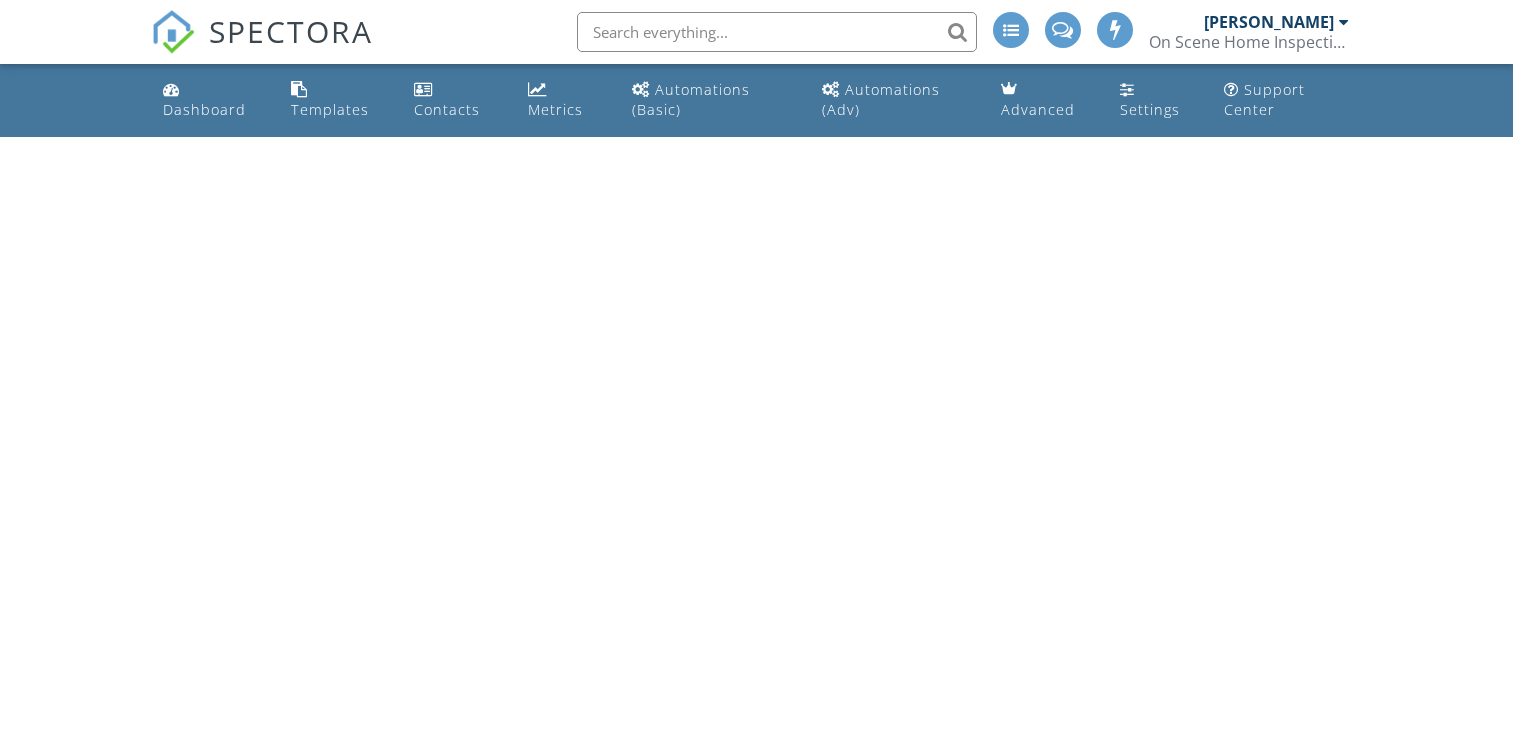 scroll, scrollTop: 0, scrollLeft: 0, axis: both 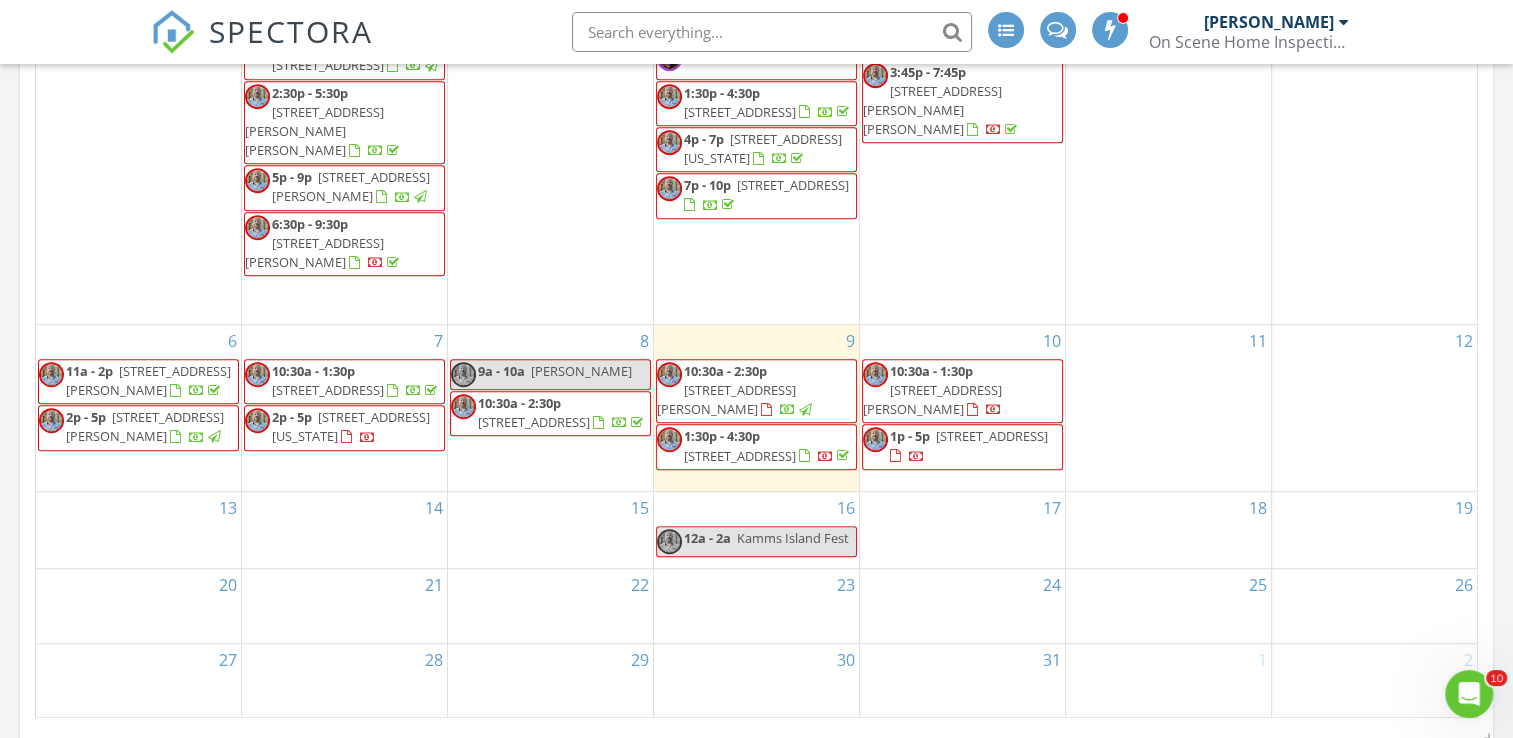 click on "[STREET_ADDRESS][PERSON_NAME]" at bounding box center (932, 399) 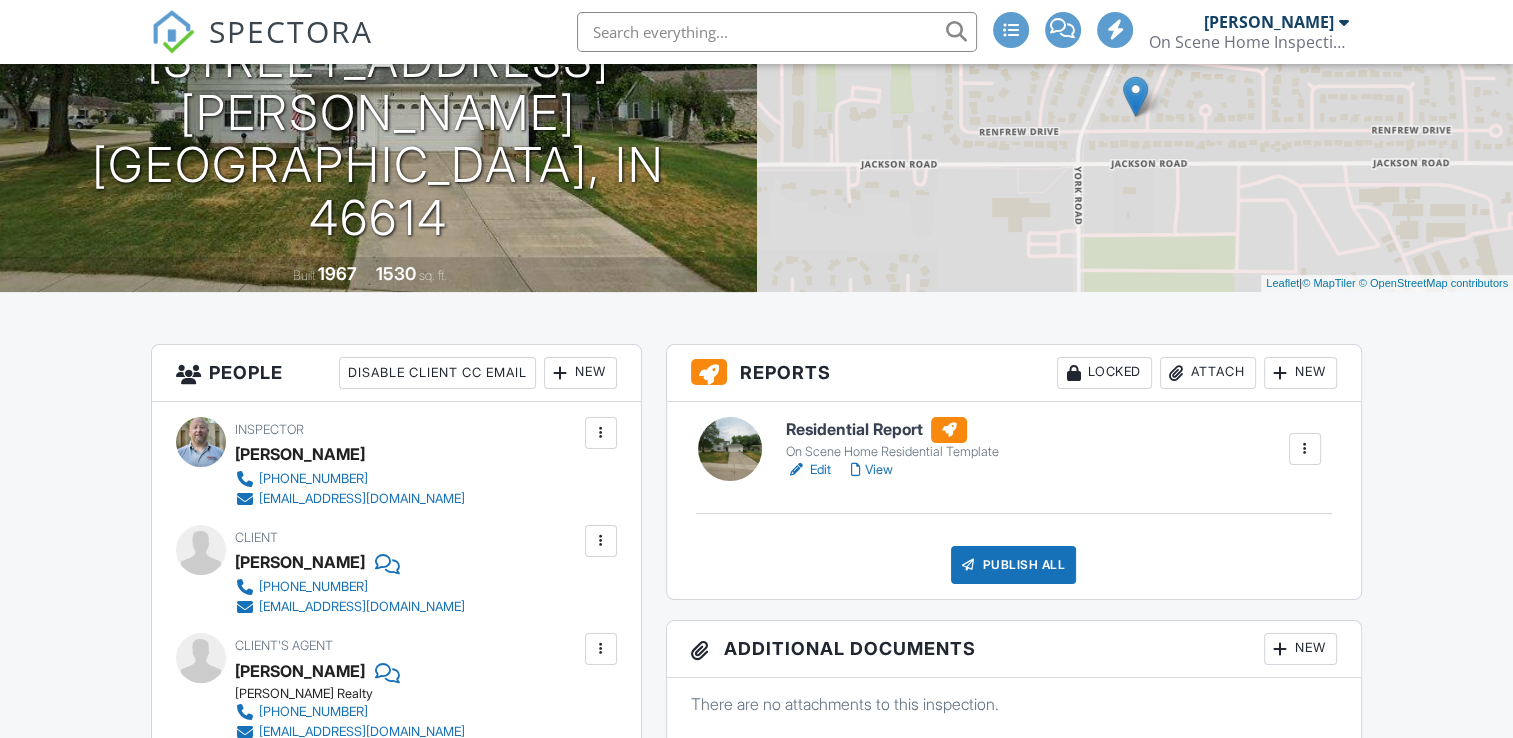 click on "New" at bounding box center (580, 373) 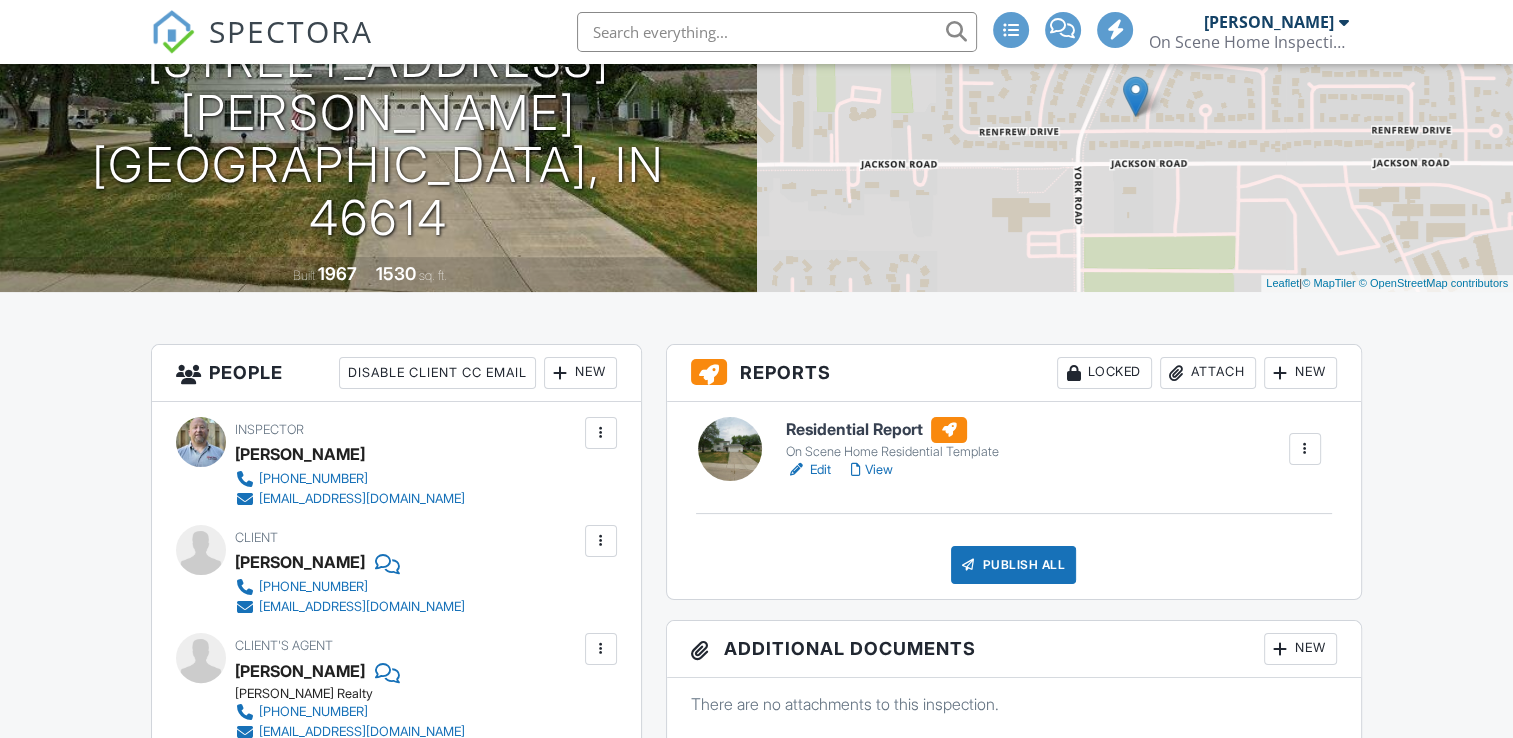 scroll, scrollTop: 300, scrollLeft: 0, axis: vertical 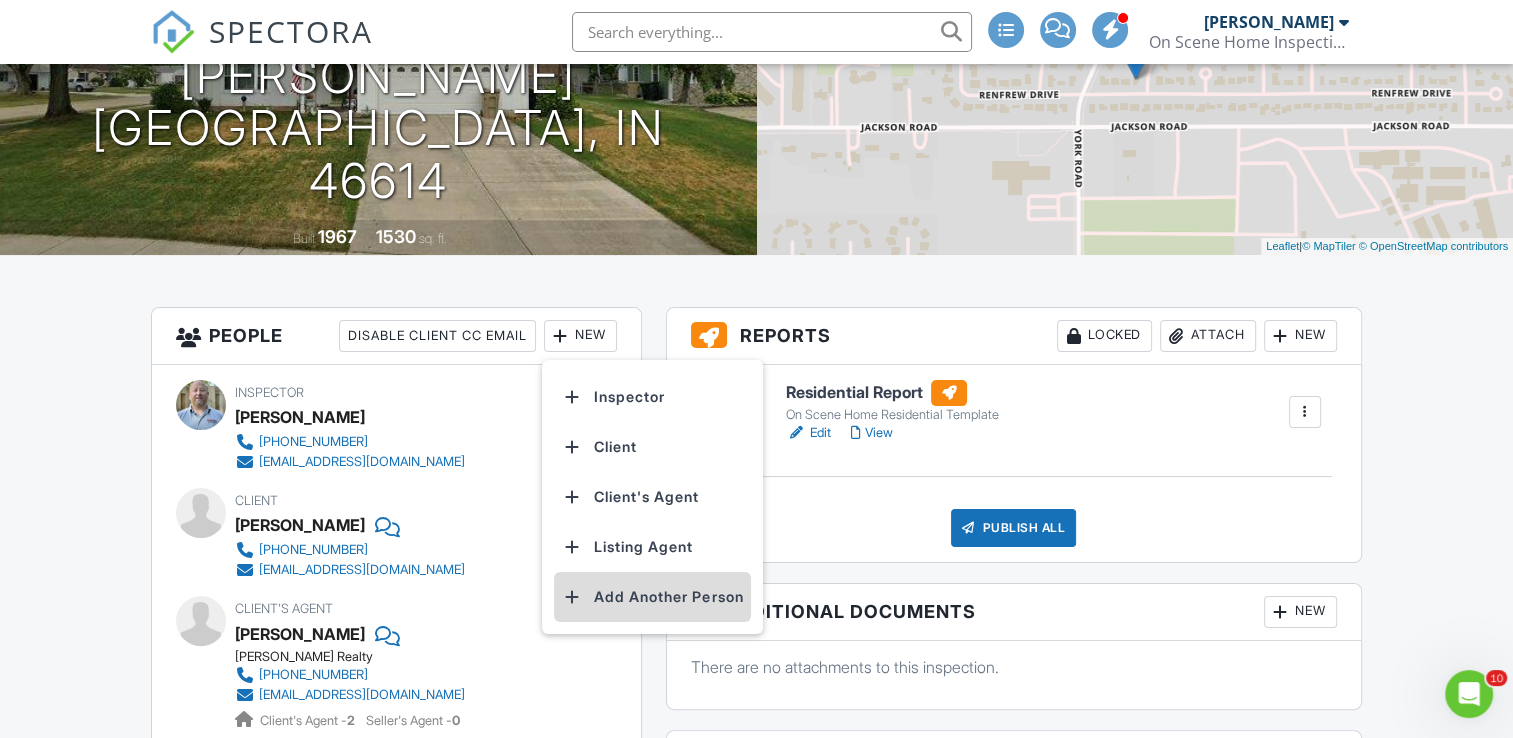 click on "Add Another Person" at bounding box center (652, 597) 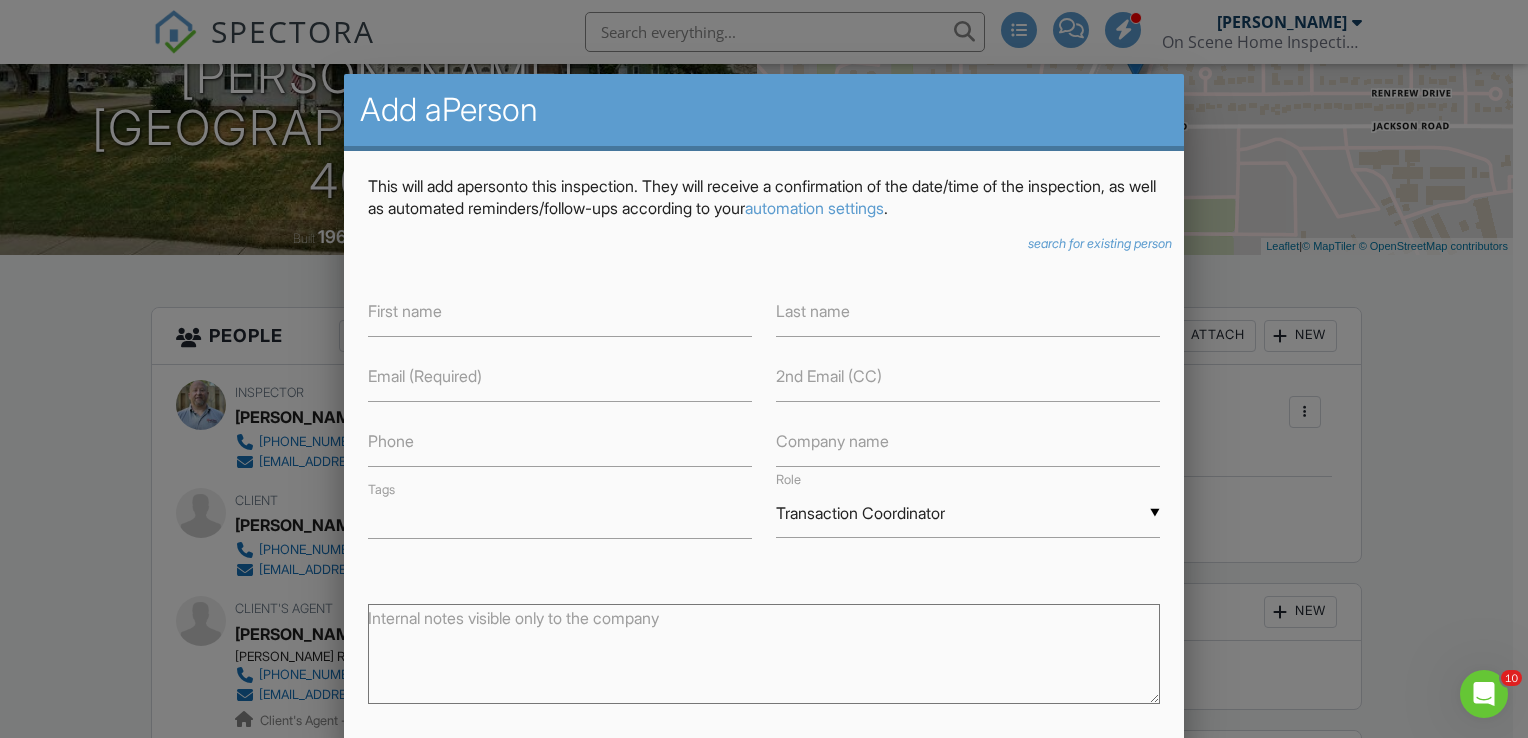 click on "First name" at bounding box center (405, 311) 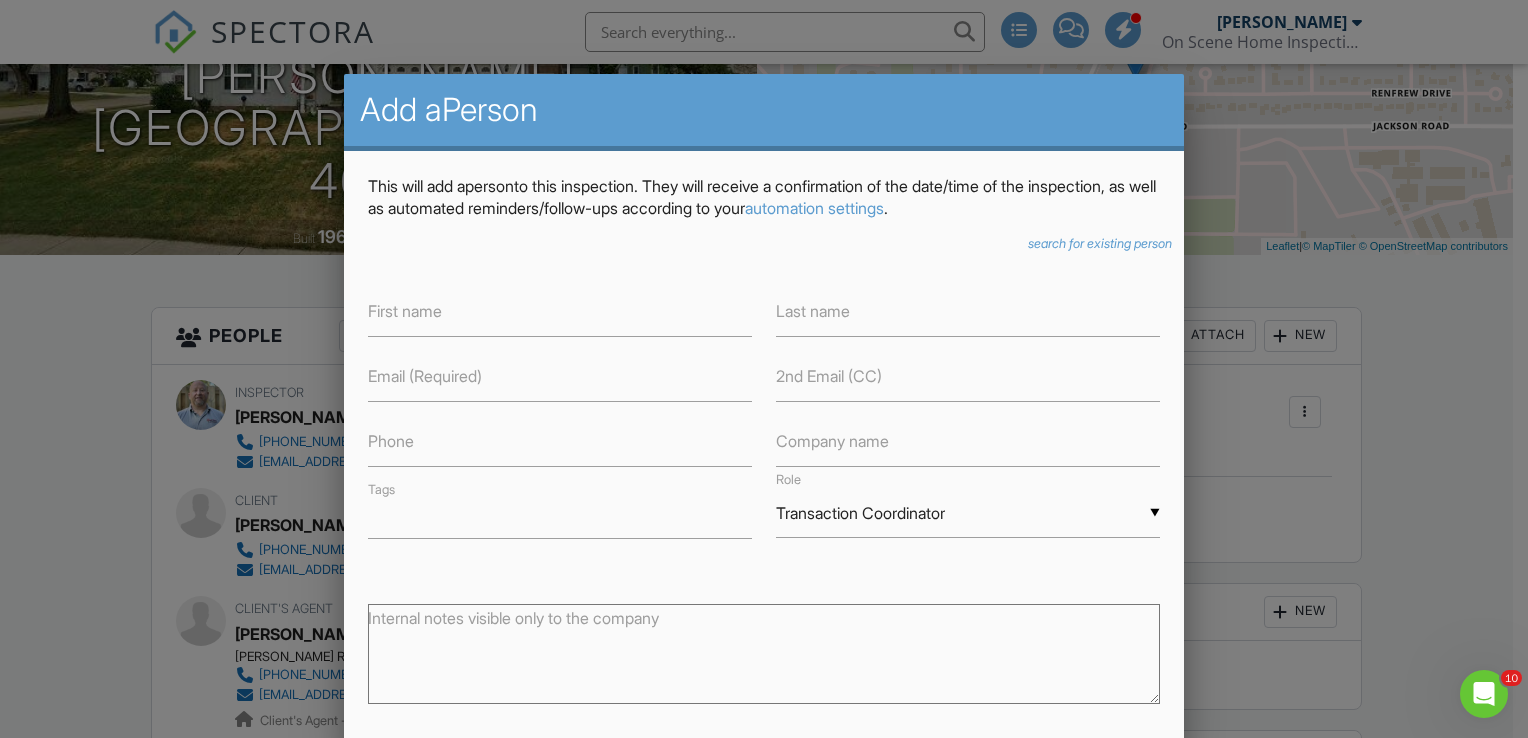 click on "First name" at bounding box center (405, 311) 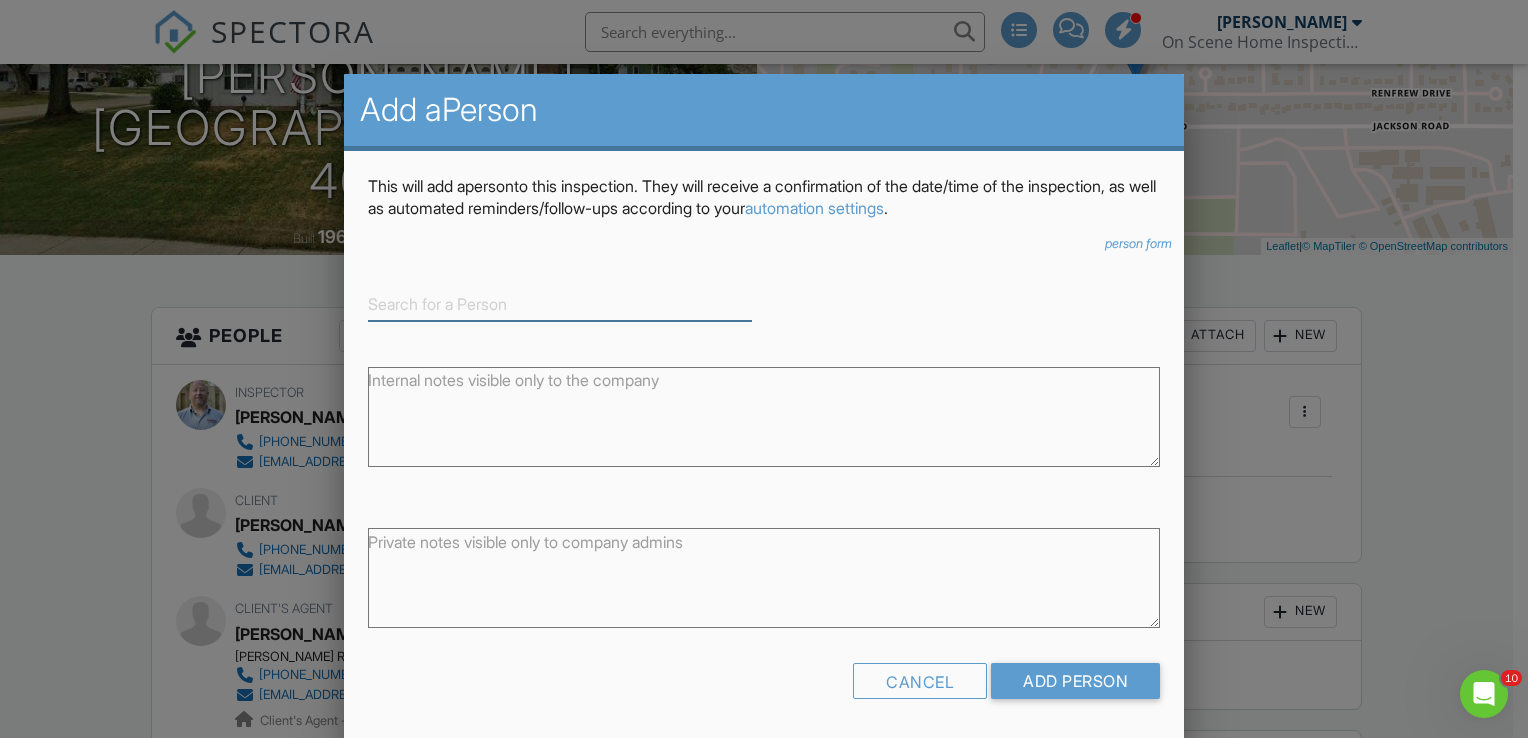 click at bounding box center (560, 304) 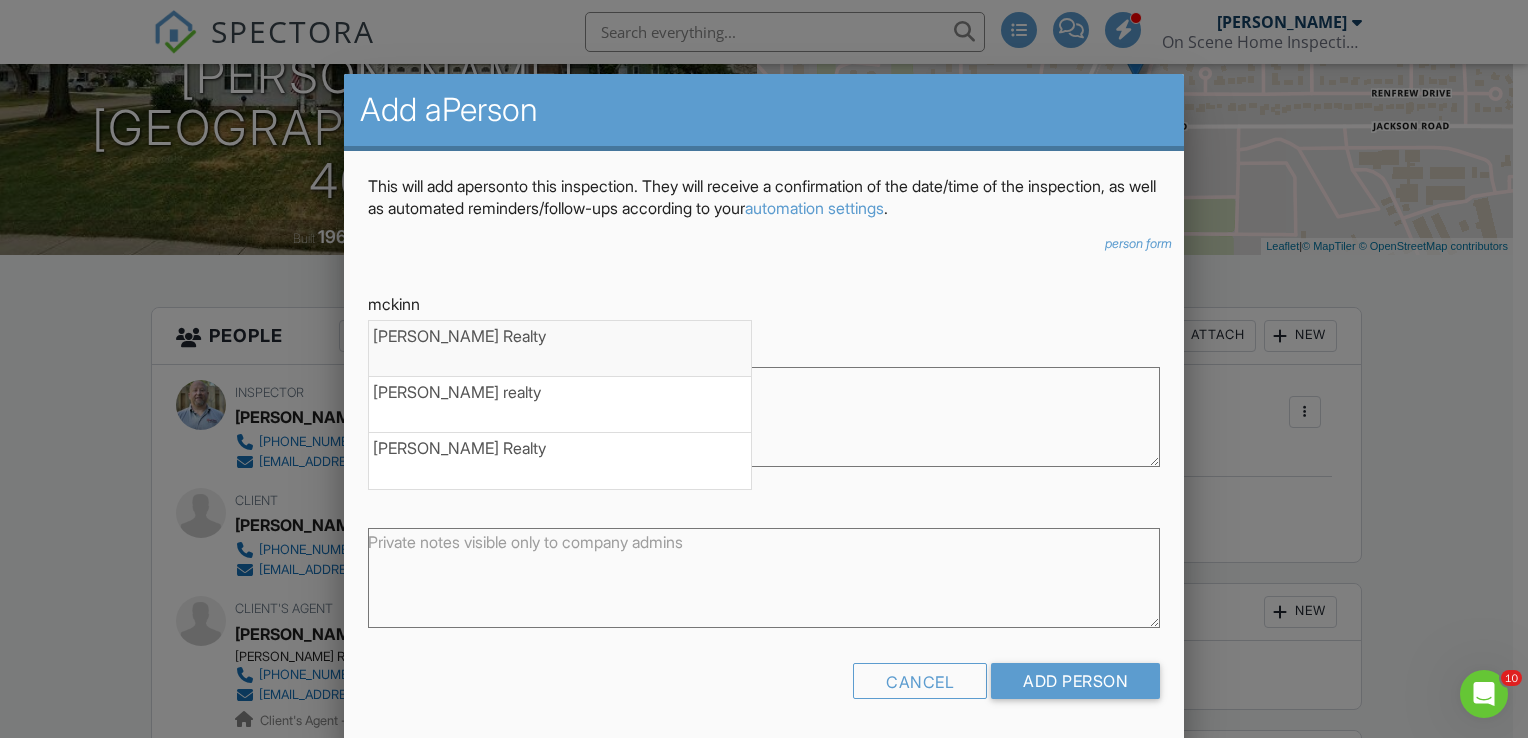 click on "[PERSON_NAME] Realty" at bounding box center (560, 349) 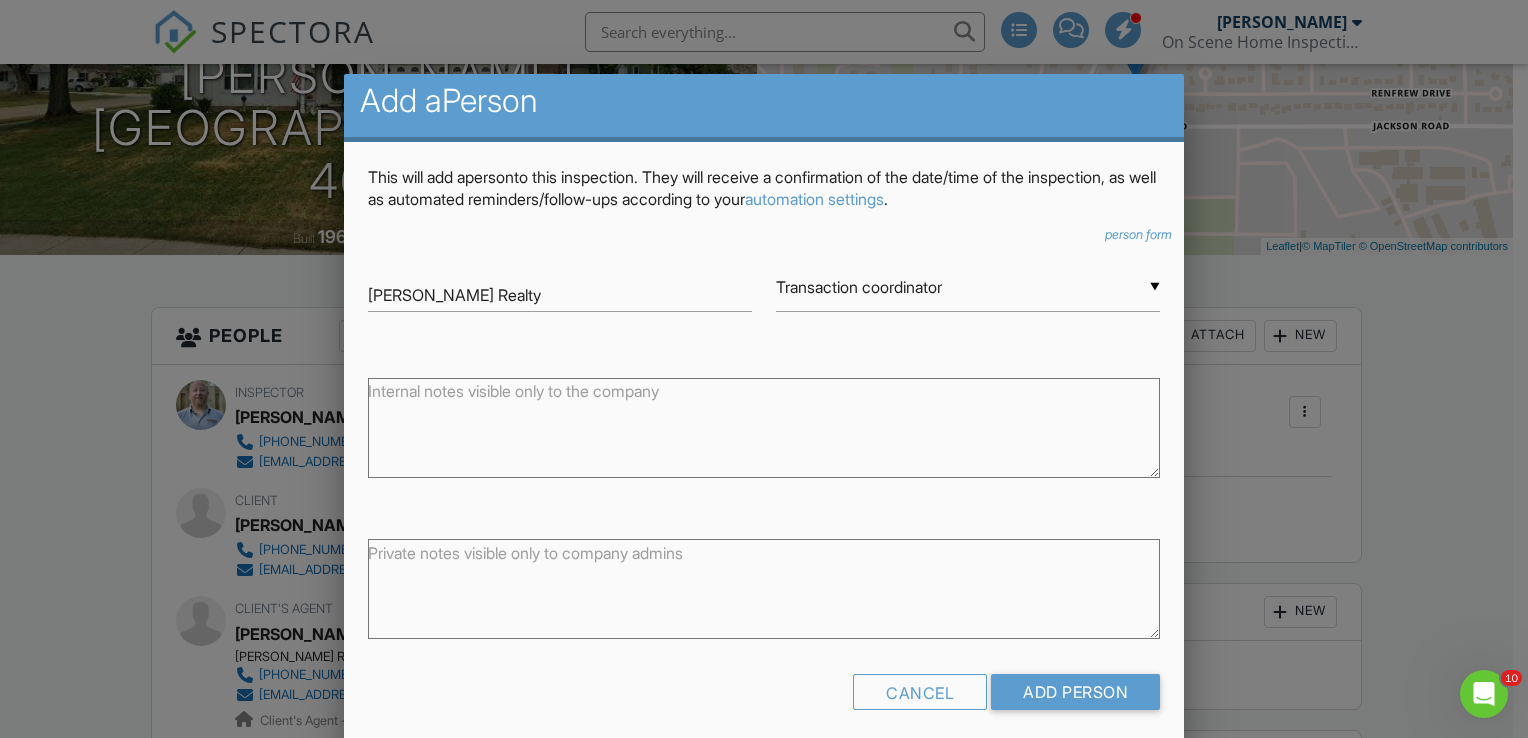 scroll, scrollTop: 0, scrollLeft: 0, axis: both 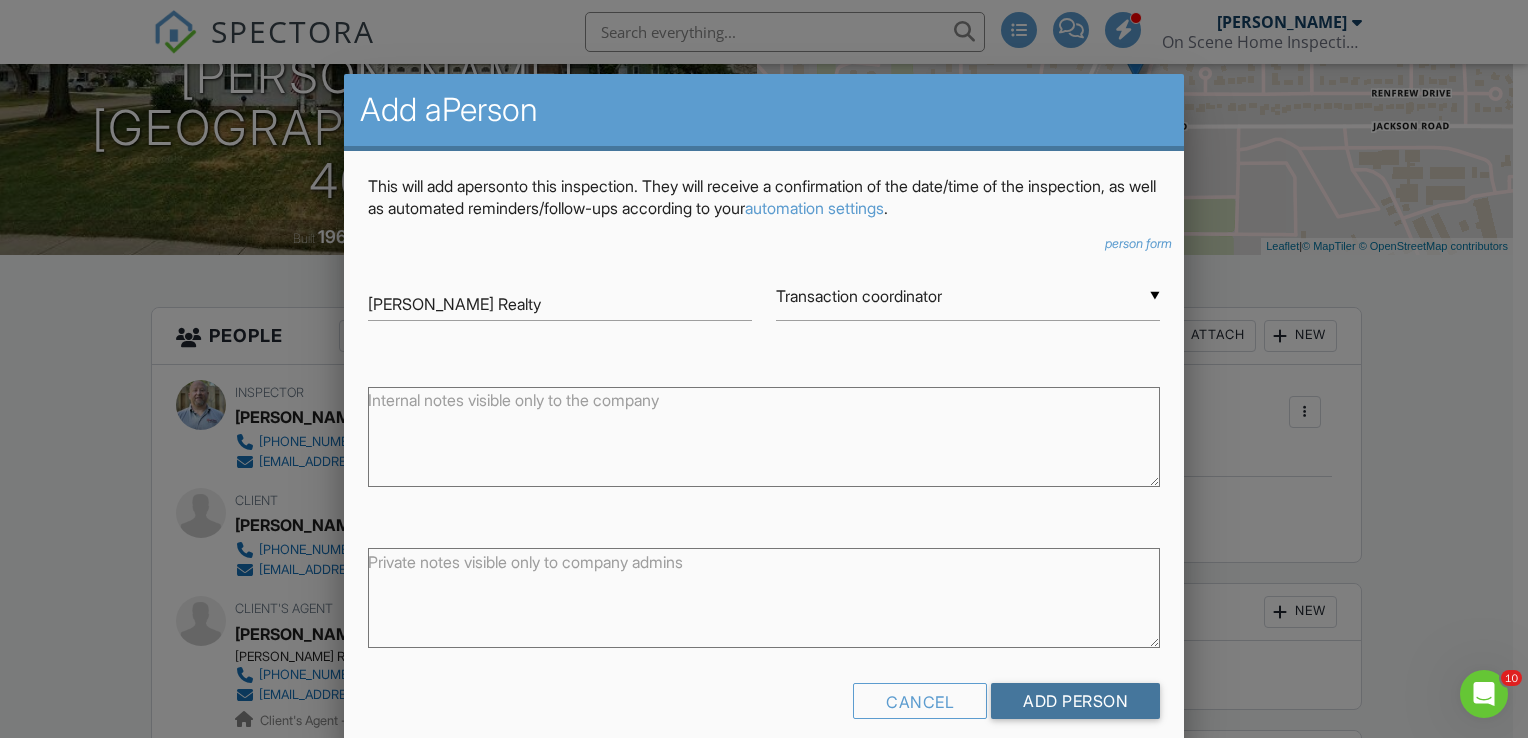click on "Add Person" at bounding box center [1075, 701] 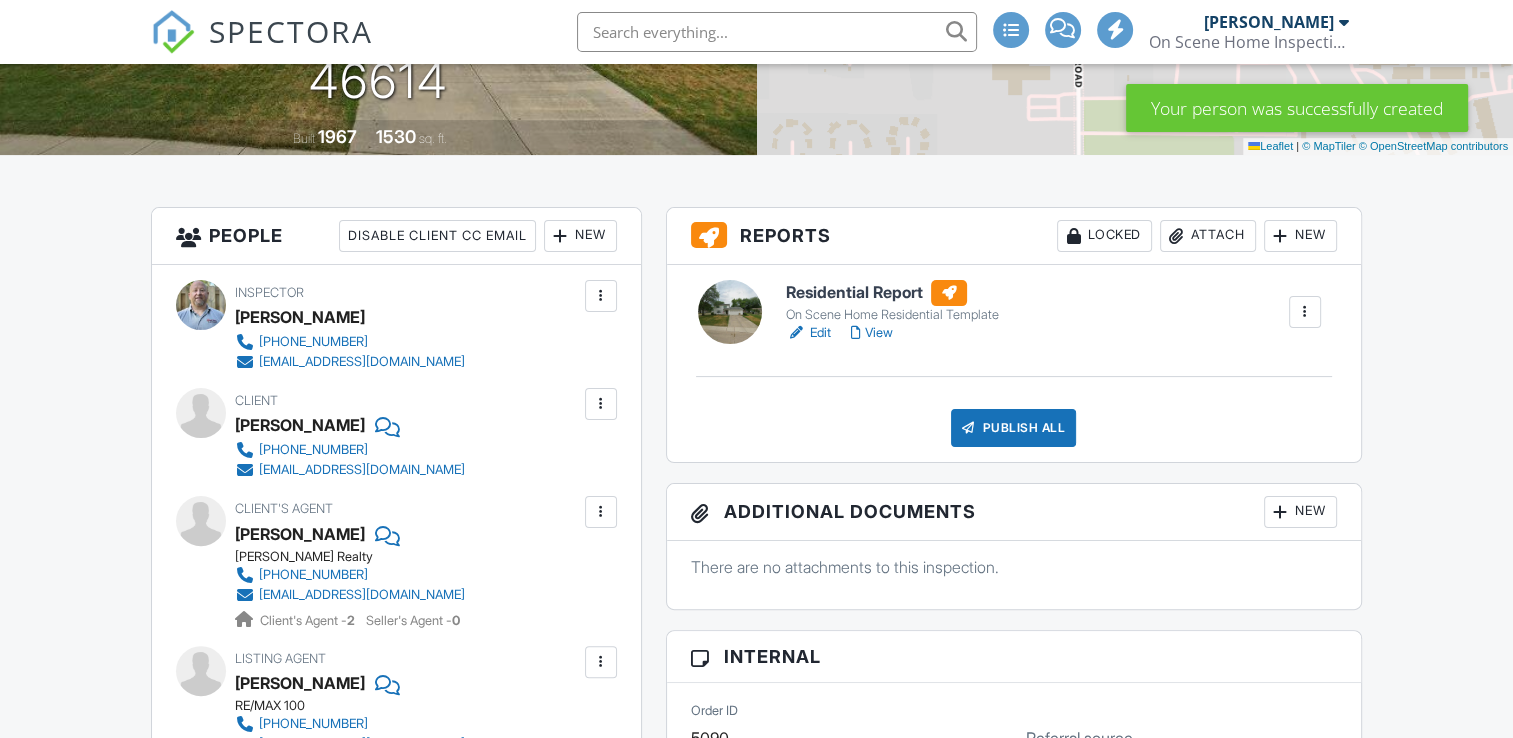 scroll, scrollTop: 400, scrollLeft: 0, axis: vertical 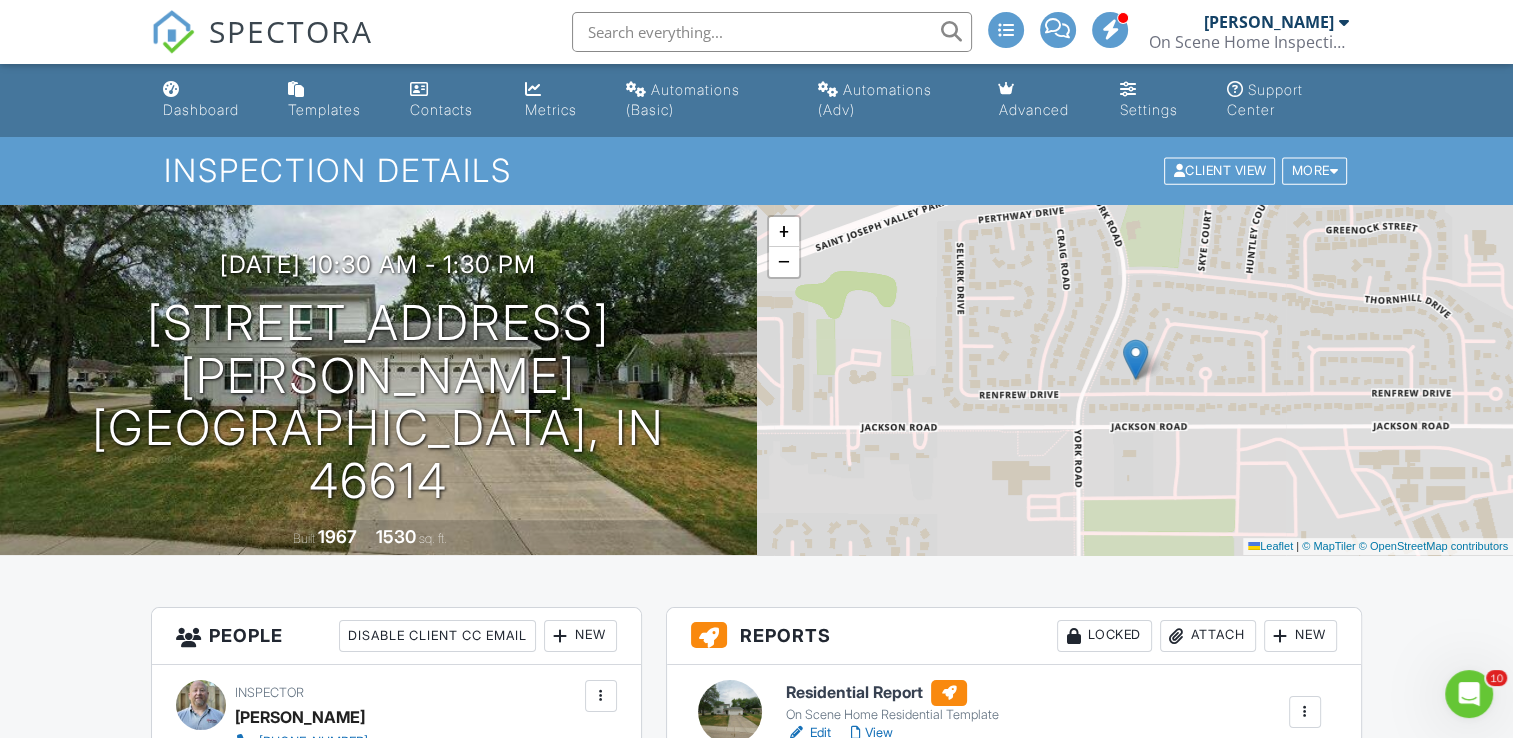 click on "Dashboard" at bounding box center [209, 100] 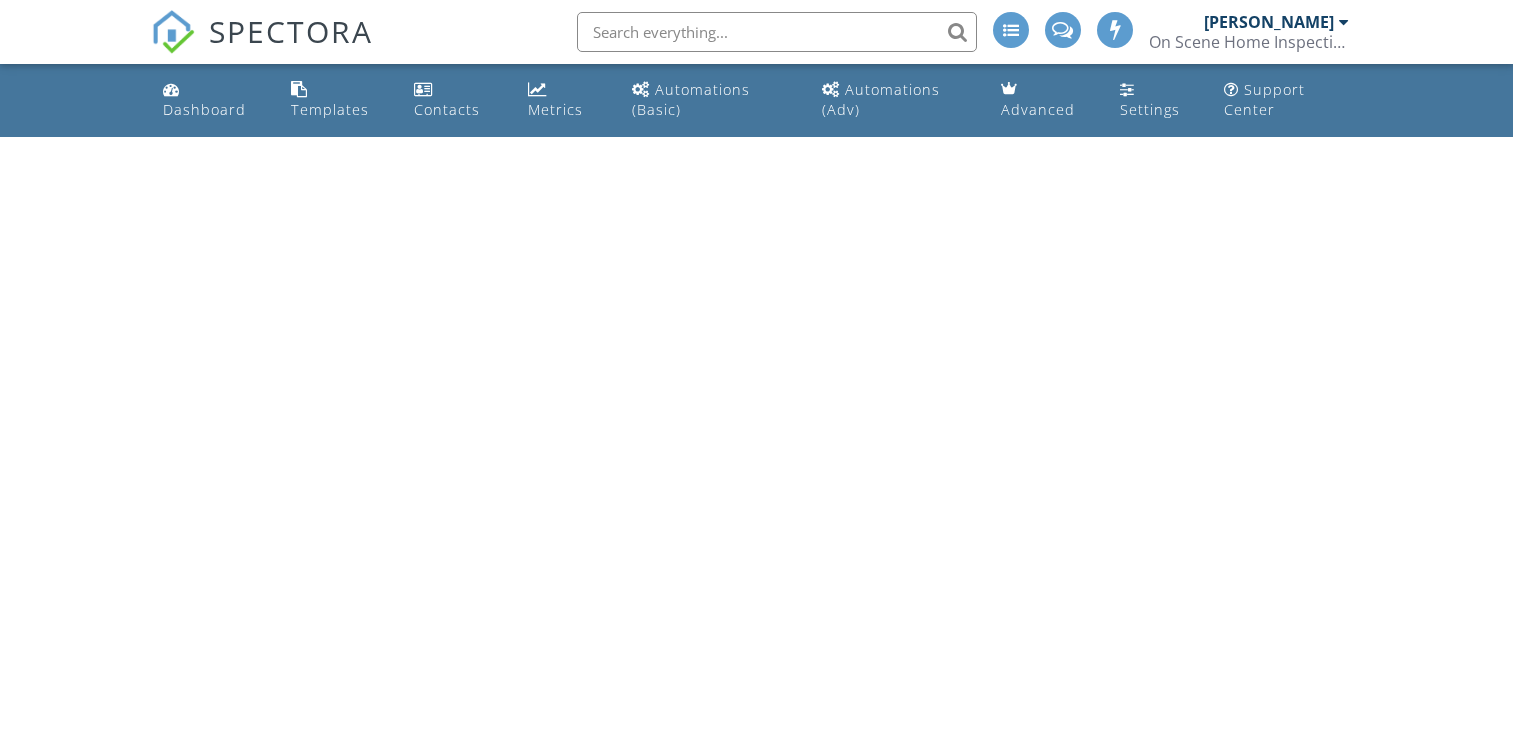 scroll, scrollTop: 0, scrollLeft: 0, axis: both 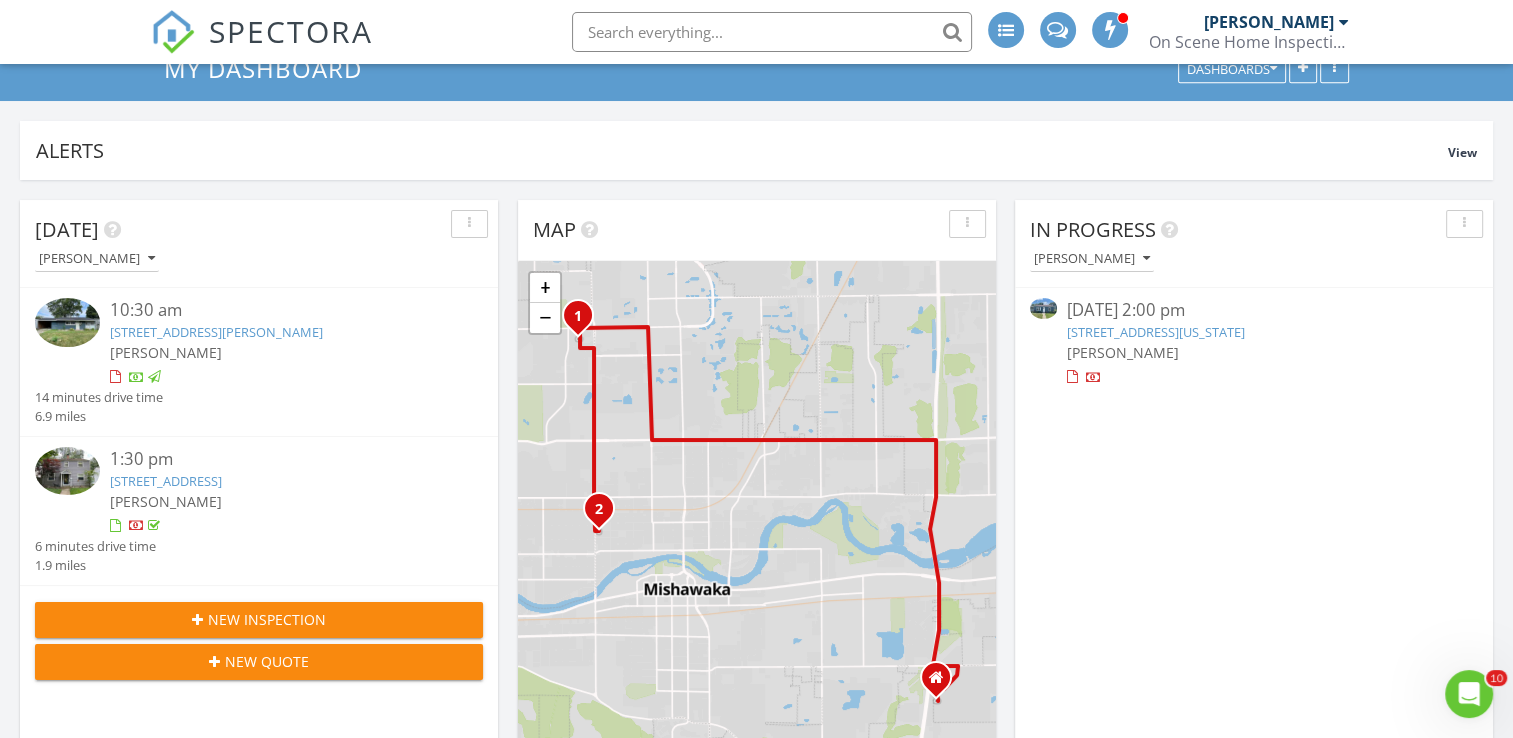 click on "[STREET_ADDRESS][US_STATE]" at bounding box center (1156, 332) 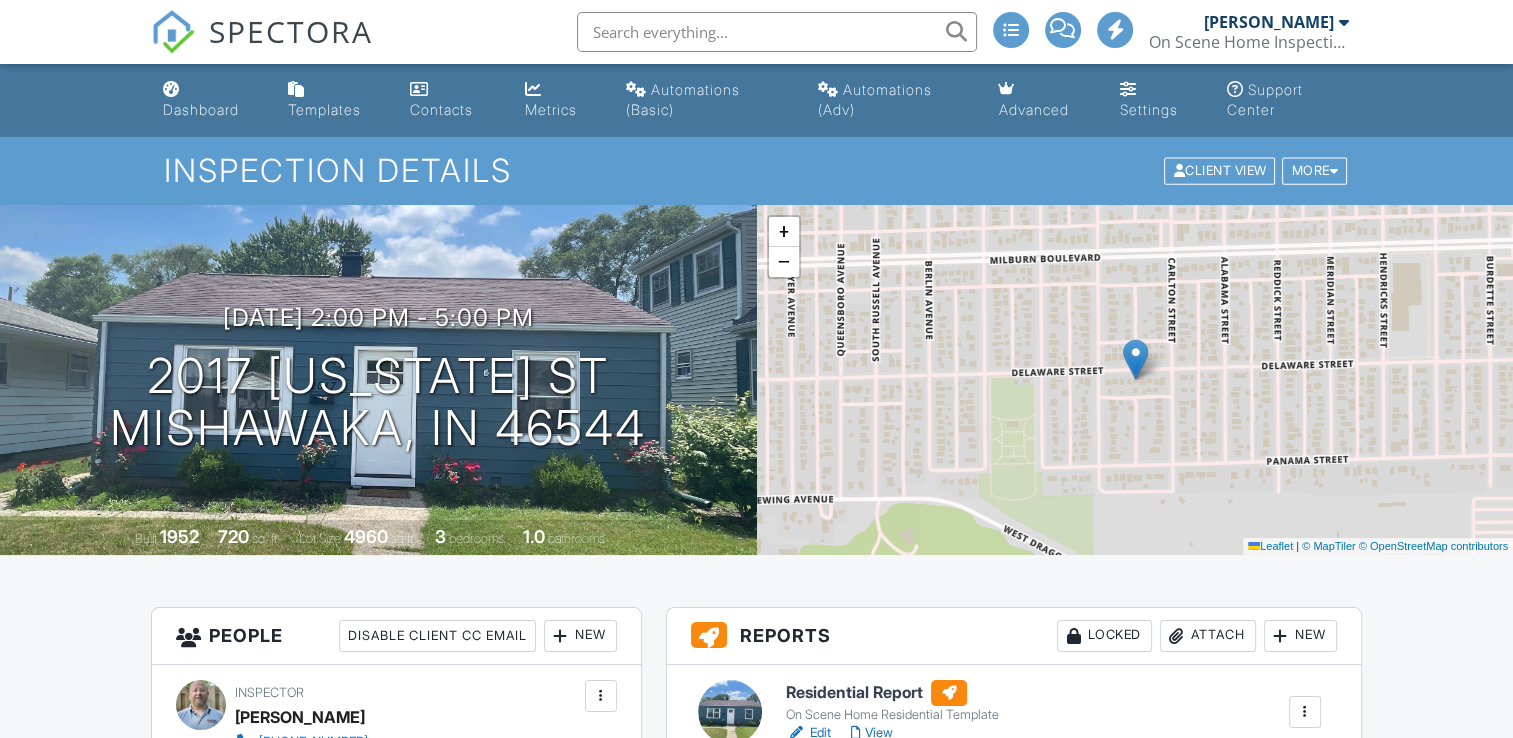 scroll, scrollTop: 300, scrollLeft: 0, axis: vertical 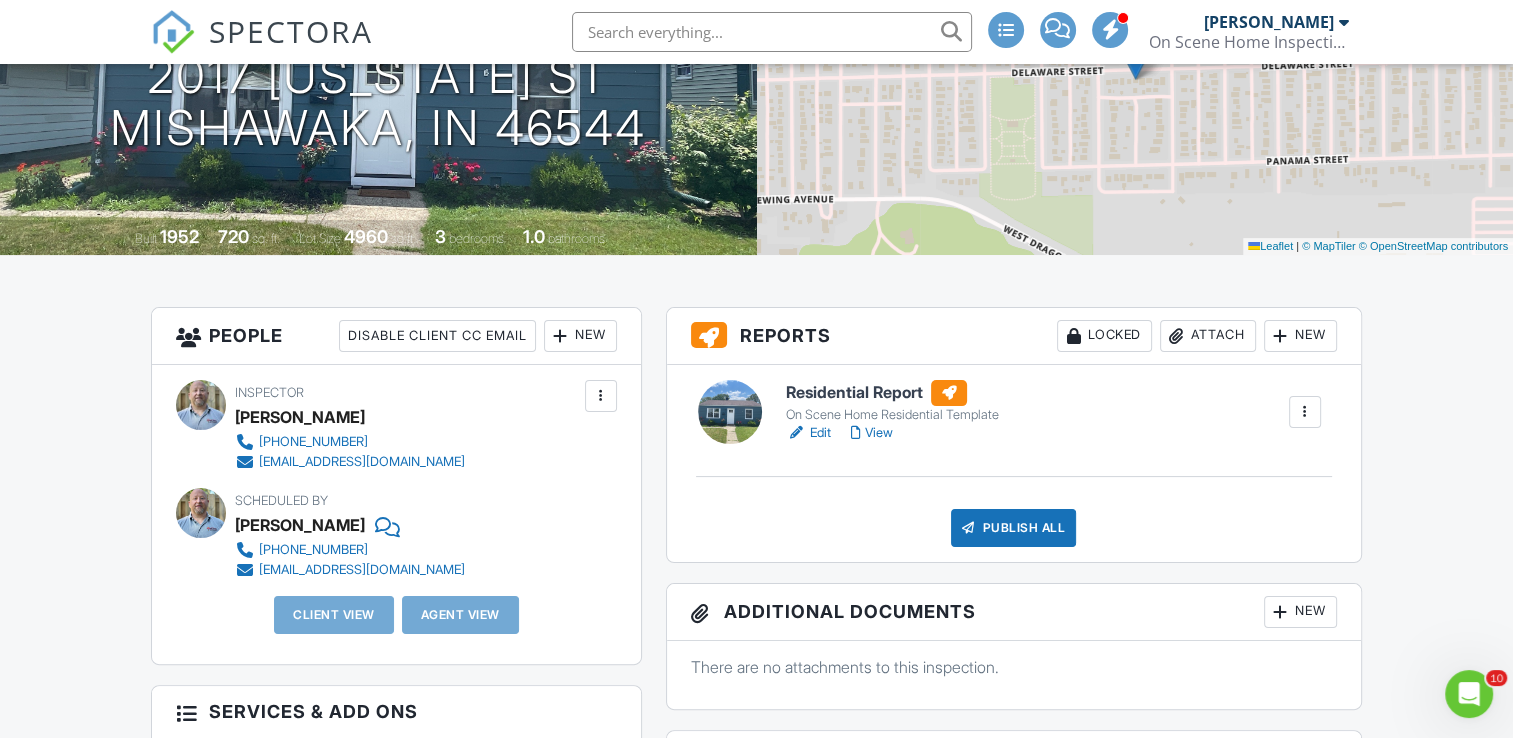 click on "New" at bounding box center (580, 336) 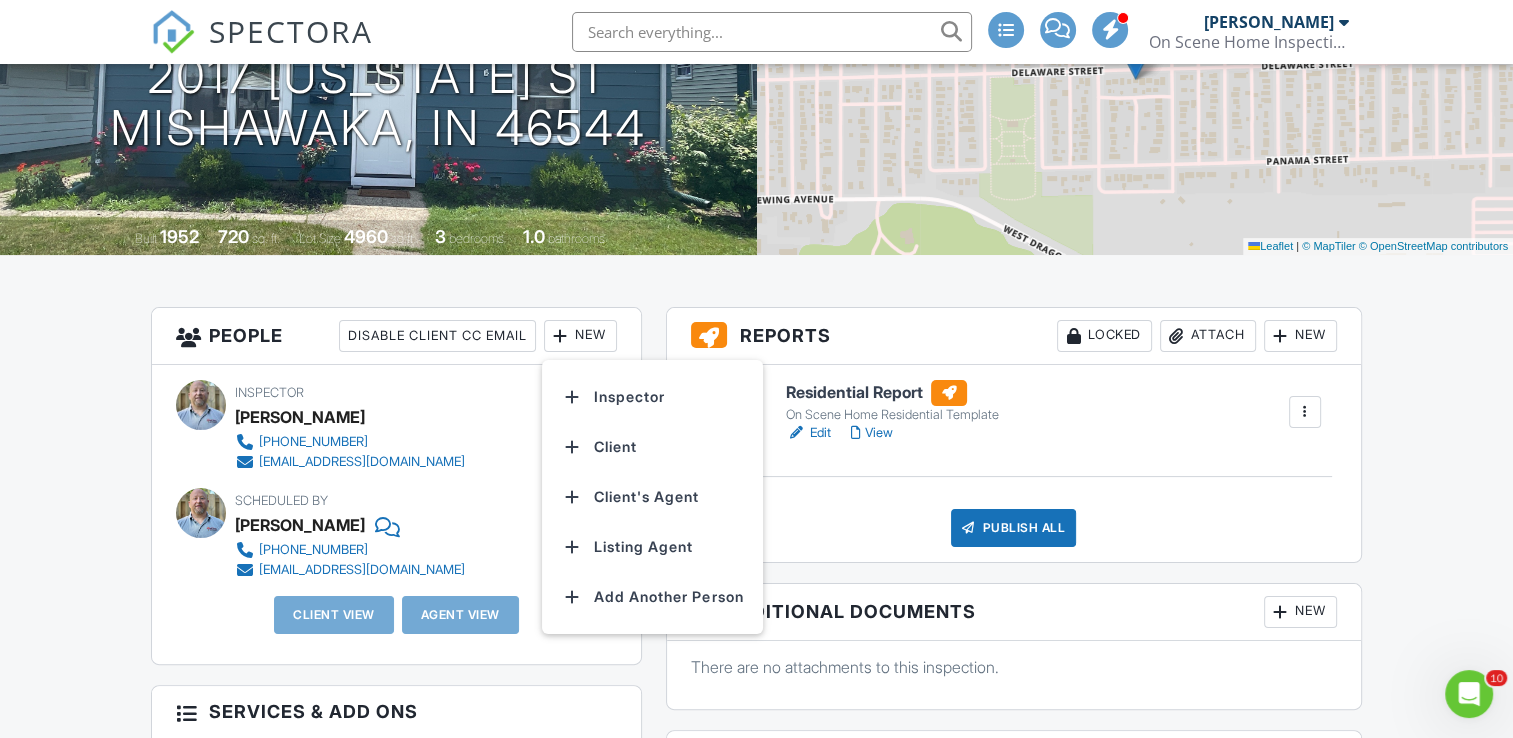 click on "Client" at bounding box center [652, 447] 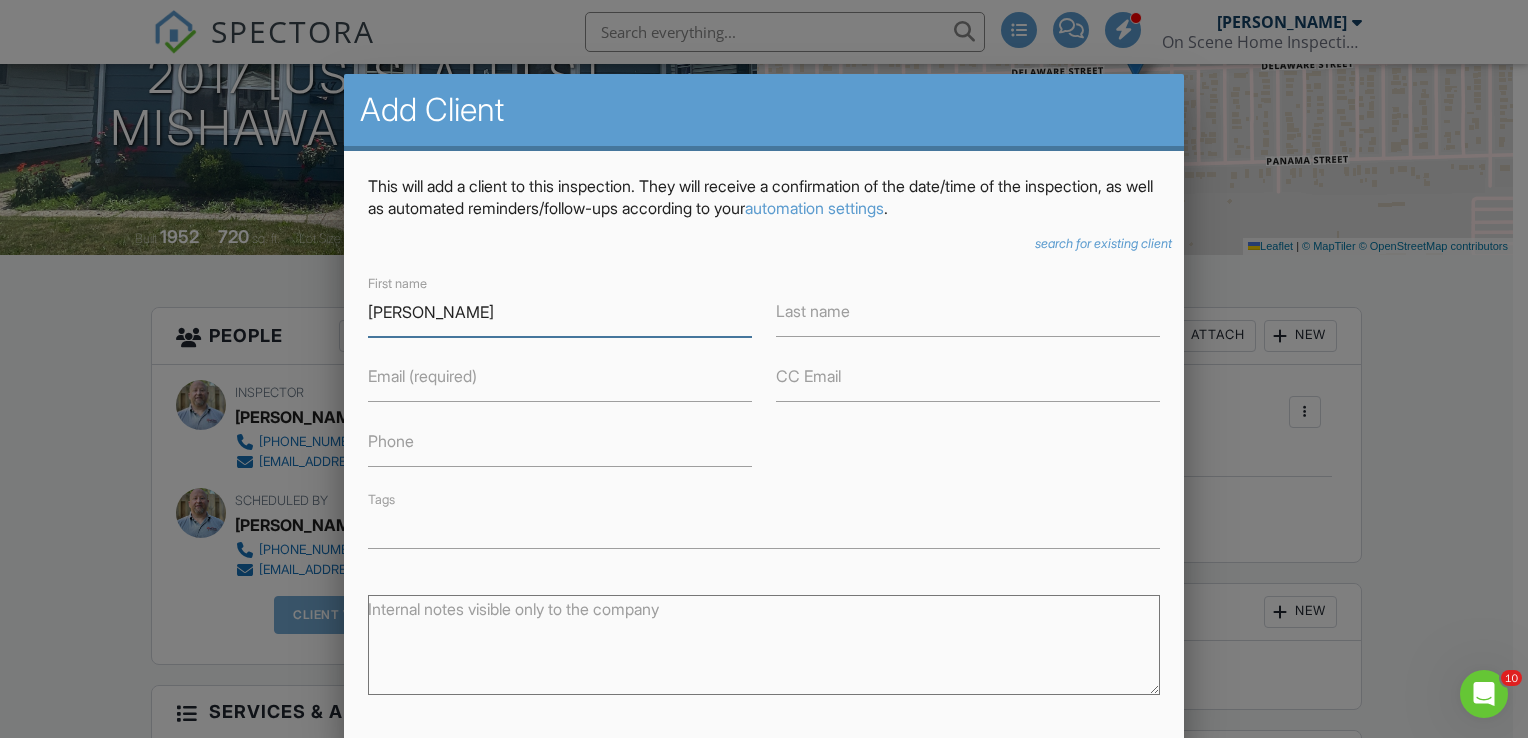 type on "Luke & Heaven" 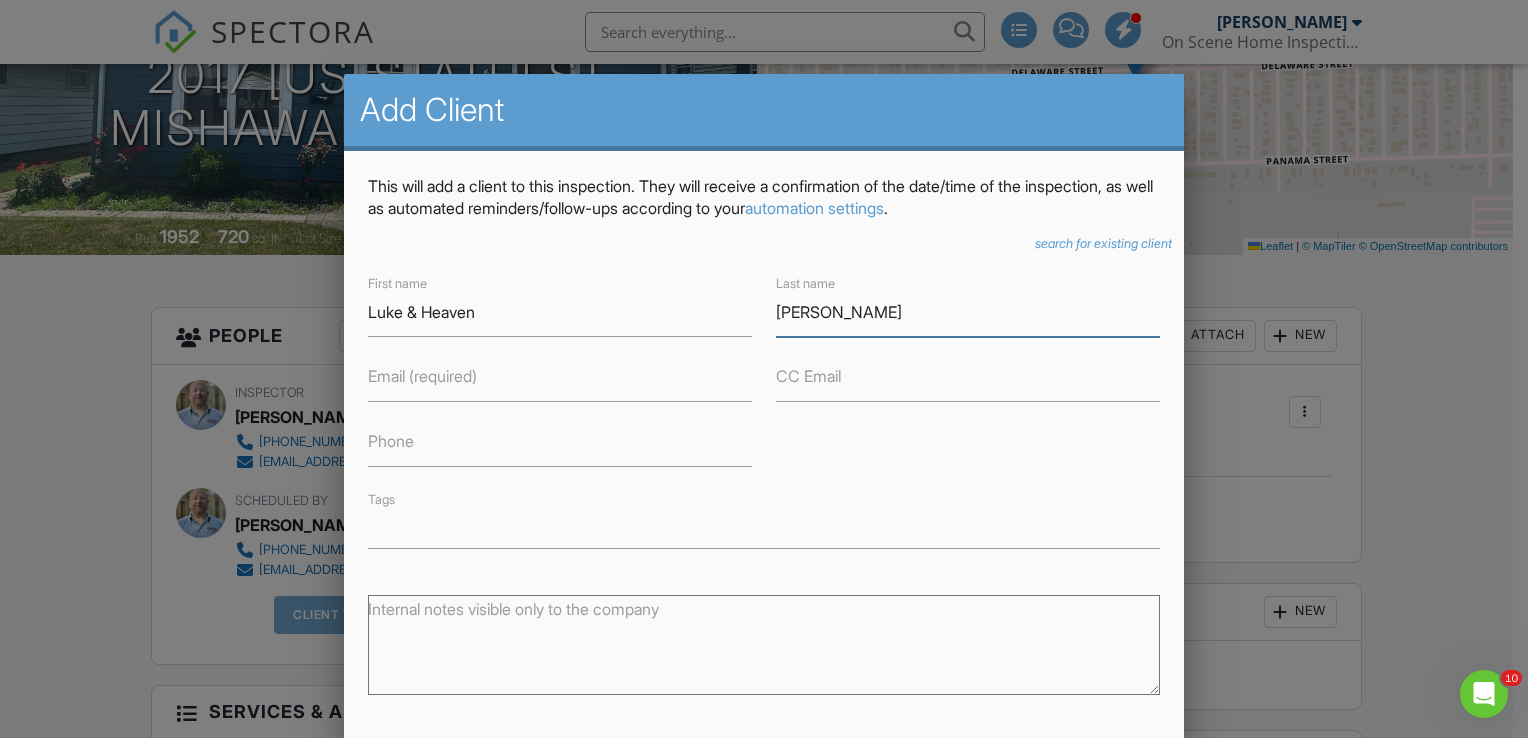 type on "[PERSON_NAME]" 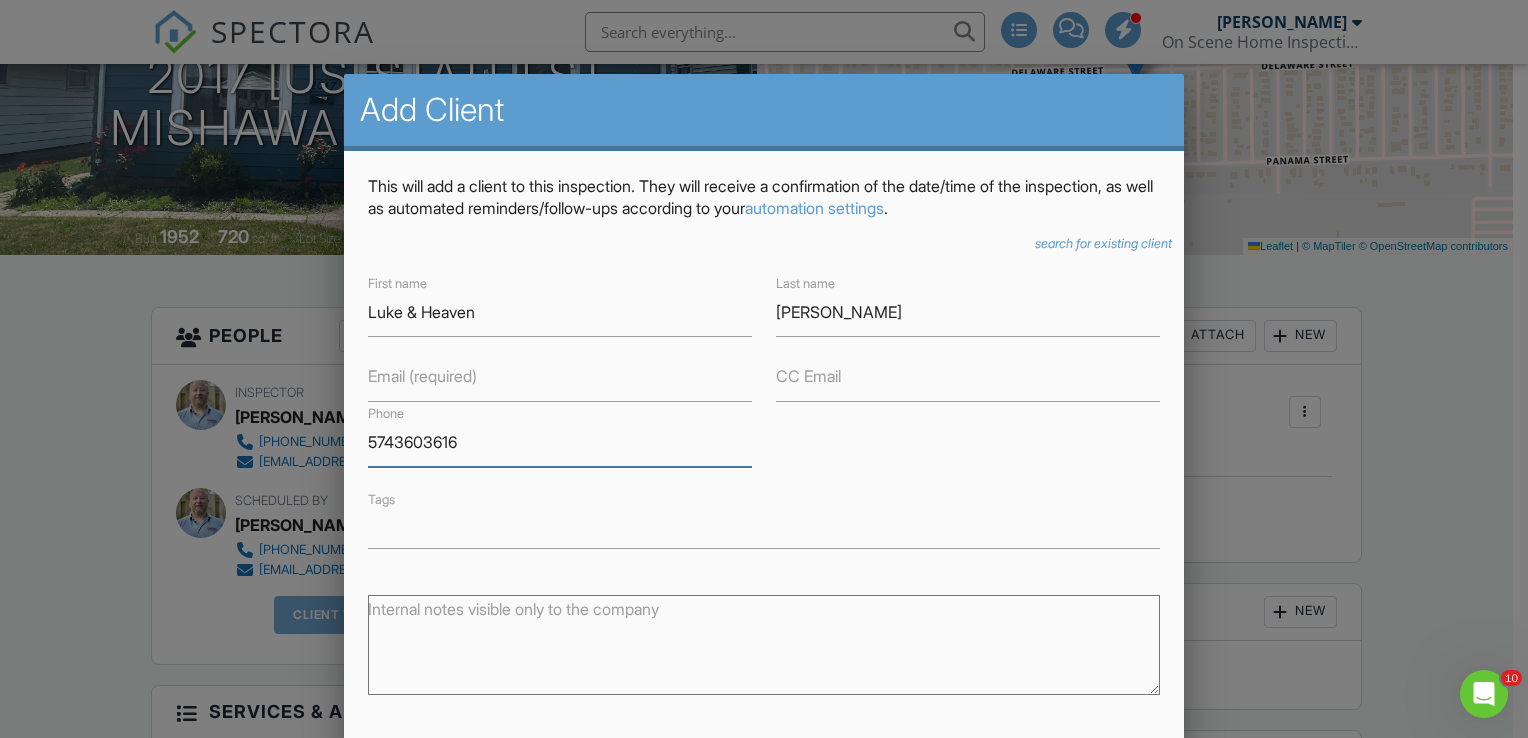type on "5743603616" 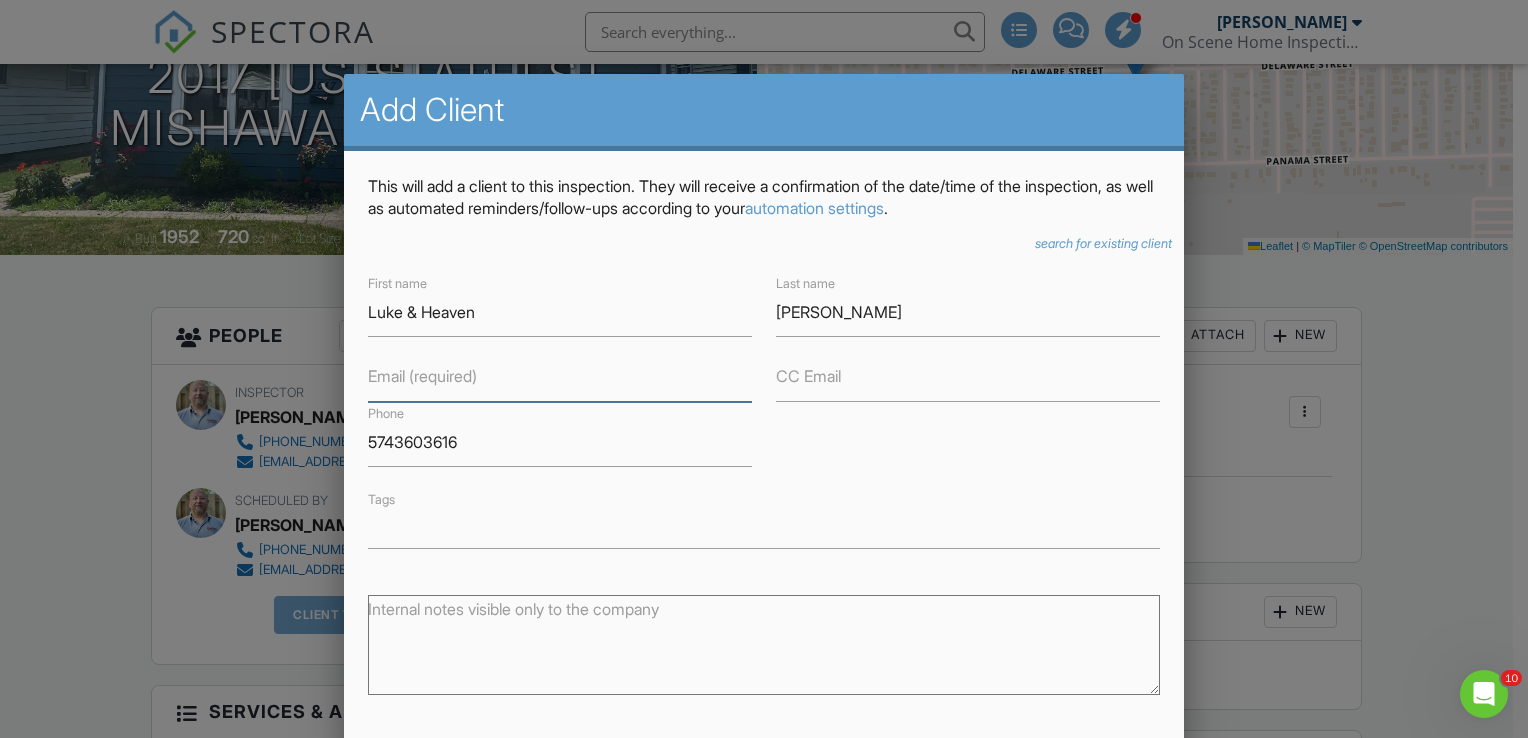 click on "Email (required)" at bounding box center [560, 377] 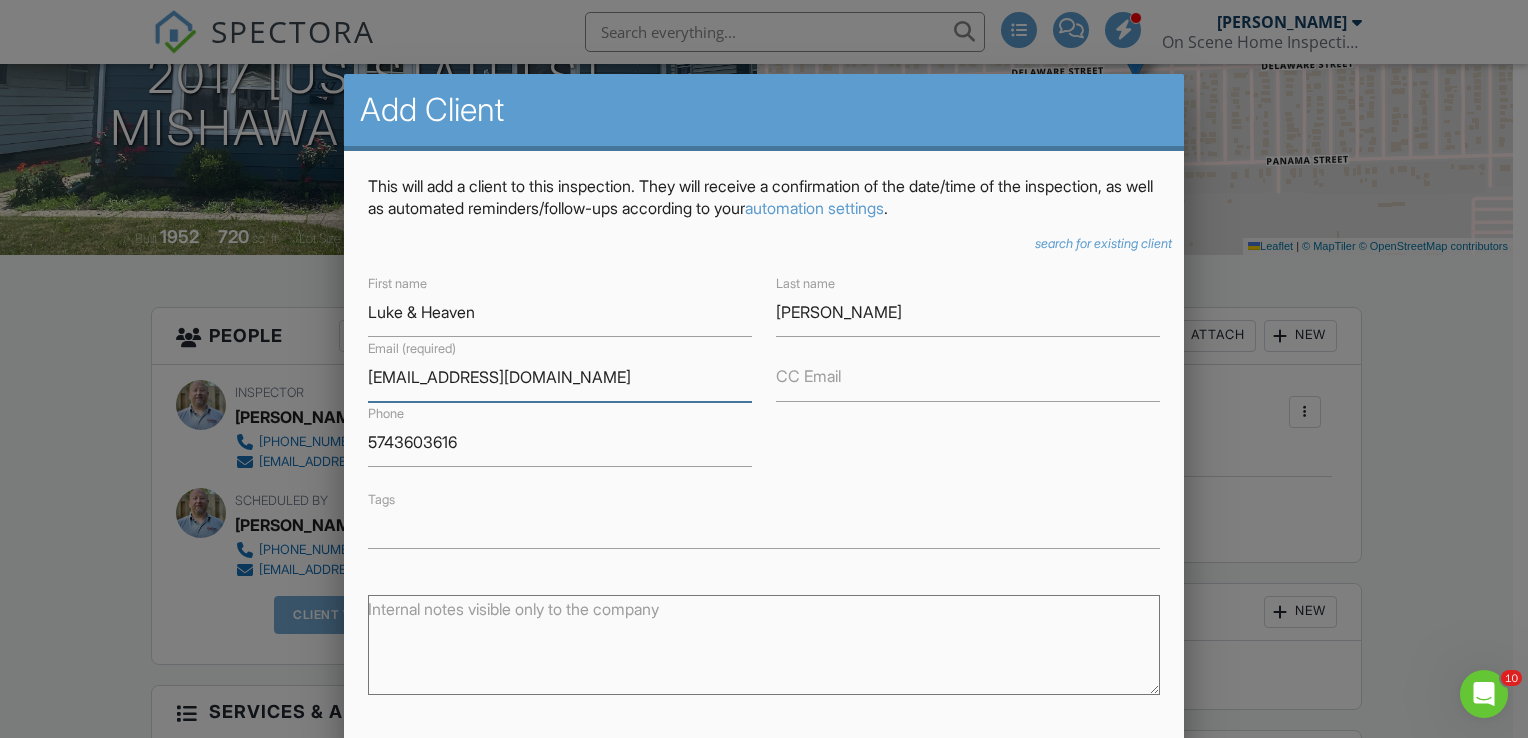 type on "lgboury16@gmail.com" 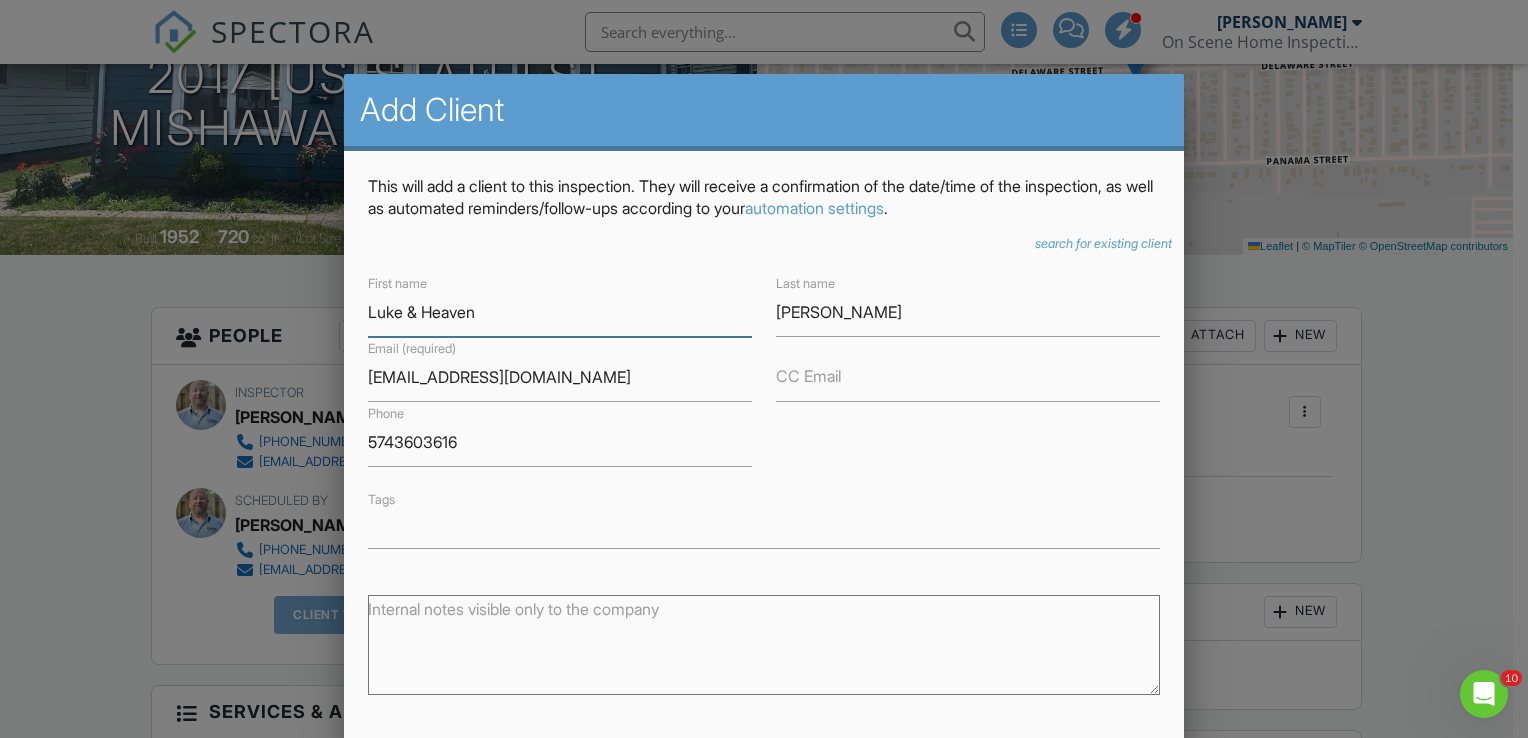 drag, startPoint x: 497, startPoint y: 311, endPoint x: 408, endPoint y: 290, distance: 91.44397 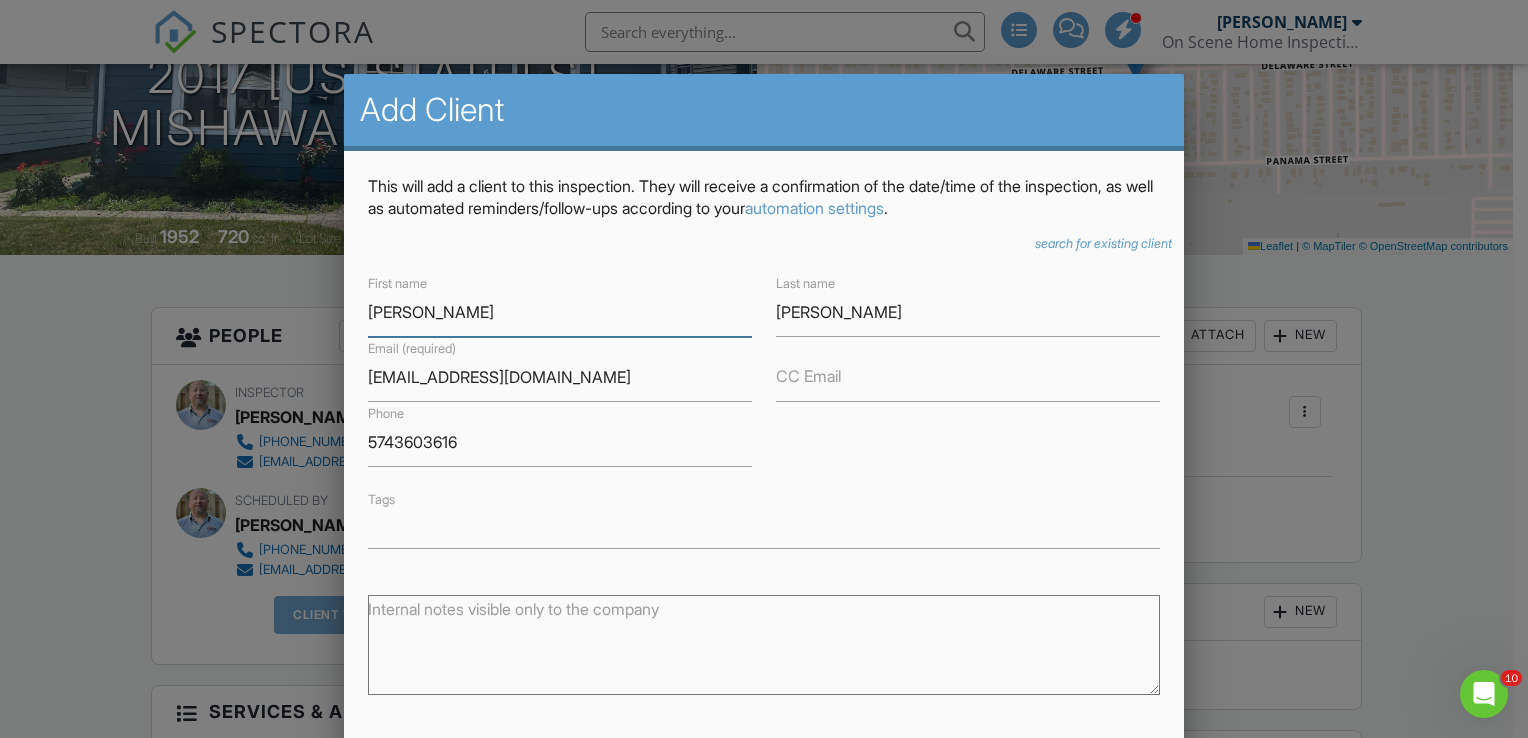 type on "[PERSON_NAME]" 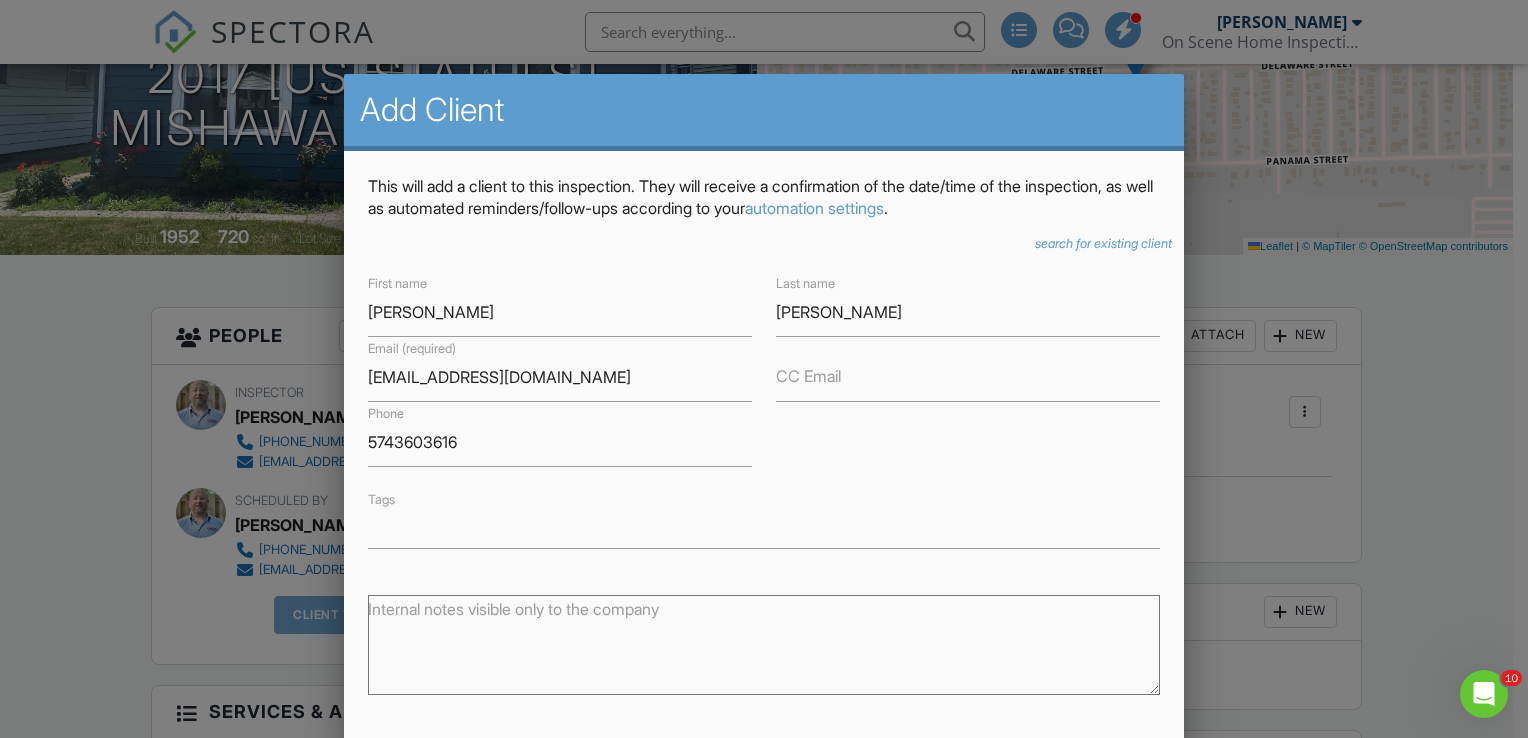 drag, startPoint x: 992, startPoint y: 479, endPoint x: 951, endPoint y: 448, distance: 51.40039 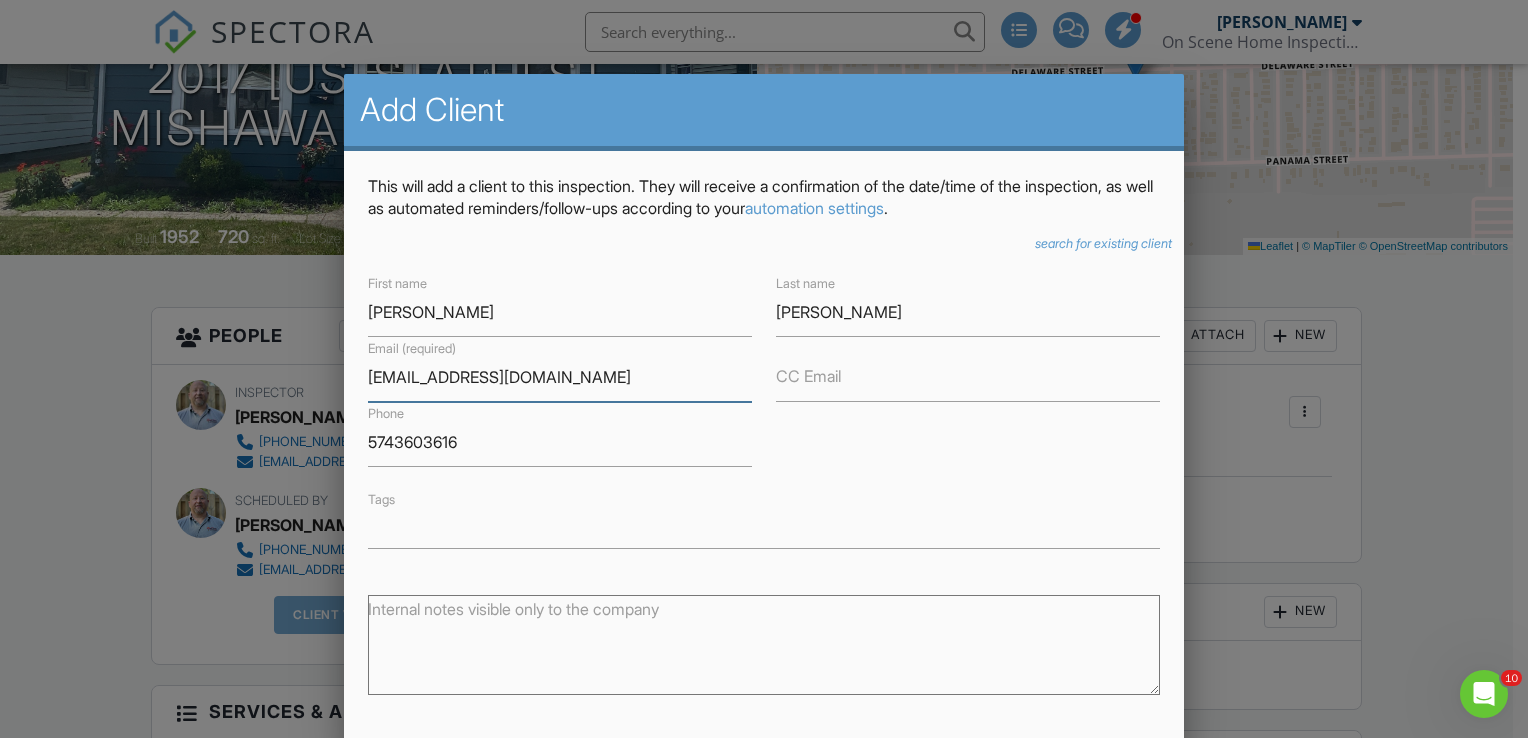 click on "lgboury16@gmail.com" at bounding box center (560, 377) 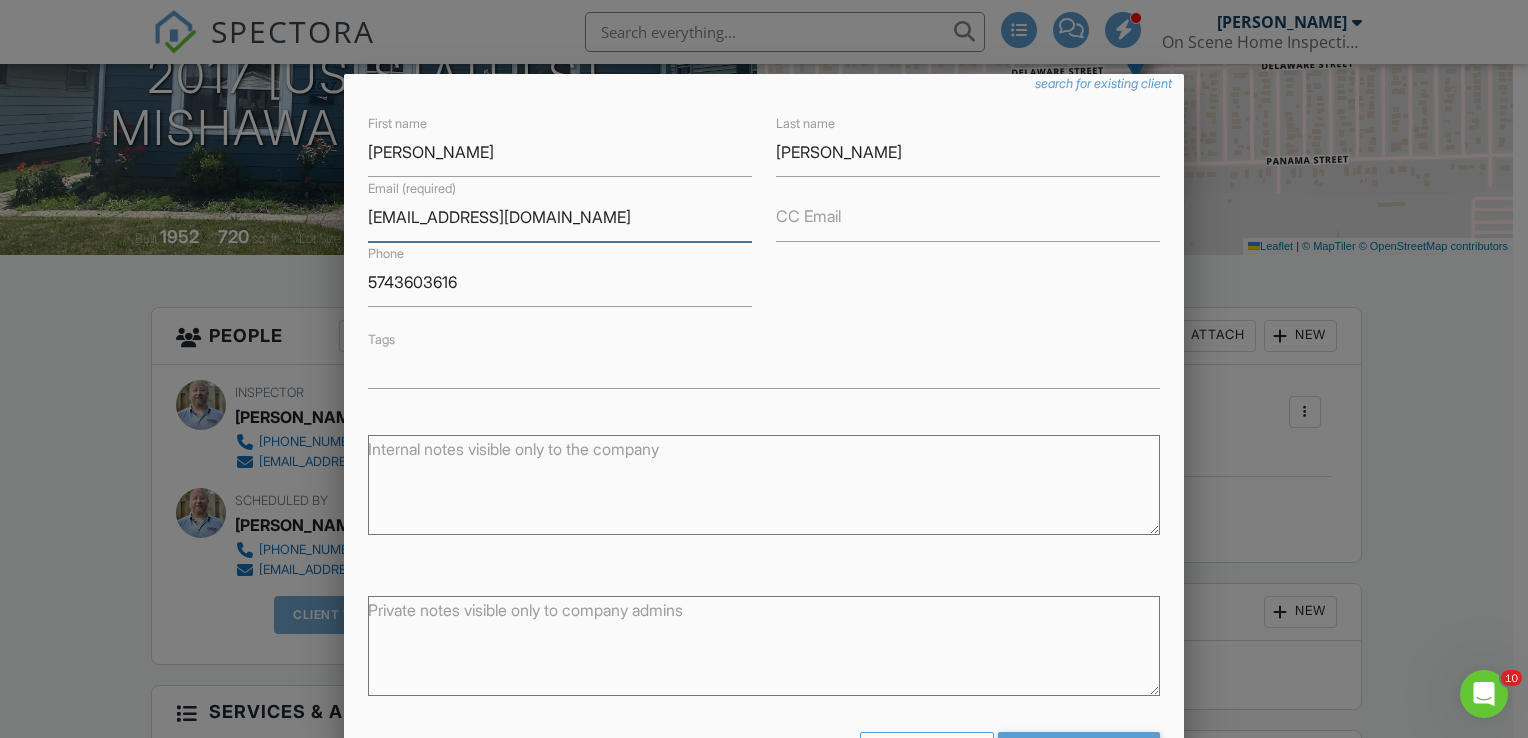 scroll, scrollTop: 217, scrollLeft: 0, axis: vertical 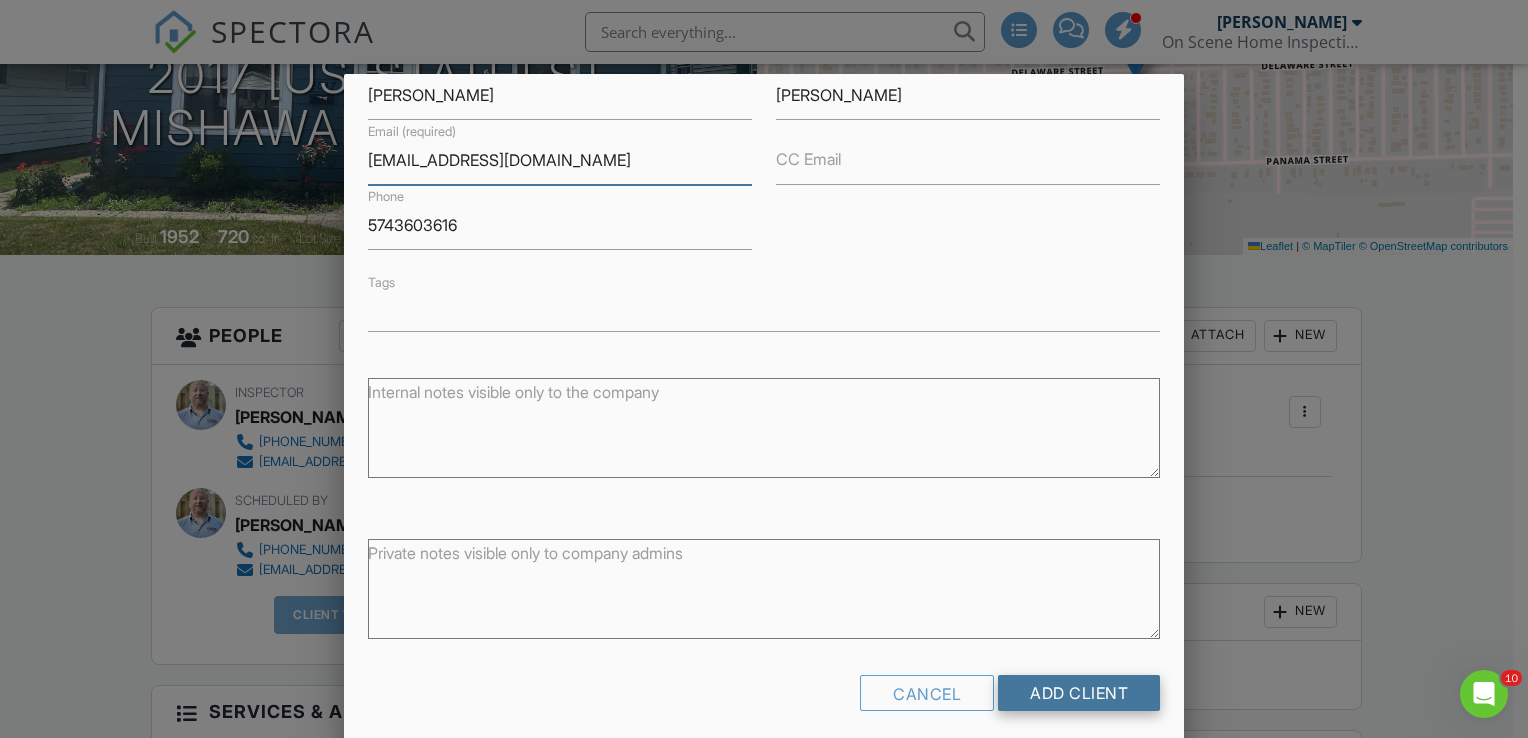 type on "[EMAIL_ADDRESS][DOMAIN_NAME]" 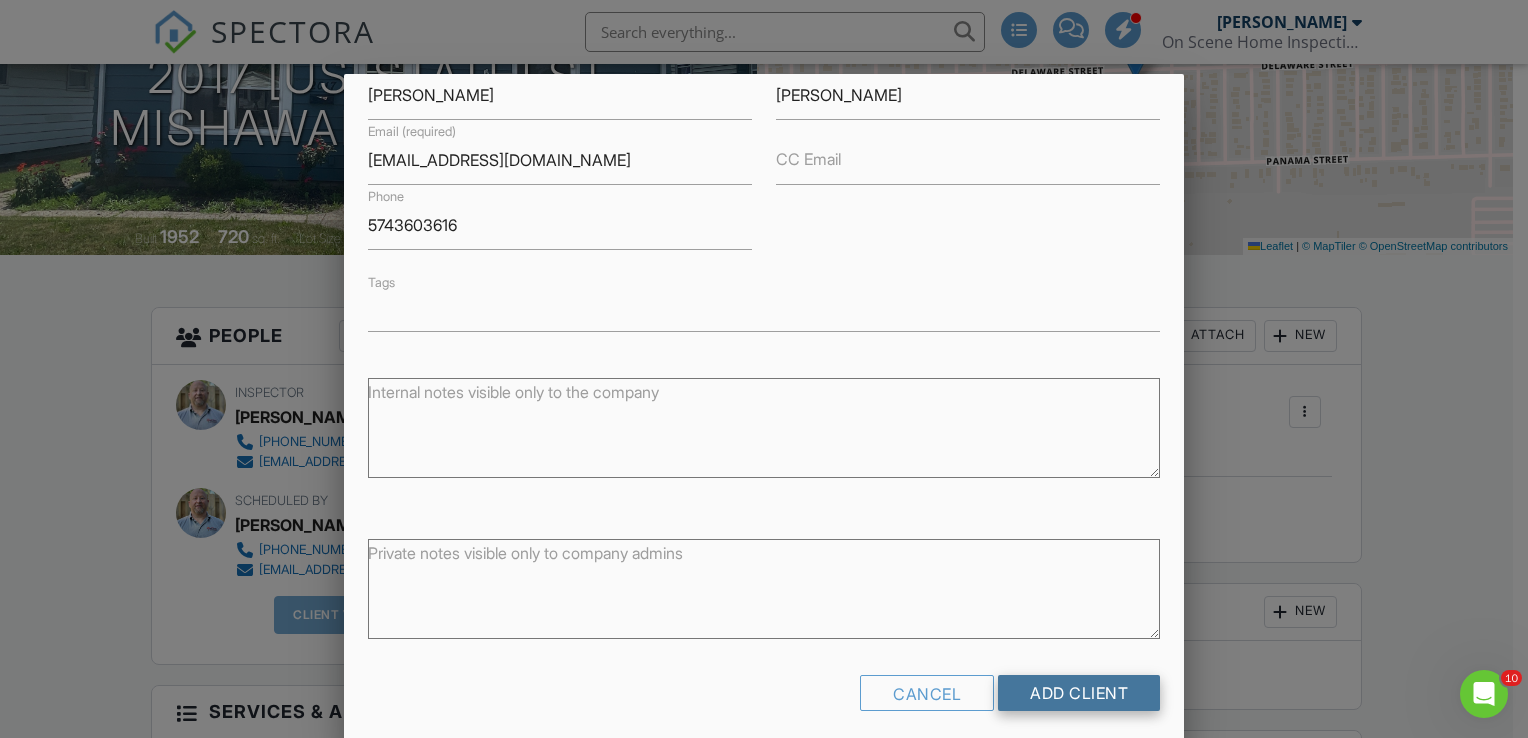 click on "Add Client" at bounding box center [1079, 693] 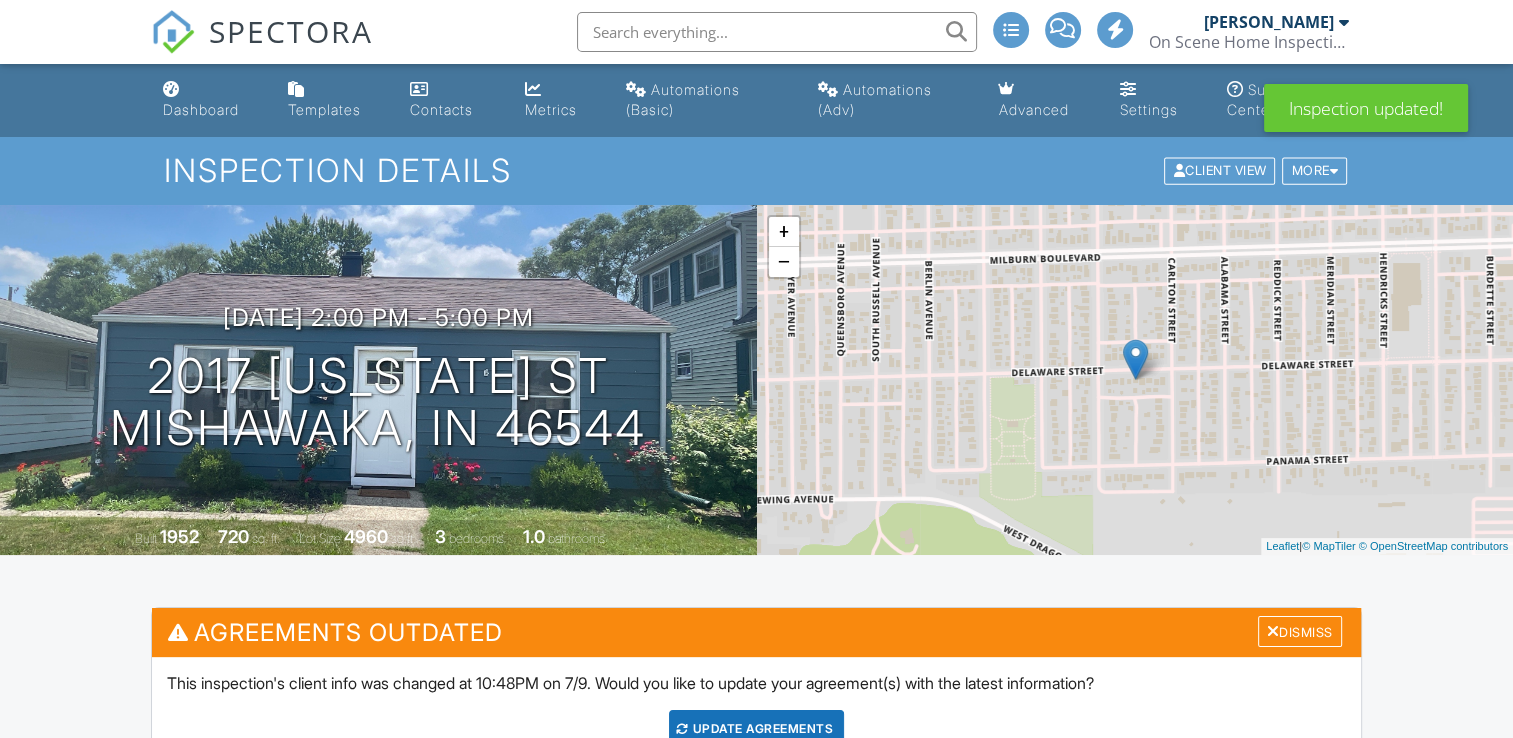 scroll, scrollTop: 500, scrollLeft: 0, axis: vertical 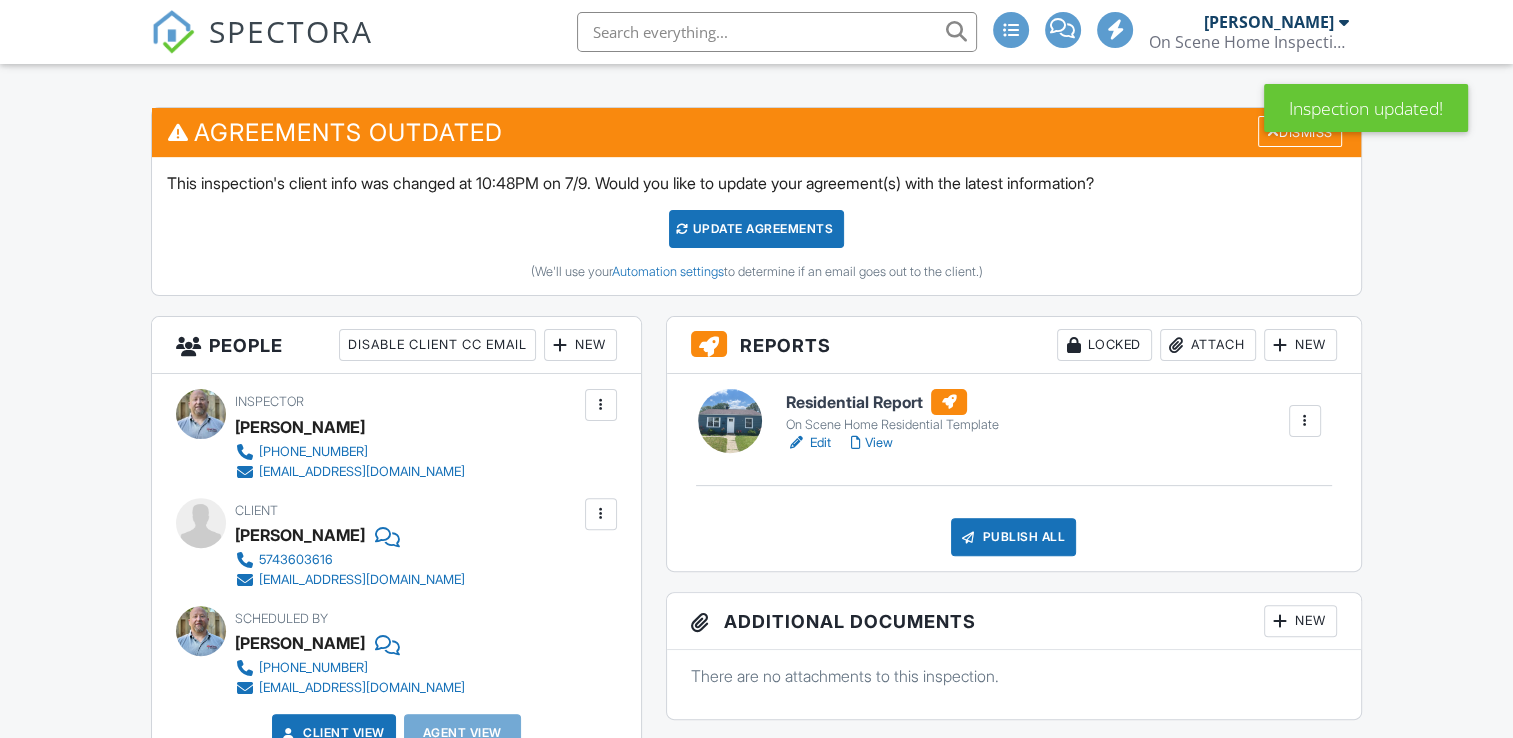 click on "New" at bounding box center (580, 345) 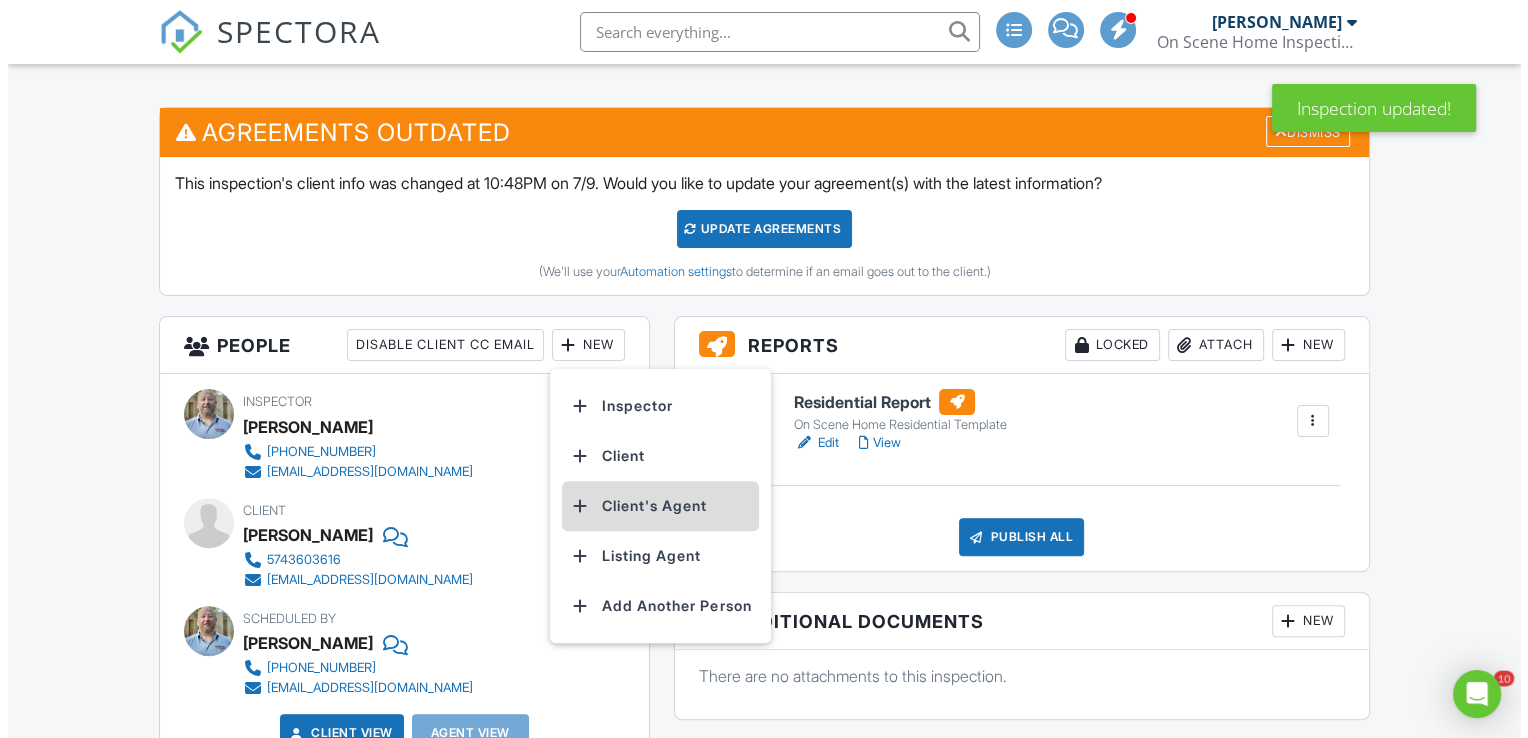 scroll, scrollTop: 0, scrollLeft: 0, axis: both 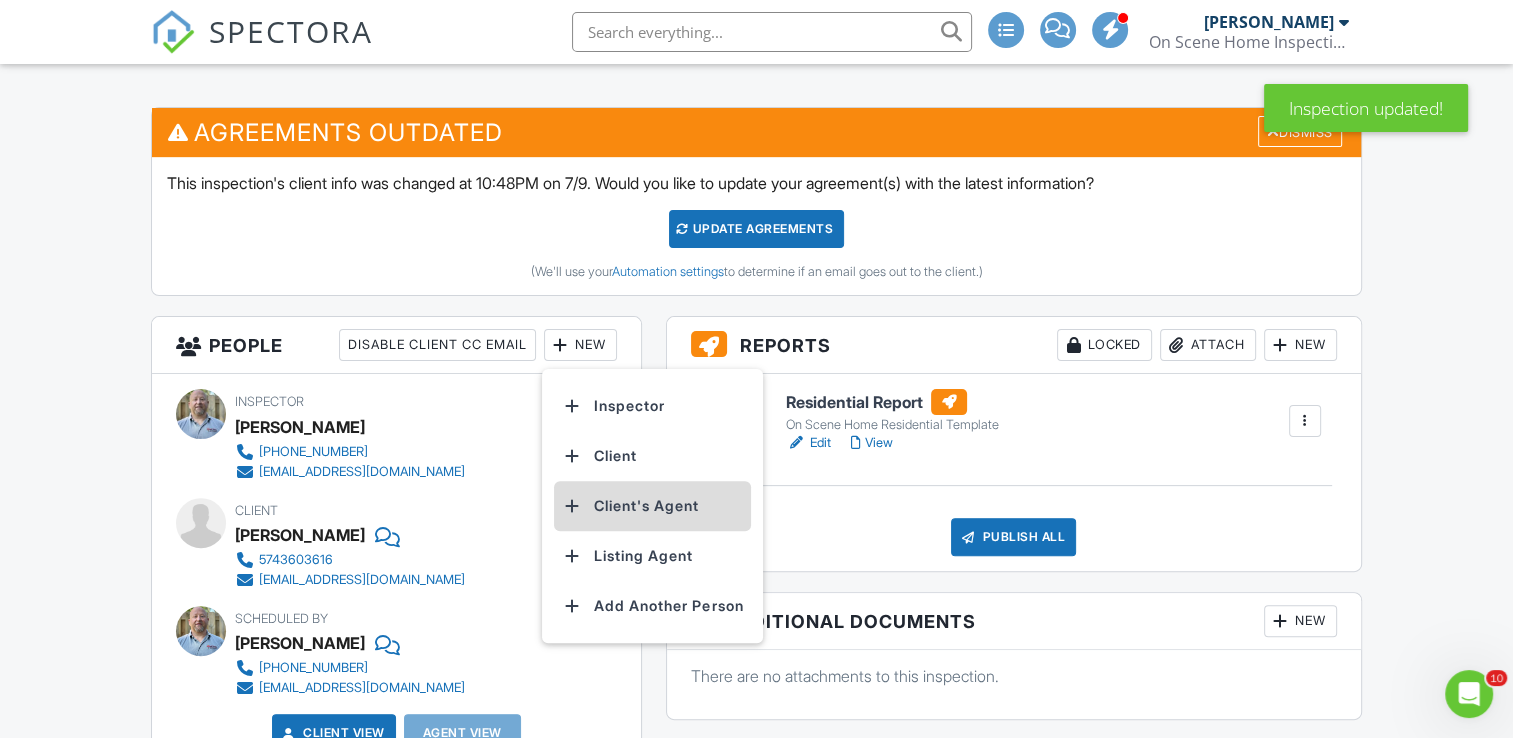 click on "Client's Agent" at bounding box center [652, 506] 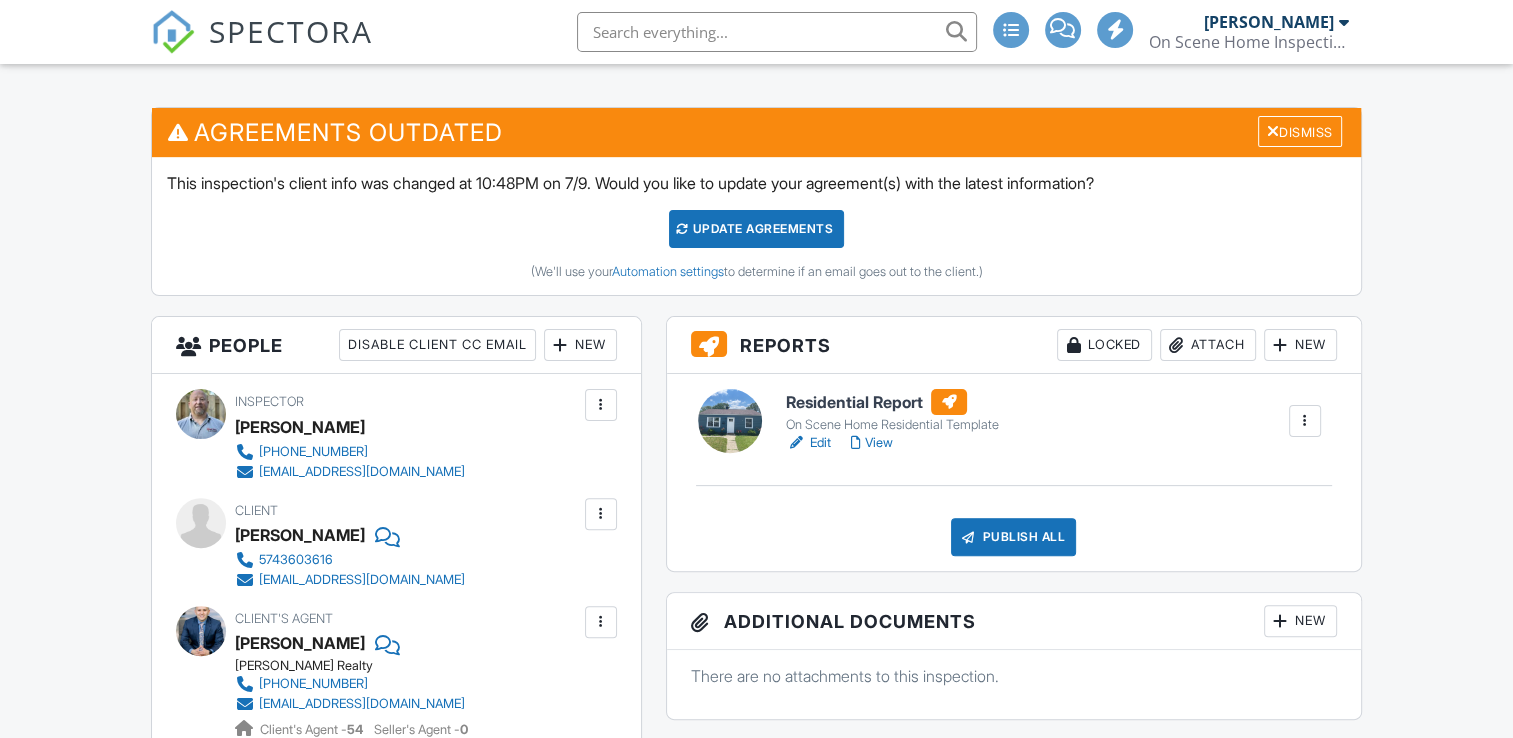scroll, scrollTop: 500, scrollLeft: 0, axis: vertical 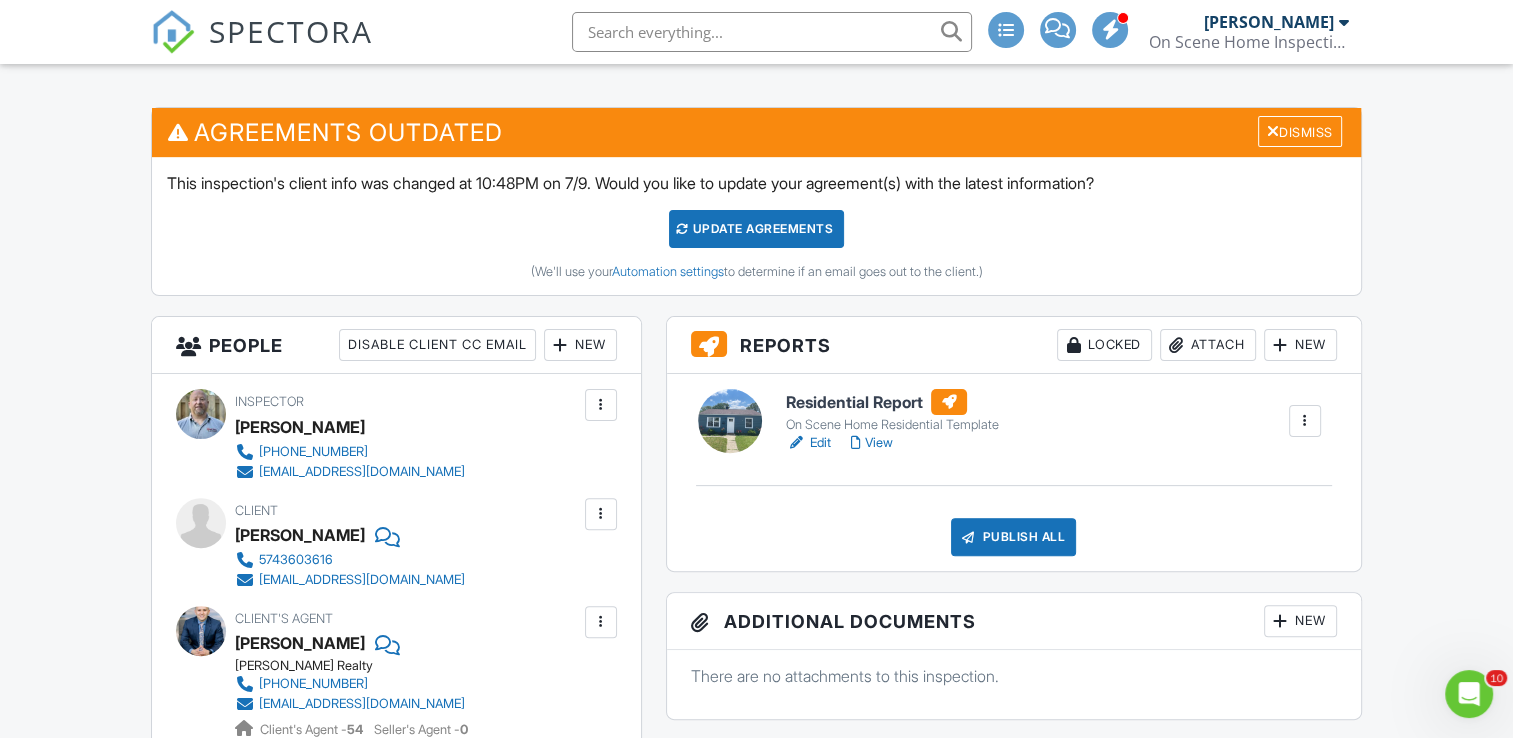 click on "New" at bounding box center [580, 345] 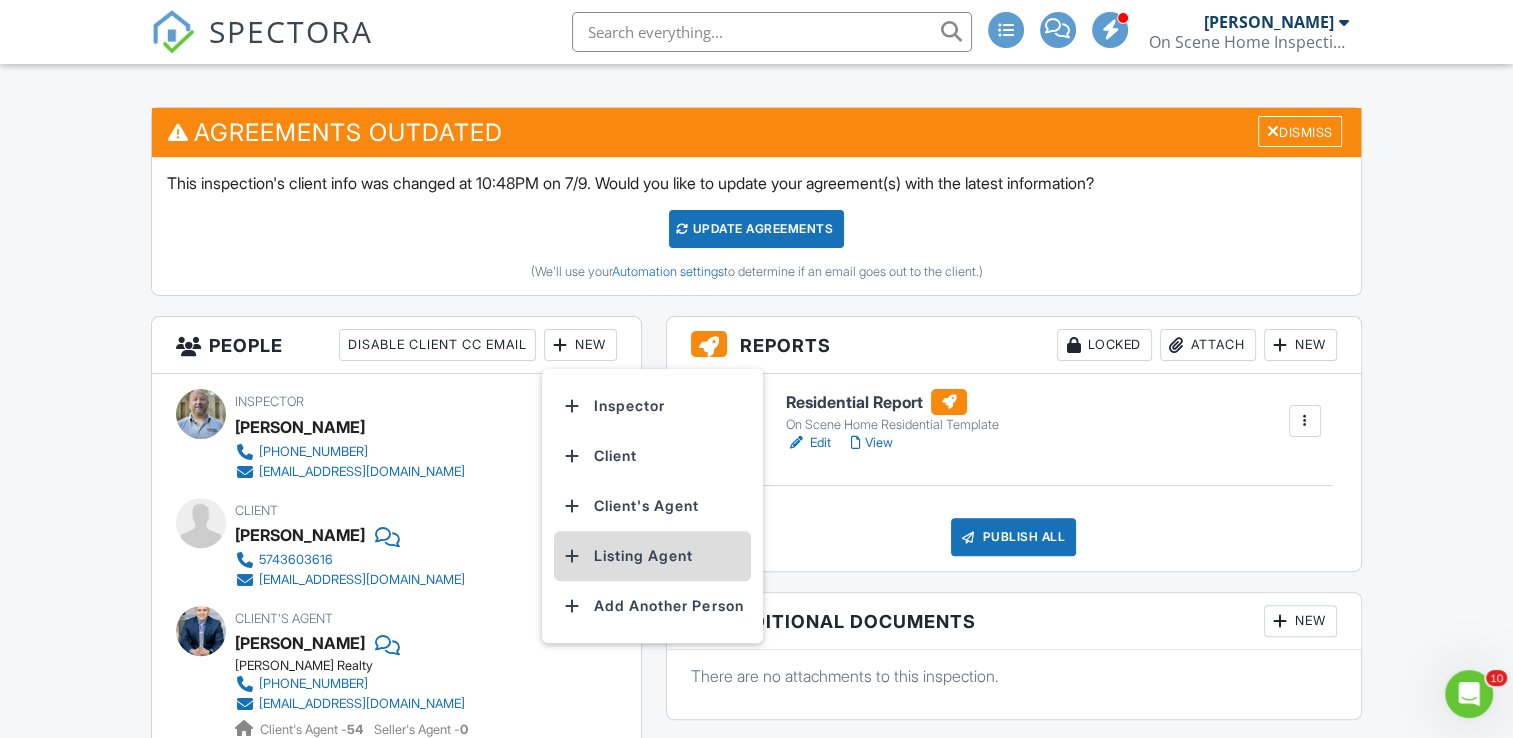 click on "Listing Agent" at bounding box center [652, 556] 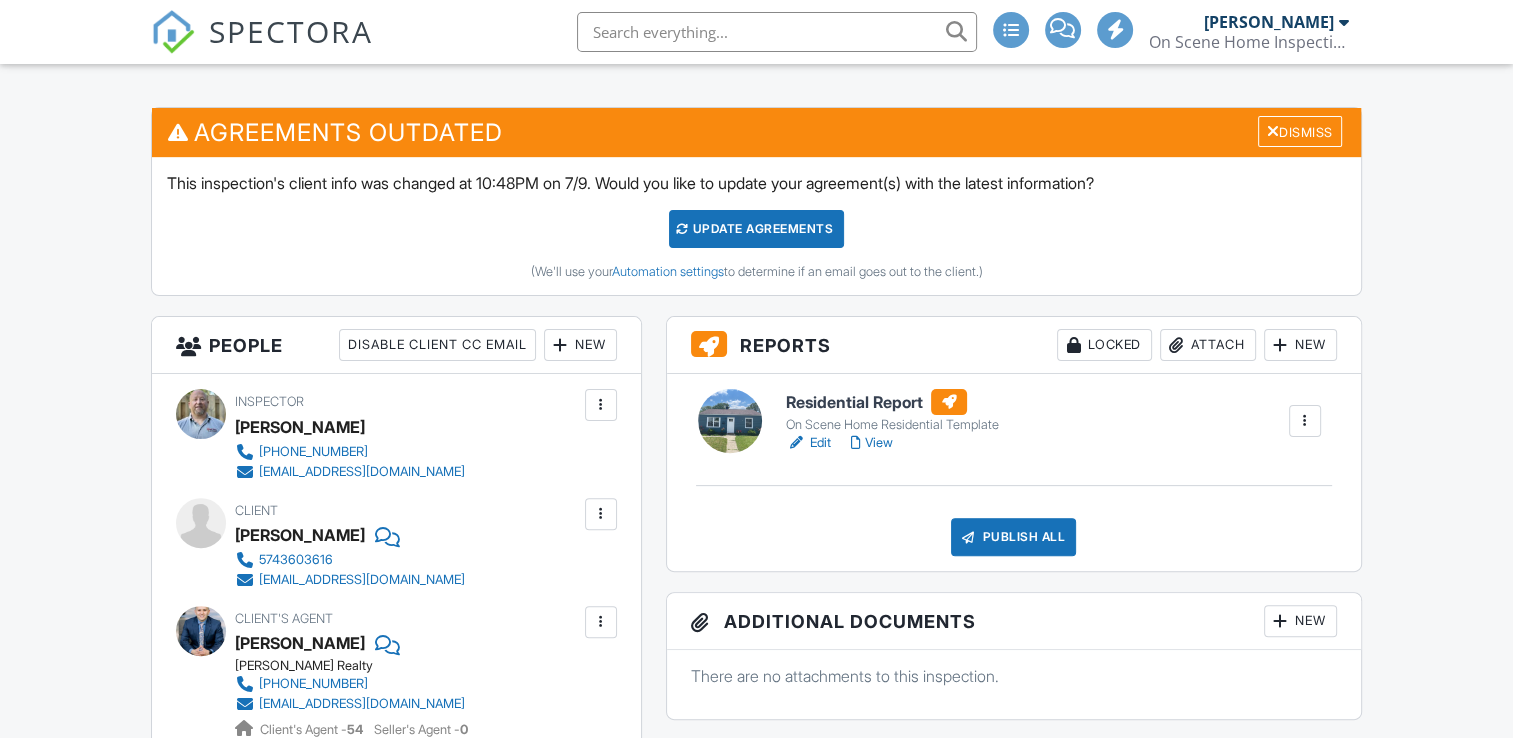 scroll, scrollTop: 500, scrollLeft: 0, axis: vertical 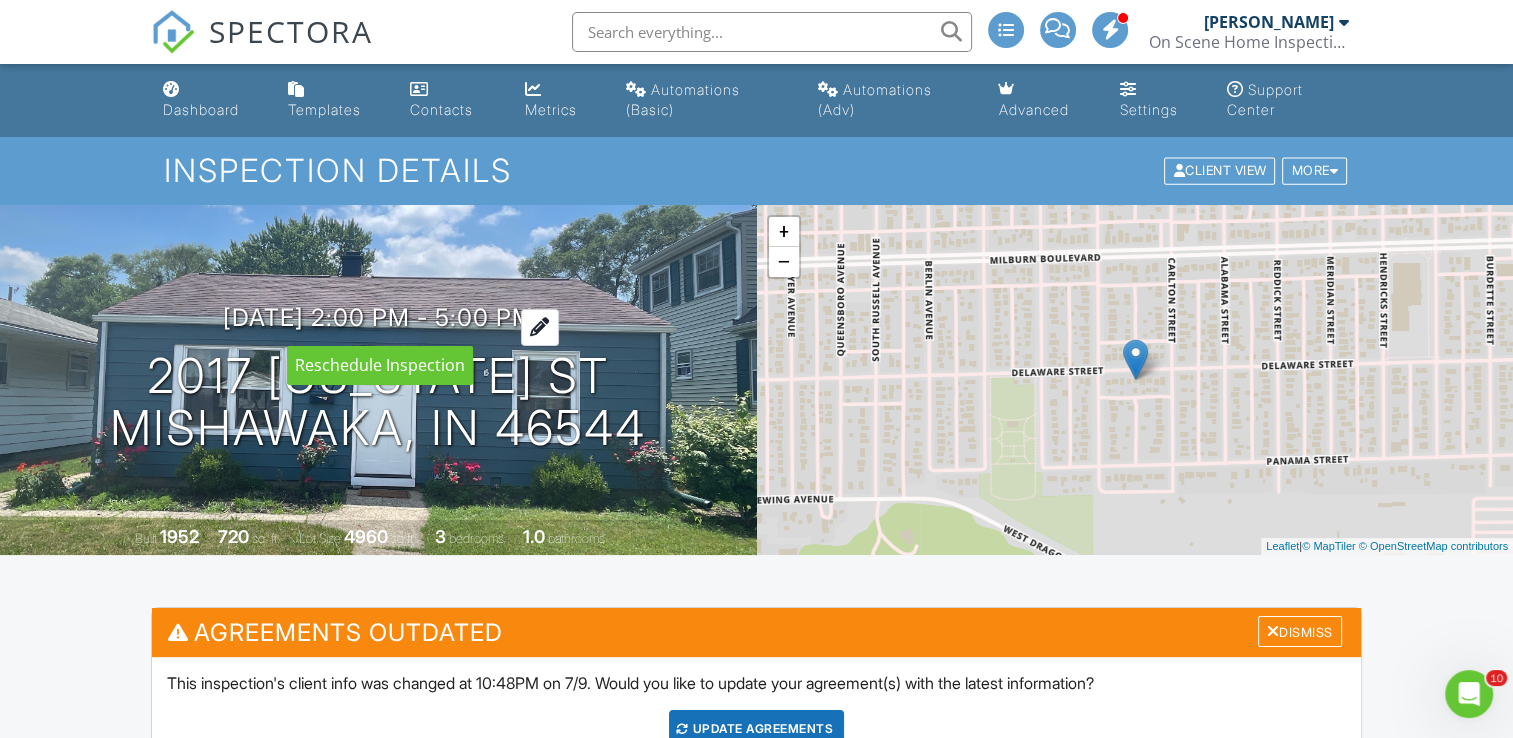 click at bounding box center (540, 327) 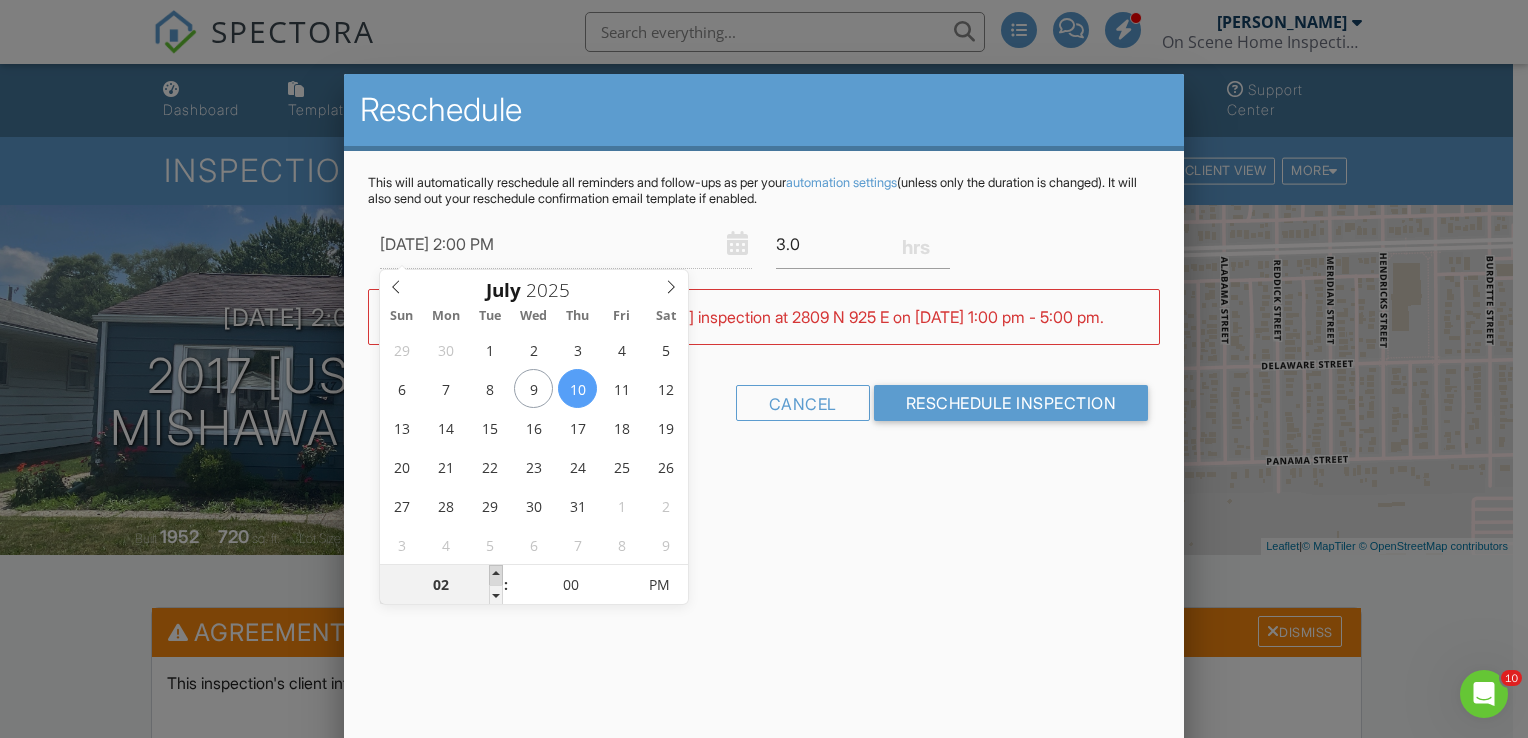 type on "07/10/2025 3:00 PM" 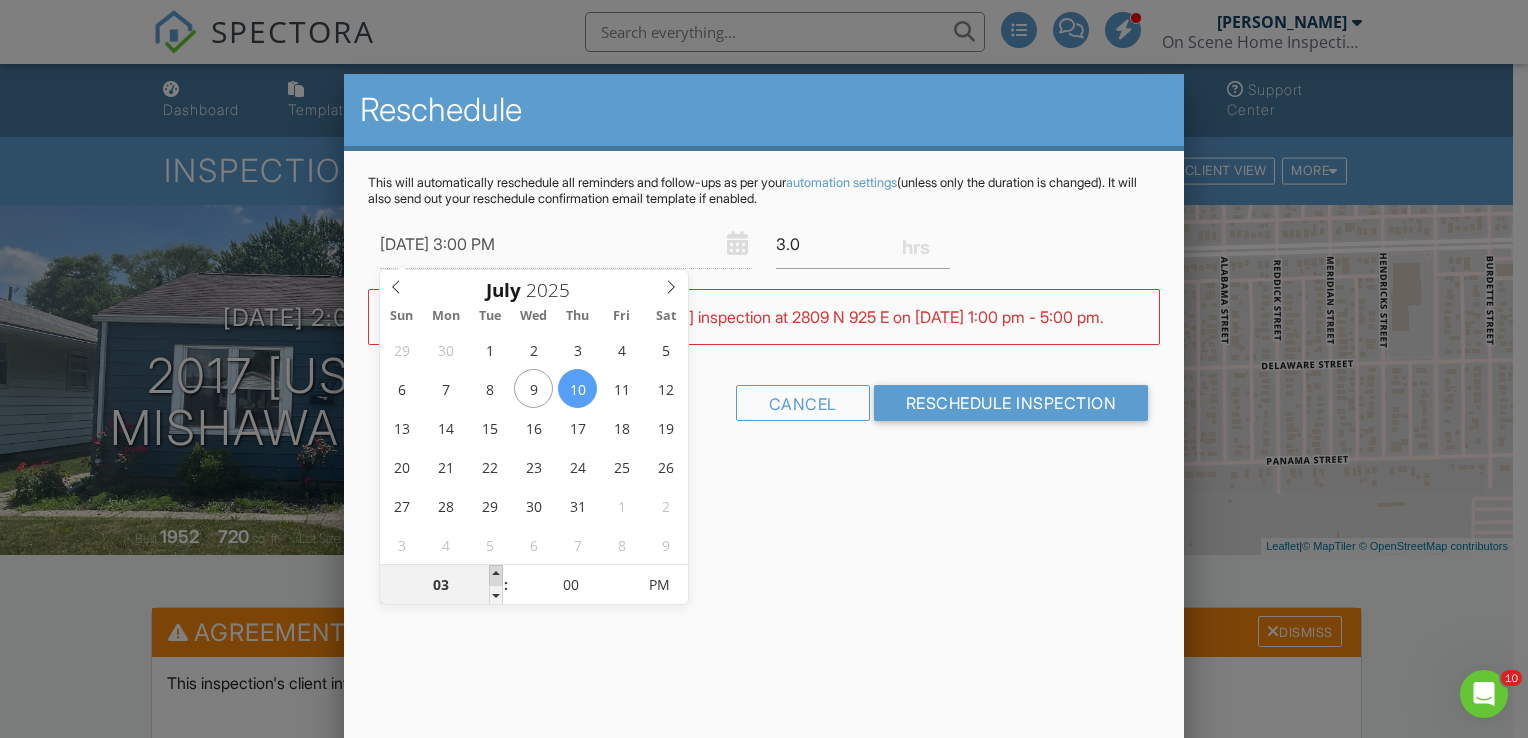 click at bounding box center (496, 575) 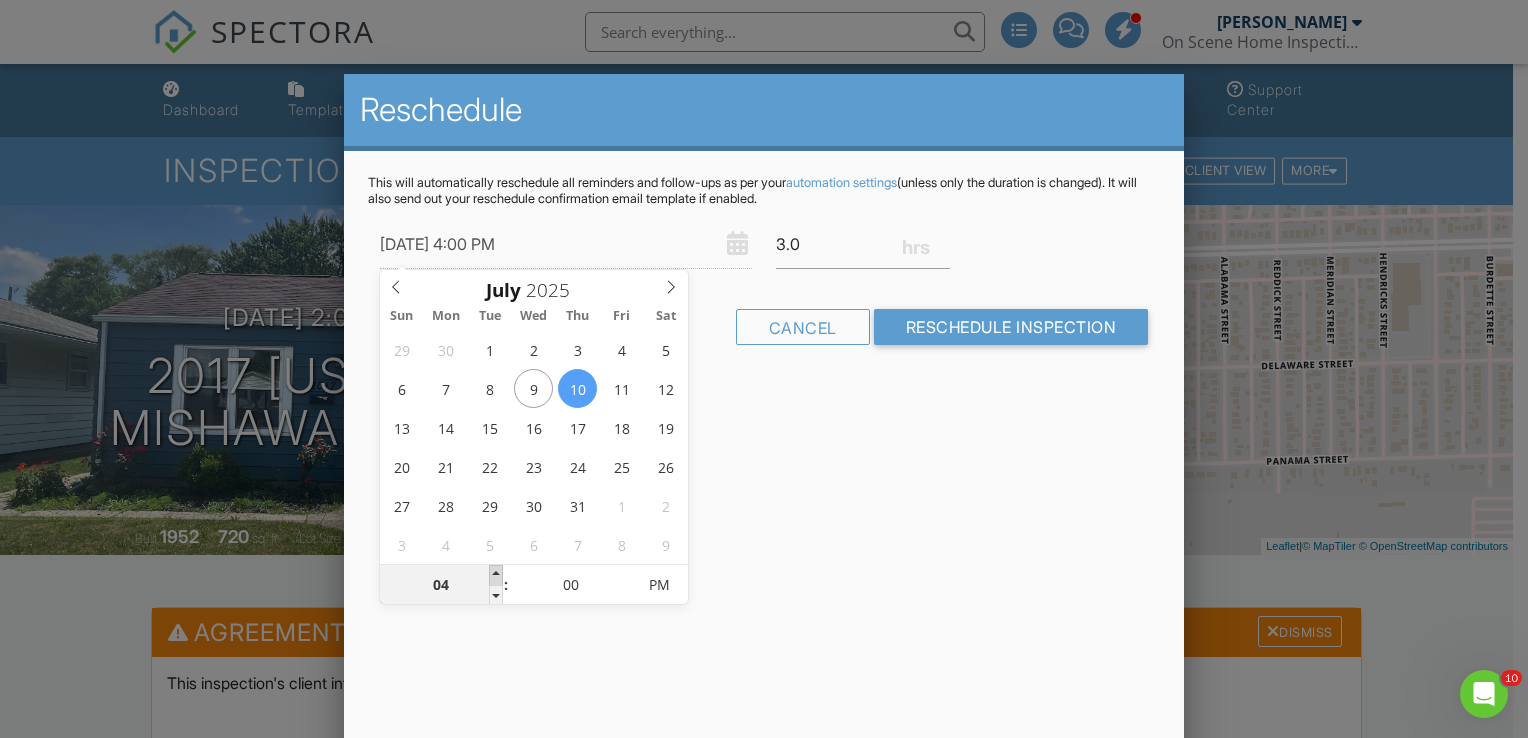 click at bounding box center (496, 575) 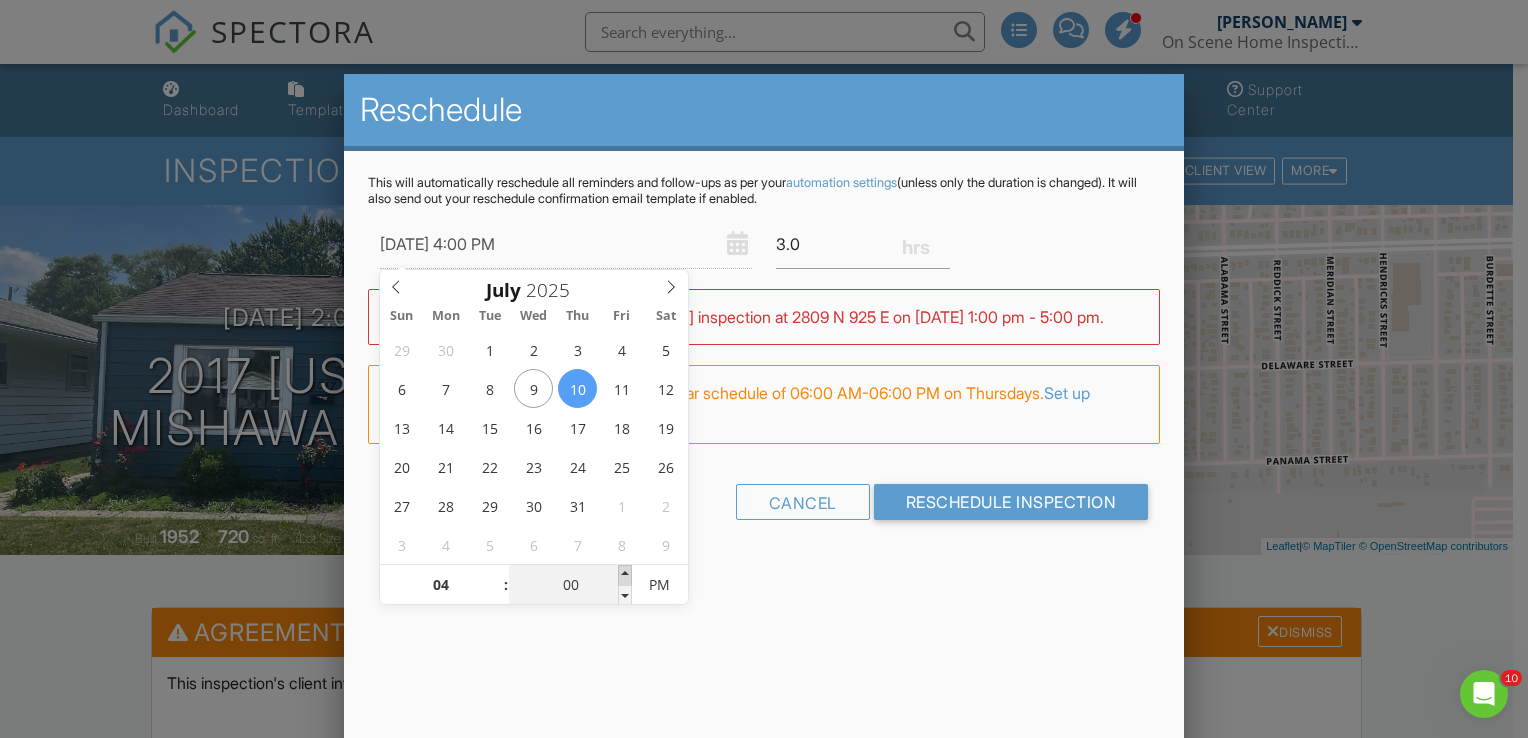 type on "07/10/2025 4:05 PM" 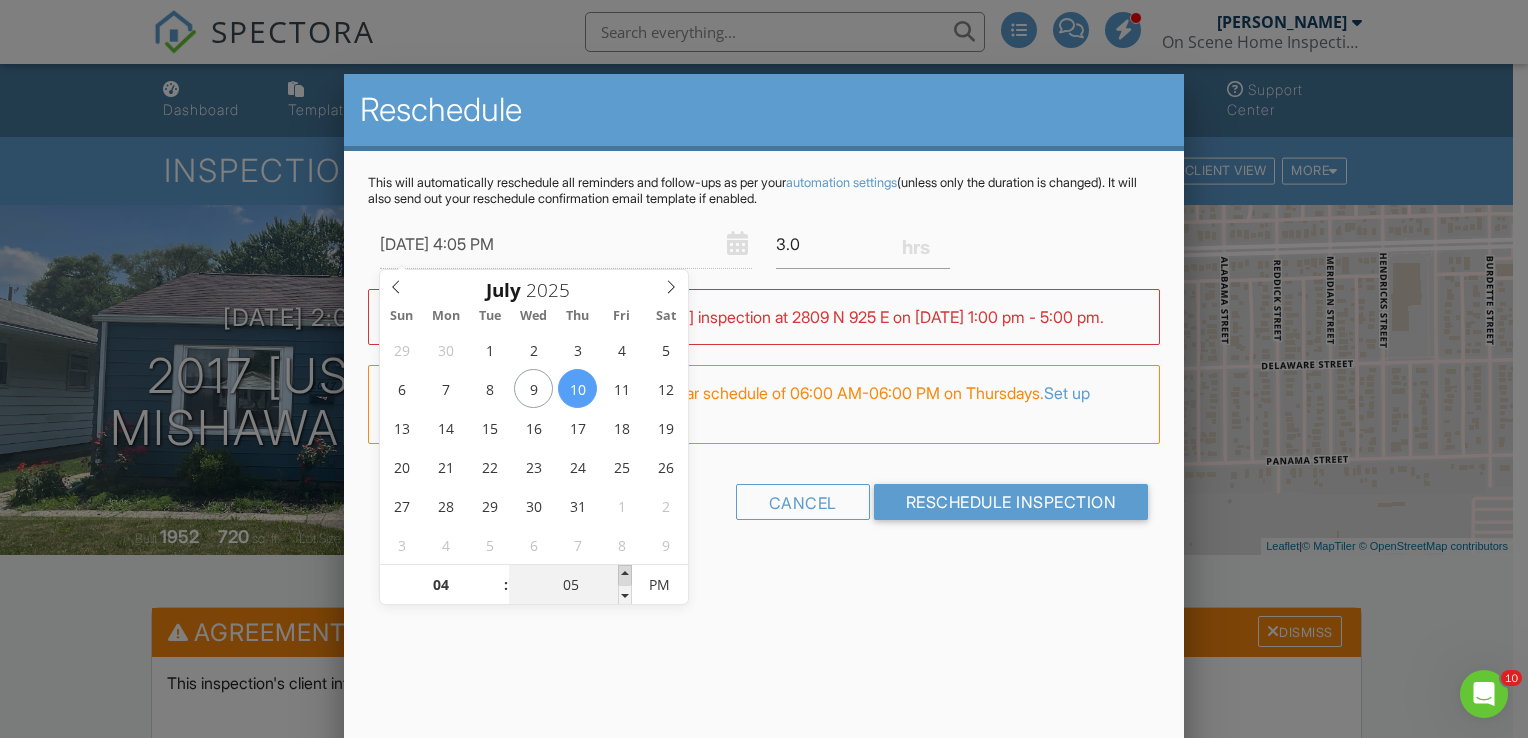 click at bounding box center [625, 575] 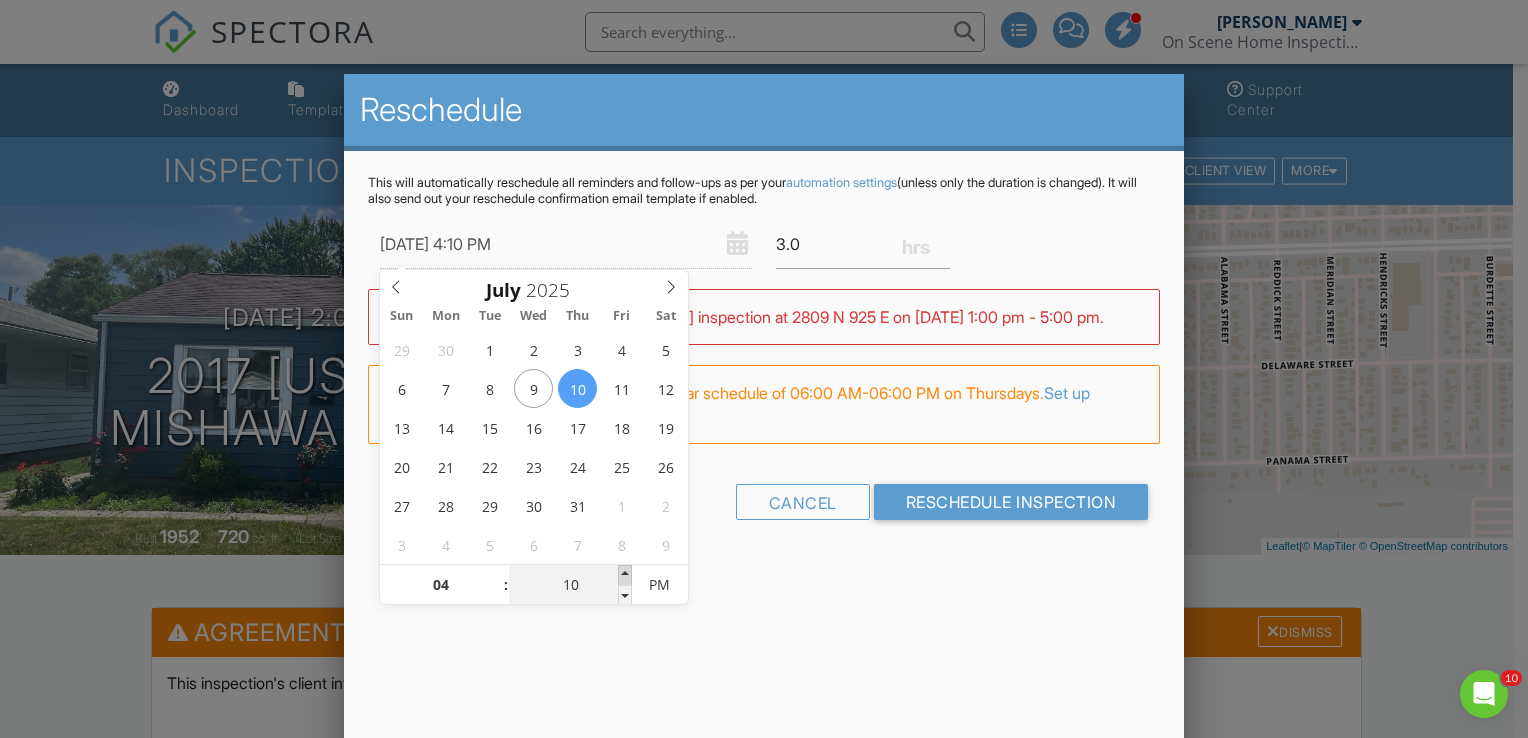 click at bounding box center [625, 575] 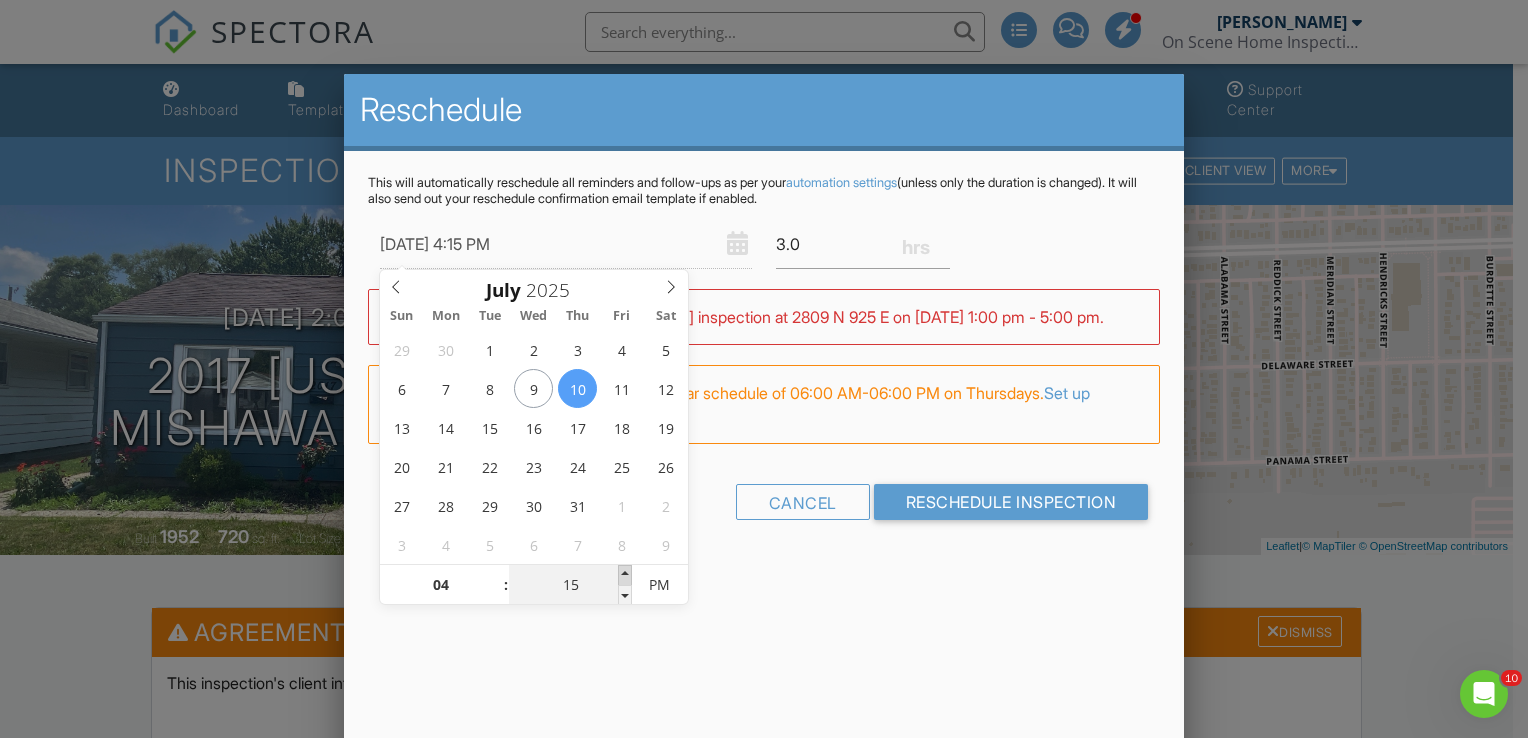 click at bounding box center (625, 575) 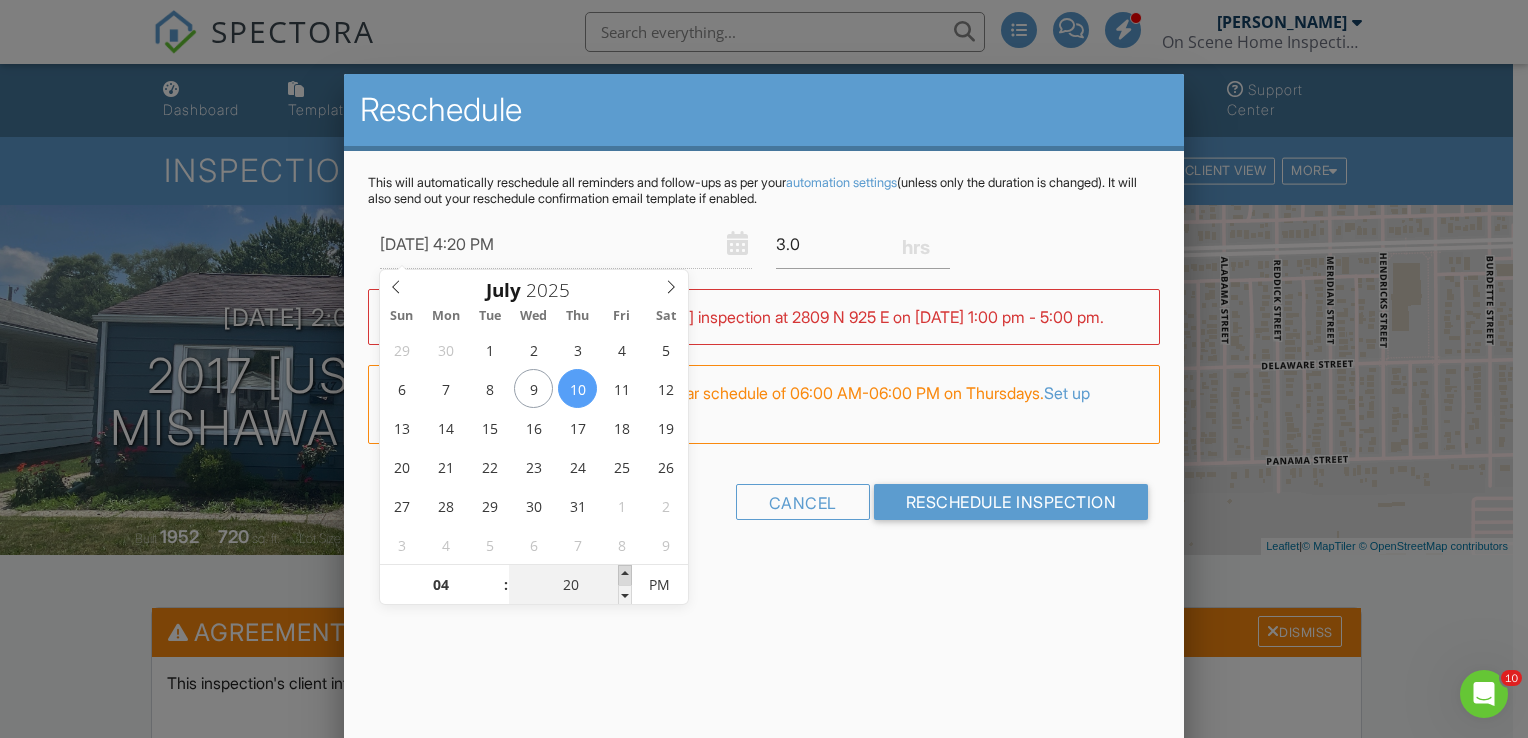 click at bounding box center [625, 575] 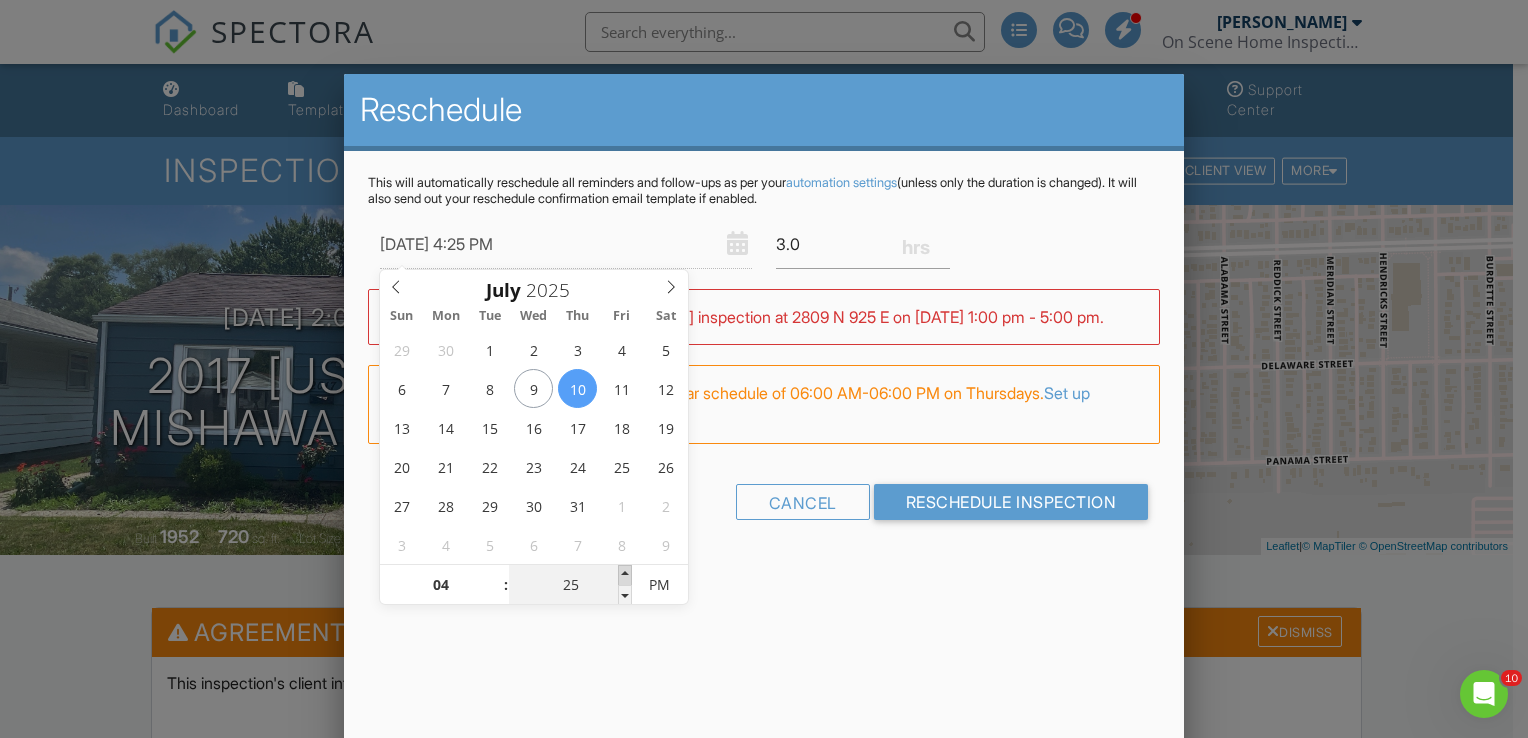 click at bounding box center [625, 575] 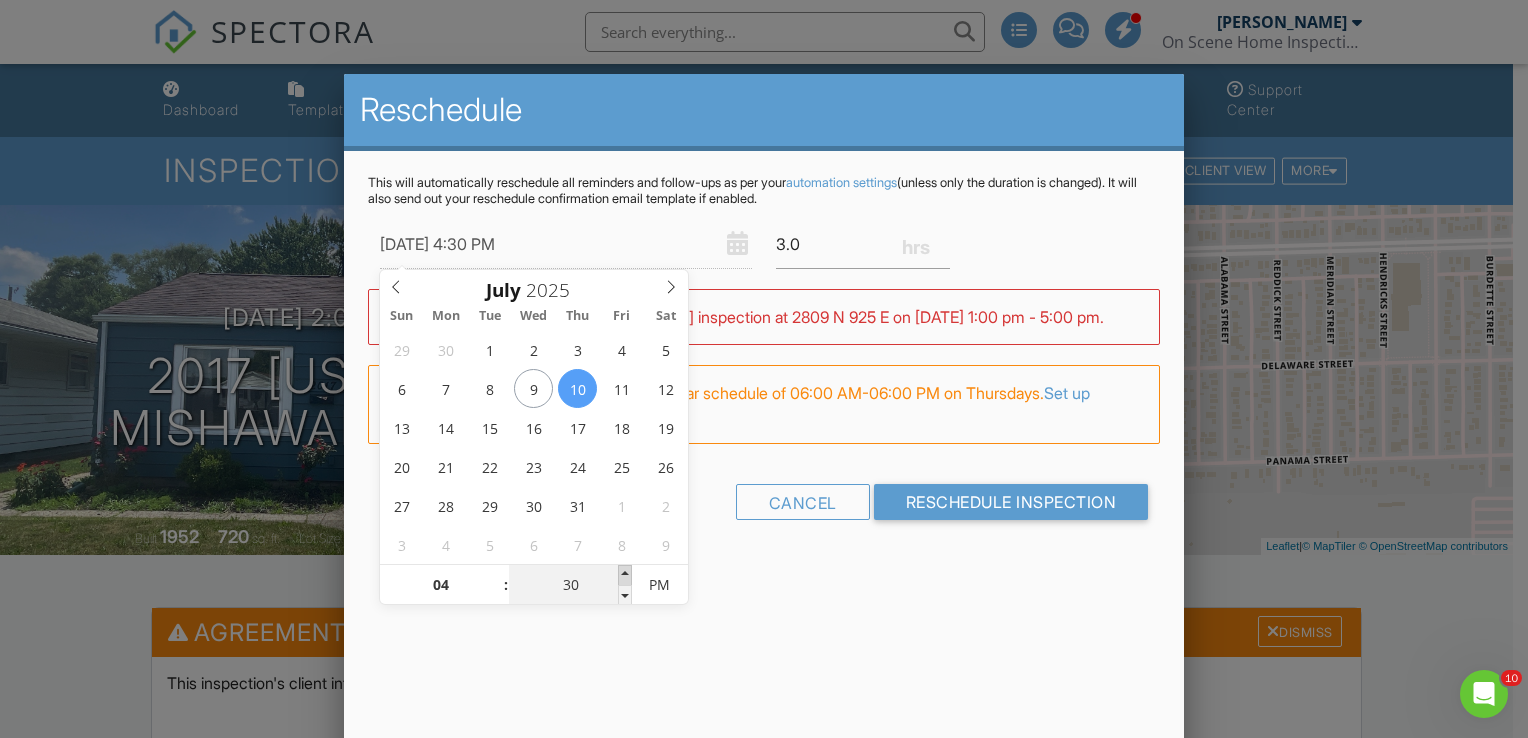 click at bounding box center [625, 575] 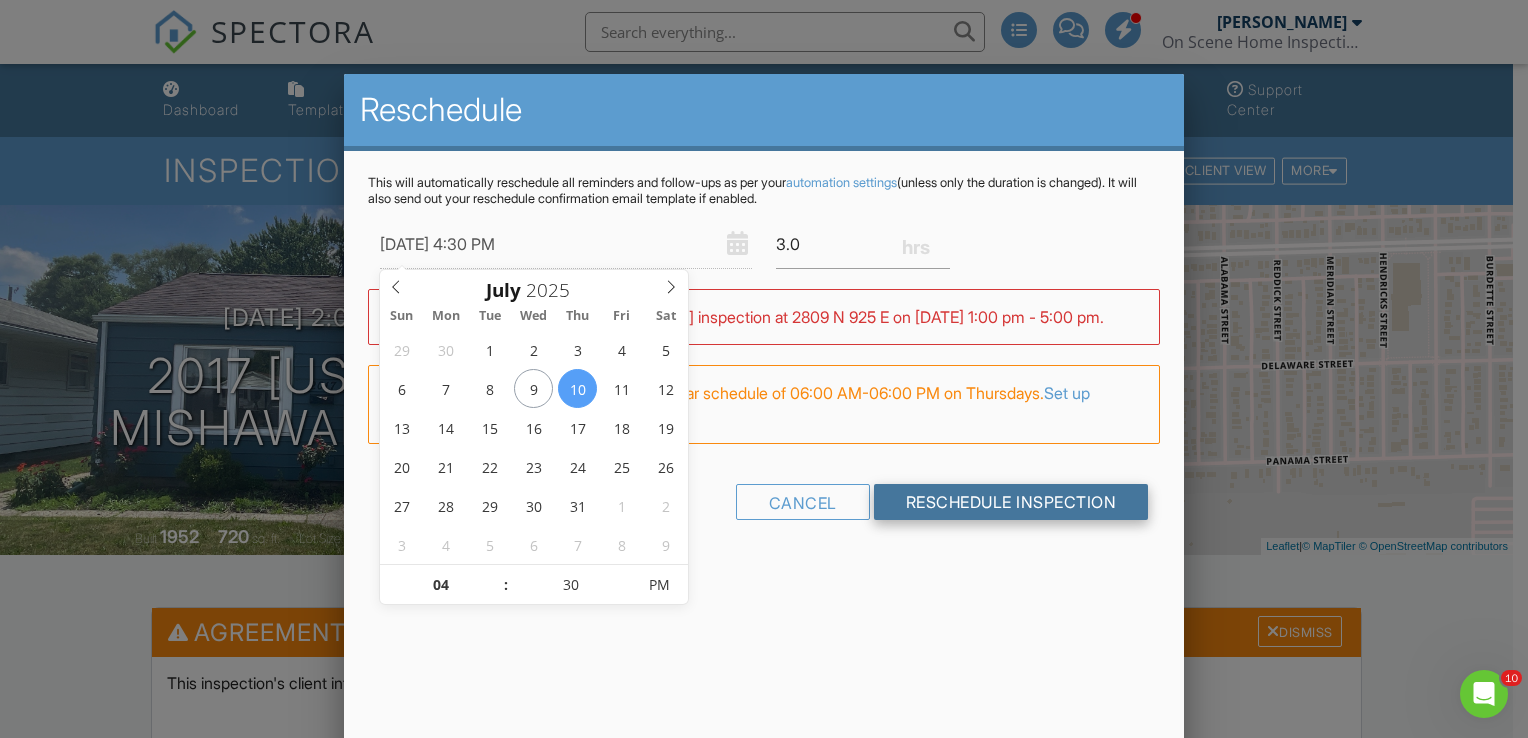 click on "Reschedule Inspection" at bounding box center (1011, 502) 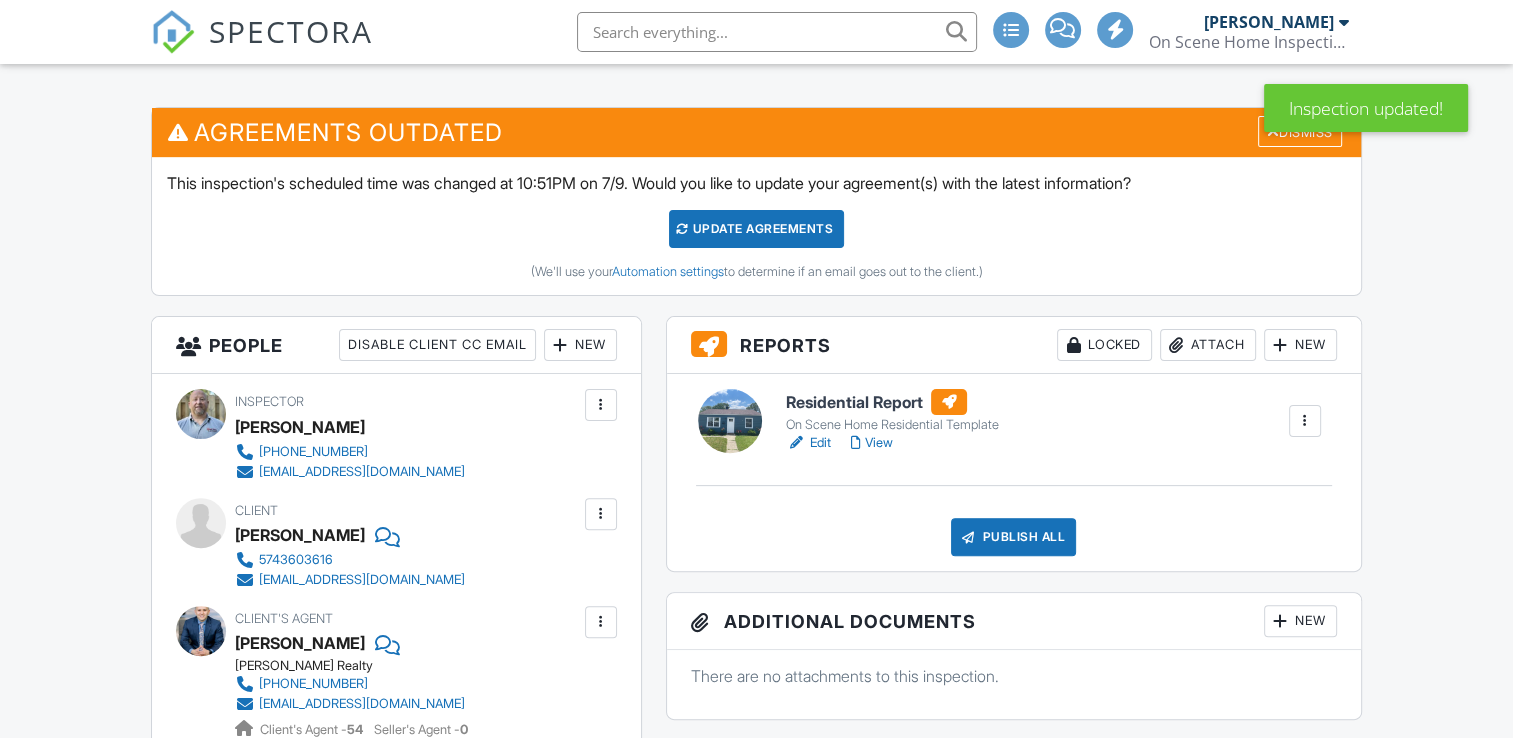 scroll, scrollTop: 700, scrollLeft: 0, axis: vertical 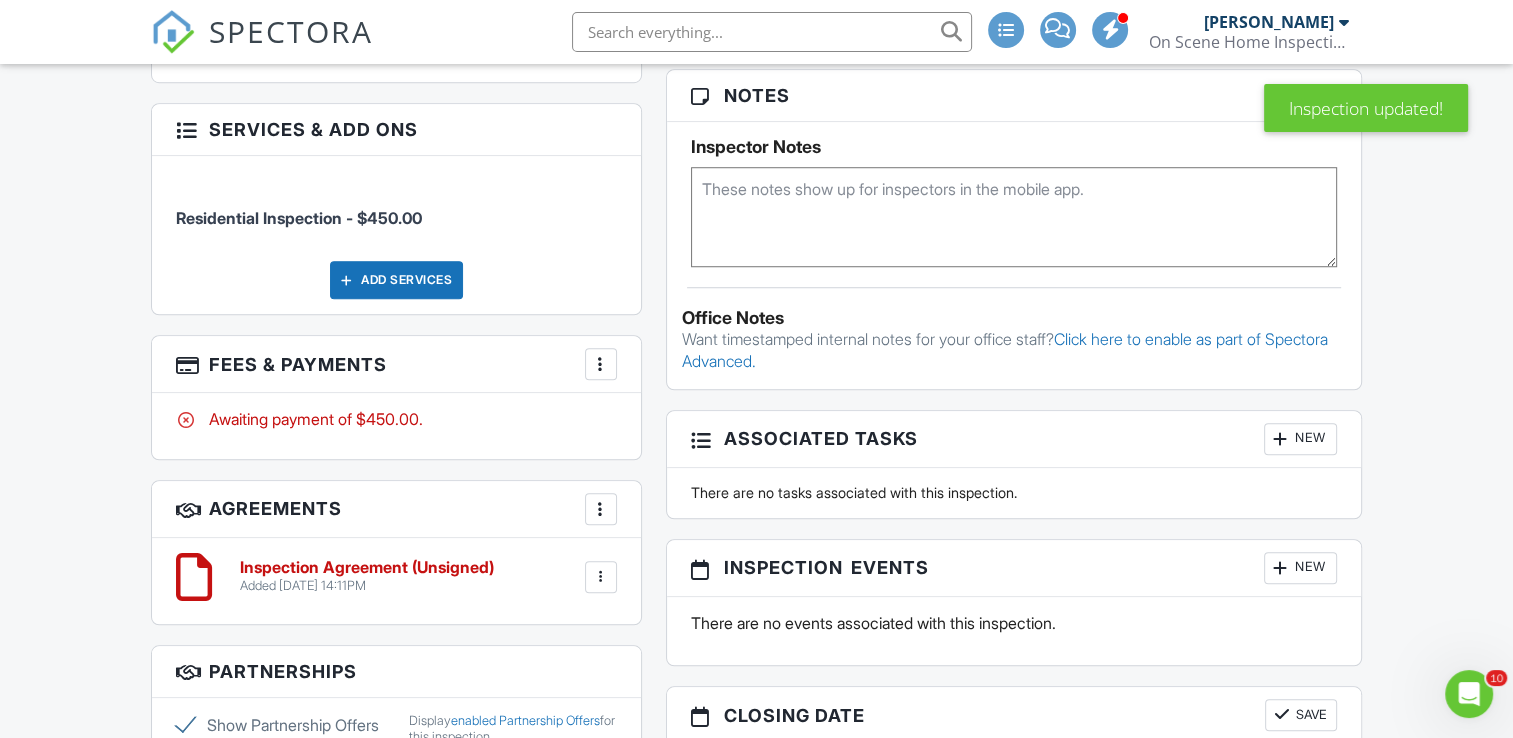 click at bounding box center [601, 364] 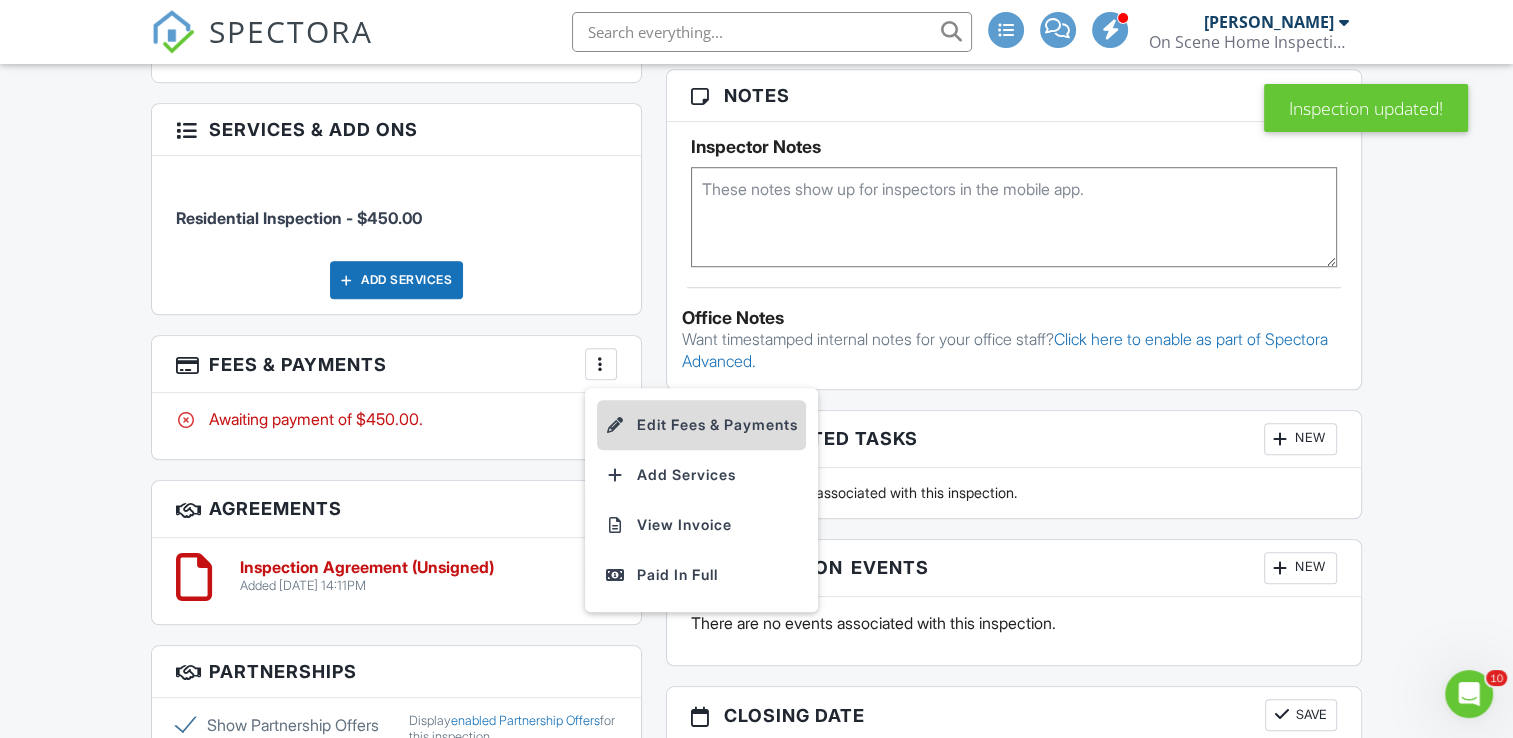 click on "Edit Fees & Payments" at bounding box center (701, 425) 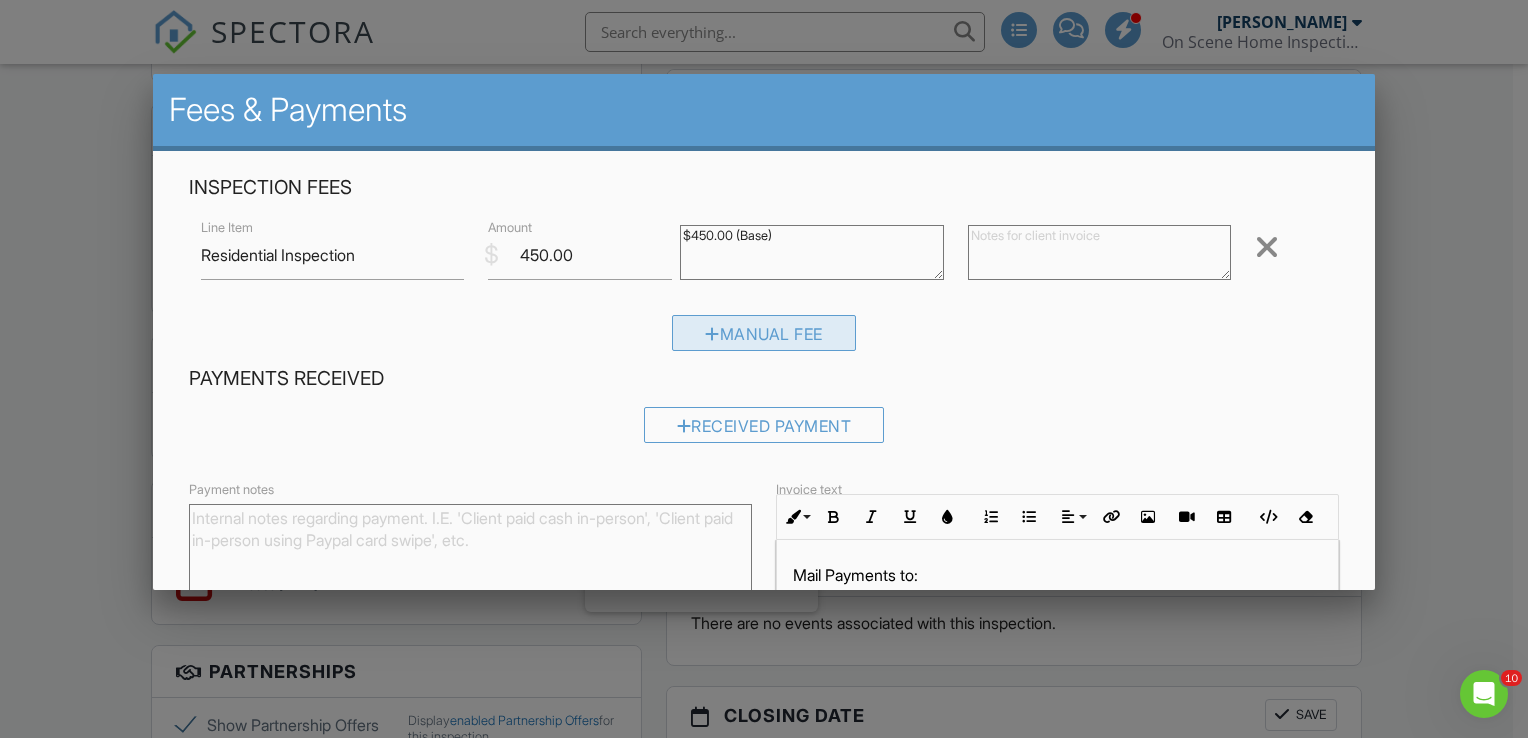 click on "Manual Fee" at bounding box center [764, 333] 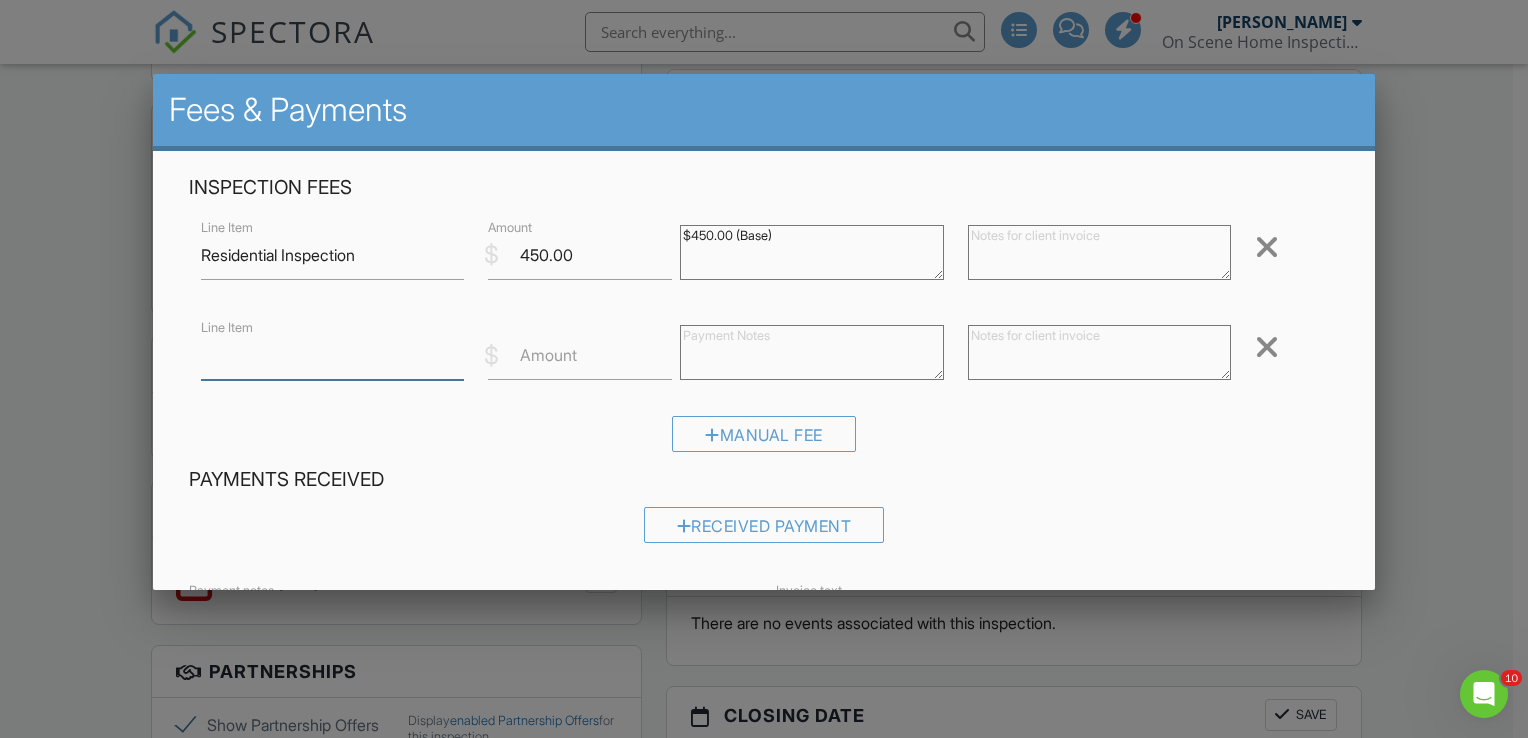 click on "Line Item" at bounding box center [333, 355] 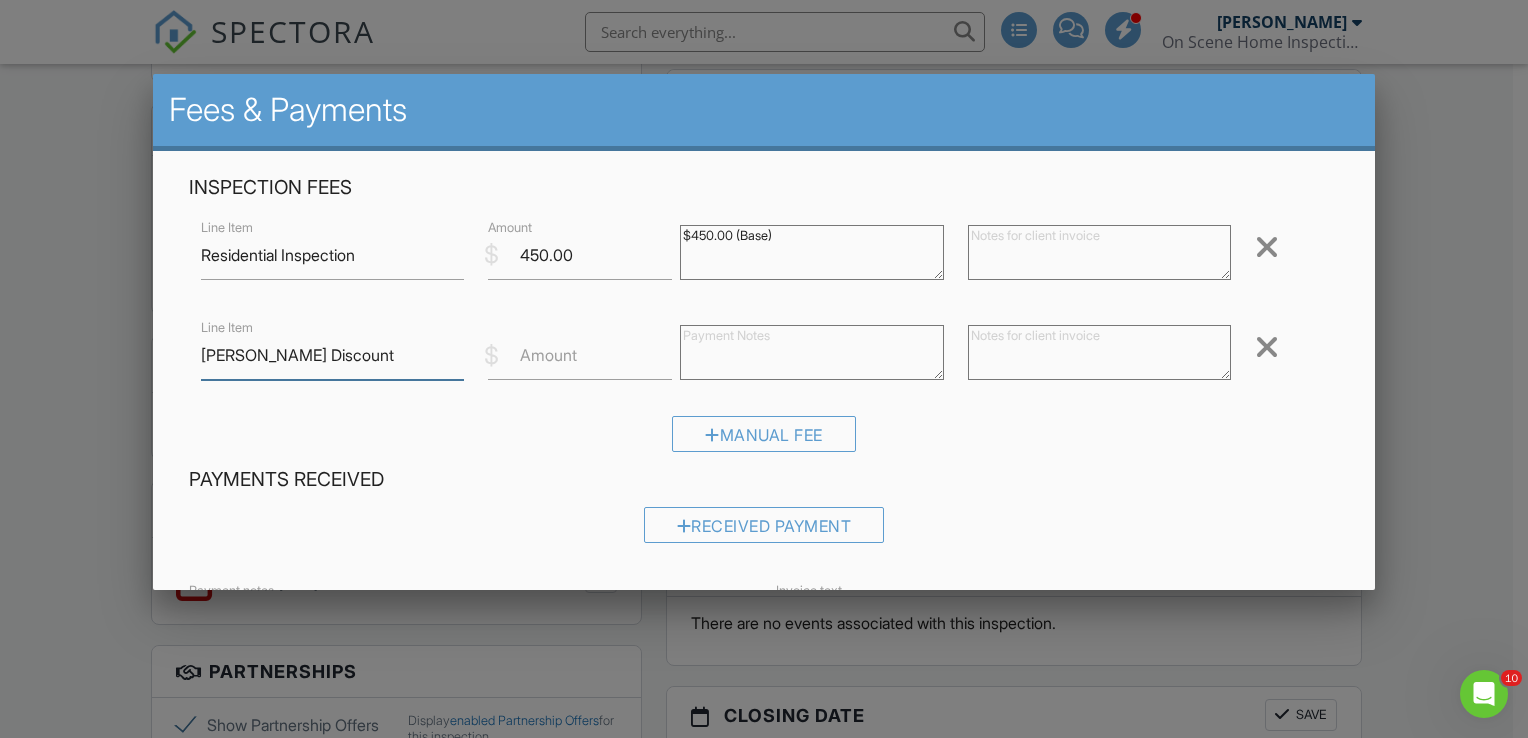 type on "Mckinnies Discount" 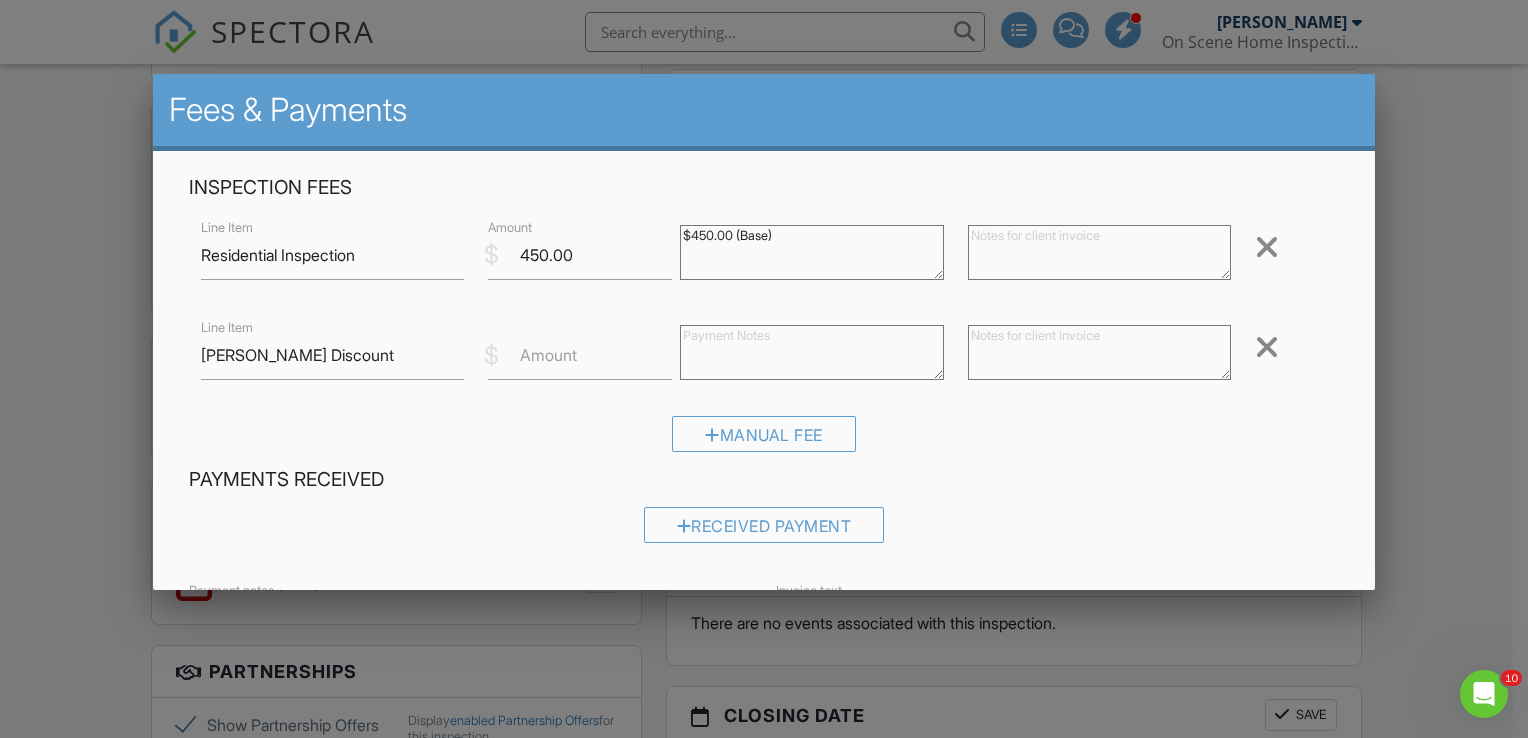 click on "Amount" at bounding box center [548, 355] 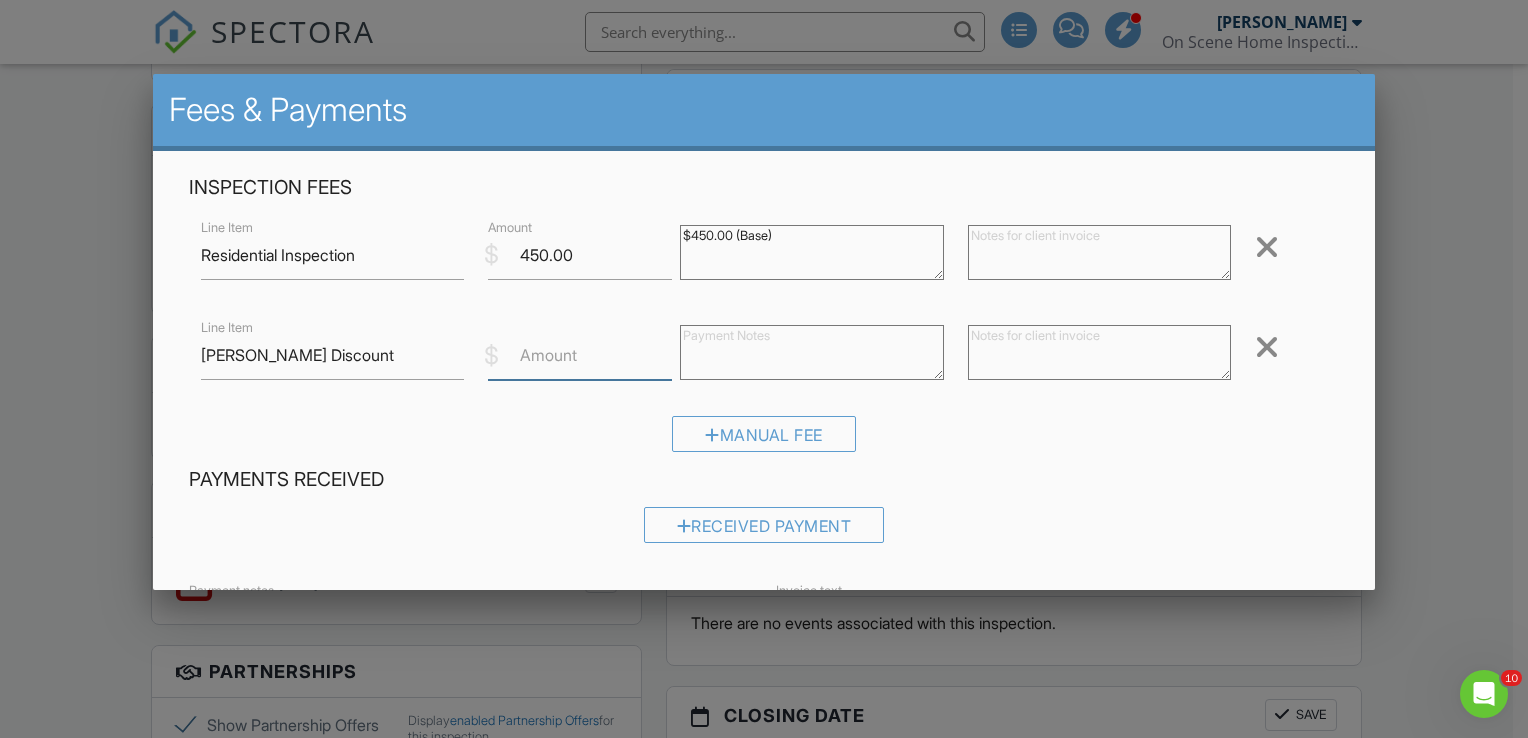 click on "Amount" at bounding box center [580, 355] 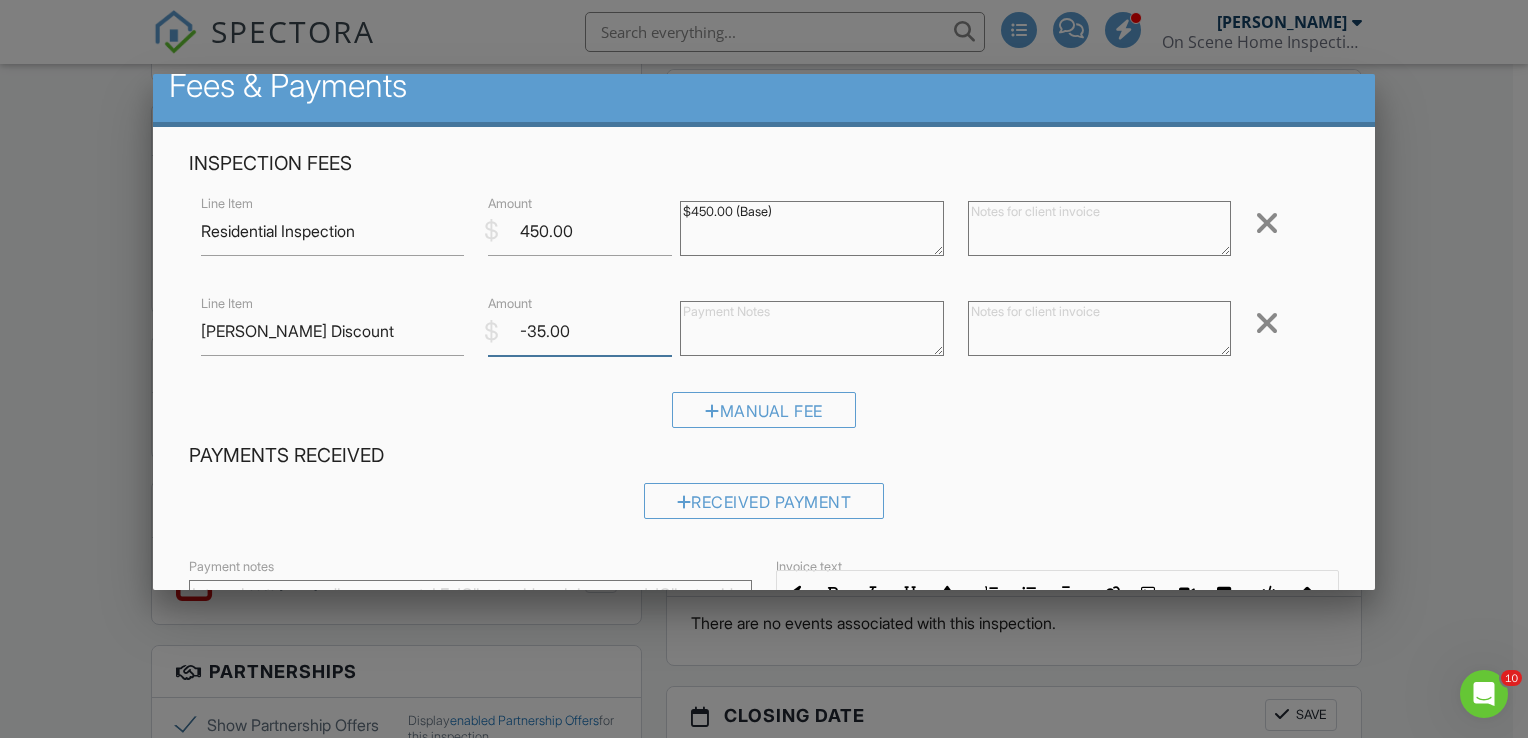 scroll, scrollTop: 294, scrollLeft: 0, axis: vertical 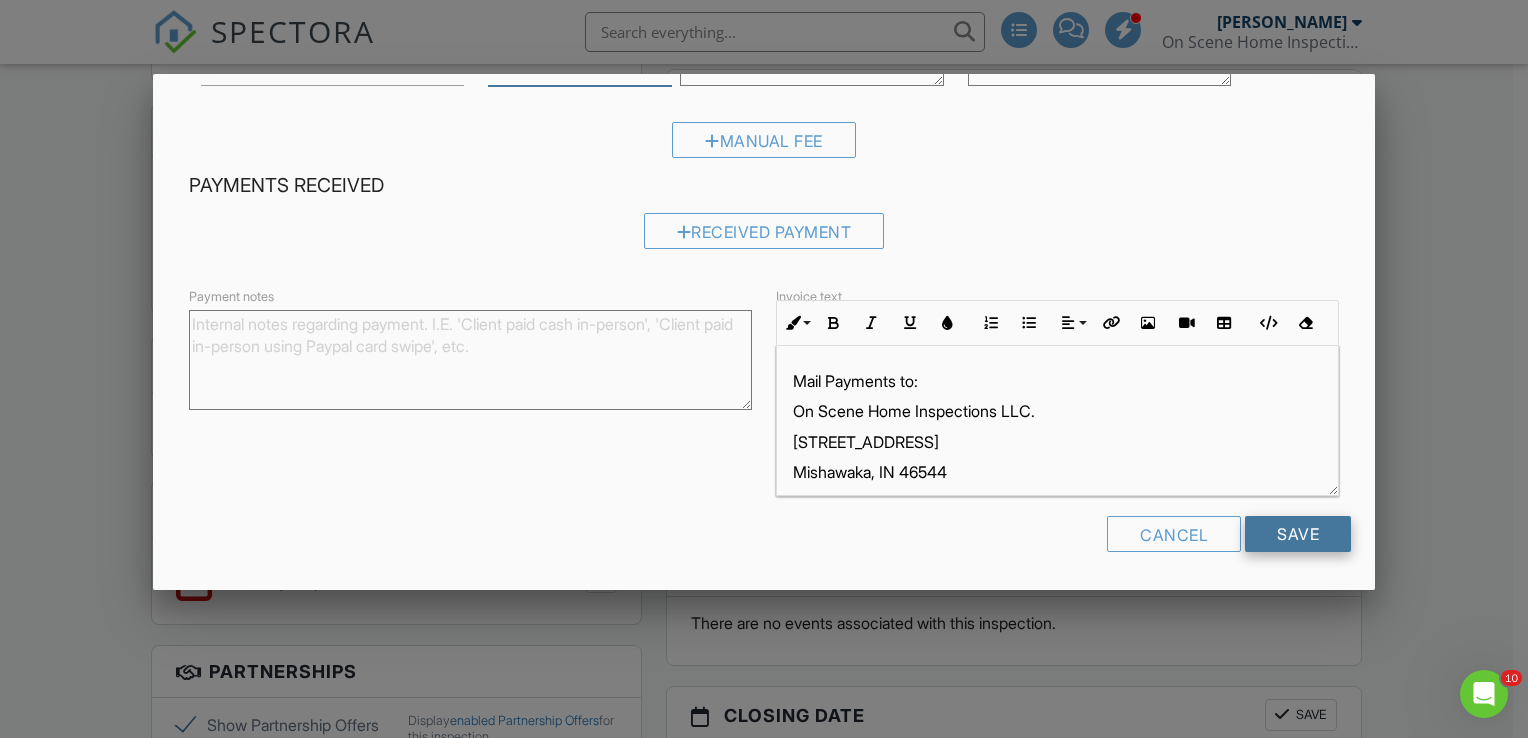 type on "-35.00" 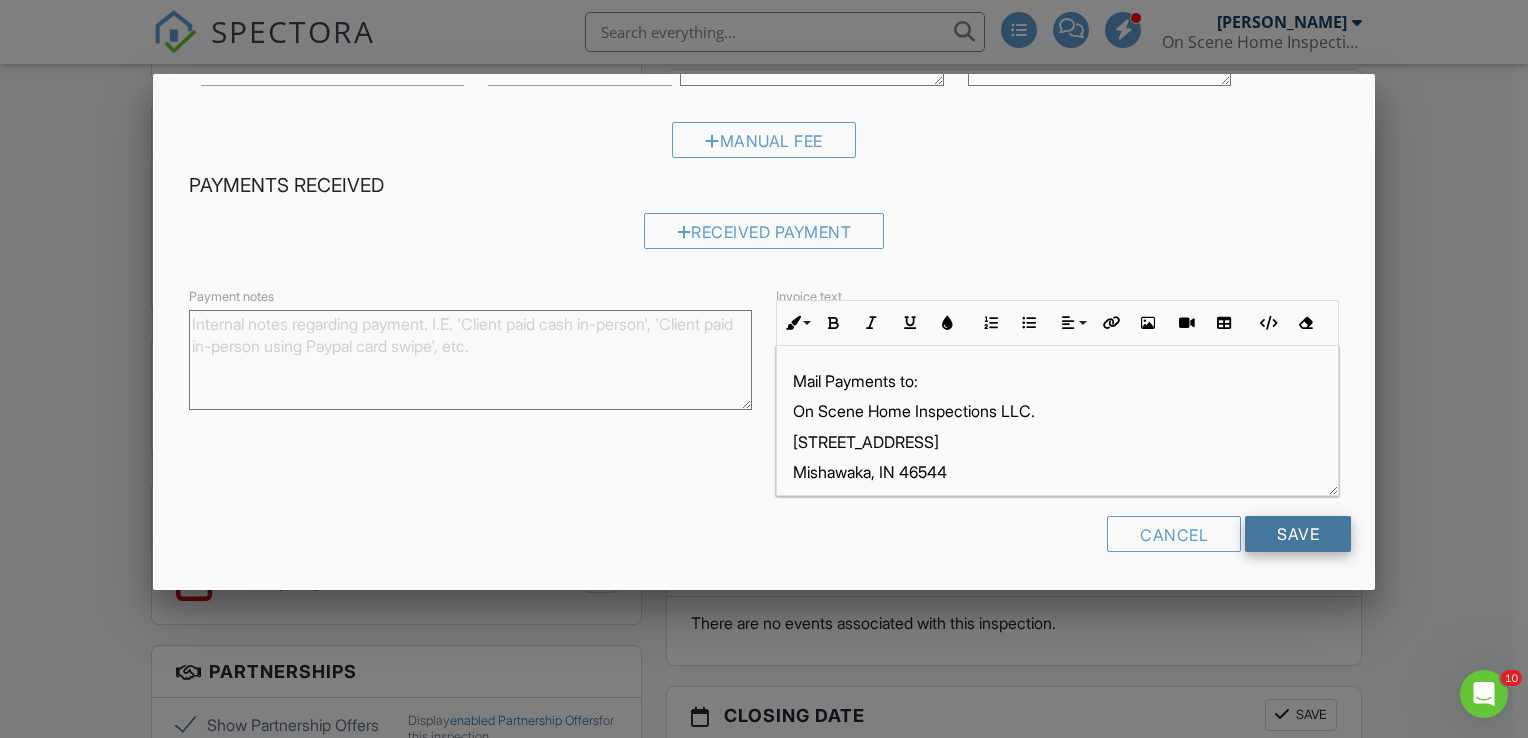 click on "Save" at bounding box center (1298, 534) 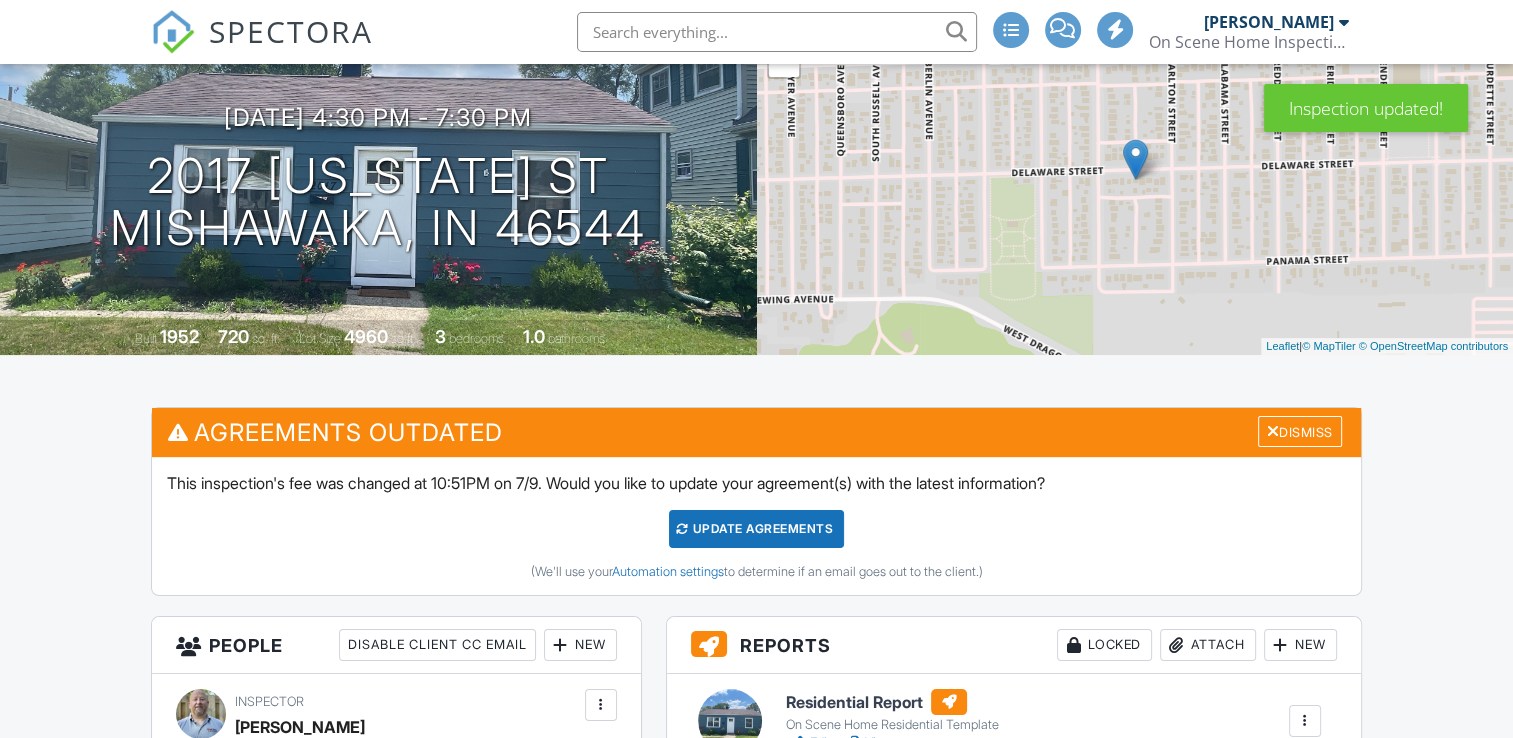 scroll, scrollTop: 200, scrollLeft: 0, axis: vertical 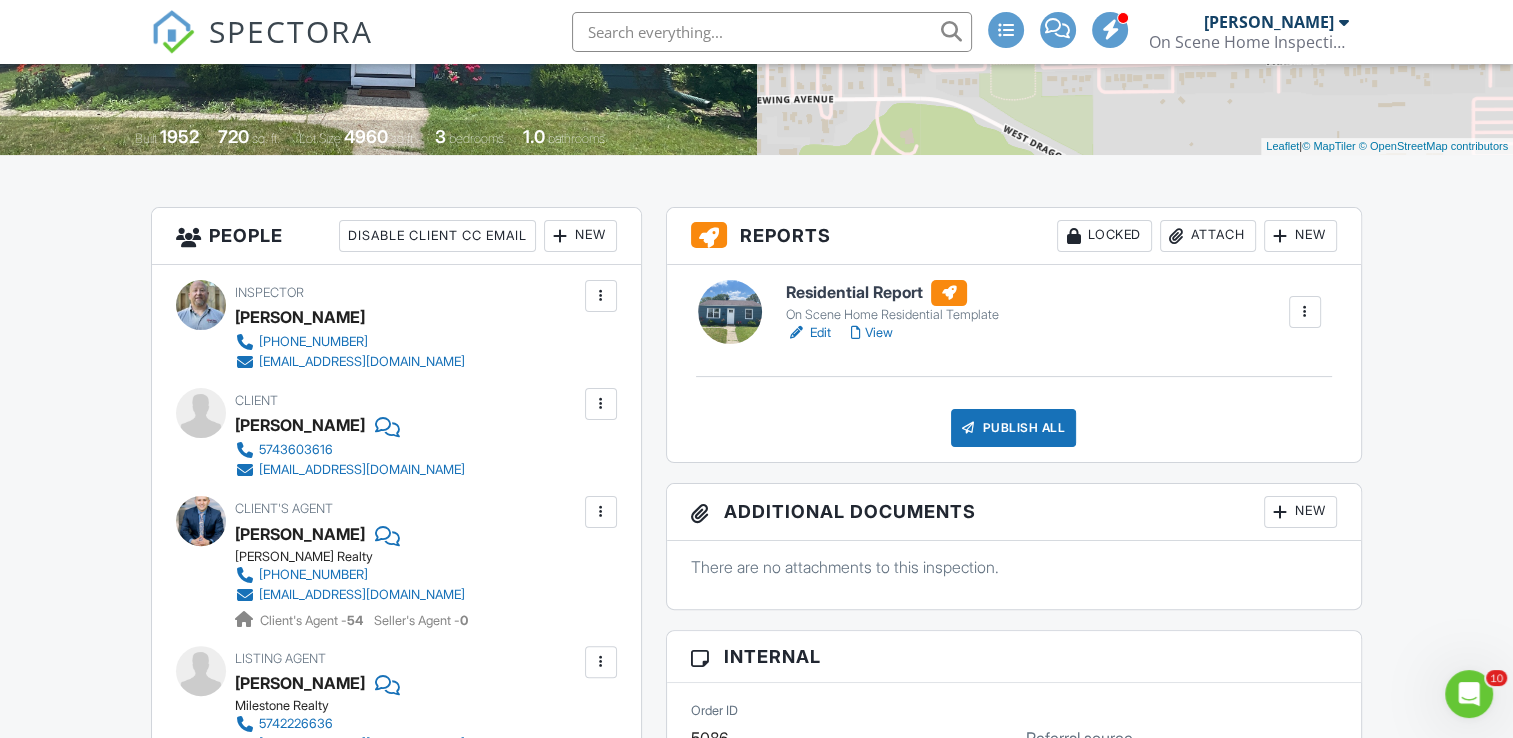 click on "Edit" at bounding box center [808, 333] 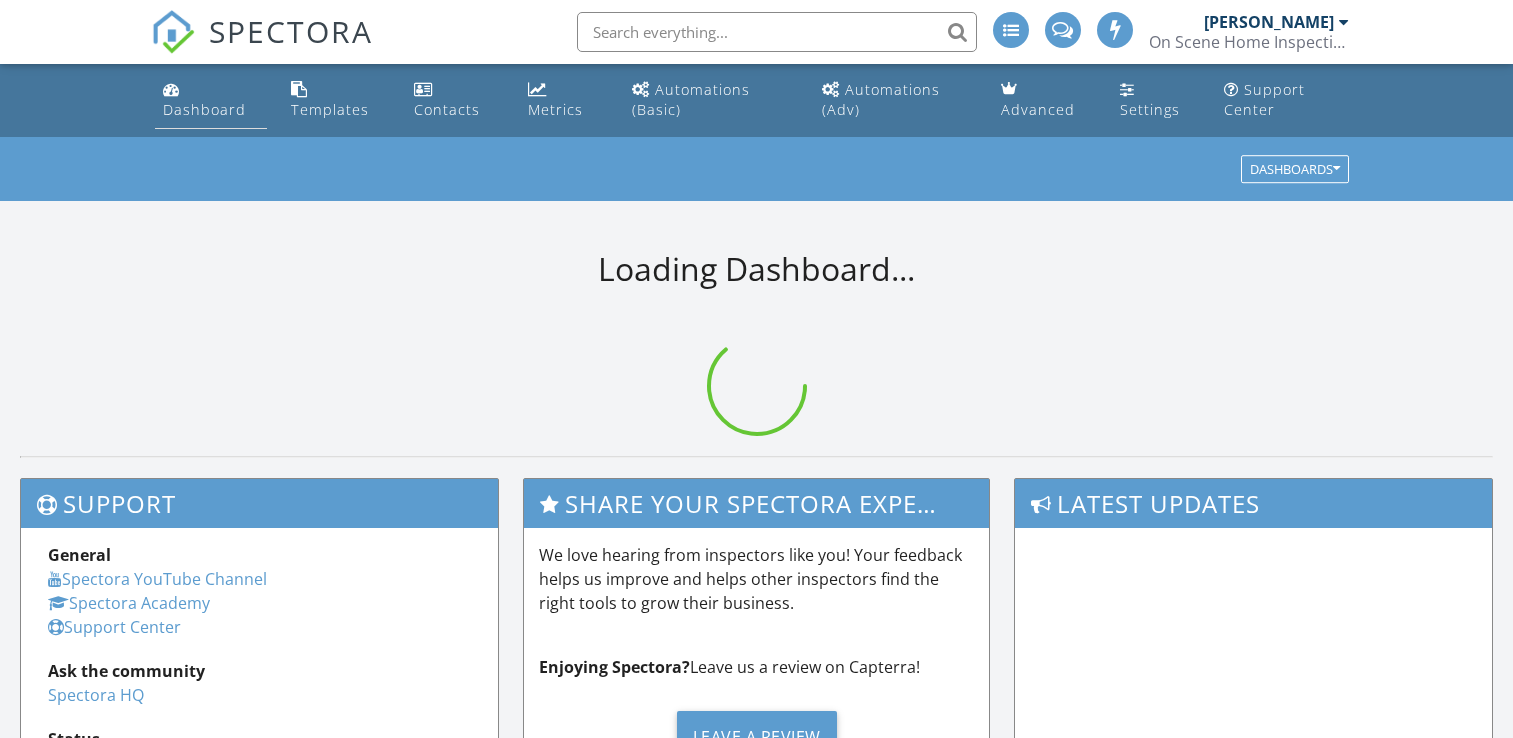 scroll, scrollTop: 0, scrollLeft: 0, axis: both 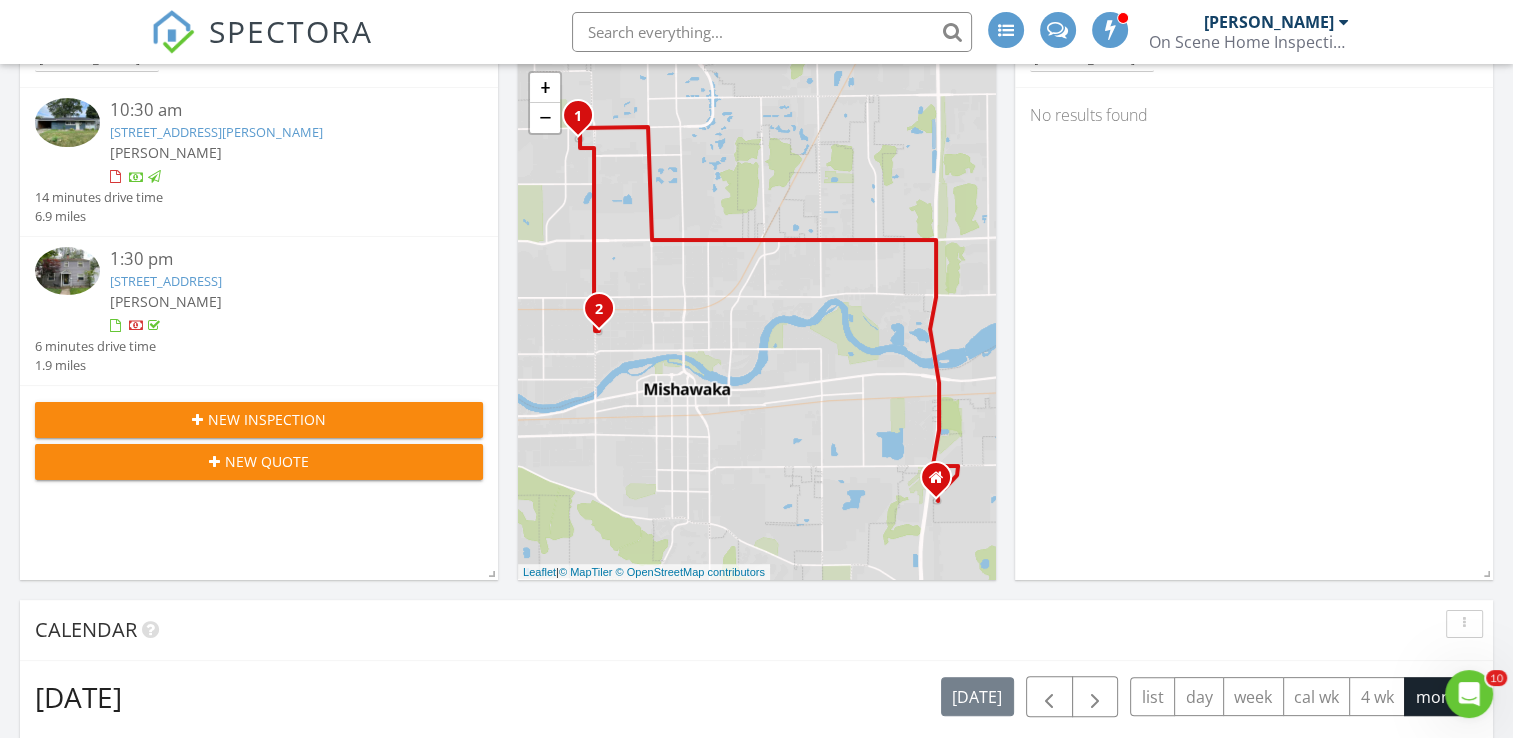 click on "New Inspection" at bounding box center [259, 419] 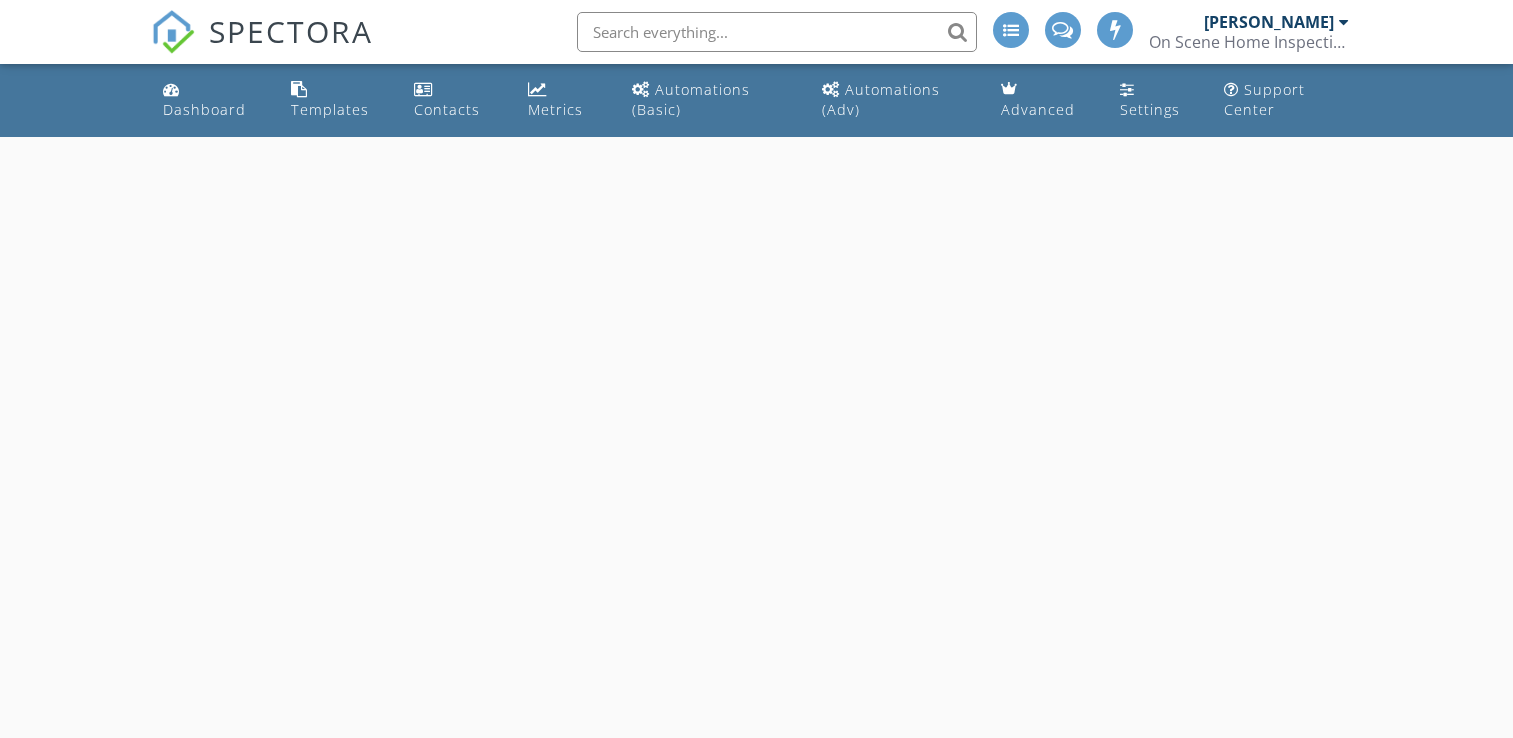 scroll, scrollTop: 0, scrollLeft: 0, axis: both 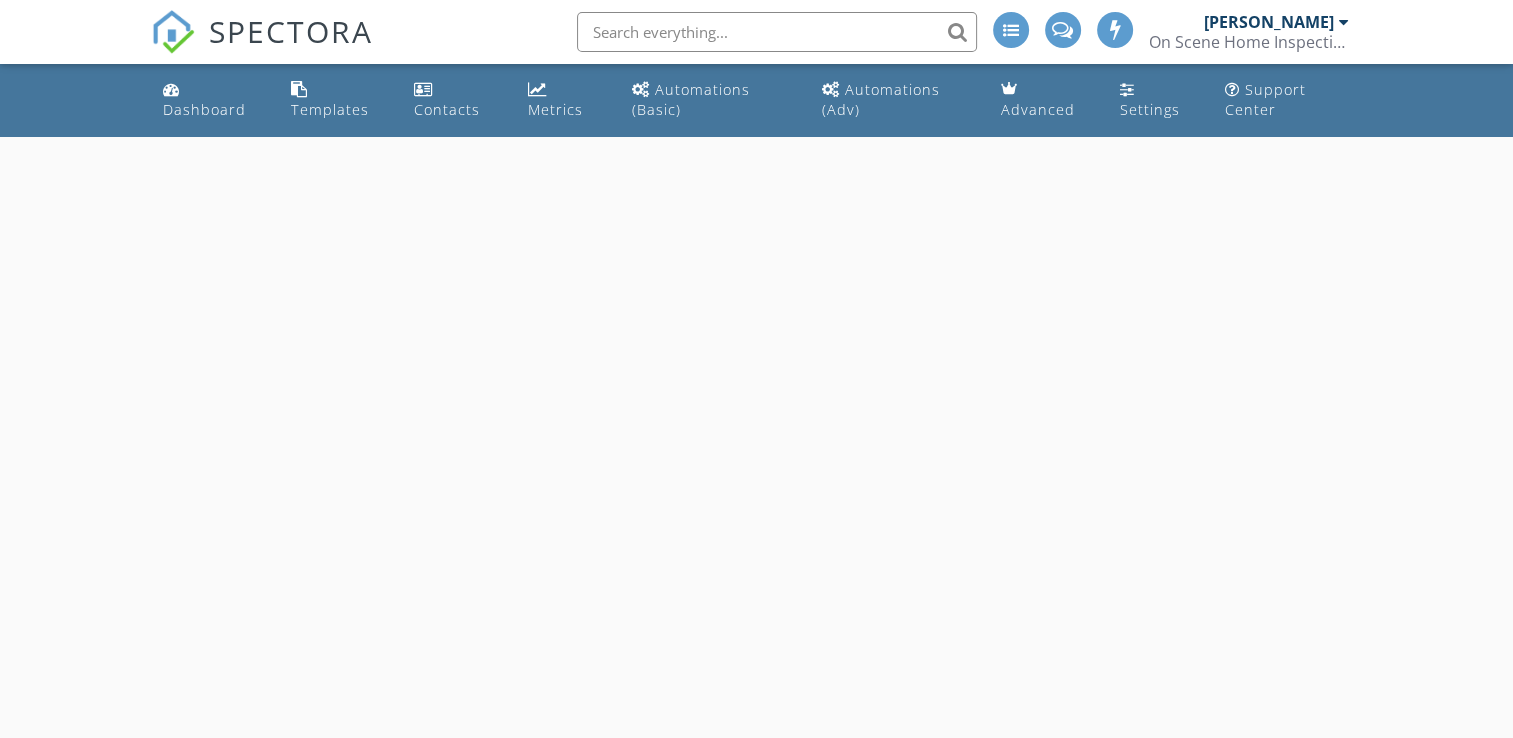 select on "6" 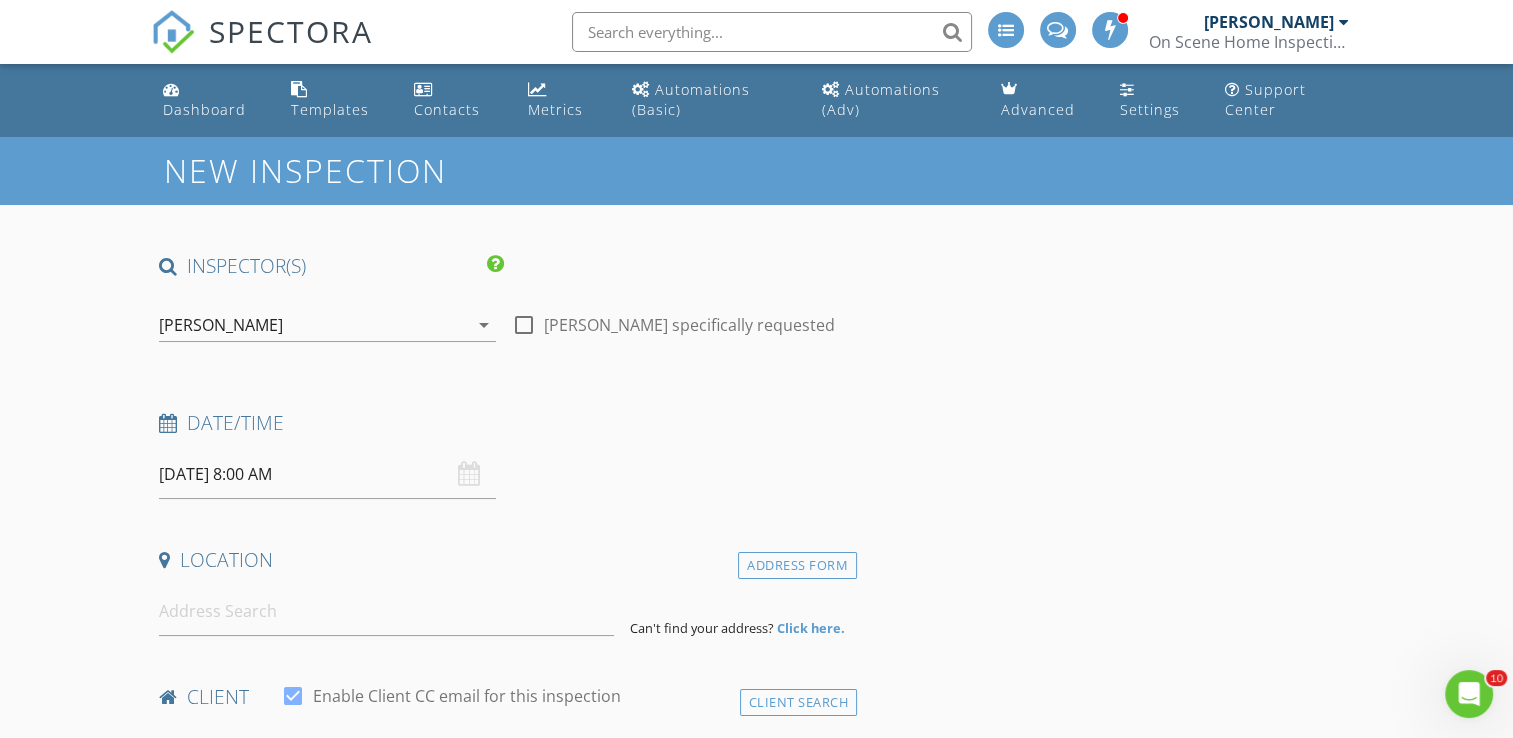 scroll, scrollTop: 0, scrollLeft: 0, axis: both 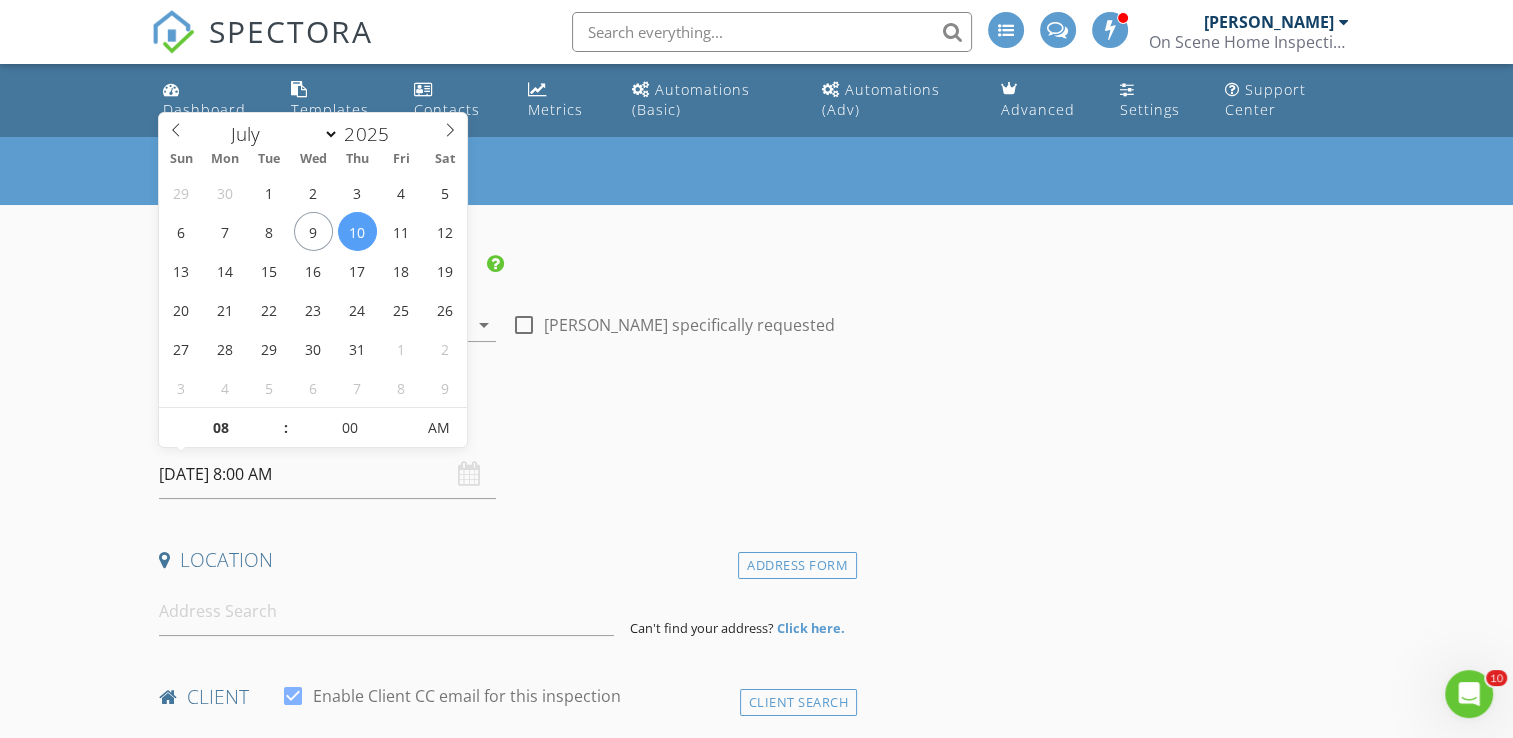 click on "[DATE] 8:00 AM" at bounding box center [327, 474] 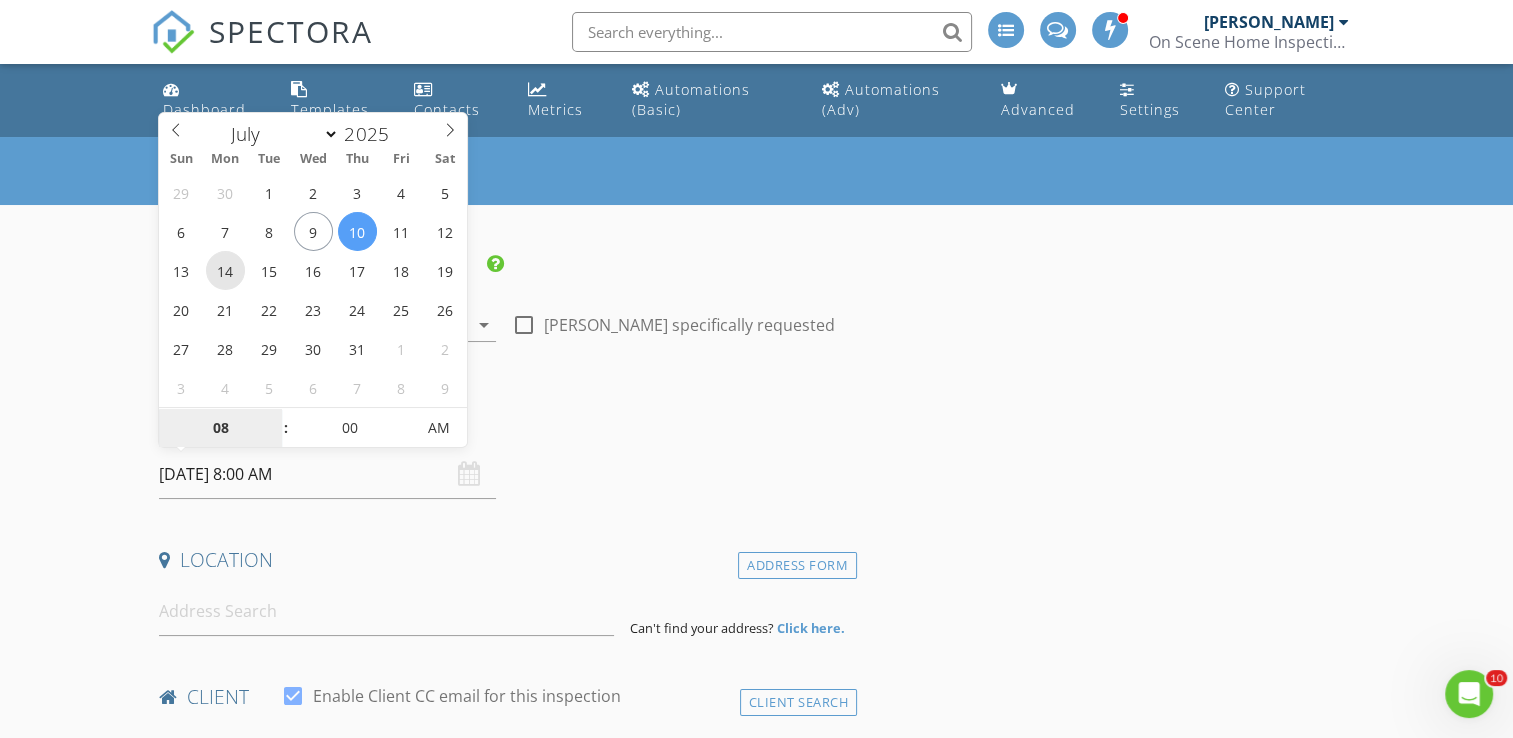 type on "[DATE] 8:00 AM" 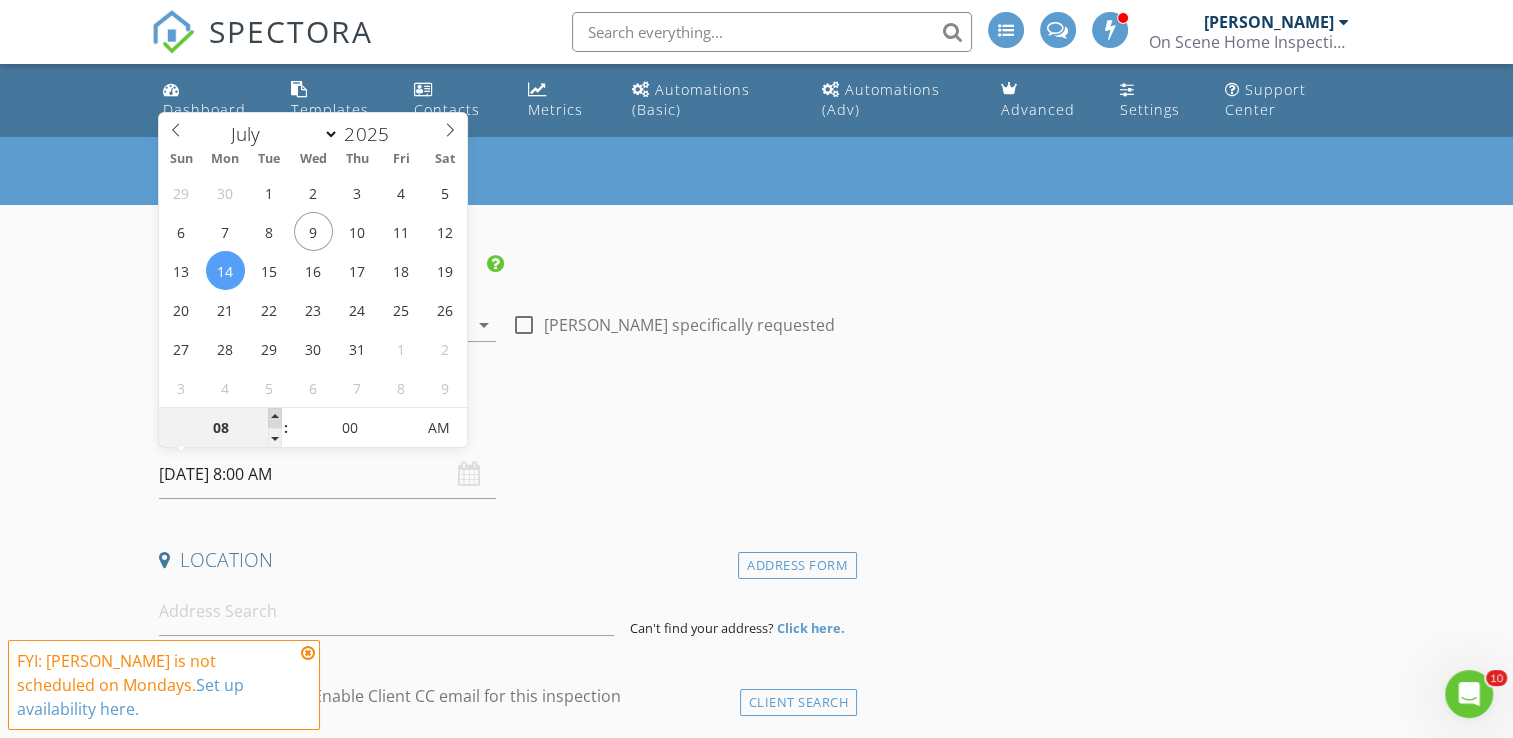 type on "09" 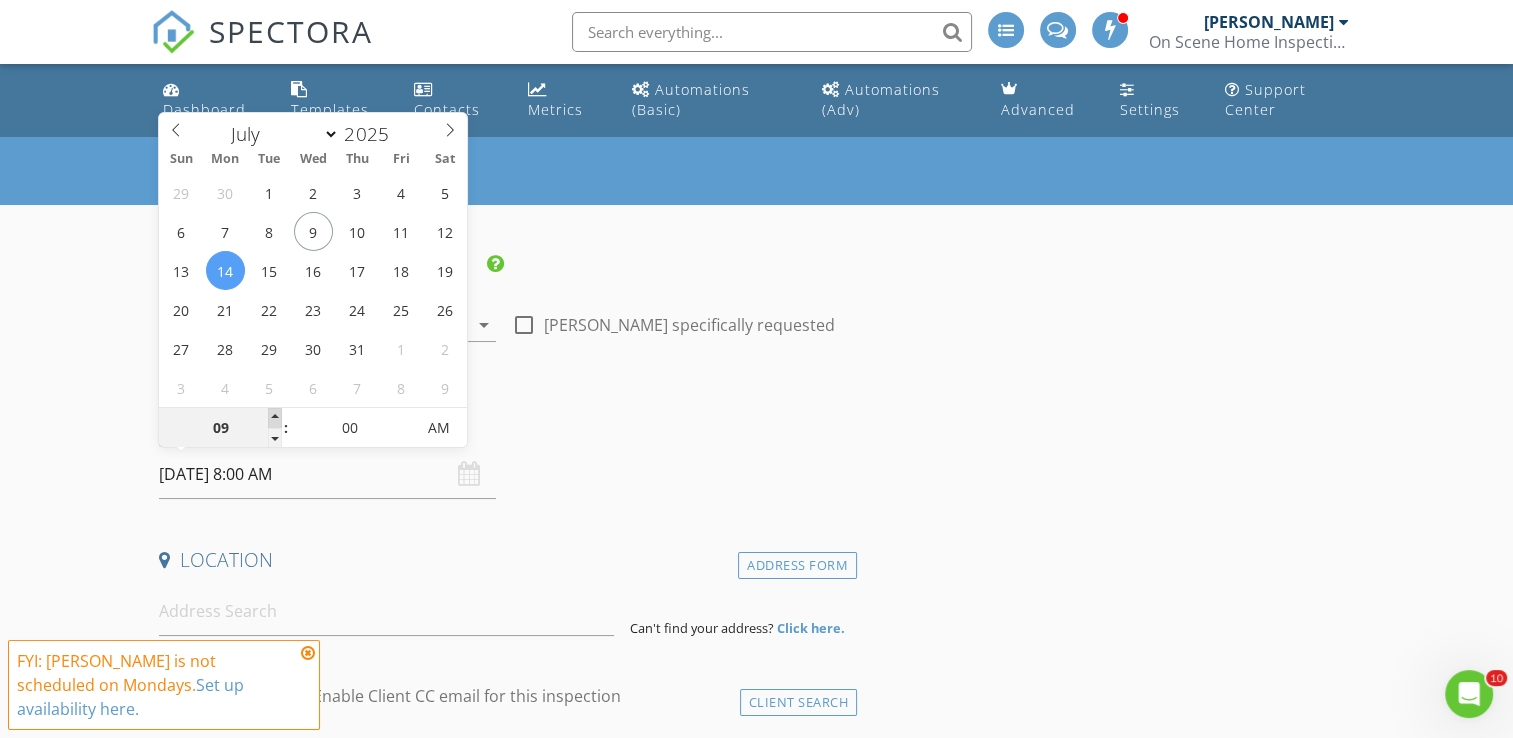 type on "07/14/2025 9:00 AM" 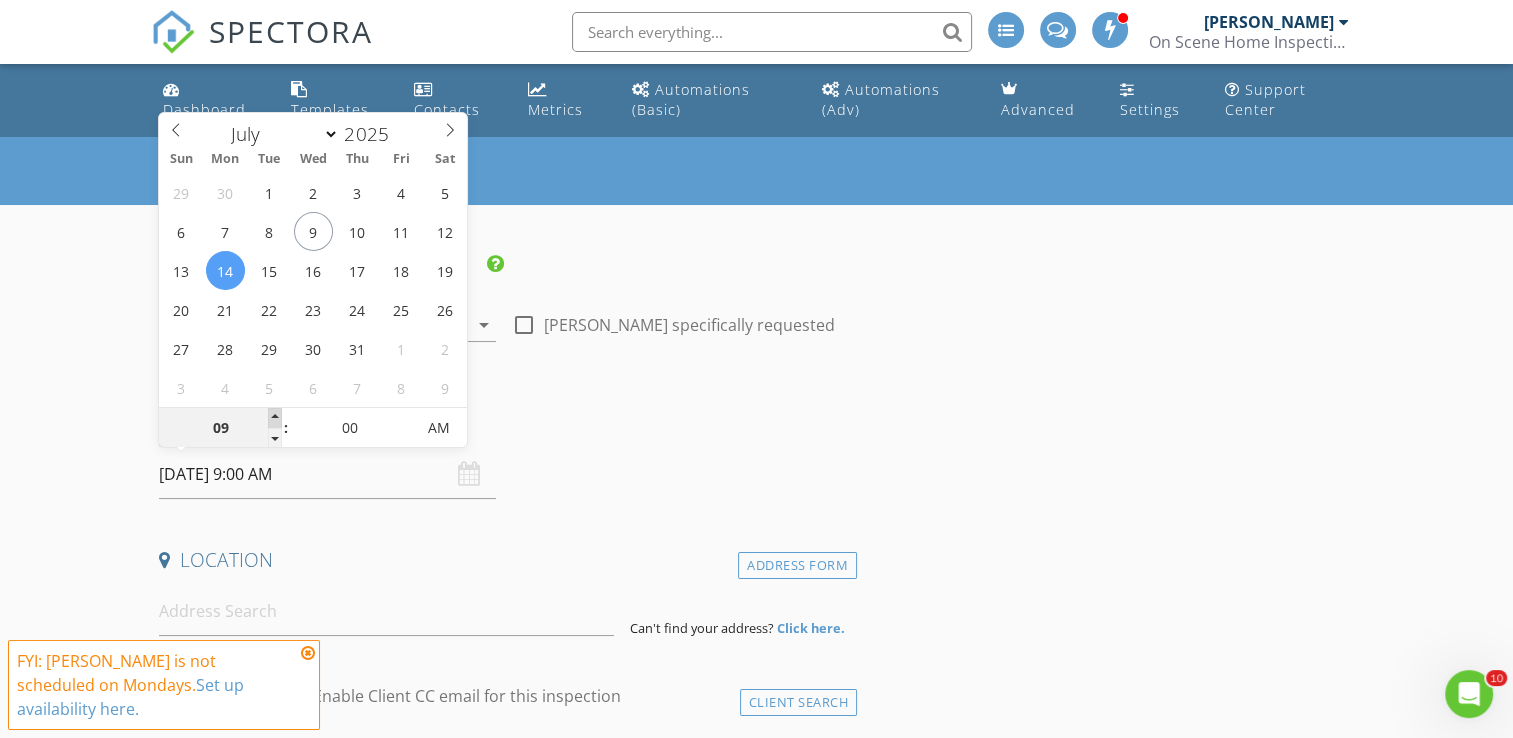 click at bounding box center (275, 418) 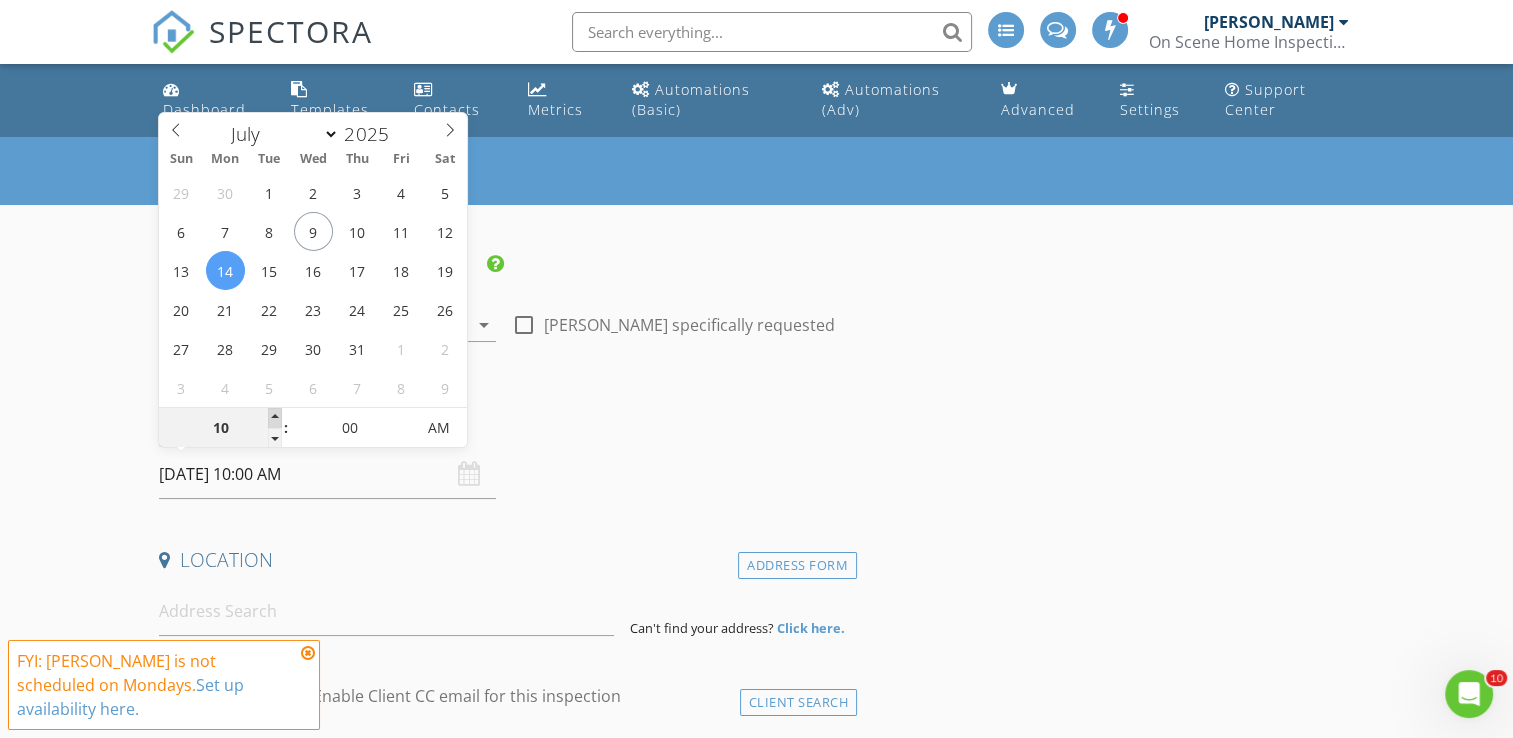click at bounding box center [275, 418] 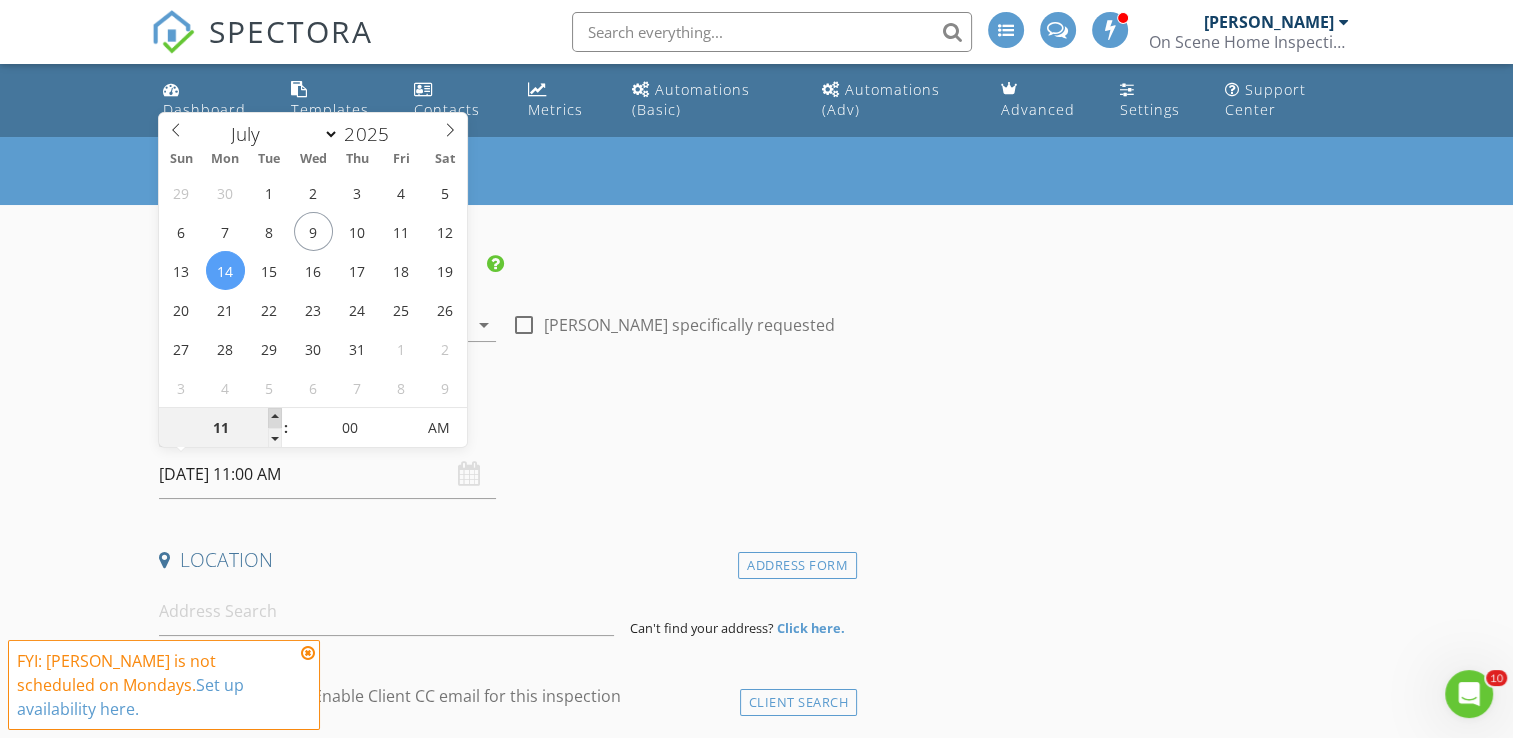 click at bounding box center (275, 418) 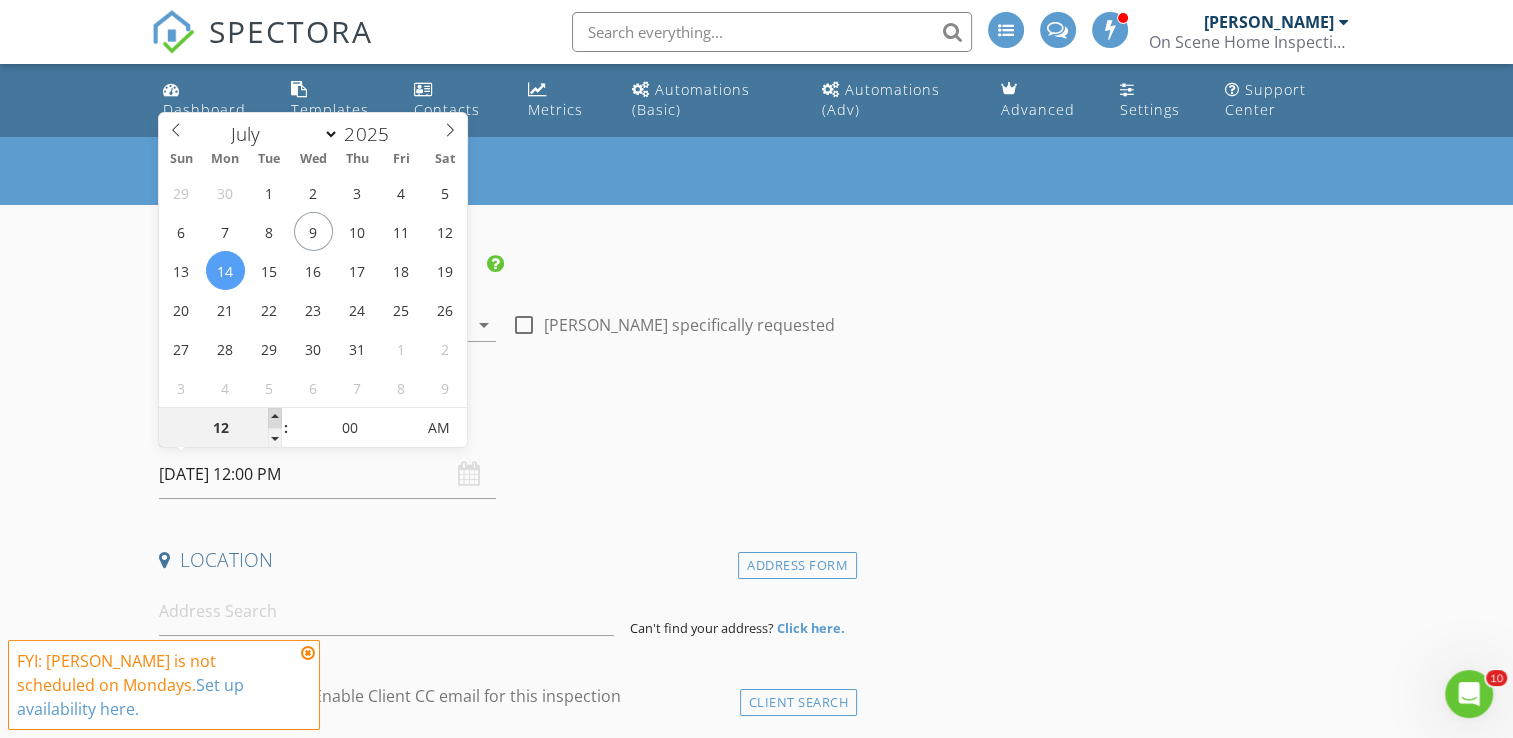click at bounding box center (275, 418) 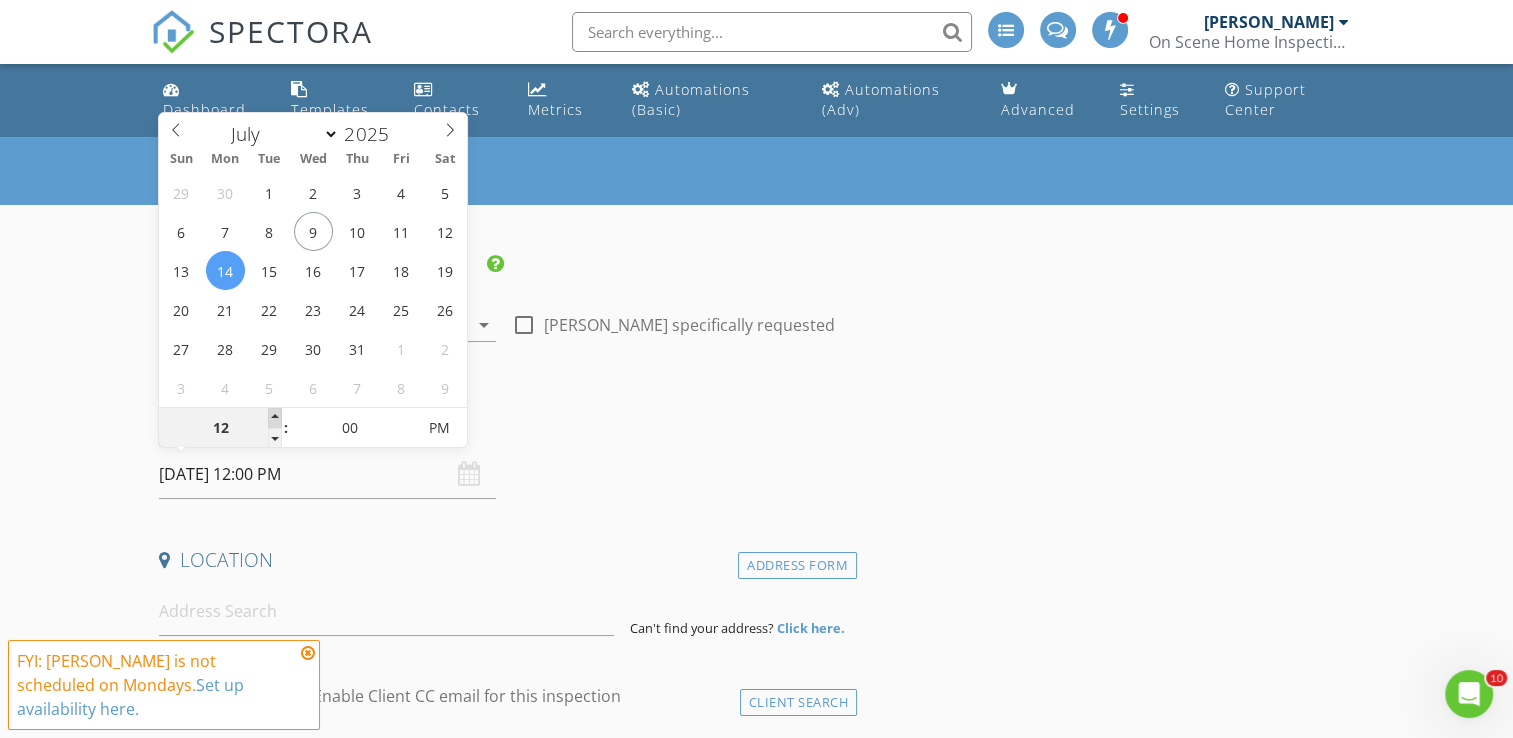 type on "01" 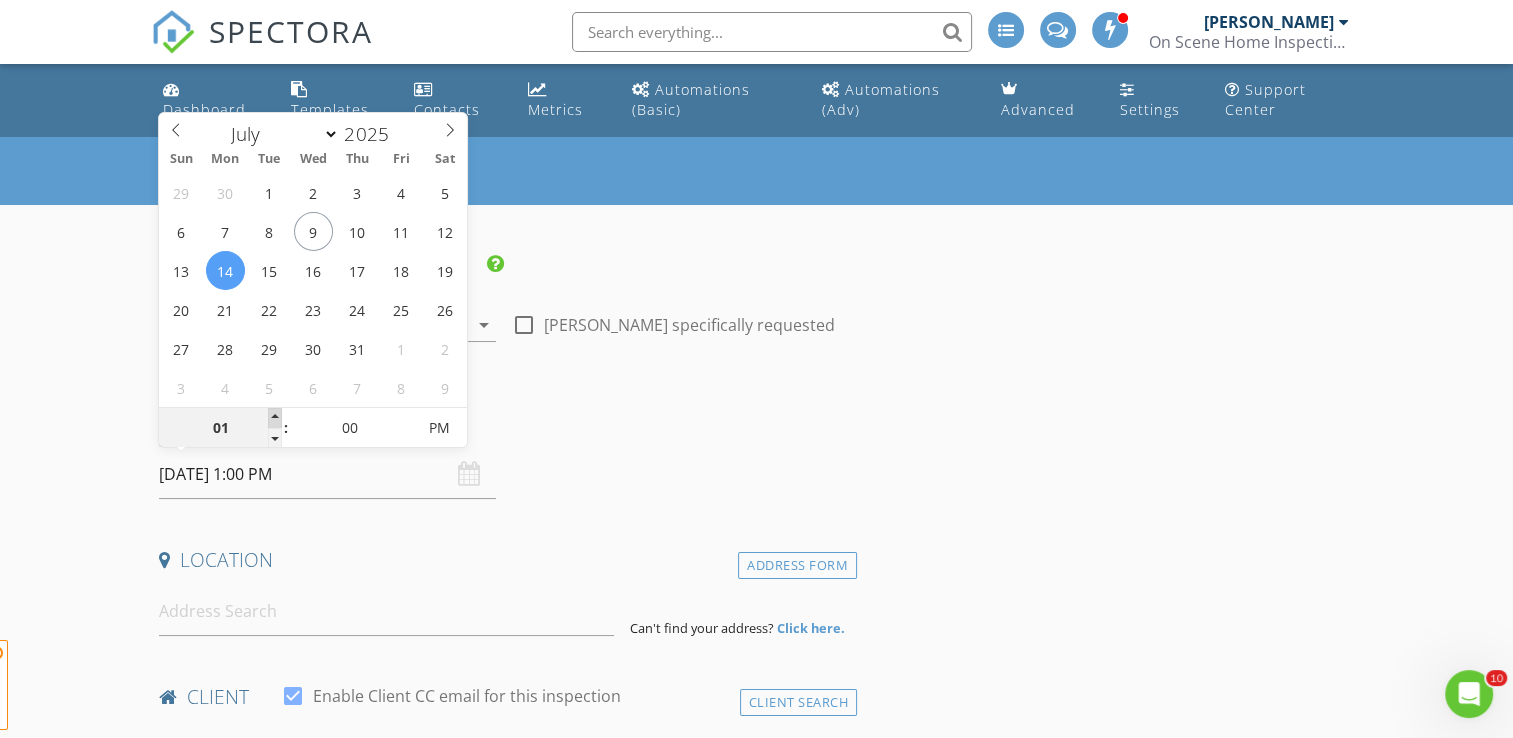 click at bounding box center [275, 418] 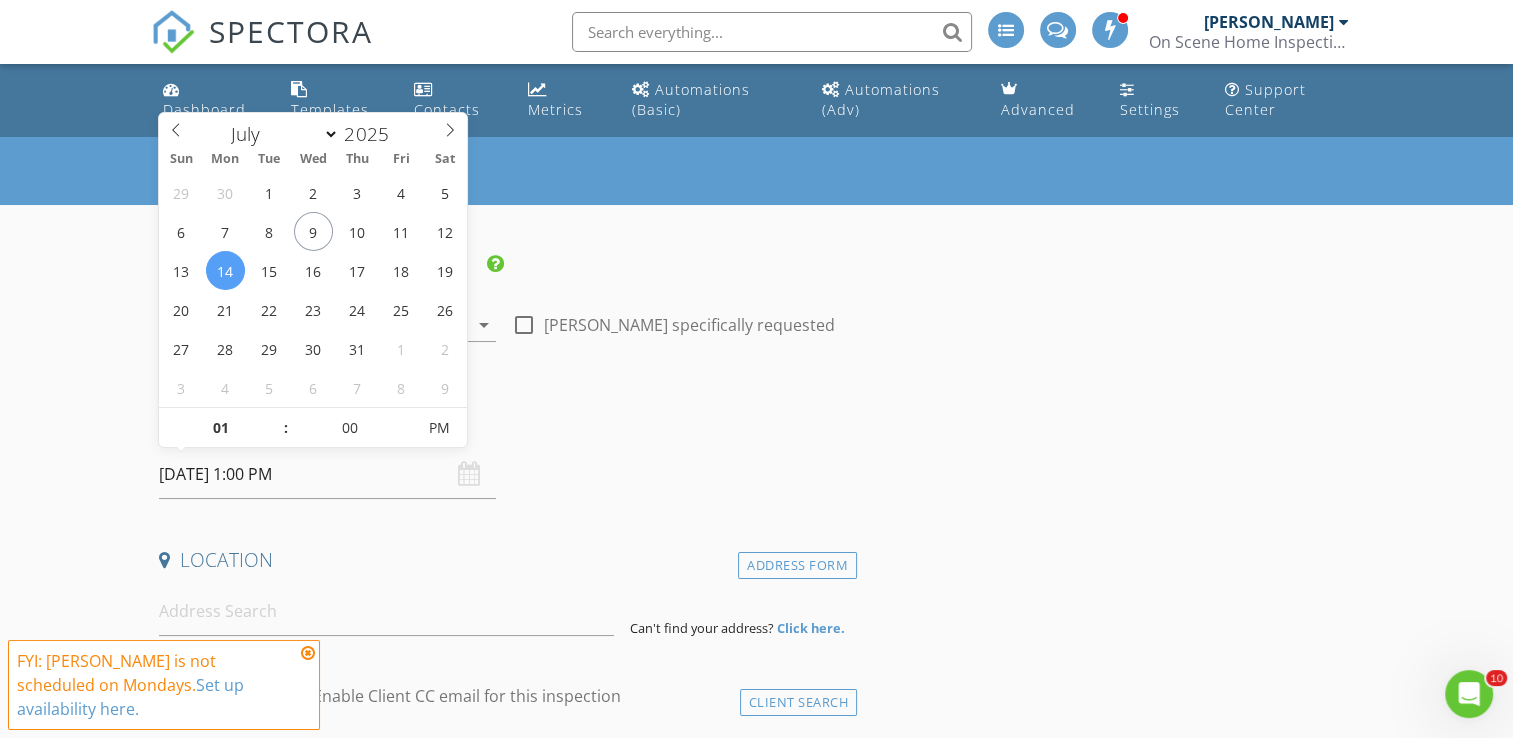 click on "New Inspection
INSPECTOR(S)
check_box   Bill Mason   PRIMARY   check_box_outline_blank   Nick Ponsler     Bill Mason arrow_drop_down   check_box_outline_blank Bill Mason specifically requested
Date/Time
07/14/2025 1:00 PM
Location
Address Form       Can't find your address?   Click here.
client
check_box Enable Client CC email for this inspection   Client Search     check_box_outline_blank Client is a Company/Organization     First Name   Last Name   Email   CC Email   Phone         Tags         Notes   Private Notes
ADD ADDITIONAL client
SERVICES
check_box_outline_blank   Residential Inspection   check_box_outline_blank   Commercial Pictures   Delta Exploration and Assessment check_box_outline_blank   WDO    check_box_outline_blank   Pay at closing                 Video" at bounding box center [756, 1896] 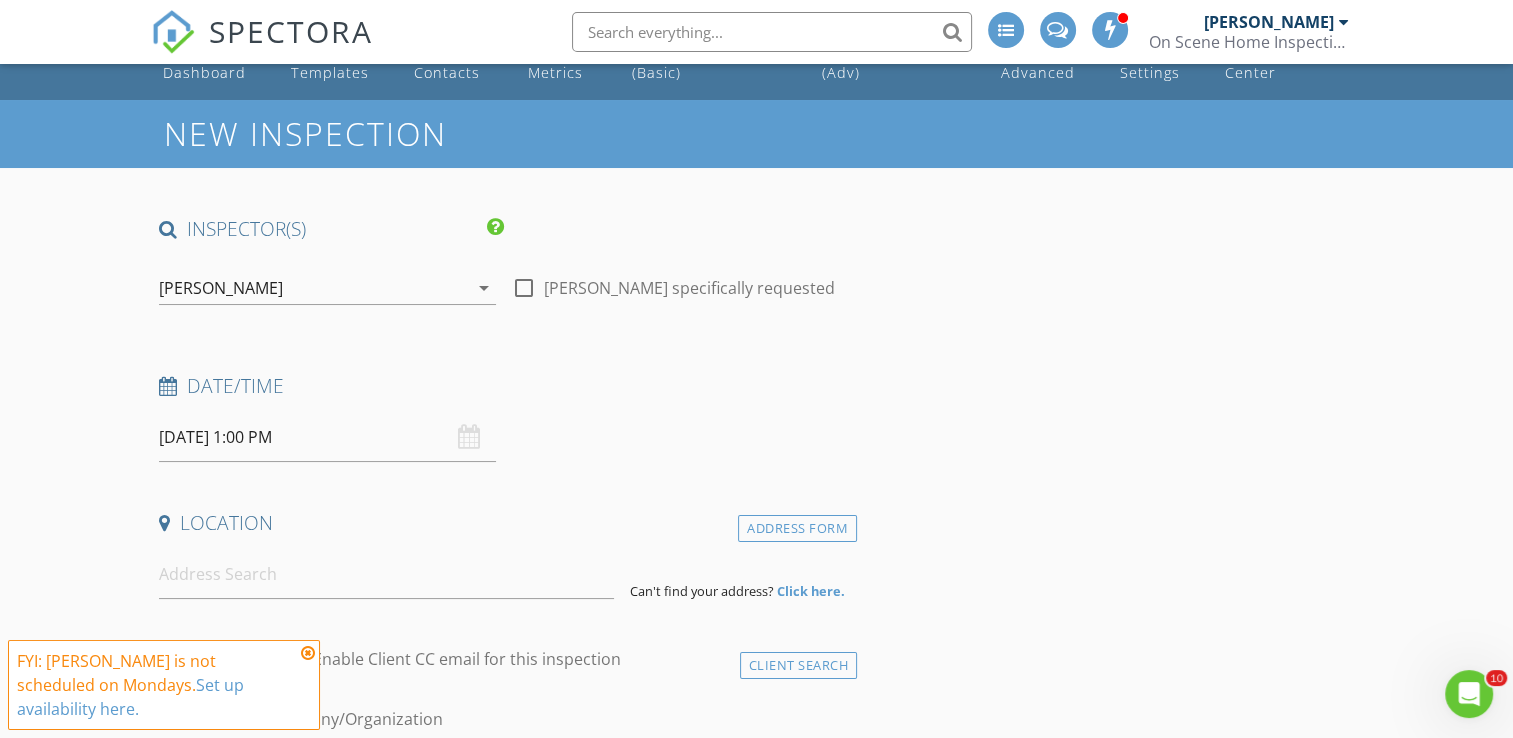 scroll, scrollTop: 200, scrollLeft: 0, axis: vertical 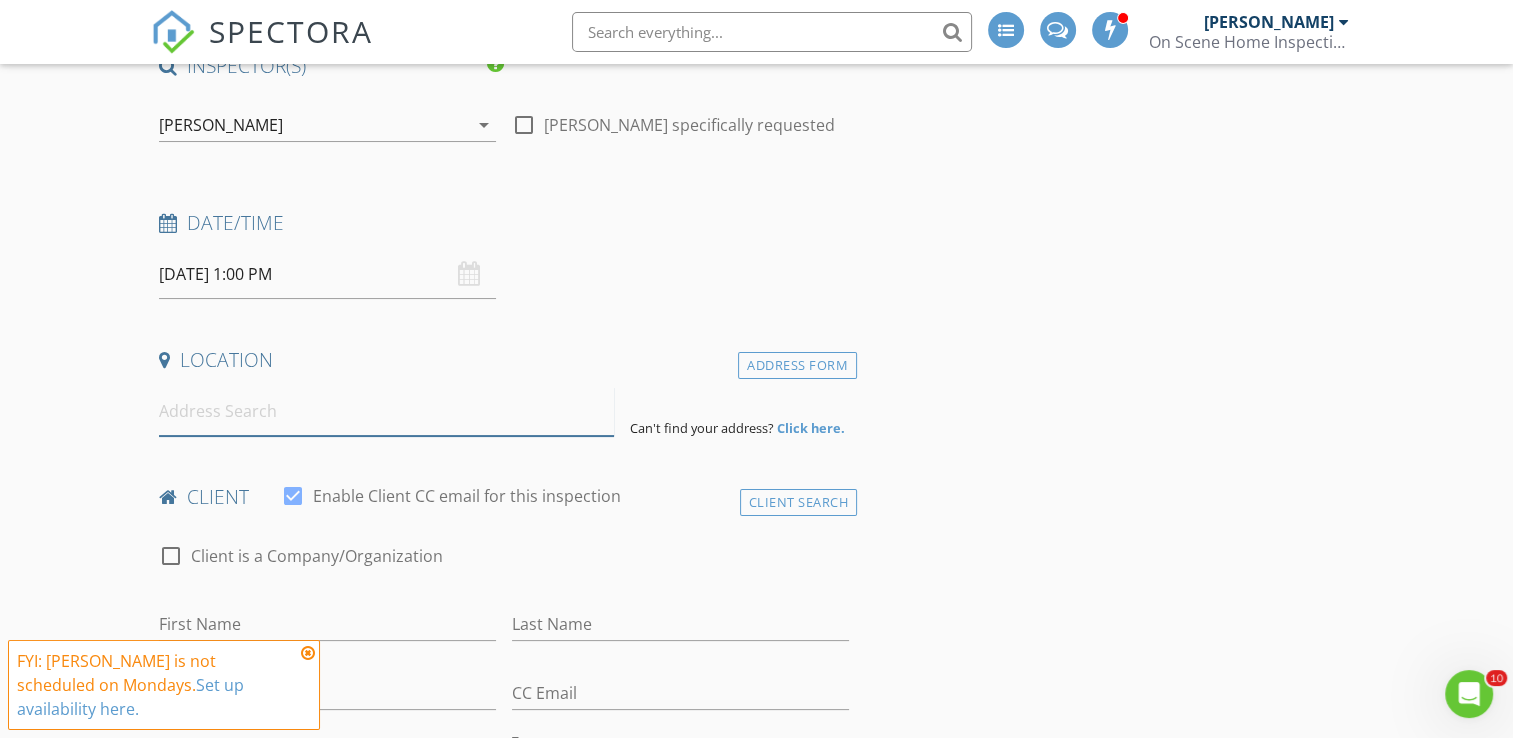 click at bounding box center [386, 411] 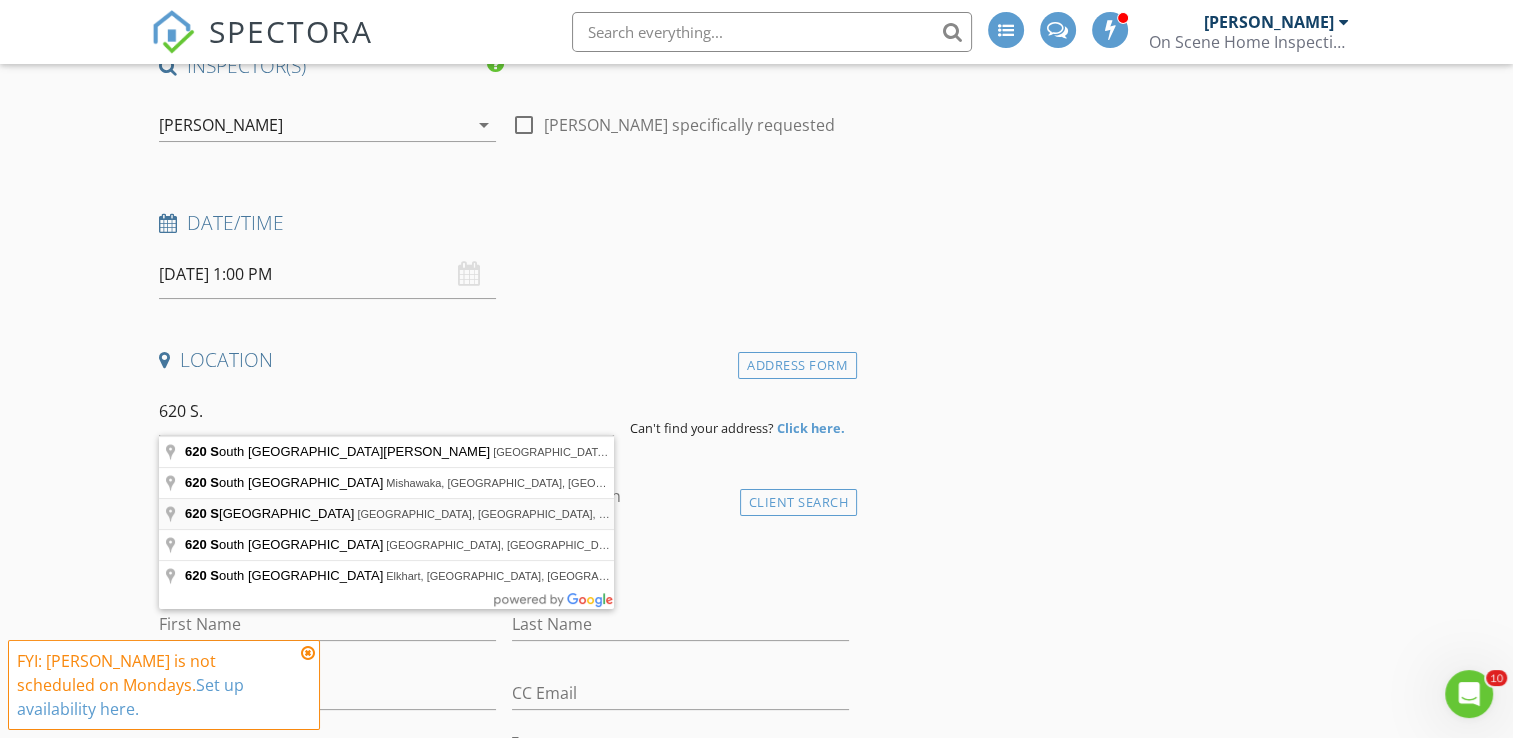 type on "620 S Sunnyside Ave, South Bend, IN, USA" 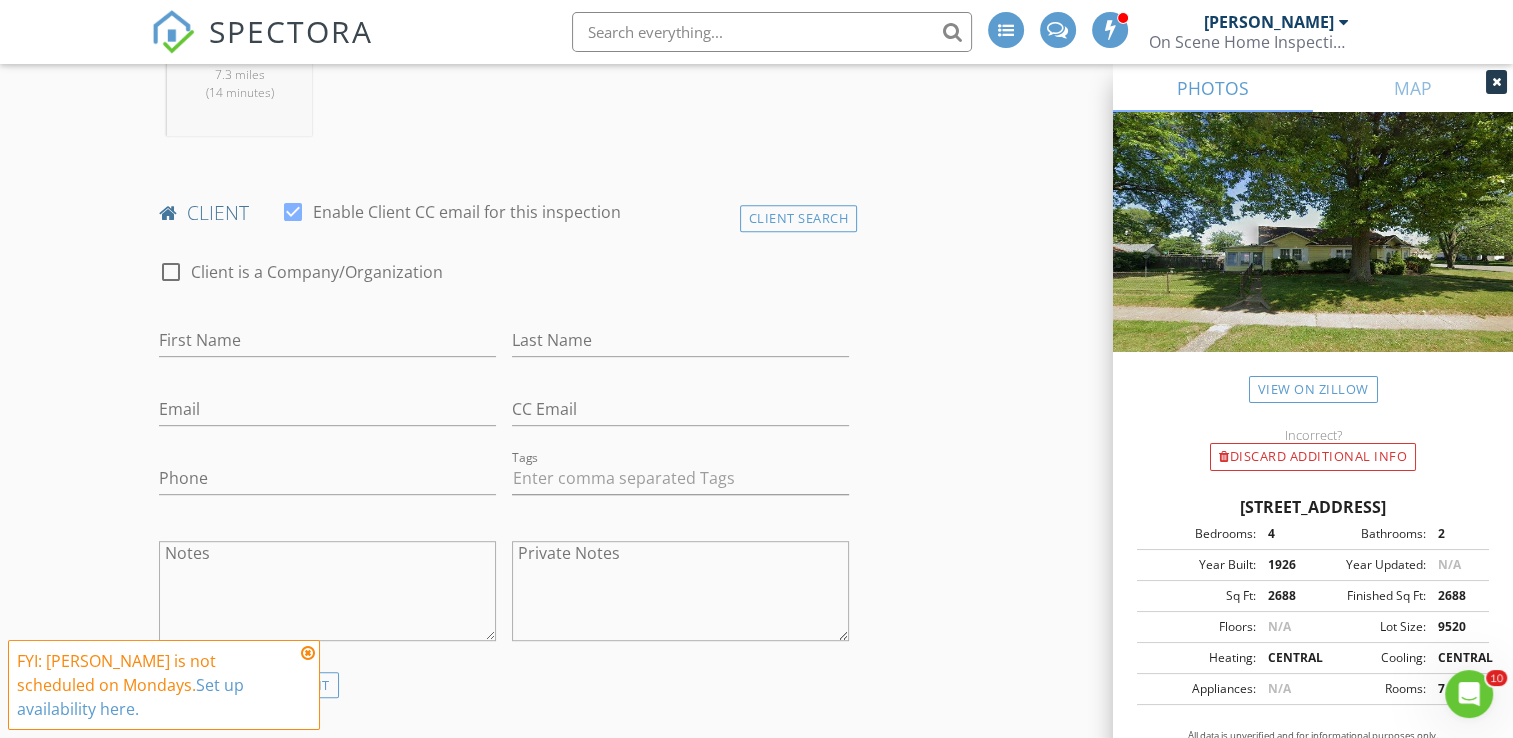 scroll, scrollTop: 900, scrollLeft: 0, axis: vertical 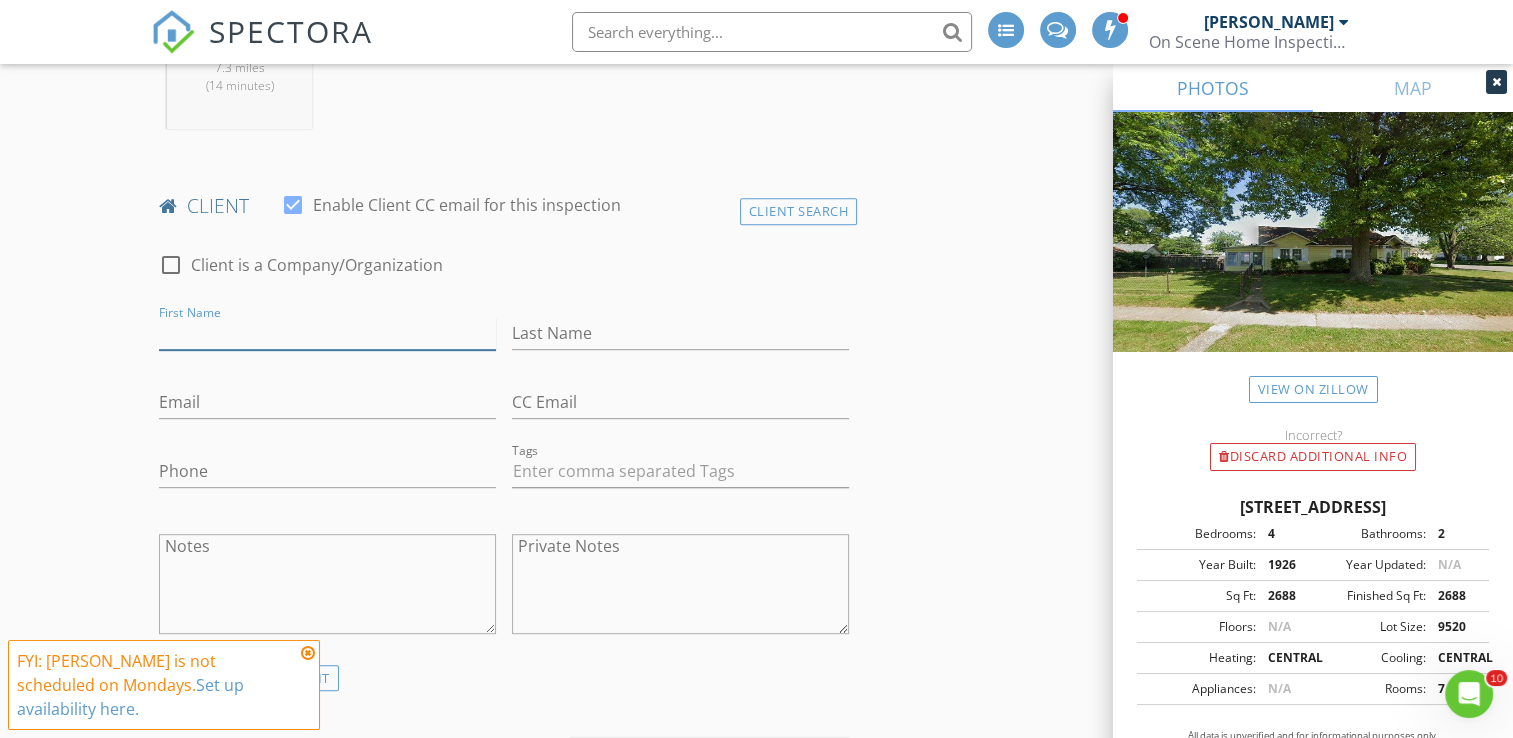 click on "First Name" at bounding box center (327, 333) 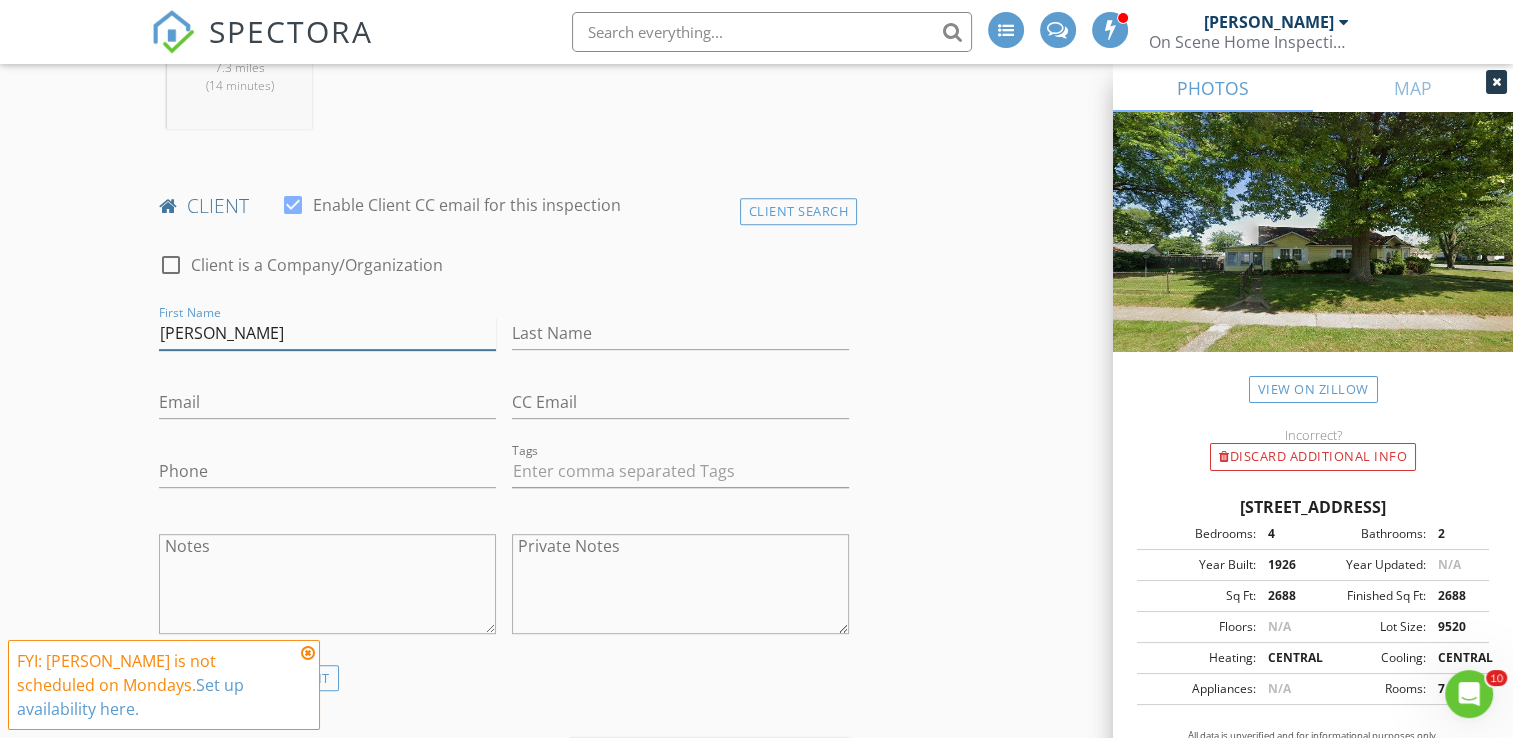 type on "Bob" 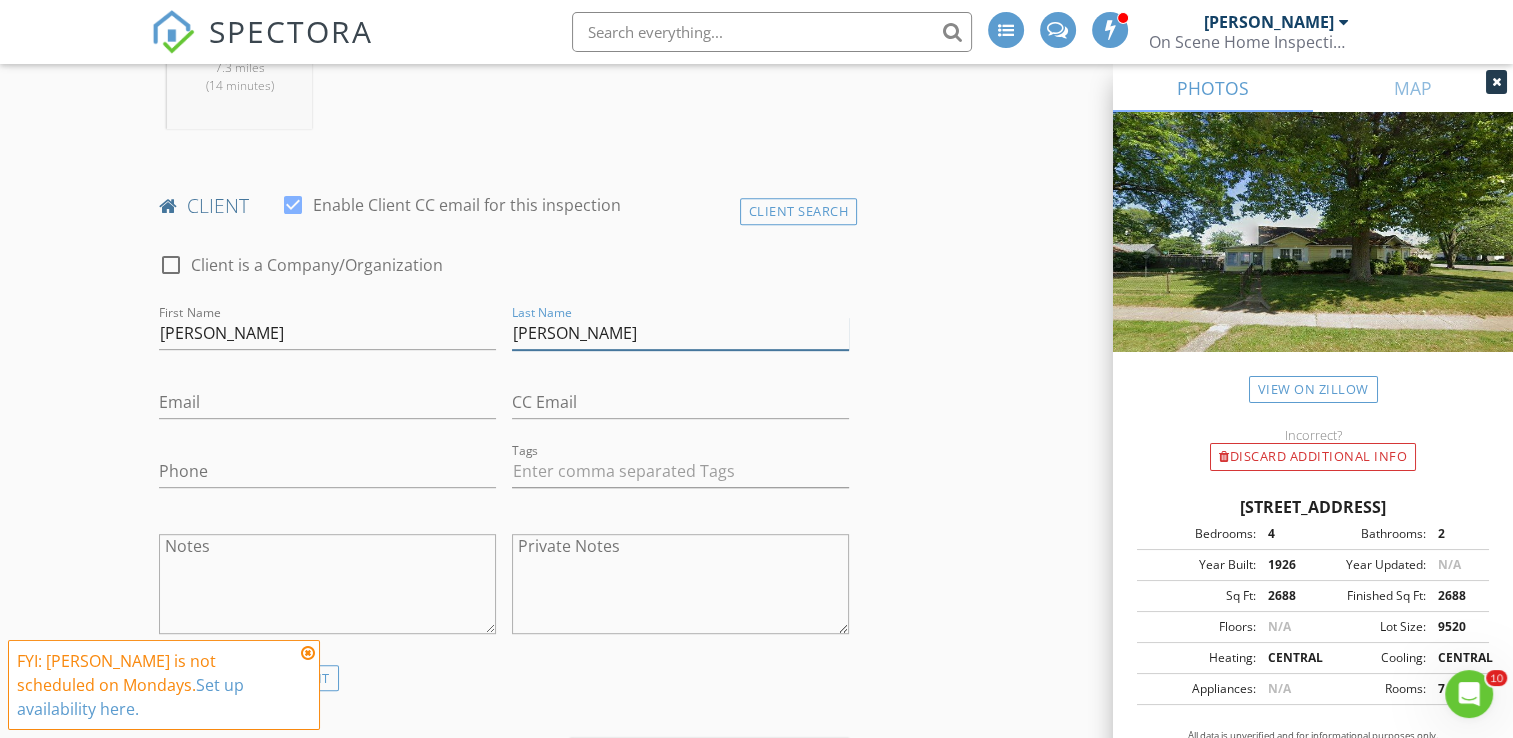 type on "Fuhs" 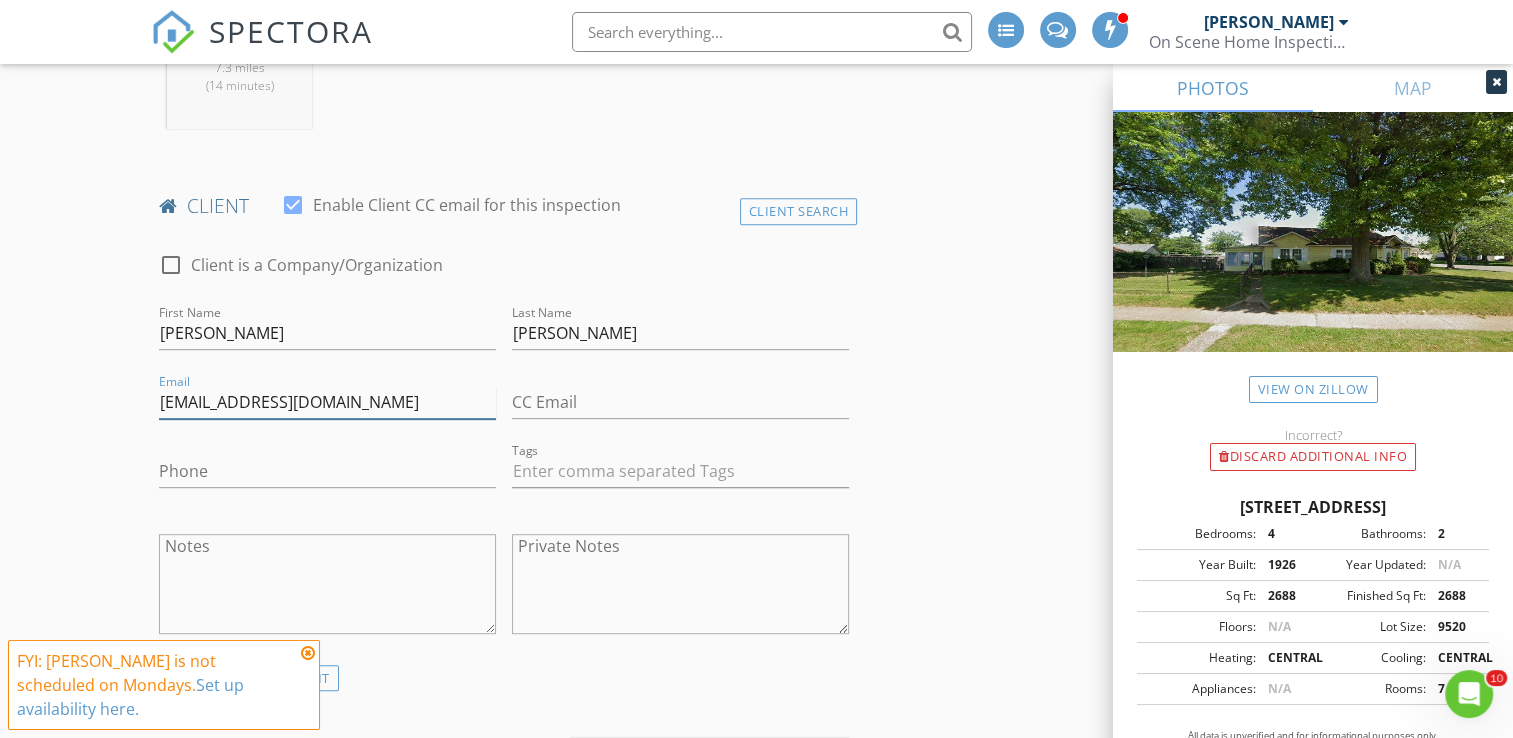 type on "shufbob2@gmail.com" 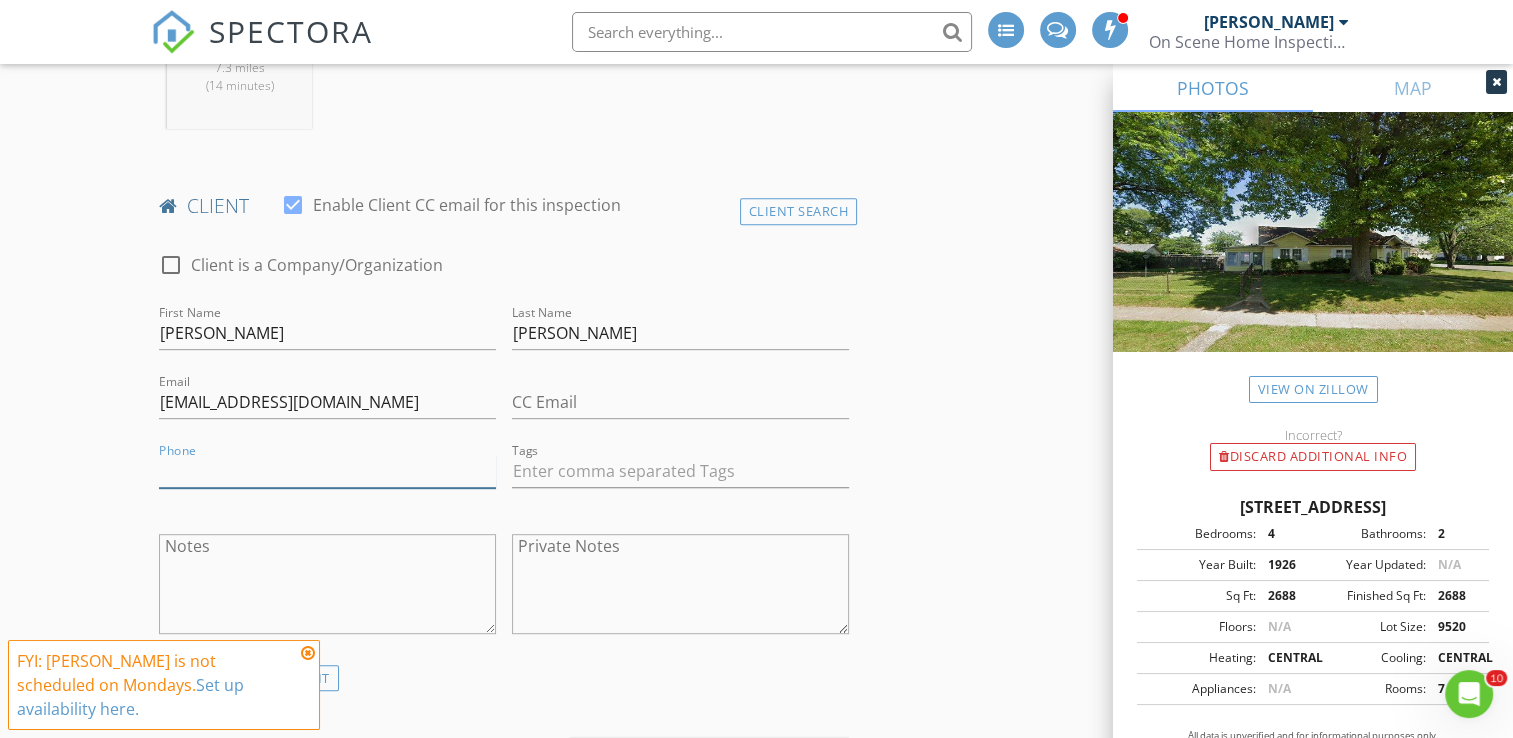 click on "Phone" at bounding box center (327, 471) 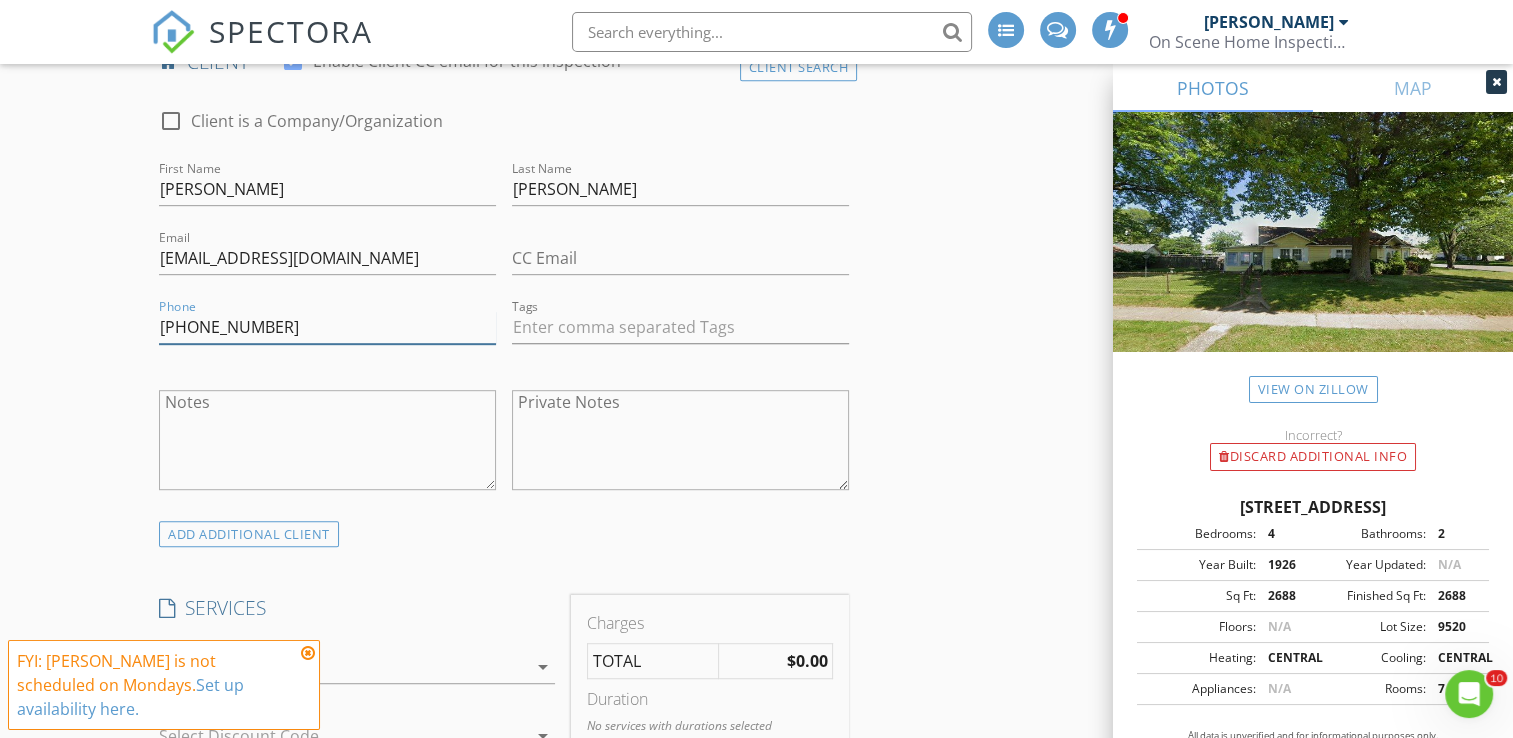 scroll, scrollTop: 1200, scrollLeft: 0, axis: vertical 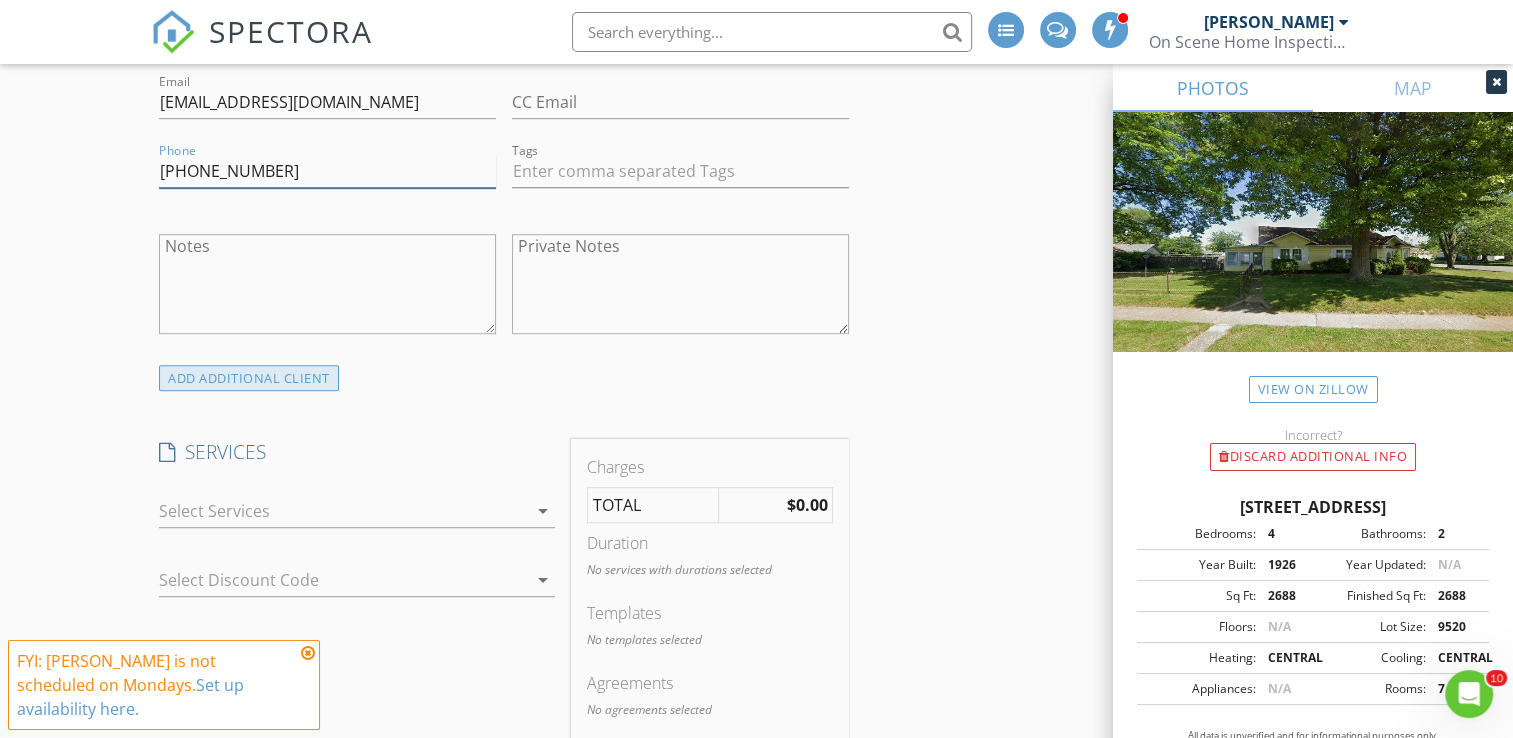 type on "317-443-6285" 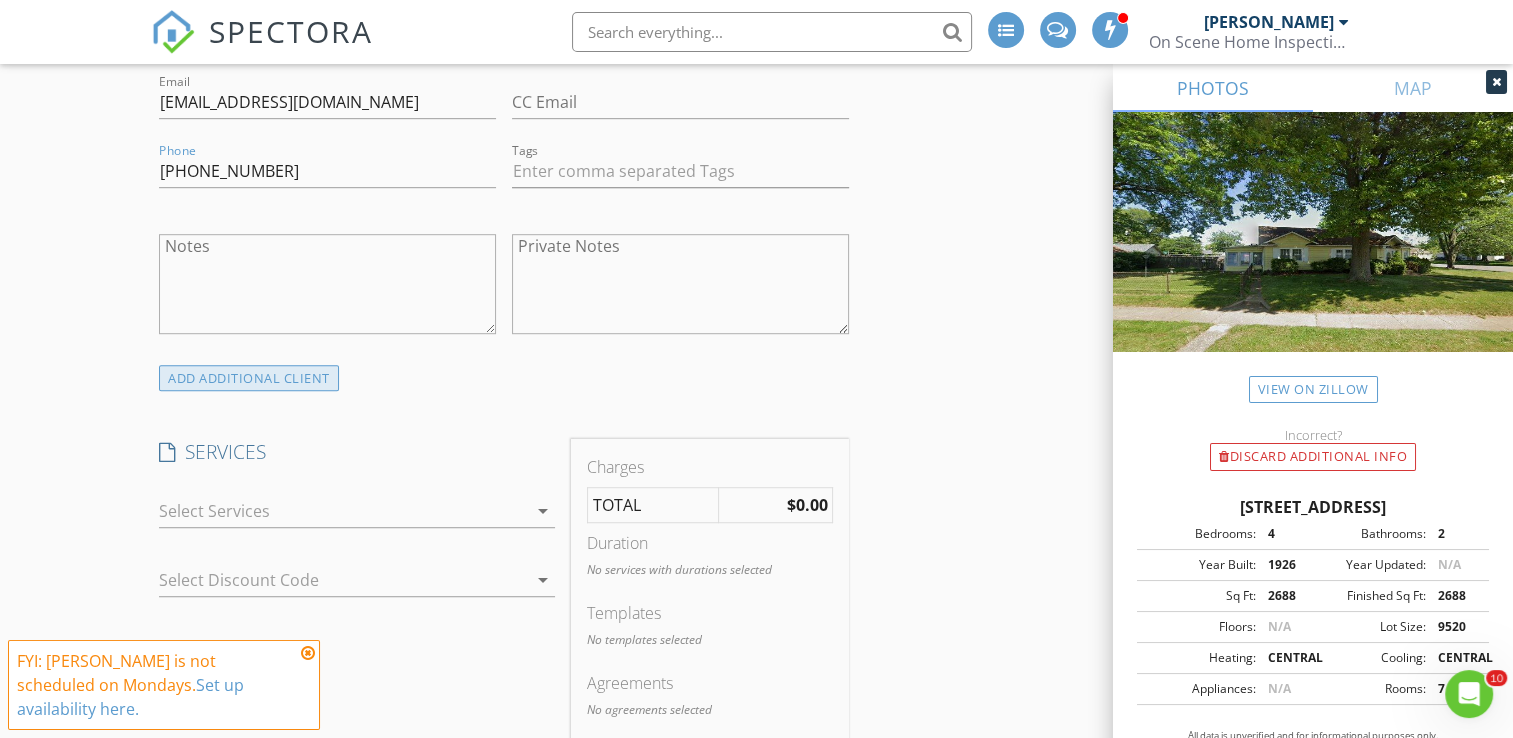 click on "ADD ADDITIONAL client" at bounding box center (249, 378) 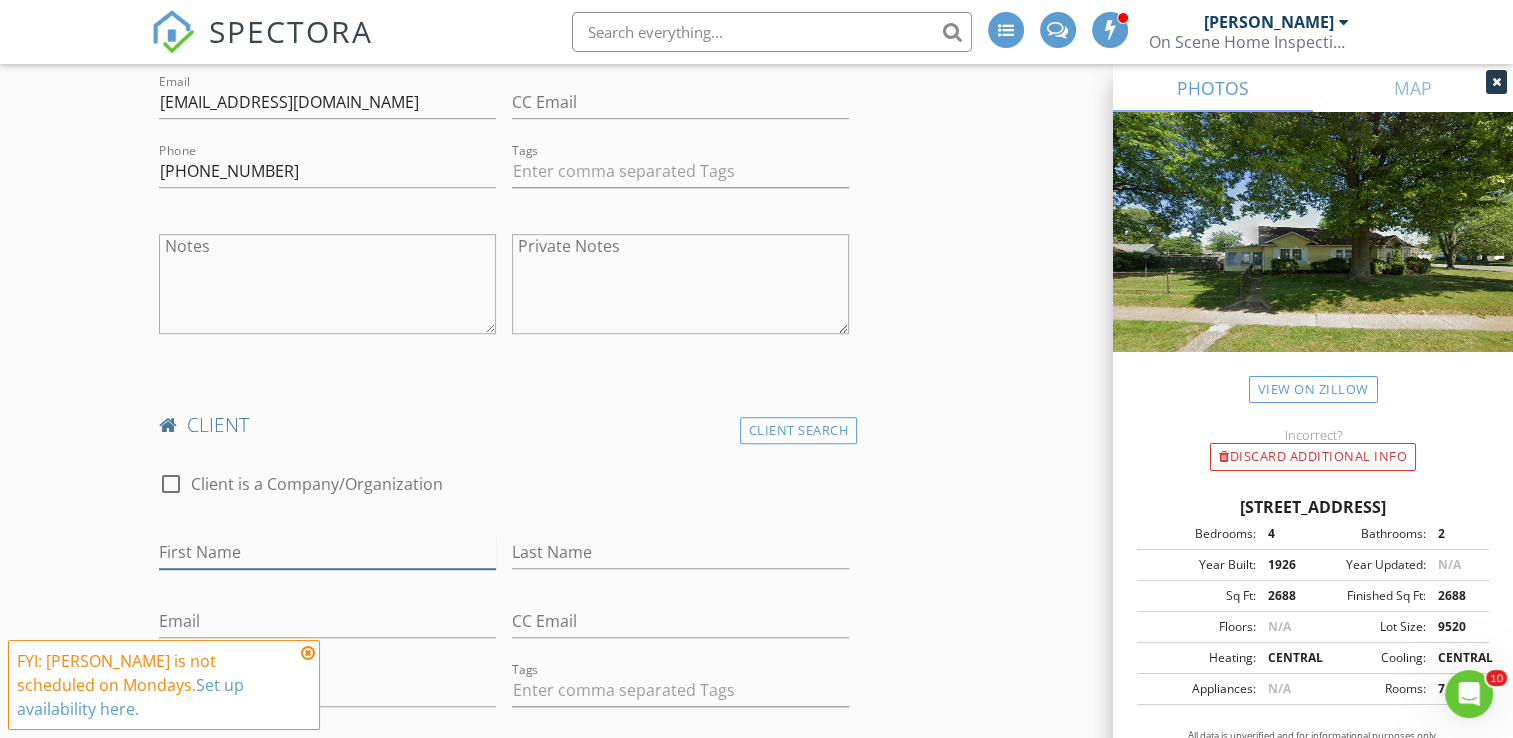 click on "First Name" at bounding box center (327, 552) 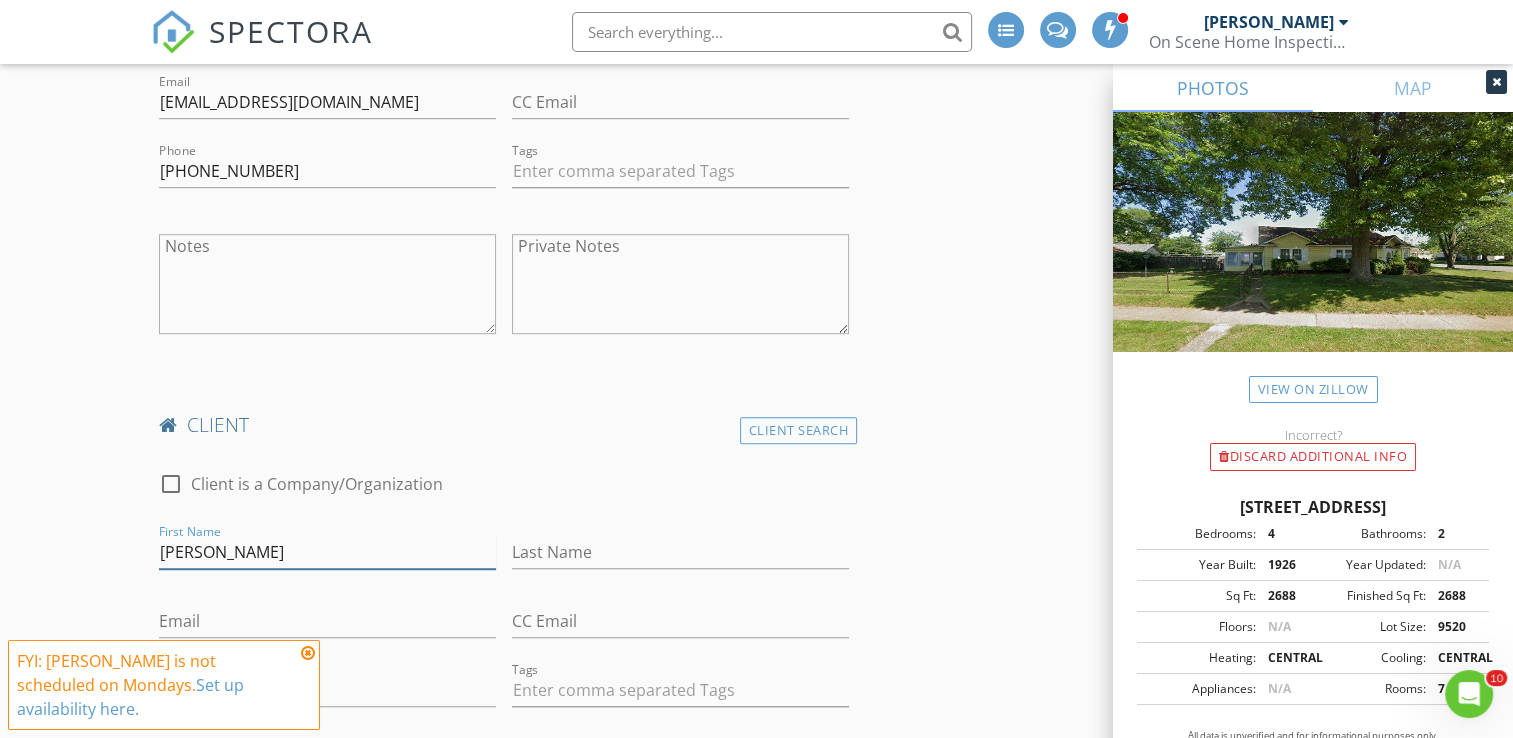 type on "Kevin" 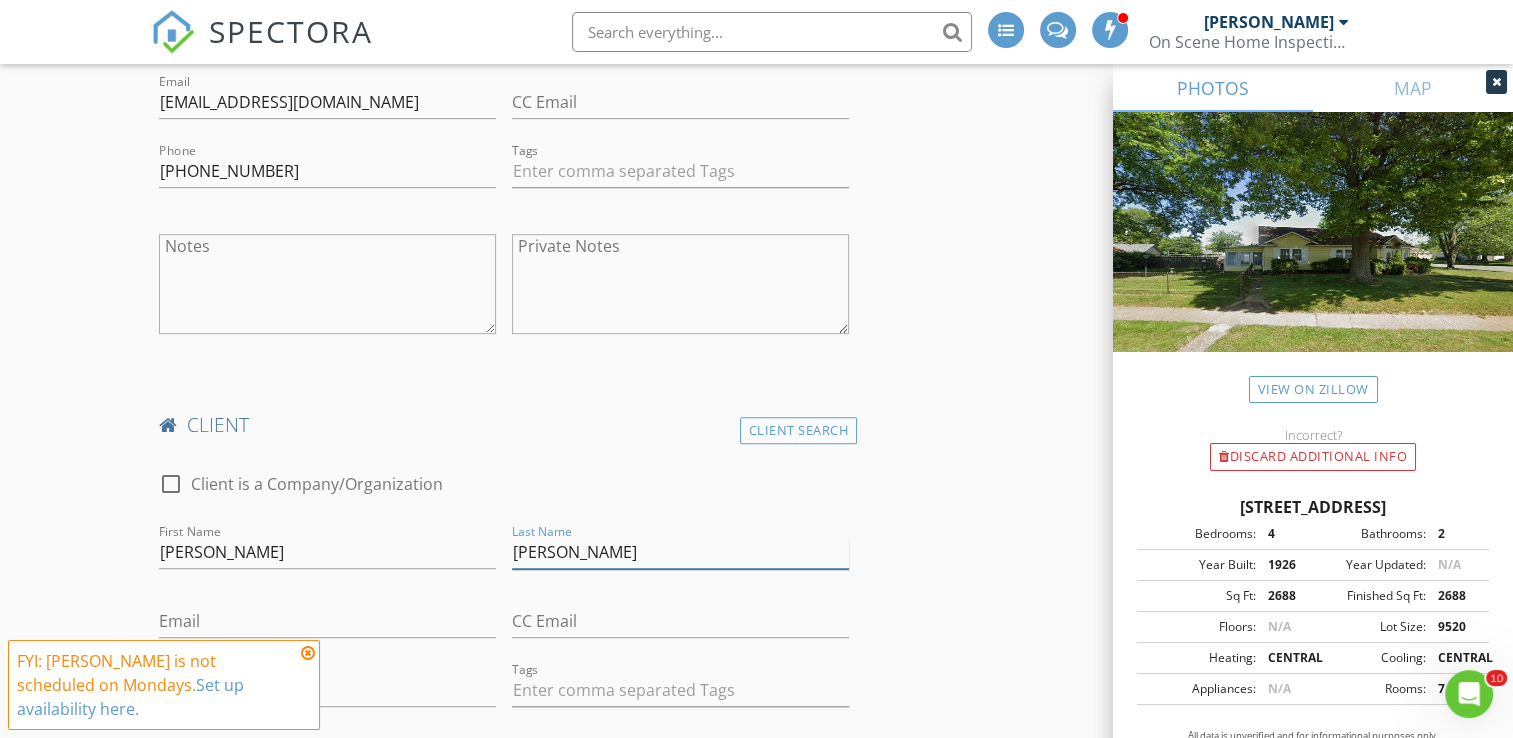 type on "Ludwig" 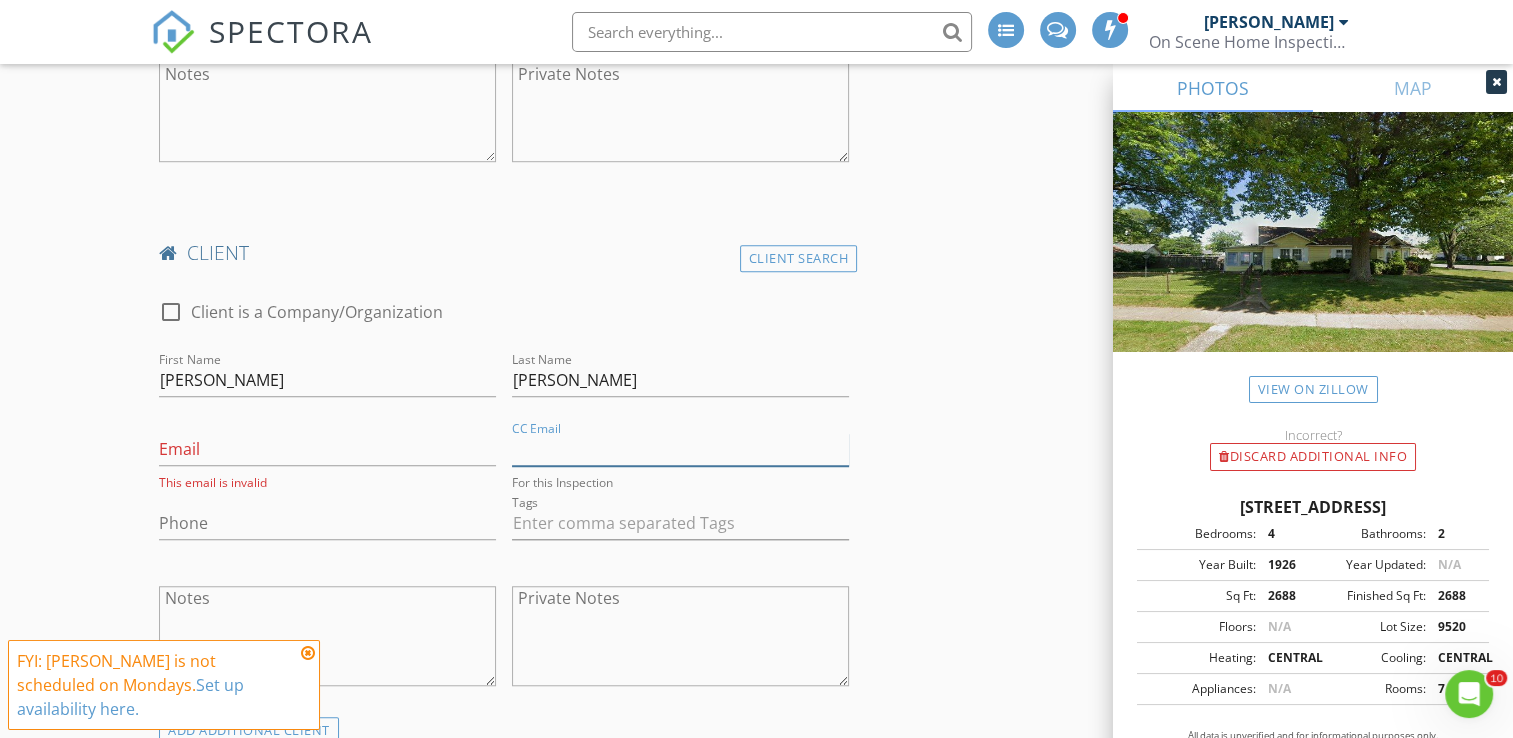 scroll, scrollTop: 1400, scrollLeft: 0, axis: vertical 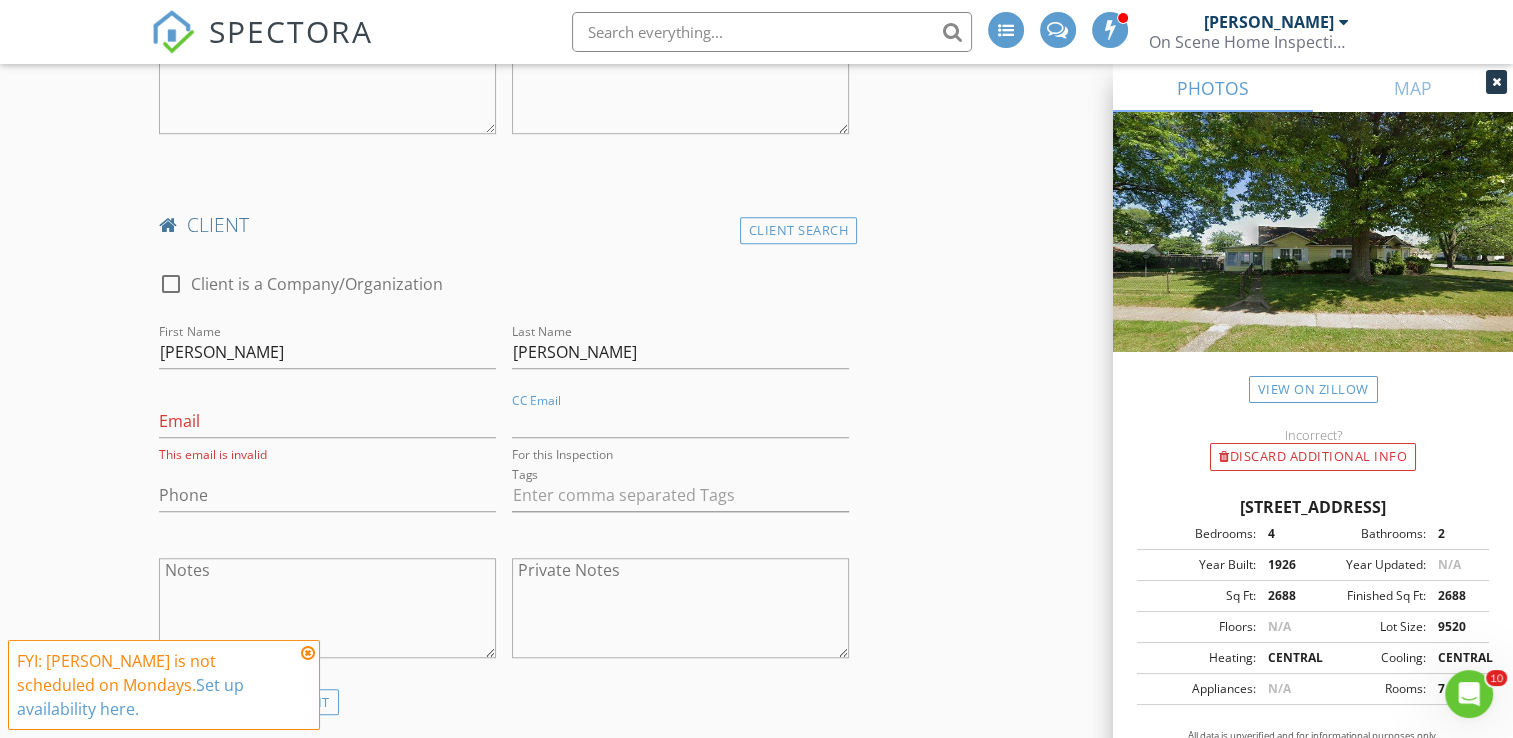 click at bounding box center [308, 653] 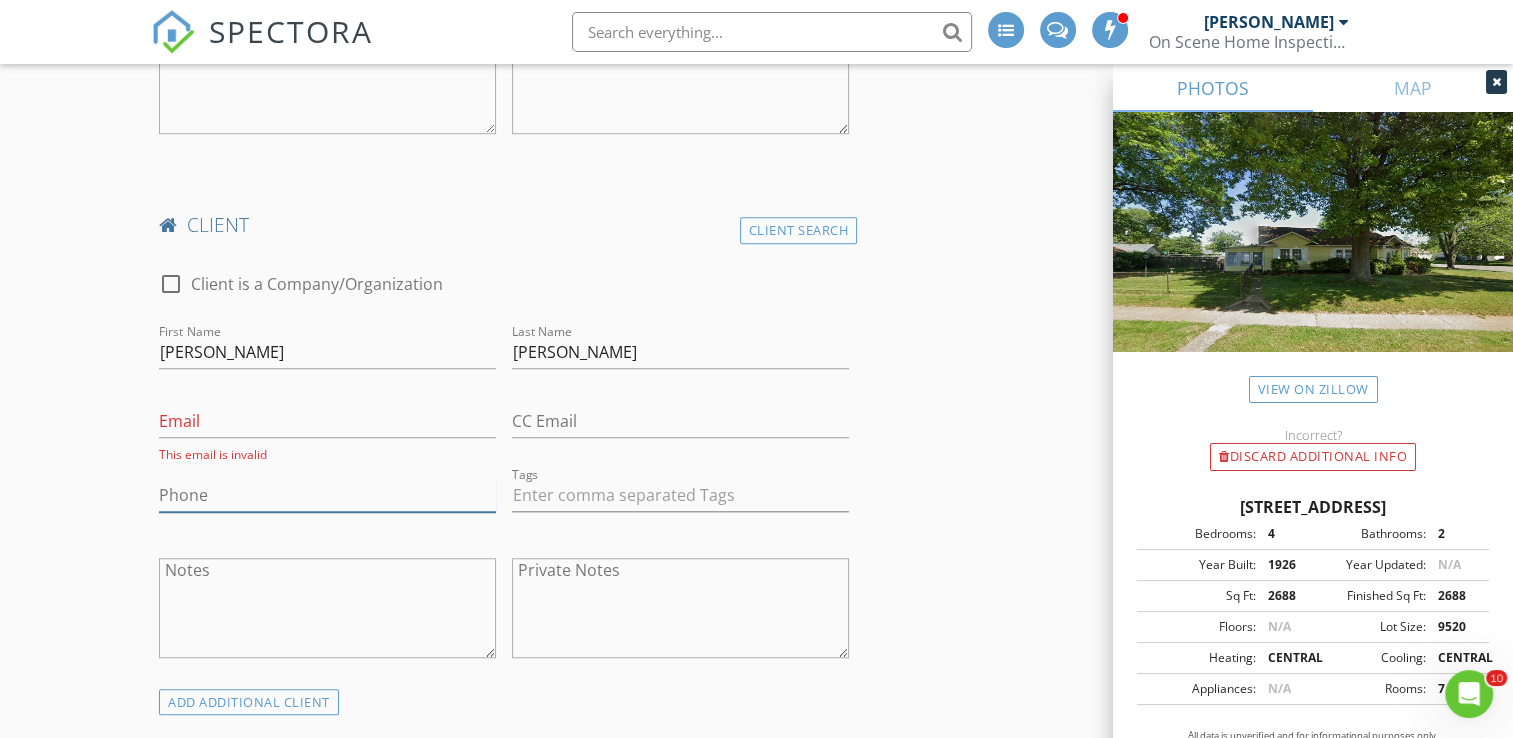 click on "Phone" at bounding box center [327, 495] 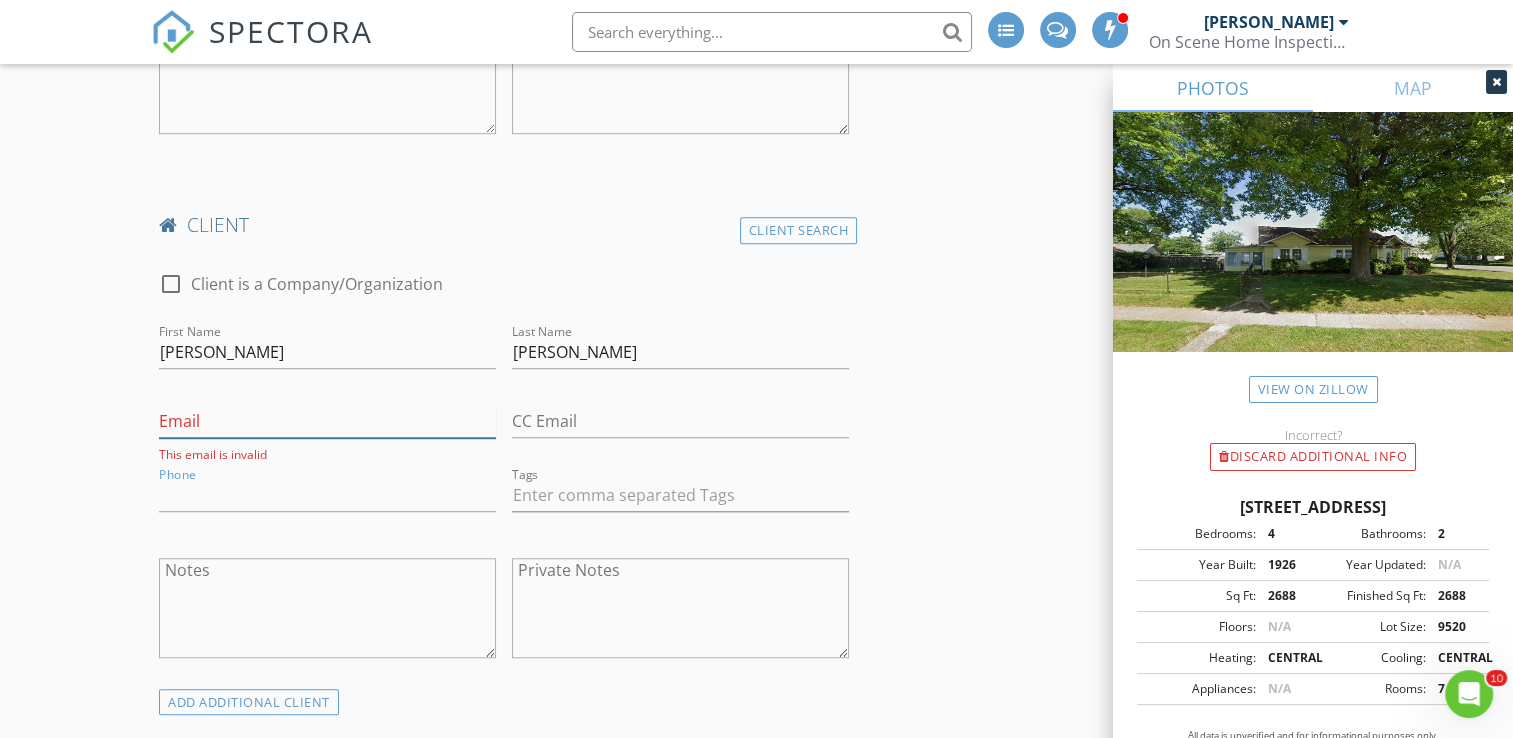click on "Email" at bounding box center [327, 421] 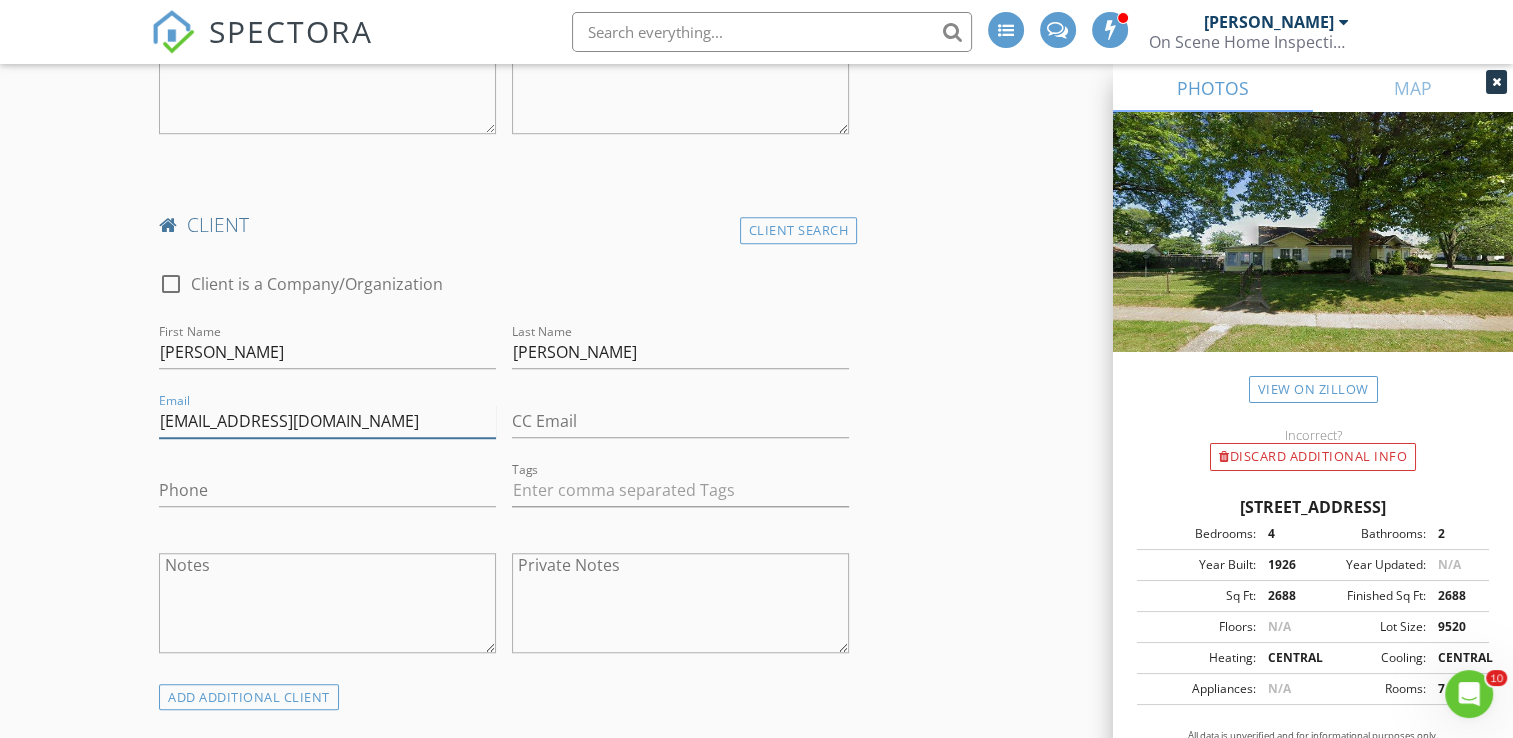 type on "kl854@iquest.net" 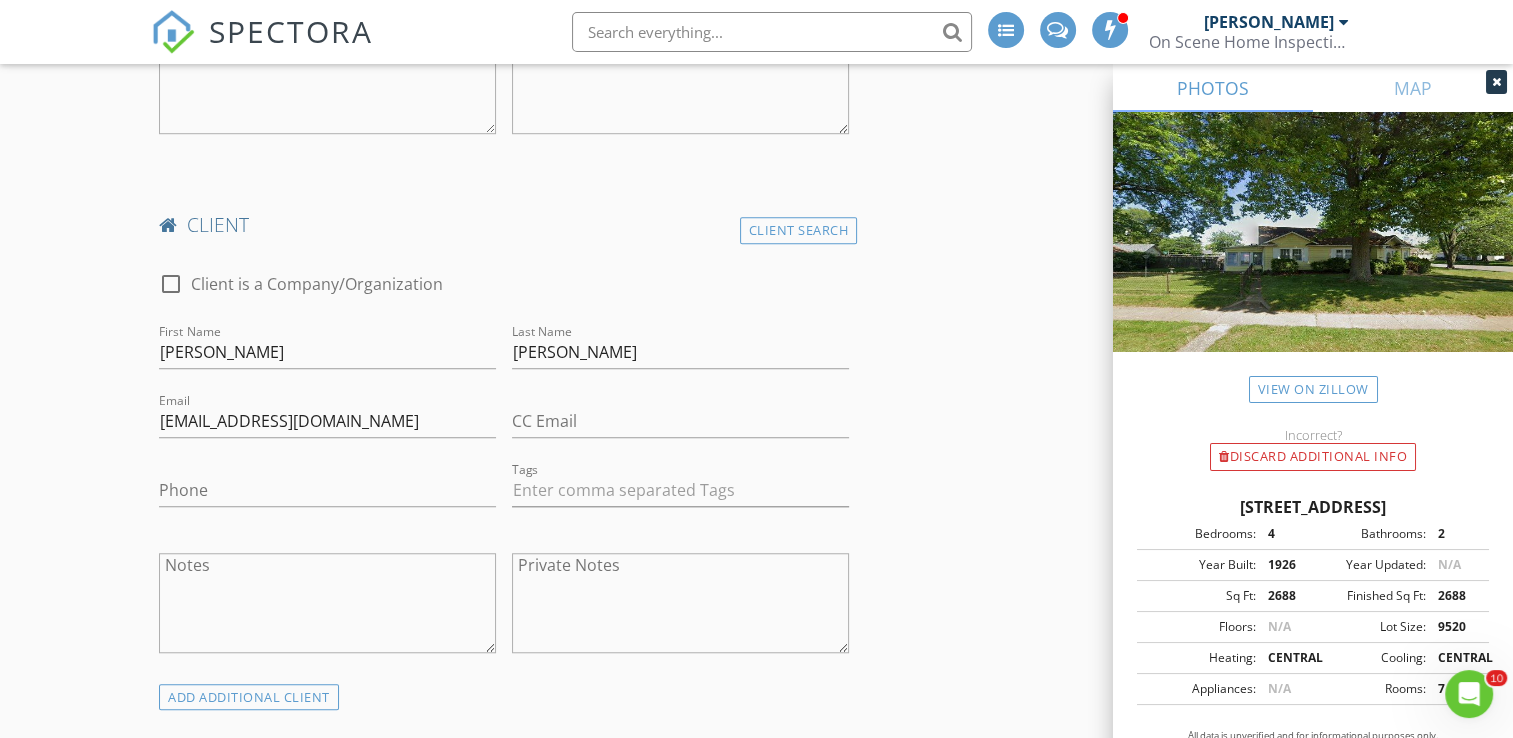 click on "New Inspection
INSPECTOR(S)
check_box   Bill Mason   PRIMARY   check_box_outline_blank   Nick Ponsler     Bill Mason arrow_drop_down   check_box_outline_blank Bill Mason specifically requested
Date/Time
07/14/2025 1:00 PM
Location
Address Search       Address 620 S Sunnyside Ave   Unit   City South Bend   State IN   Zip 46615   County St. Joseph     Square Feet 2688   Year Built 1926   Foundation arrow_drop_down     Bill Mason     7.3 miles     (14 minutes)
client
check_box Enable Client CC email for this inspection   Client Search     check_box_outline_blank Client is a Company/Organization     First Name Bob   Last Name Fuhs   Email shufbob2@gmail.com   CC Email   Phone 317-443-6285         Tags         Notes   Private Notes
client
Client Search     check_box_outline_blank Client is a Company/Organization" at bounding box center [756, 961] 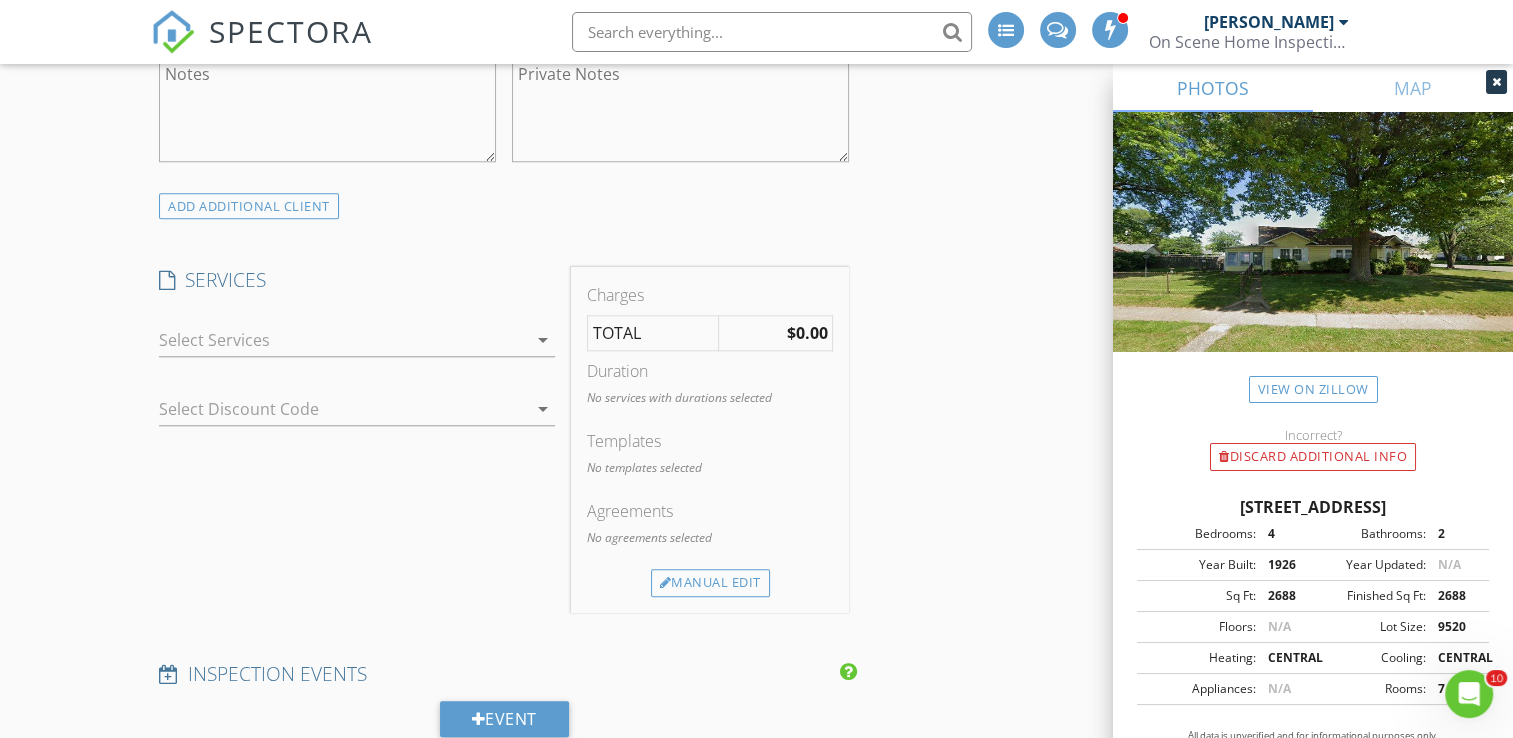 scroll, scrollTop: 1900, scrollLeft: 0, axis: vertical 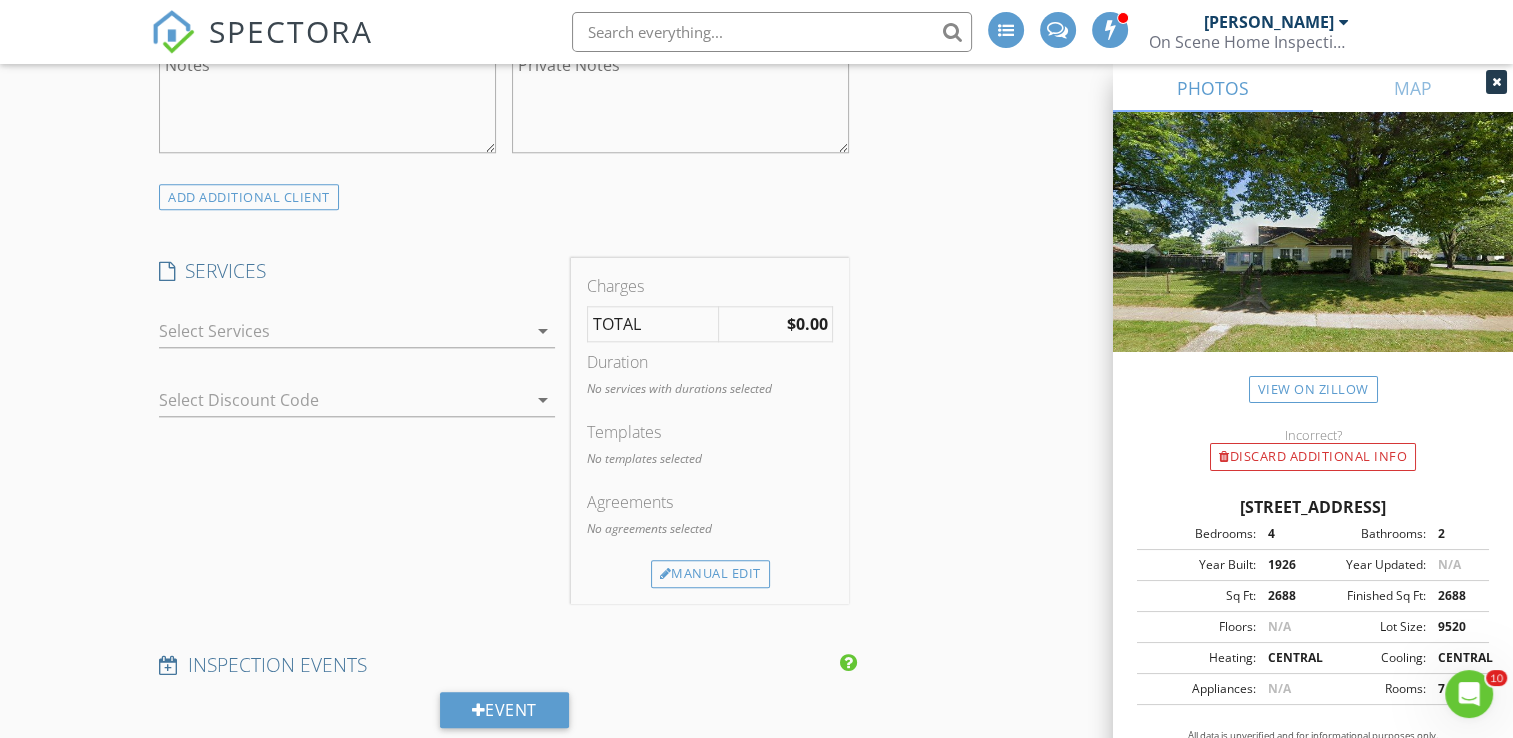 drag, startPoint x: 533, startPoint y: 329, endPoint x: 472, endPoint y: 334, distance: 61.204575 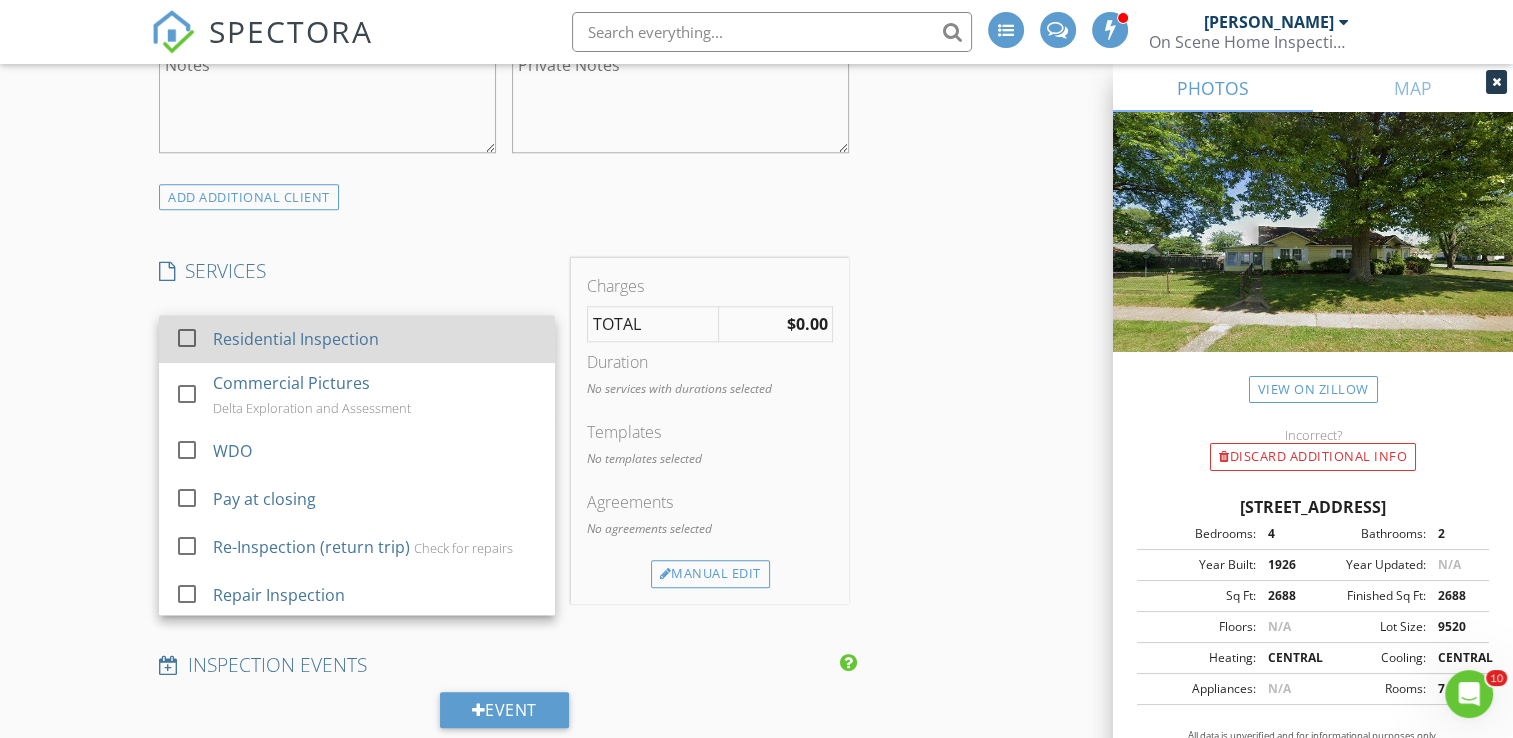 click at bounding box center (187, 337) 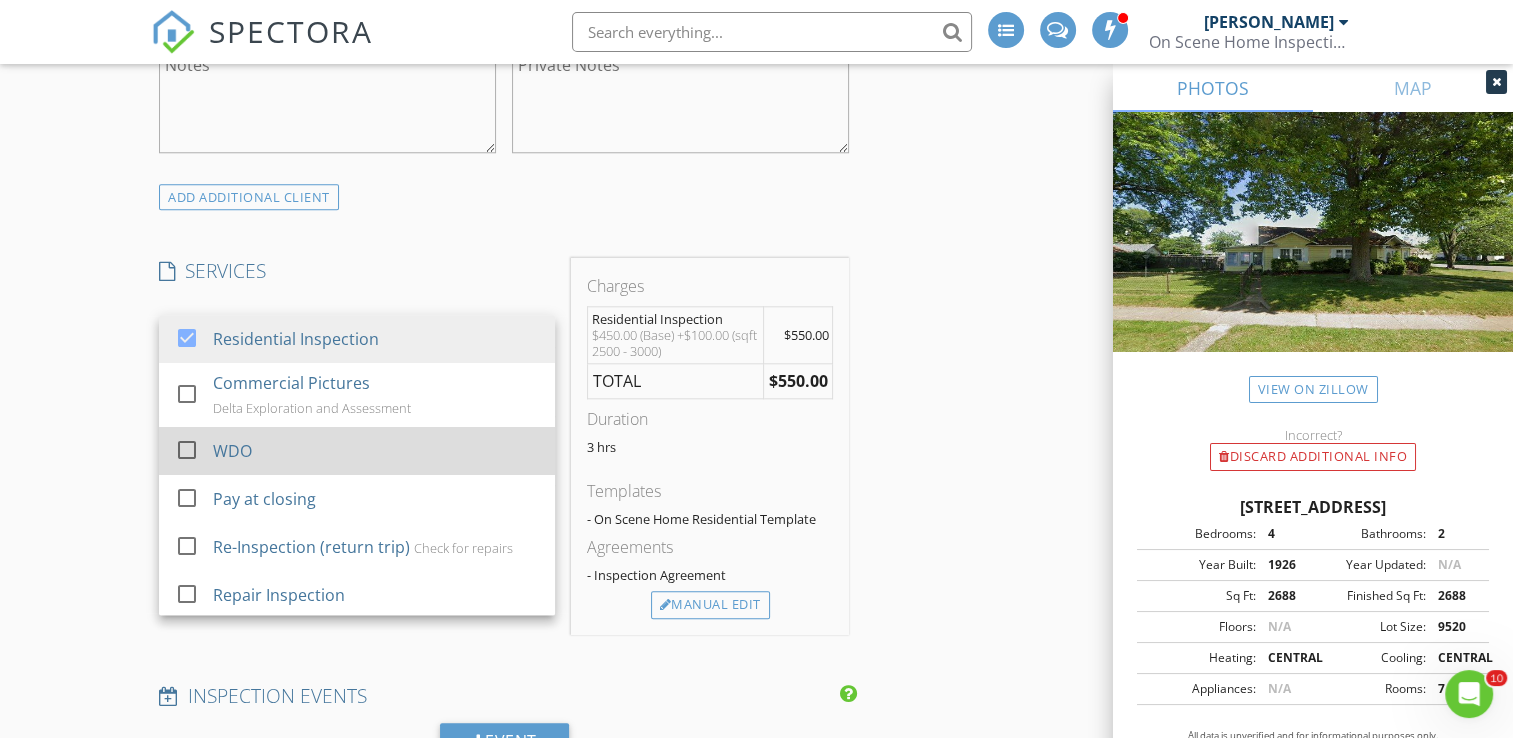 click at bounding box center [187, 449] 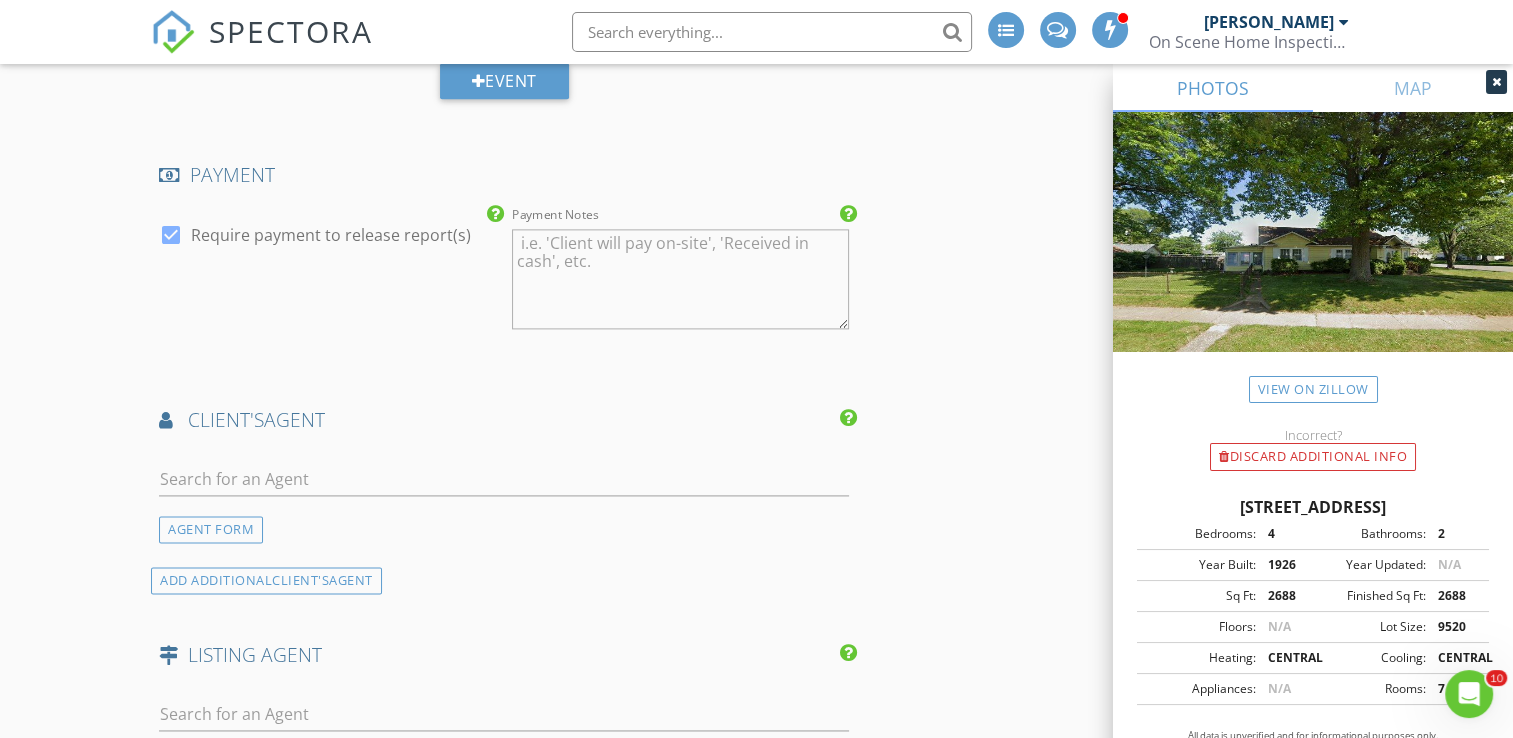 scroll, scrollTop: 2700, scrollLeft: 0, axis: vertical 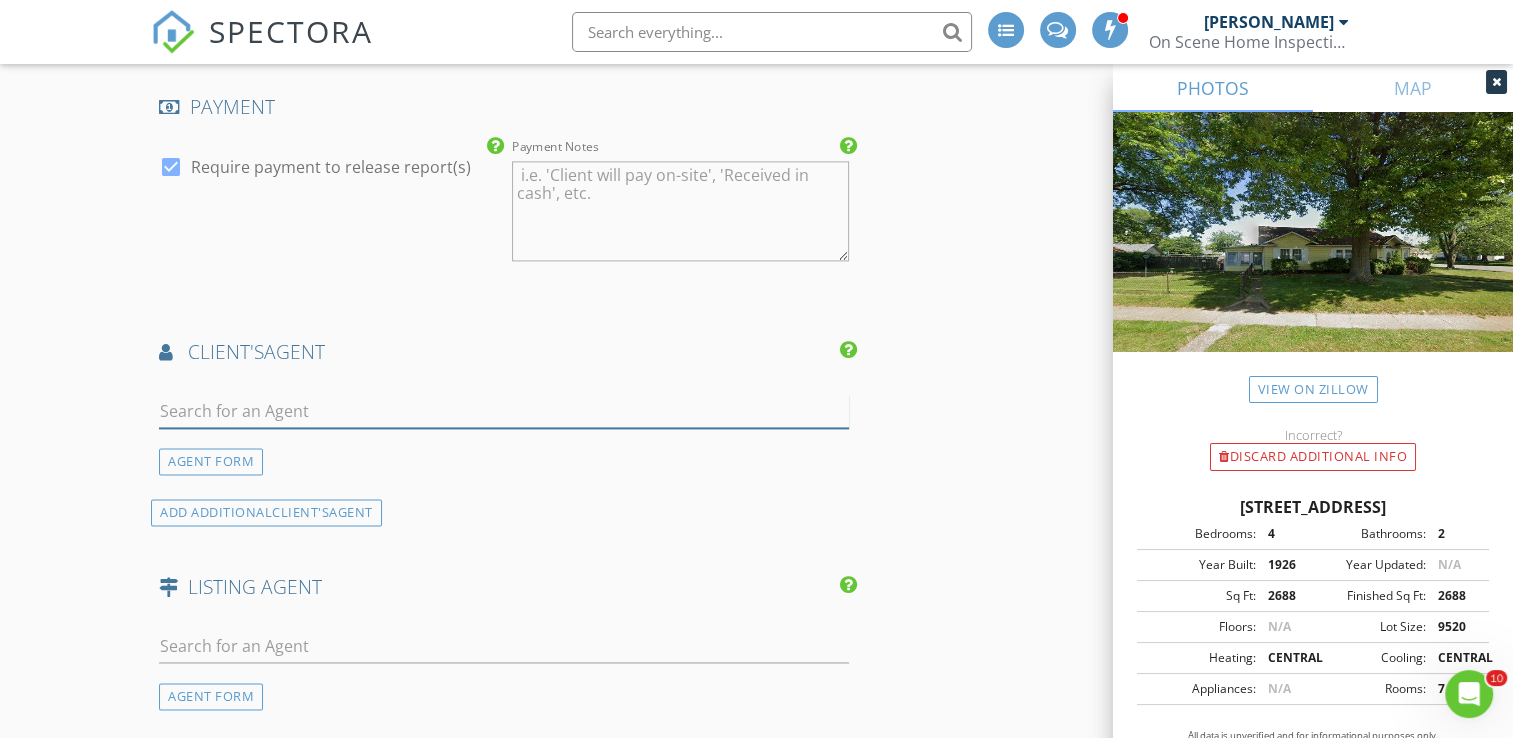 click at bounding box center (504, 411) 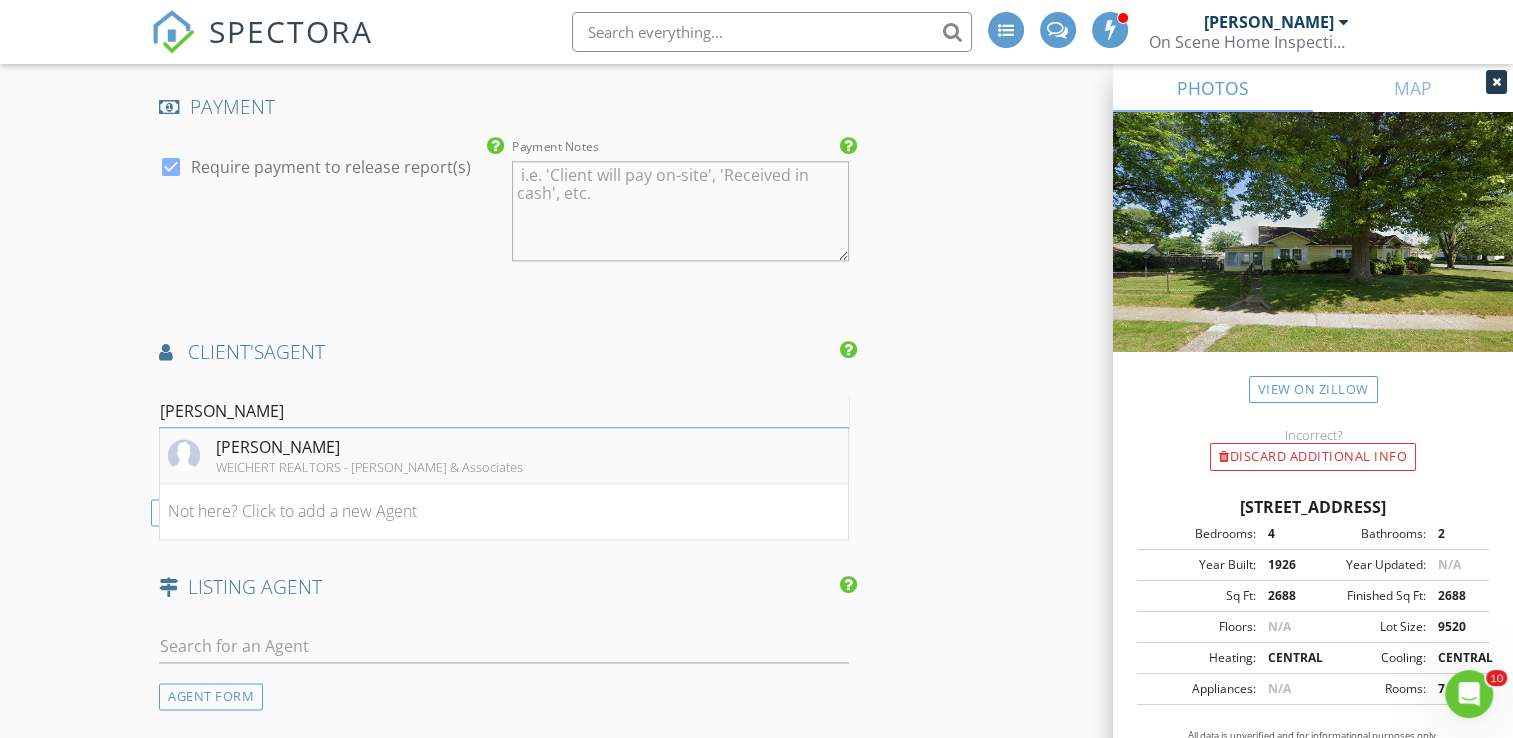type on "Rachel" 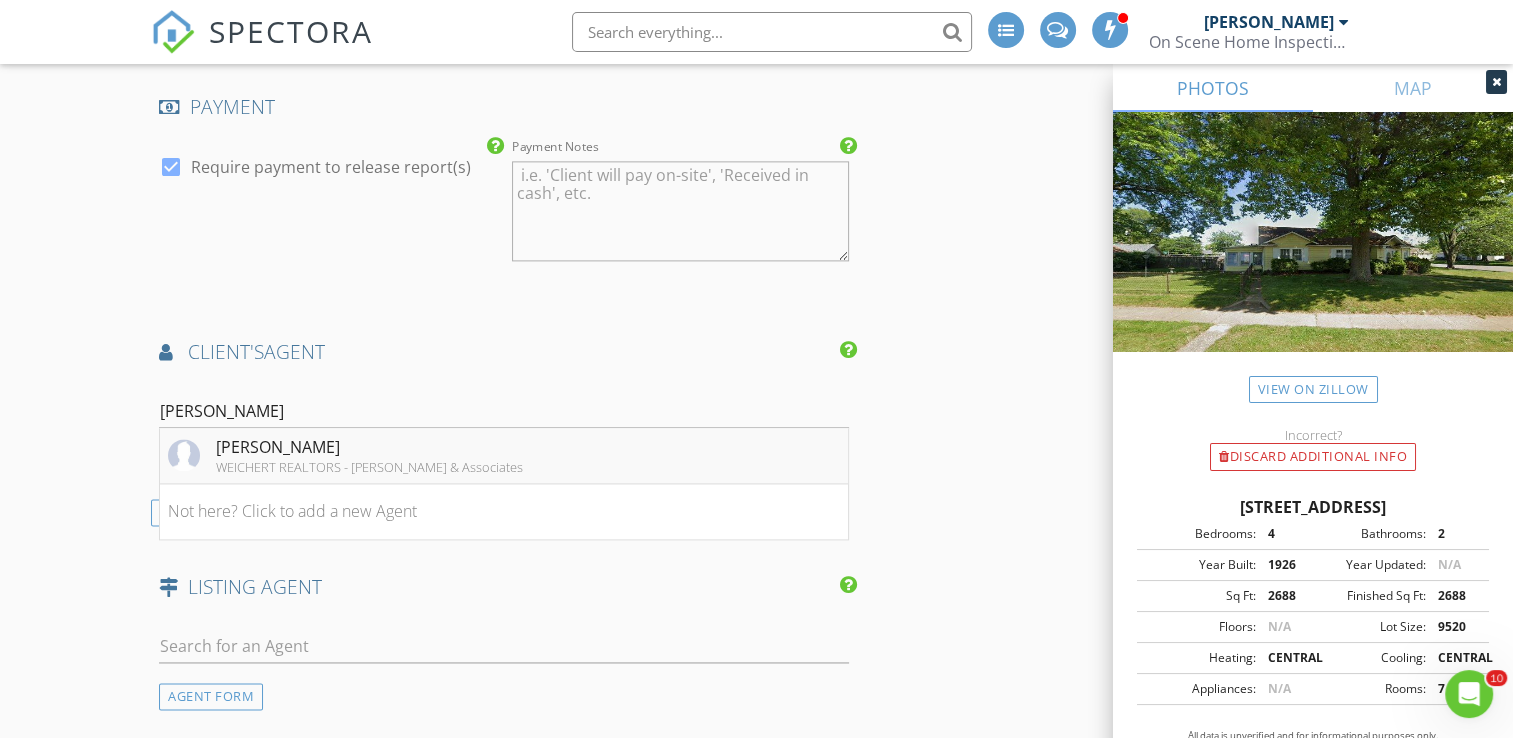 click on "Rachel Prillwitz" at bounding box center (369, 447) 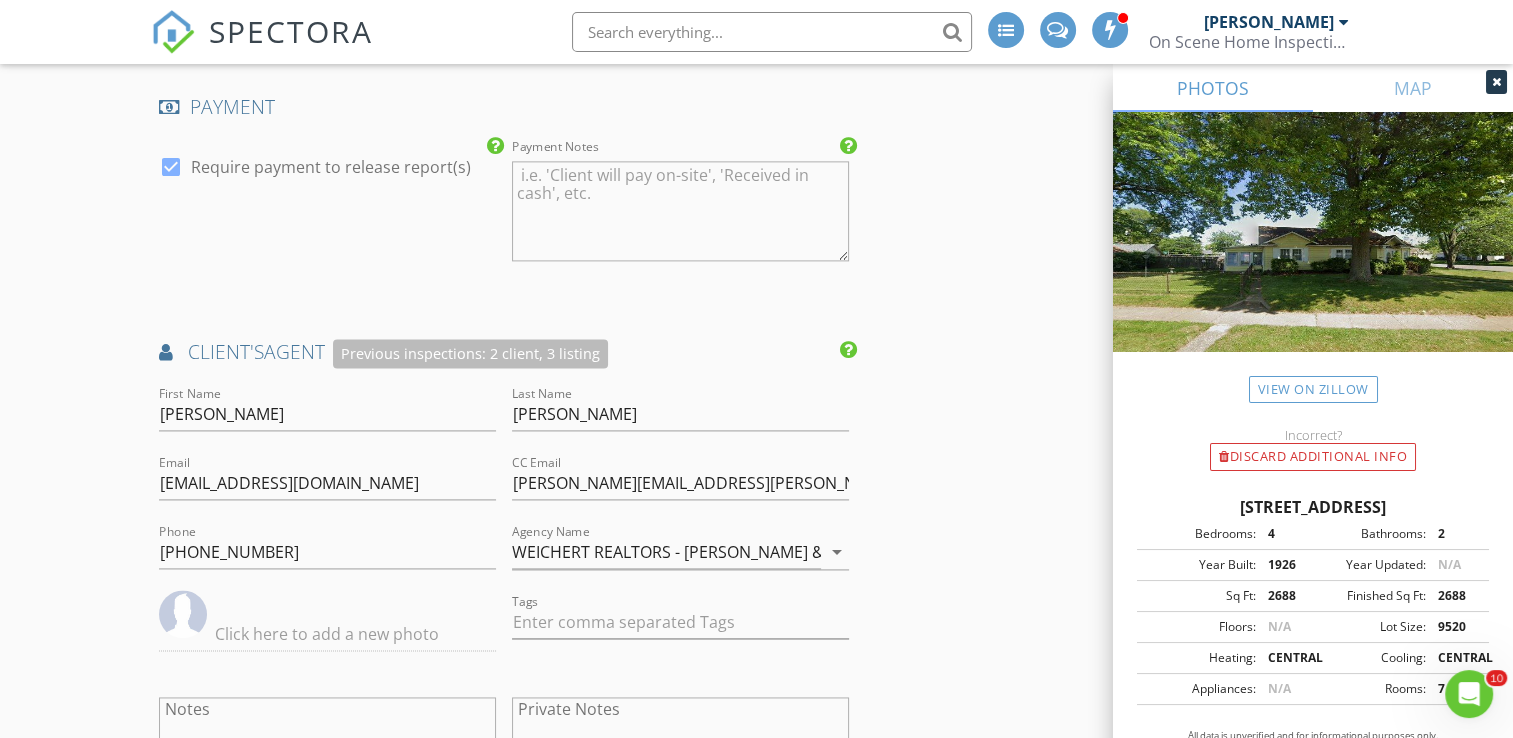scroll, scrollTop: 2628, scrollLeft: 0, axis: vertical 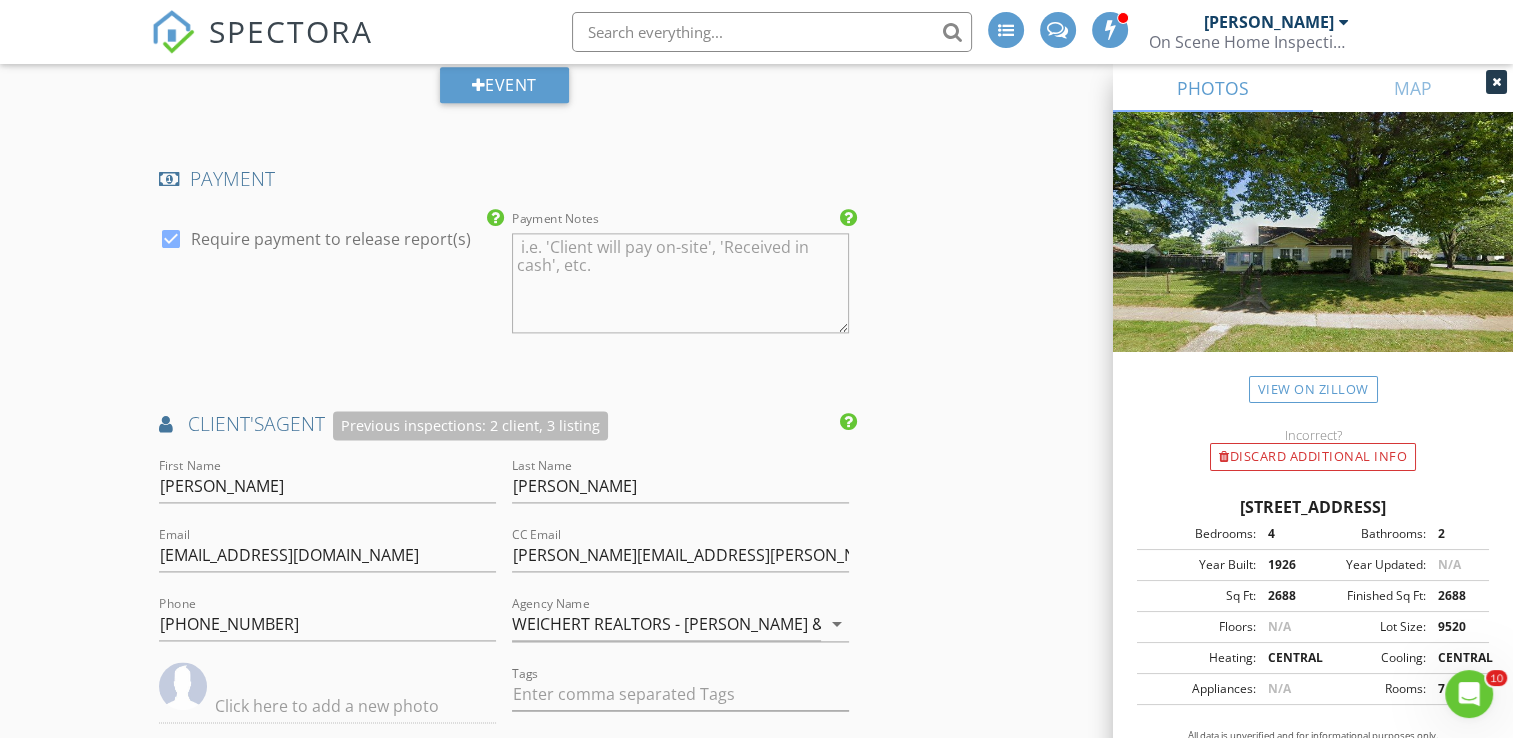 click on "New Inspection
INSPECTOR(S)
check_box   Bill Mason   PRIMARY   check_box_outline_blank   Nick Ponsler     Bill Mason arrow_drop_down   check_box_outline_blank Bill Mason specifically requested
Date/Time
07/14/2025 1:00 PM
Location
Address Search       Address 620 S Sunnyside Ave   Unit   City South Bend   State IN   Zip 46615   County St. Joseph     Square Feet 2688   Year Built 1926   Foundation arrow_drop_down     Bill Mason     7.3 miles     (14 minutes)
client
check_box Enable Client CC email for this inspection   Client Search     check_box_outline_blank Client is a Company/Organization     First Name Bob   Last Name Fuhs   Email shufbob2@gmail.com   CC Email   Phone 317-443-6285         Tags         Notes   Private Notes
client
Client Search     check_box_outline_blank Client is a Company/Organization" at bounding box center [756, -26] 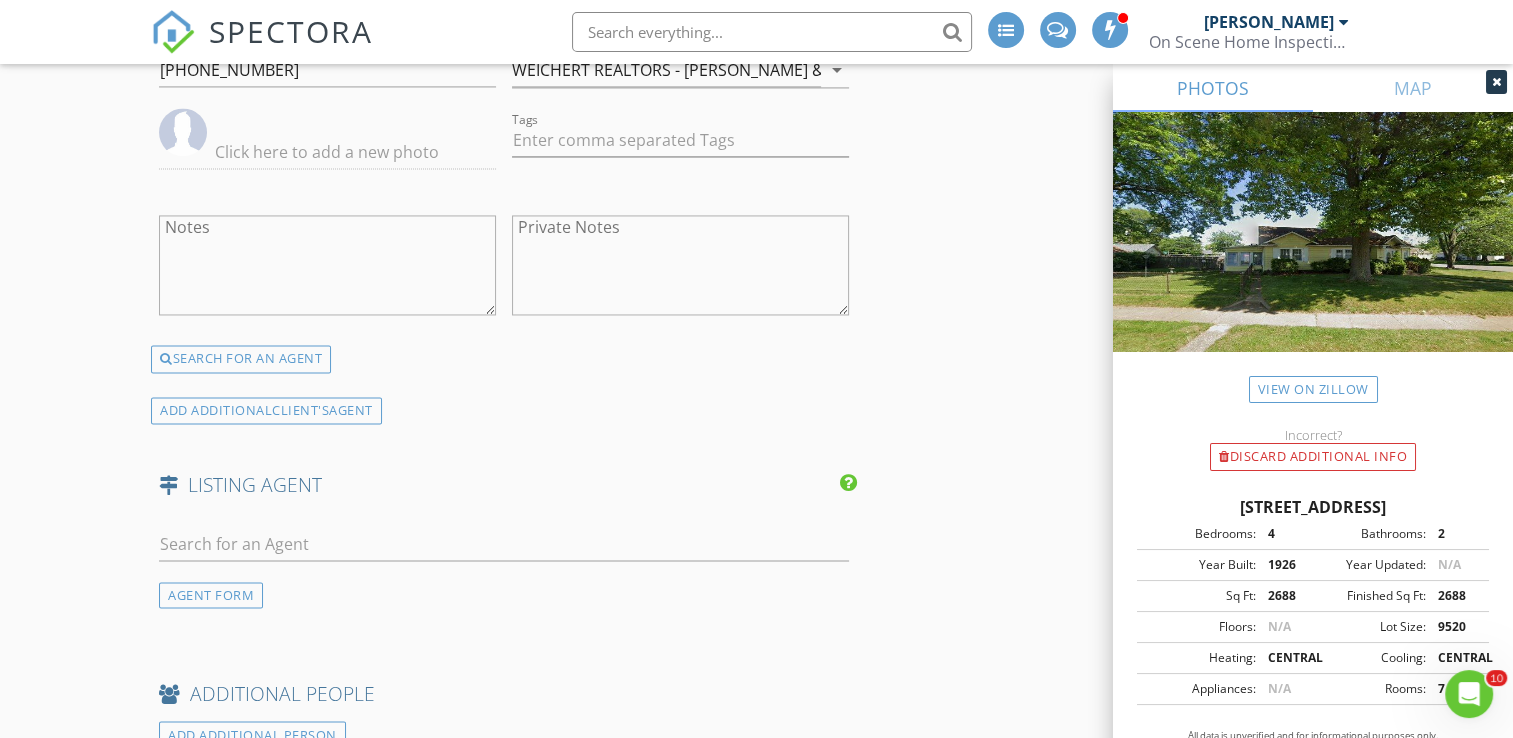 scroll, scrollTop: 3228, scrollLeft: 0, axis: vertical 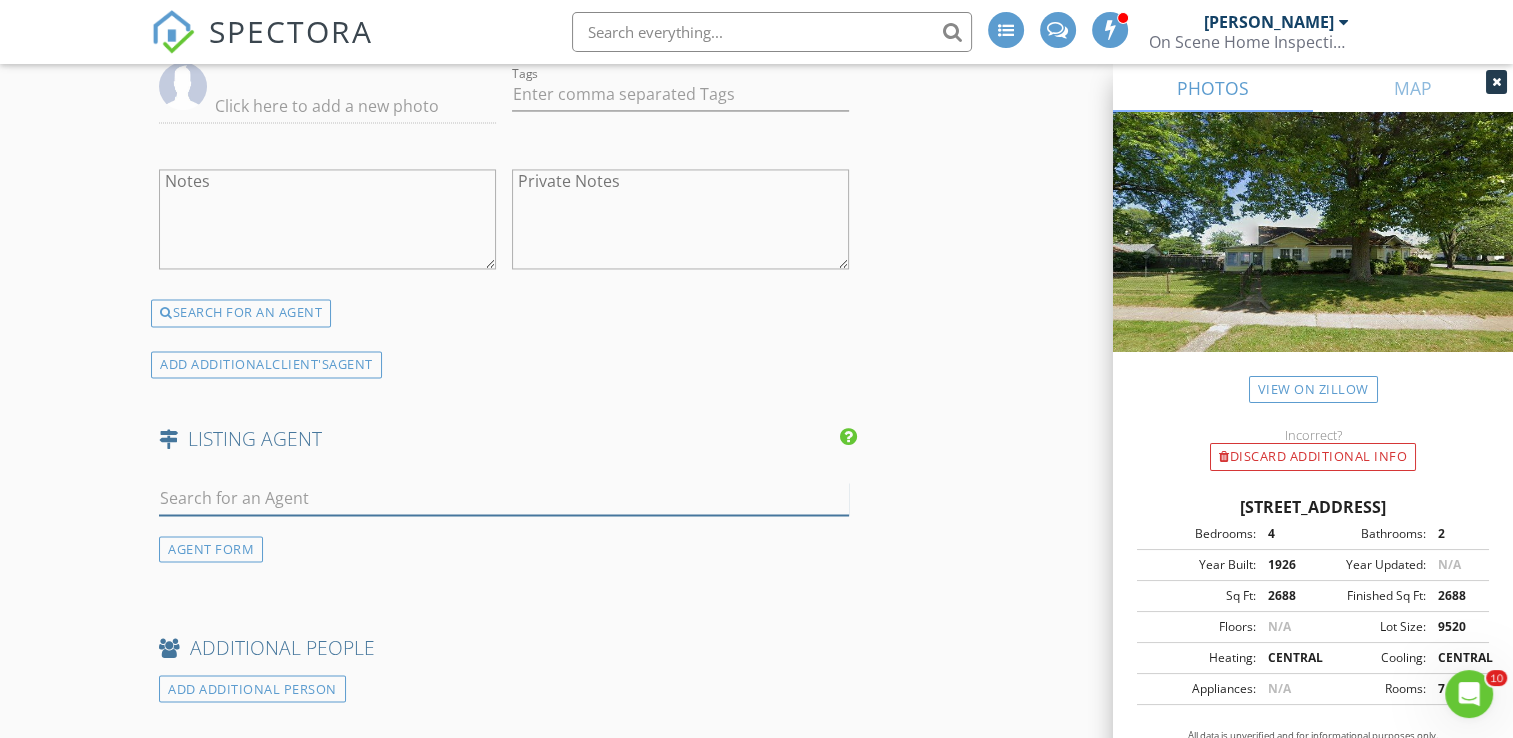 click at bounding box center (504, 498) 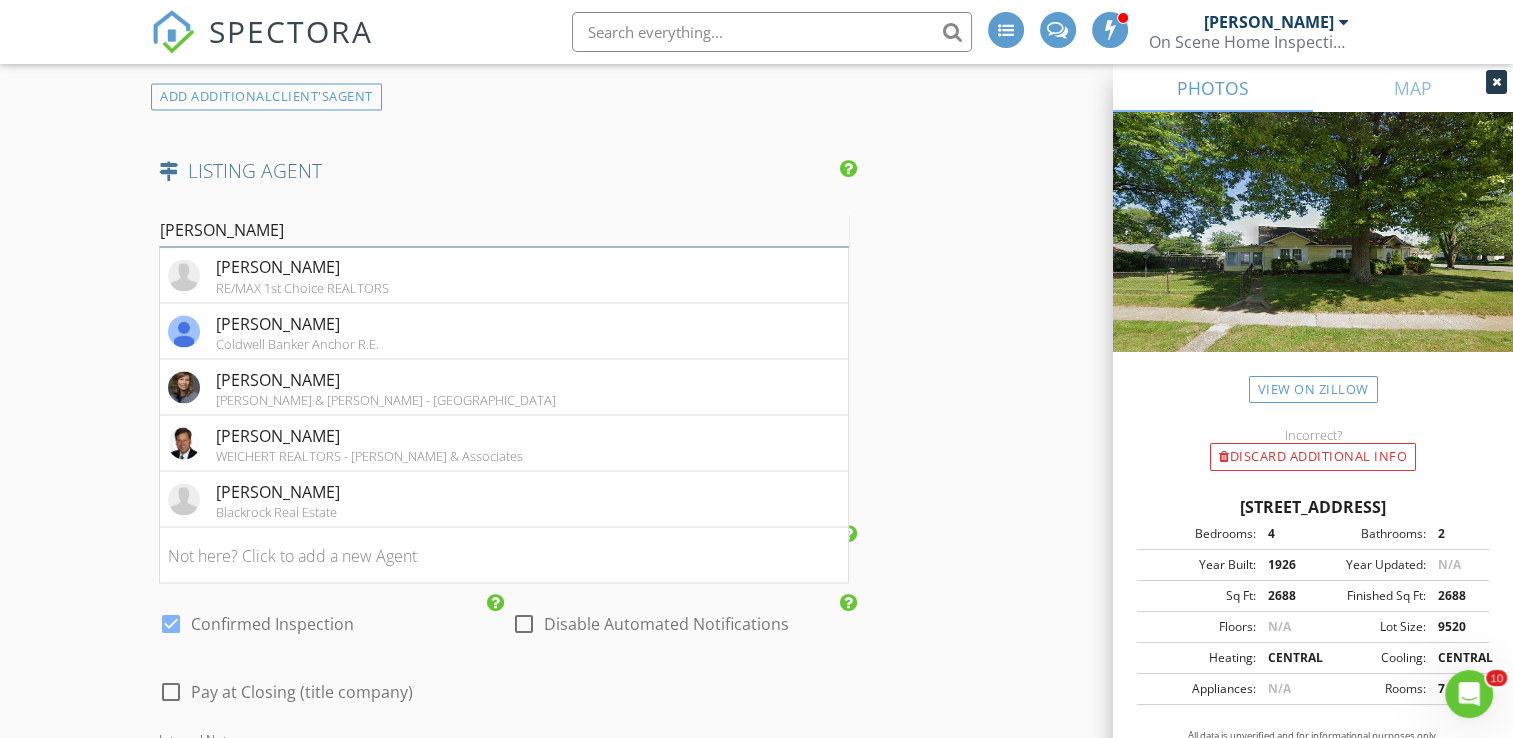 scroll, scrollTop: 3528, scrollLeft: 0, axis: vertical 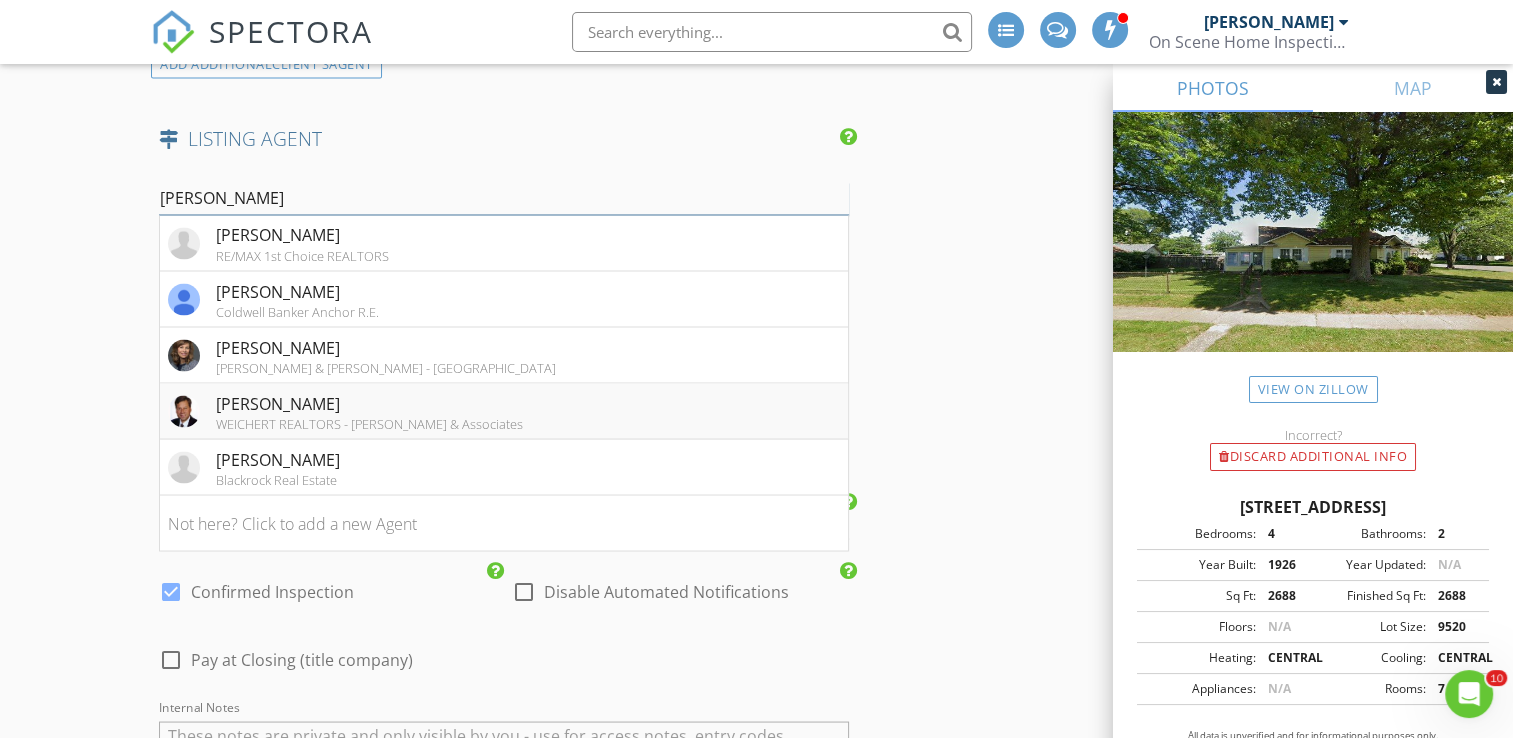 type on "JOHN" 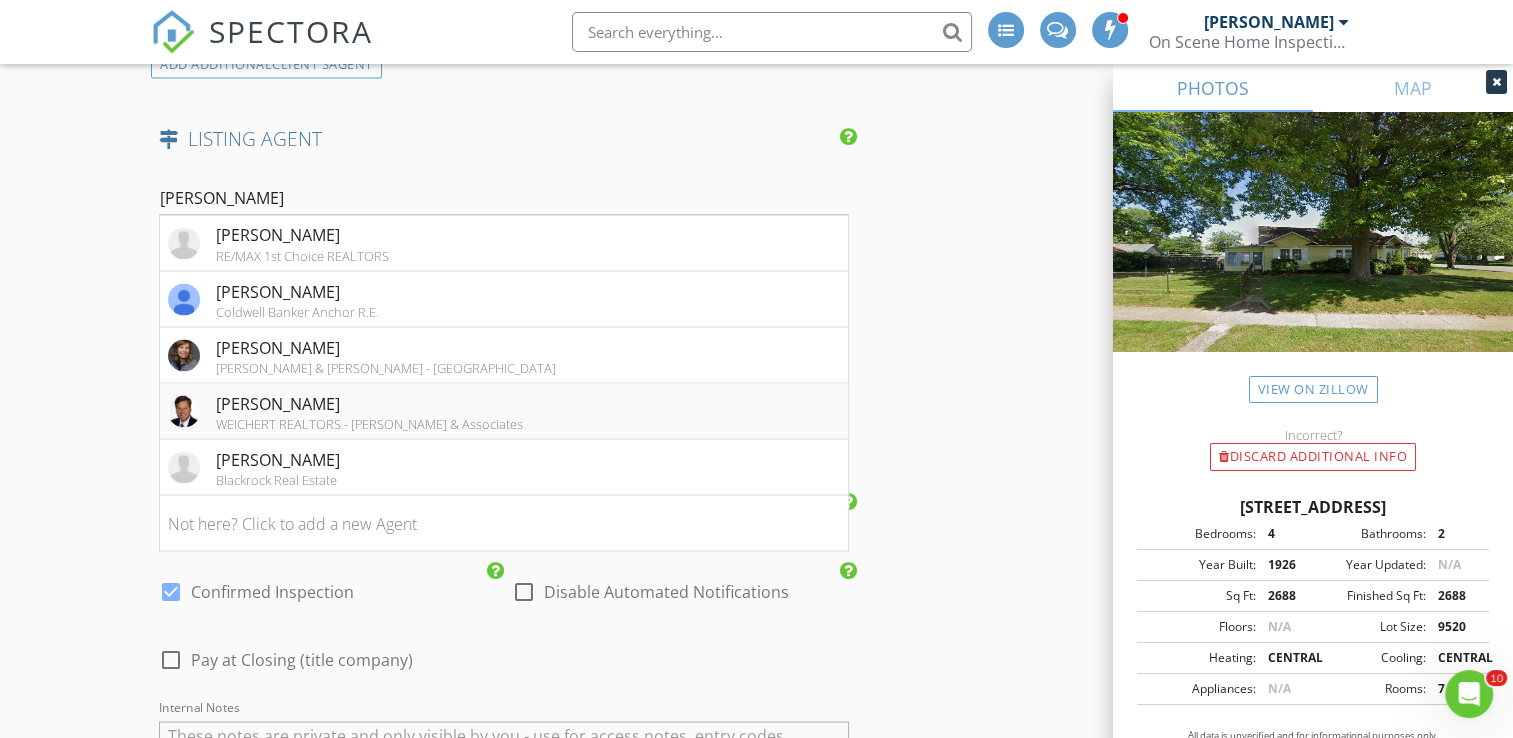 click on "John Brady" at bounding box center (369, 403) 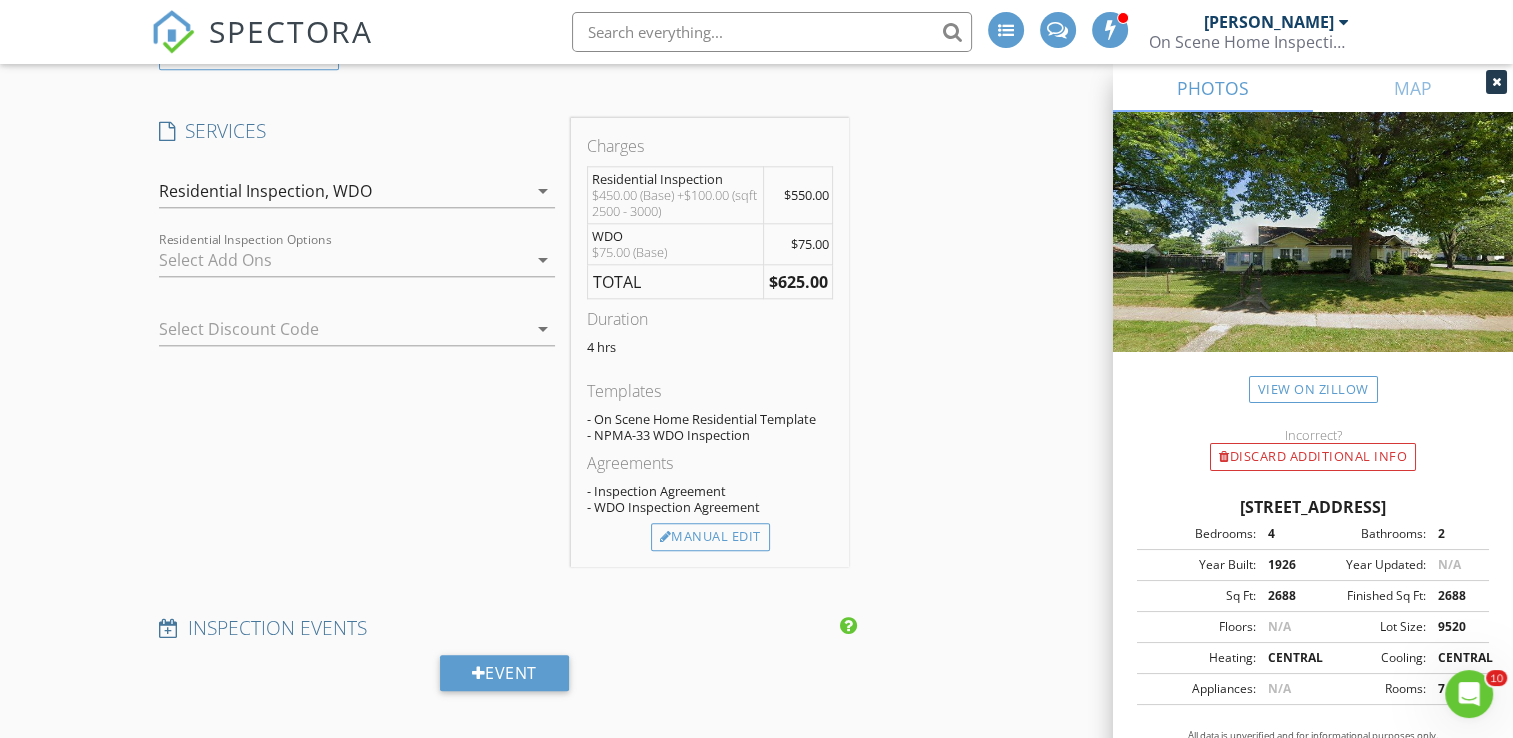 scroll, scrollTop: 2125, scrollLeft: 0, axis: vertical 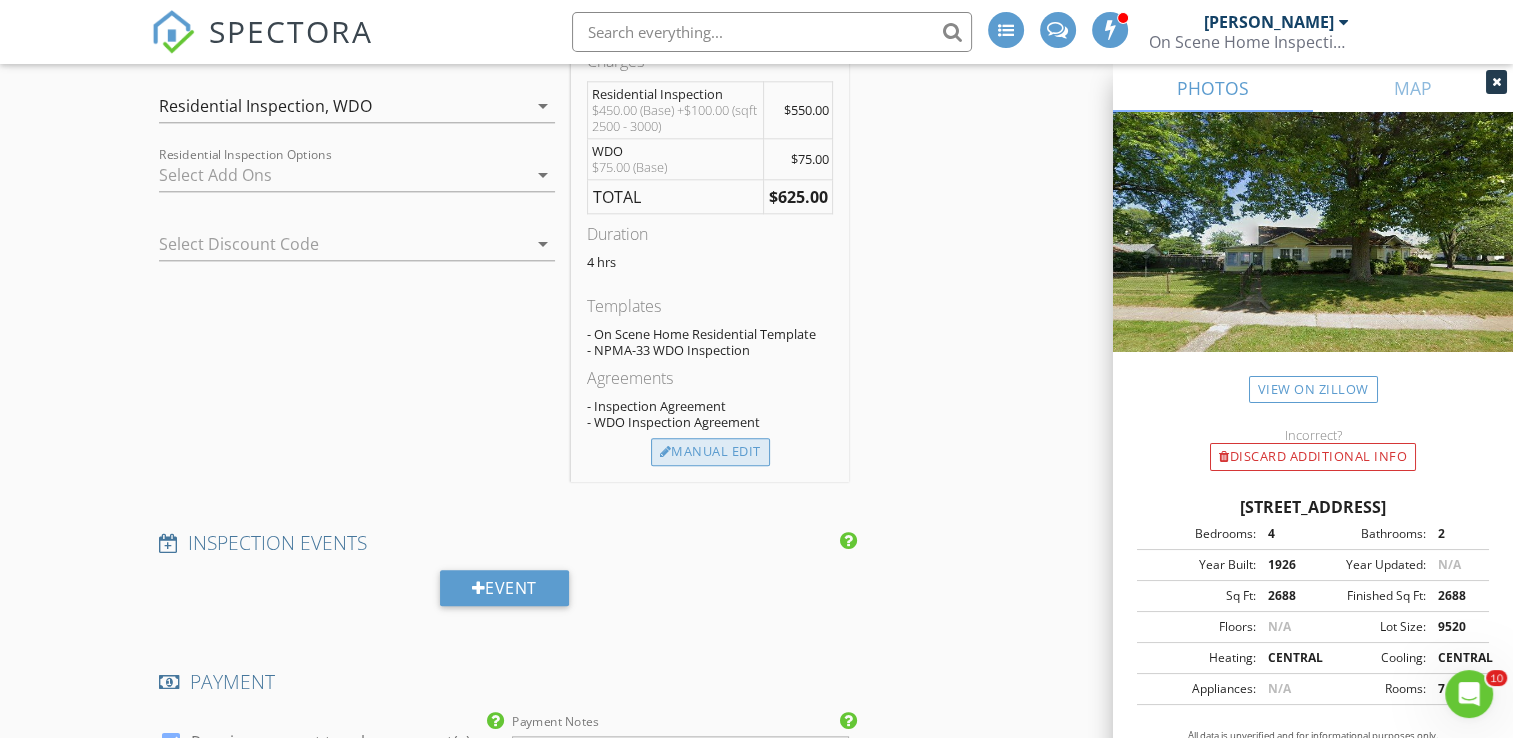 click on "Manual Edit" at bounding box center [710, 452] 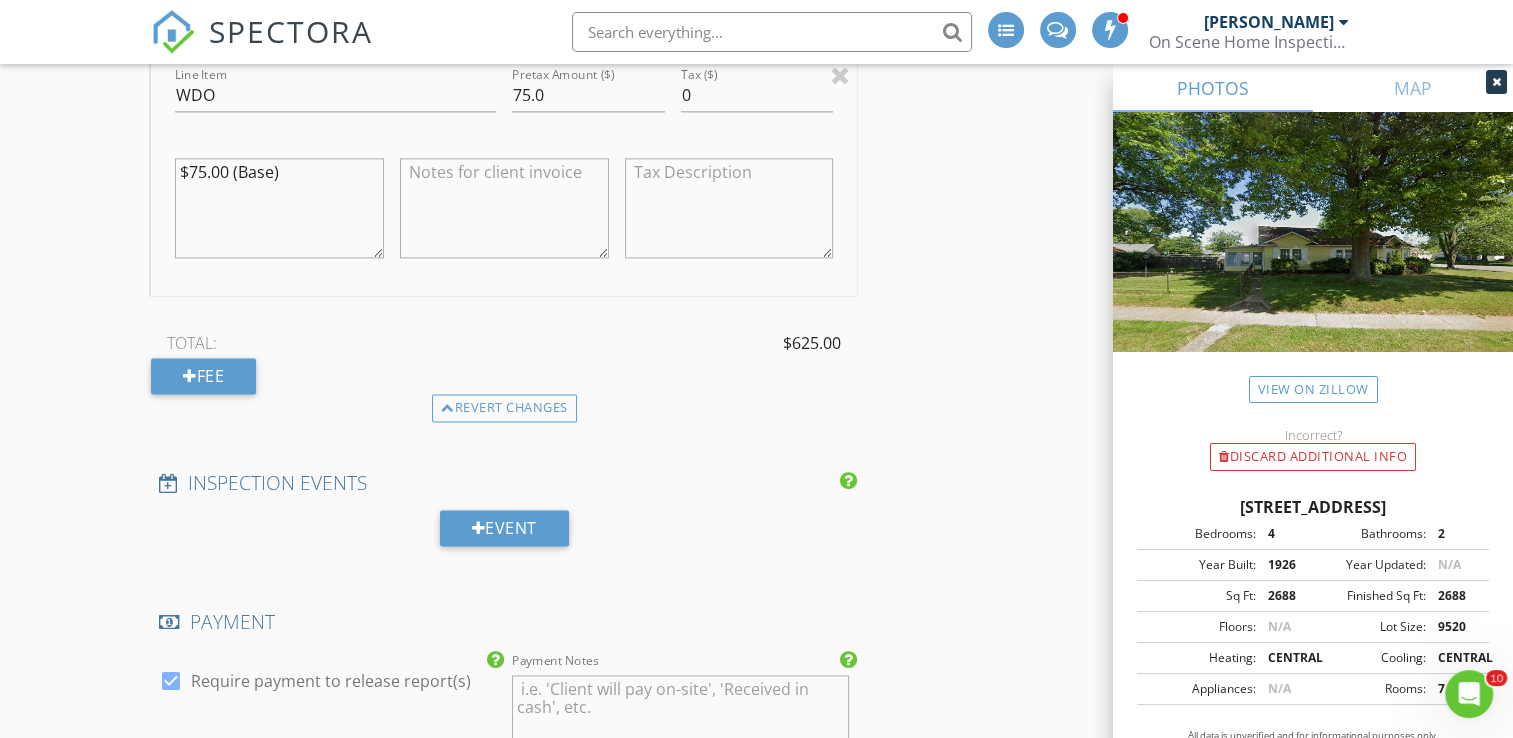 scroll, scrollTop: 2625, scrollLeft: 0, axis: vertical 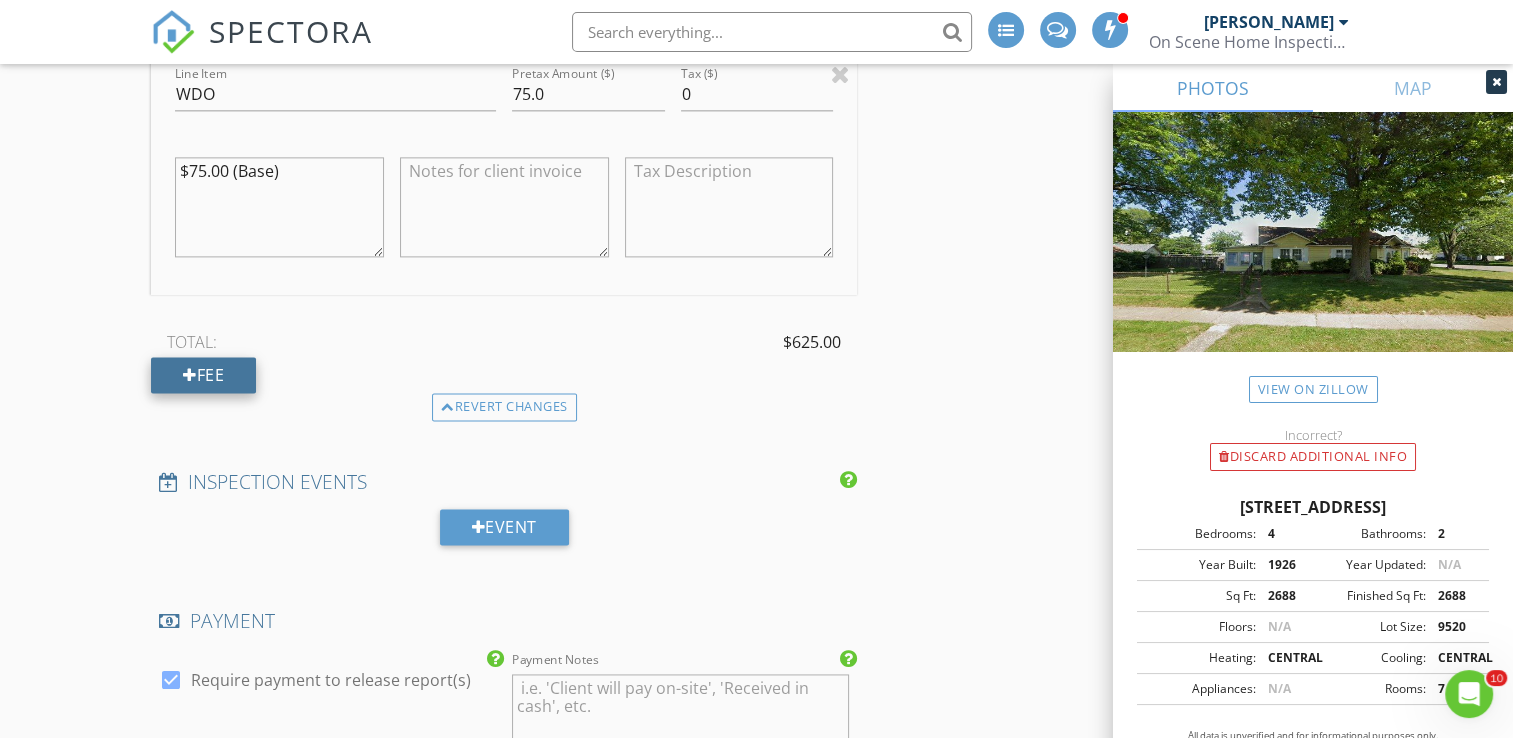 click on "Fee" at bounding box center (203, 375) 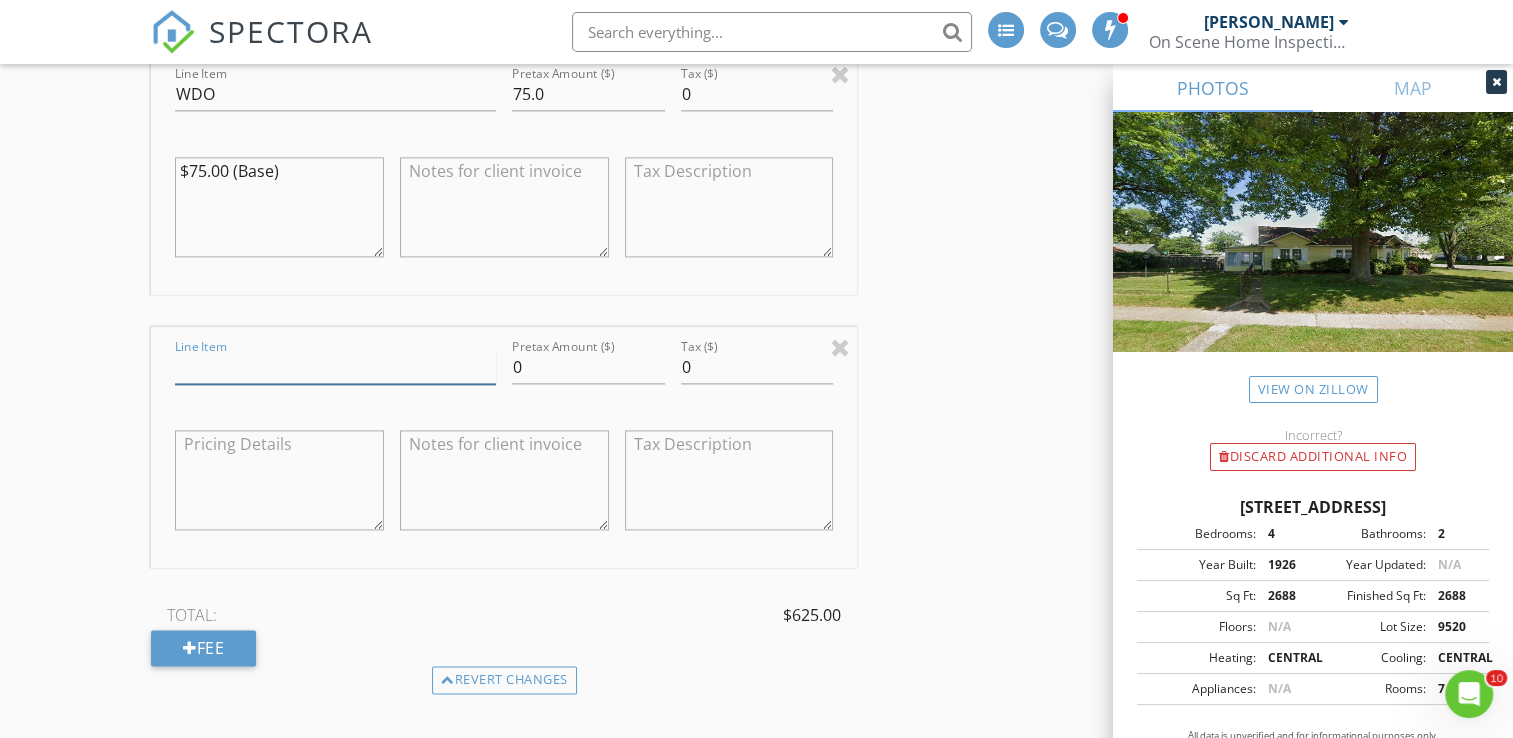 click on "Line Item" at bounding box center [335, 367] 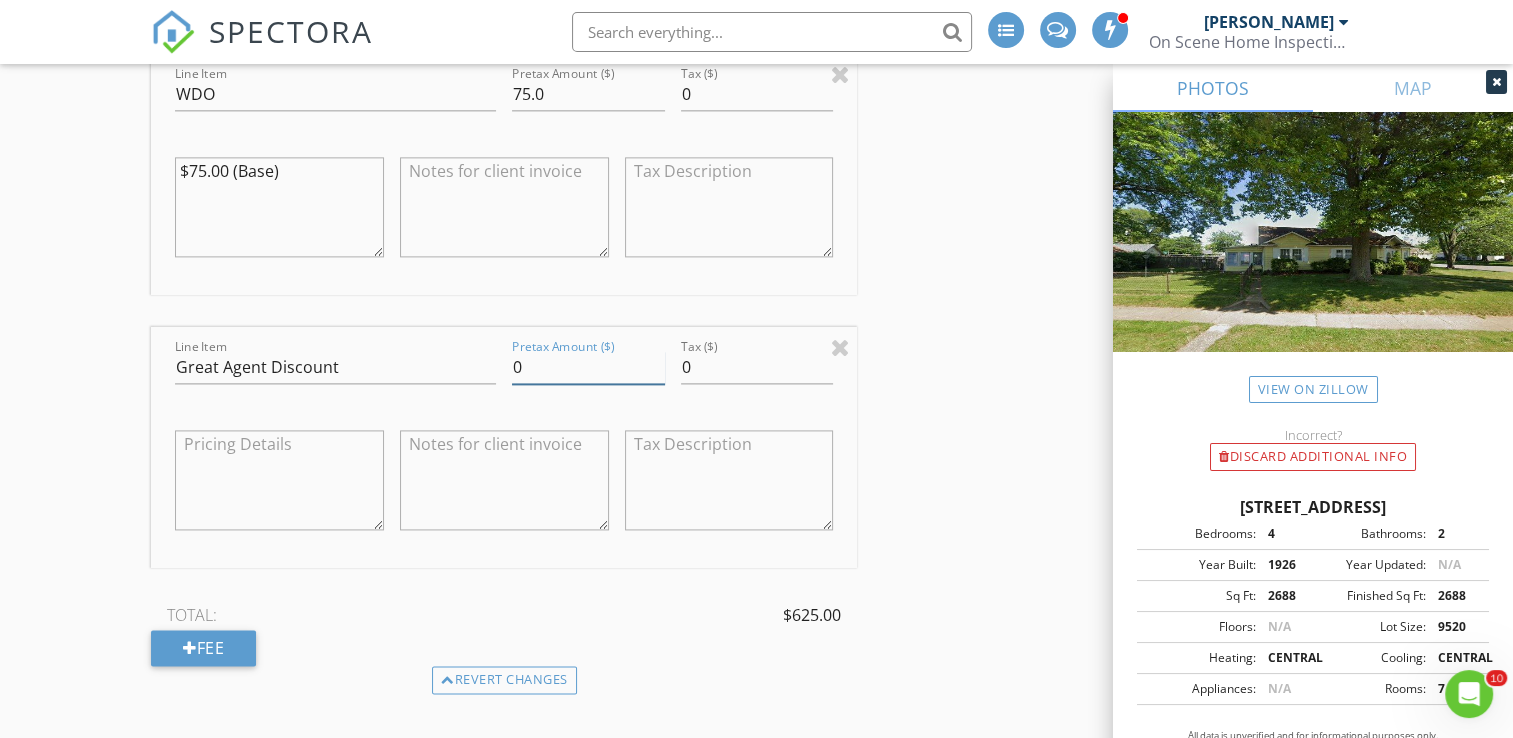 drag, startPoint x: 548, startPoint y: 362, endPoint x: 482, endPoint y: 352, distance: 66.75328 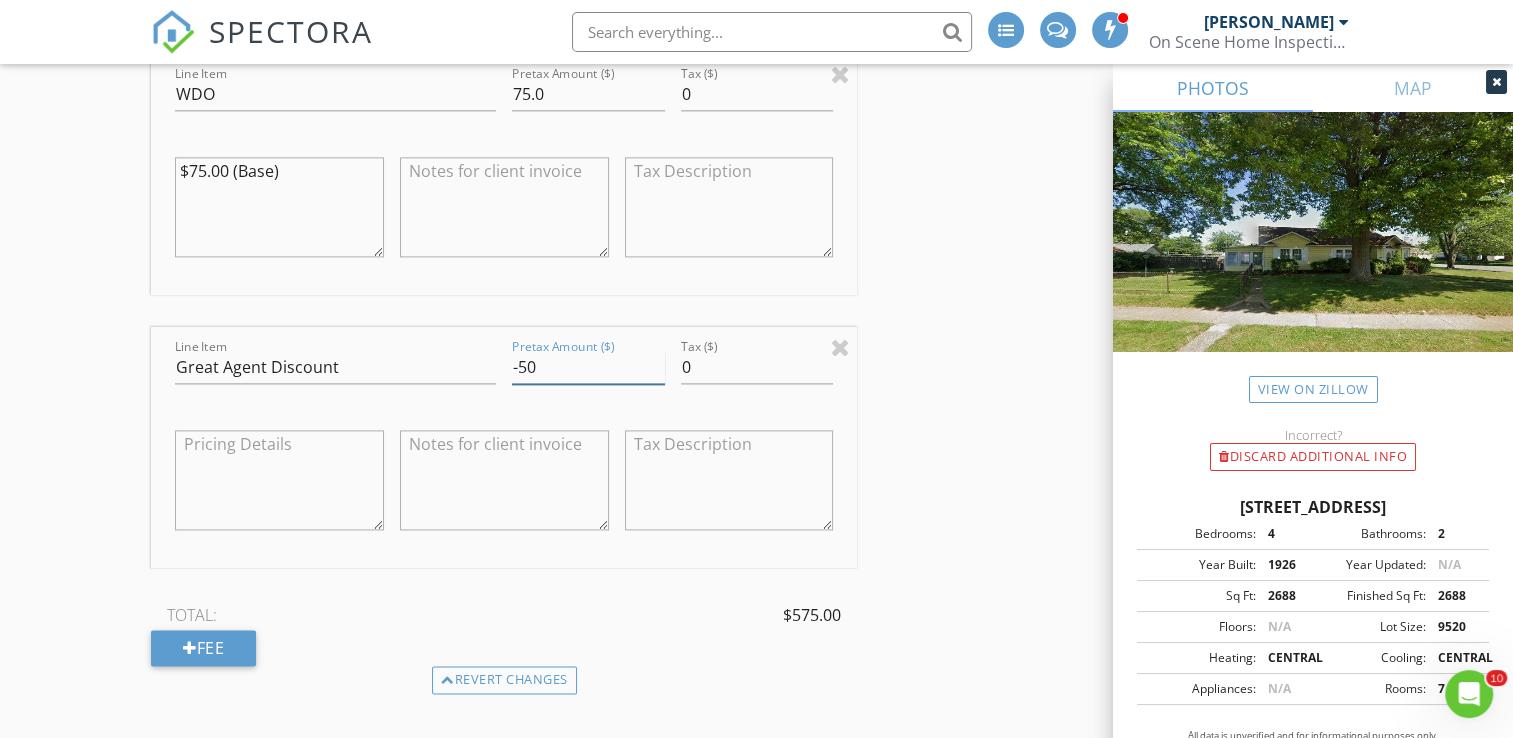 type on "-5" 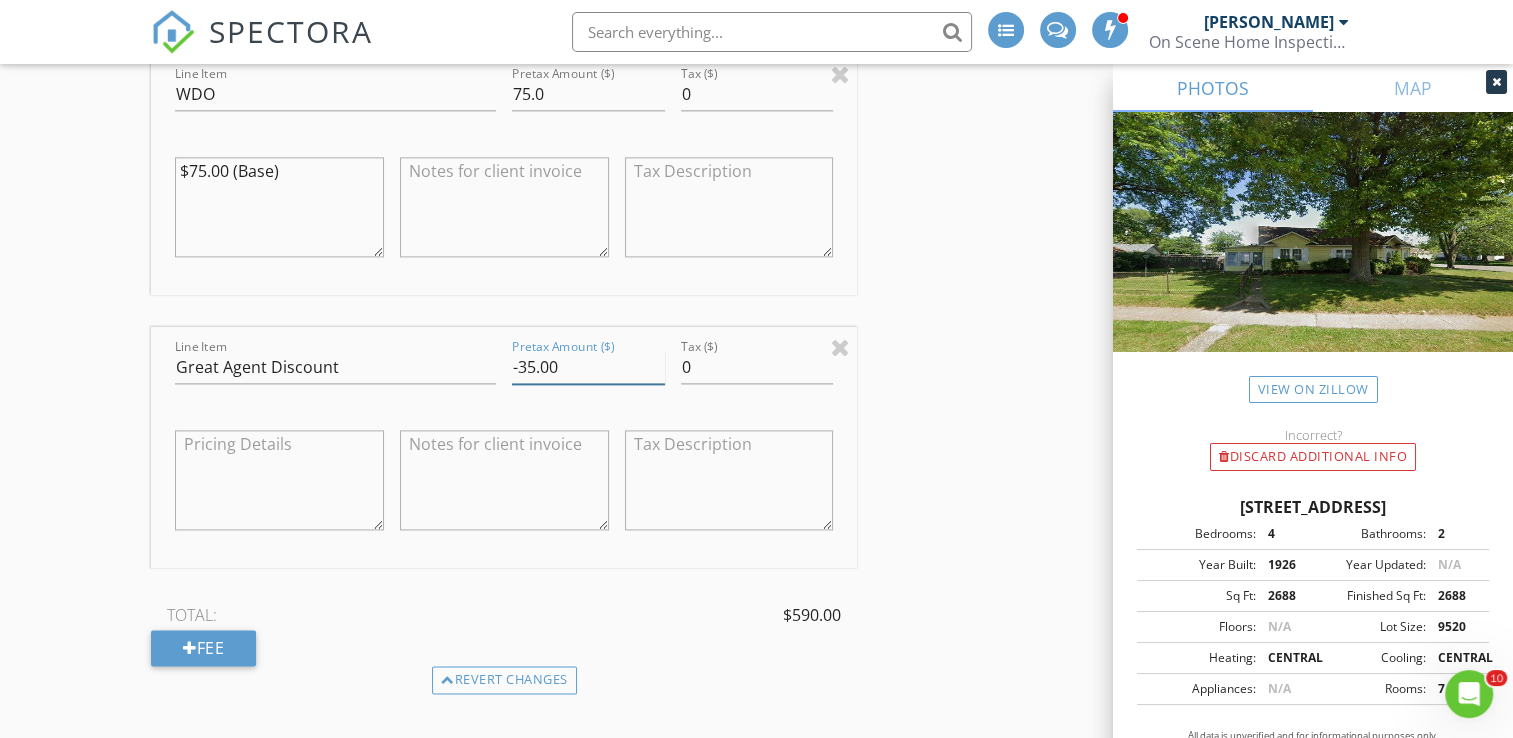 type on "-35.00" 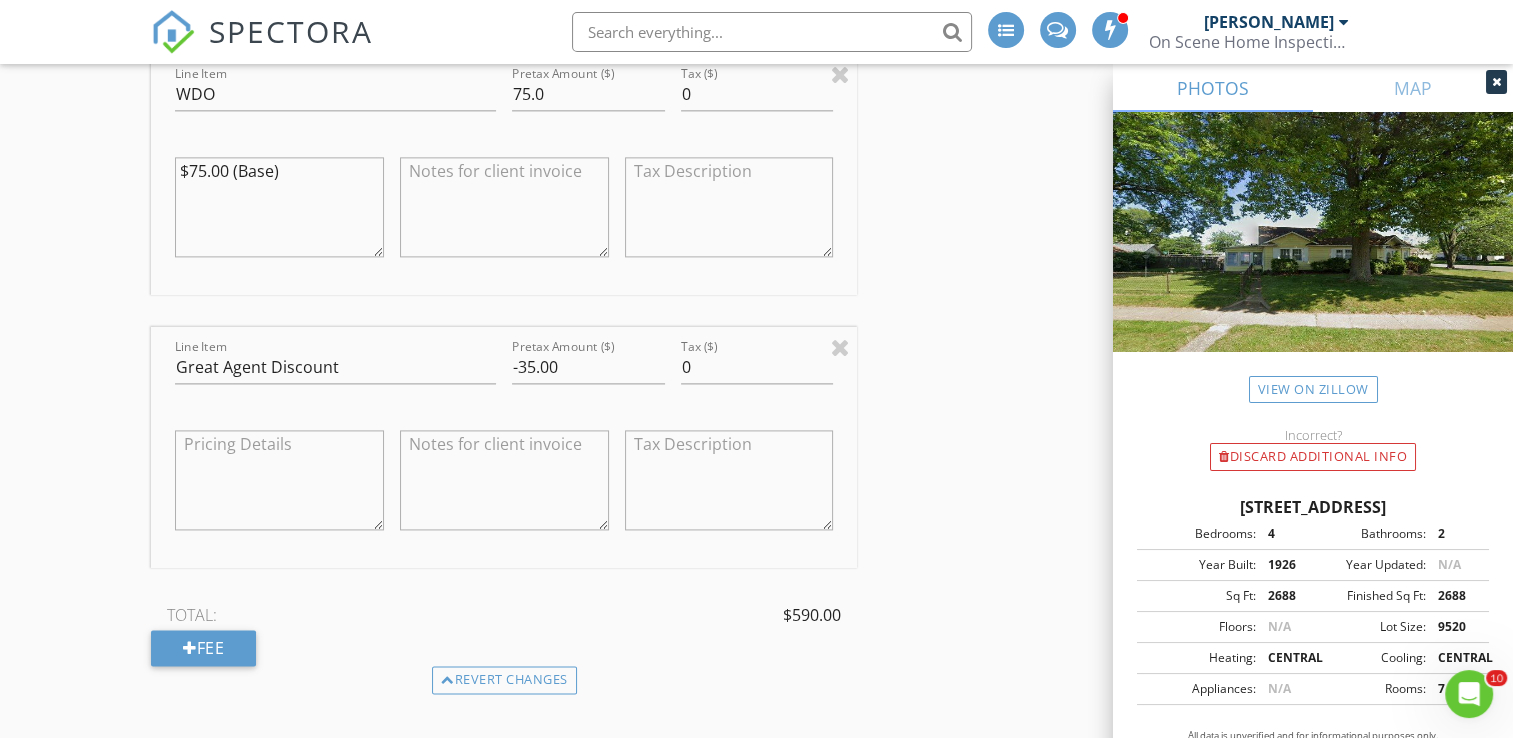 click on "New Inspection
INSPECTOR(S)
check_box   Bill Mason   PRIMARY   check_box_outline_blank   Nick Ponsler     Bill Mason arrow_drop_down   check_box_outline_blank Bill Mason specifically requested
Date/Time
07/14/2025 1:00 PM
Location
Address Search       Address 620 S Sunnyside Ave   Unit   City South Bend   State IN   Zip 46615   County St. Joseph     Square Feet 2688   Year Built 1926   Foundation arrow_drop_down     Bill Mason     7.3 miles     (14 minutes)
client
check_box Enable Client CC email for this inspection   Client Search     check_box_outline_blank Client is a Company/Organization     First Name Bob   Last Name Fuhs   Email shufbob2@gmail.com   CC Email   Phone 317-443-6285         Tags         Notes   Private Notes
client
Client Search     check_box_outline_blank Client is a Company/Organization" at bounding box center (756, 537) 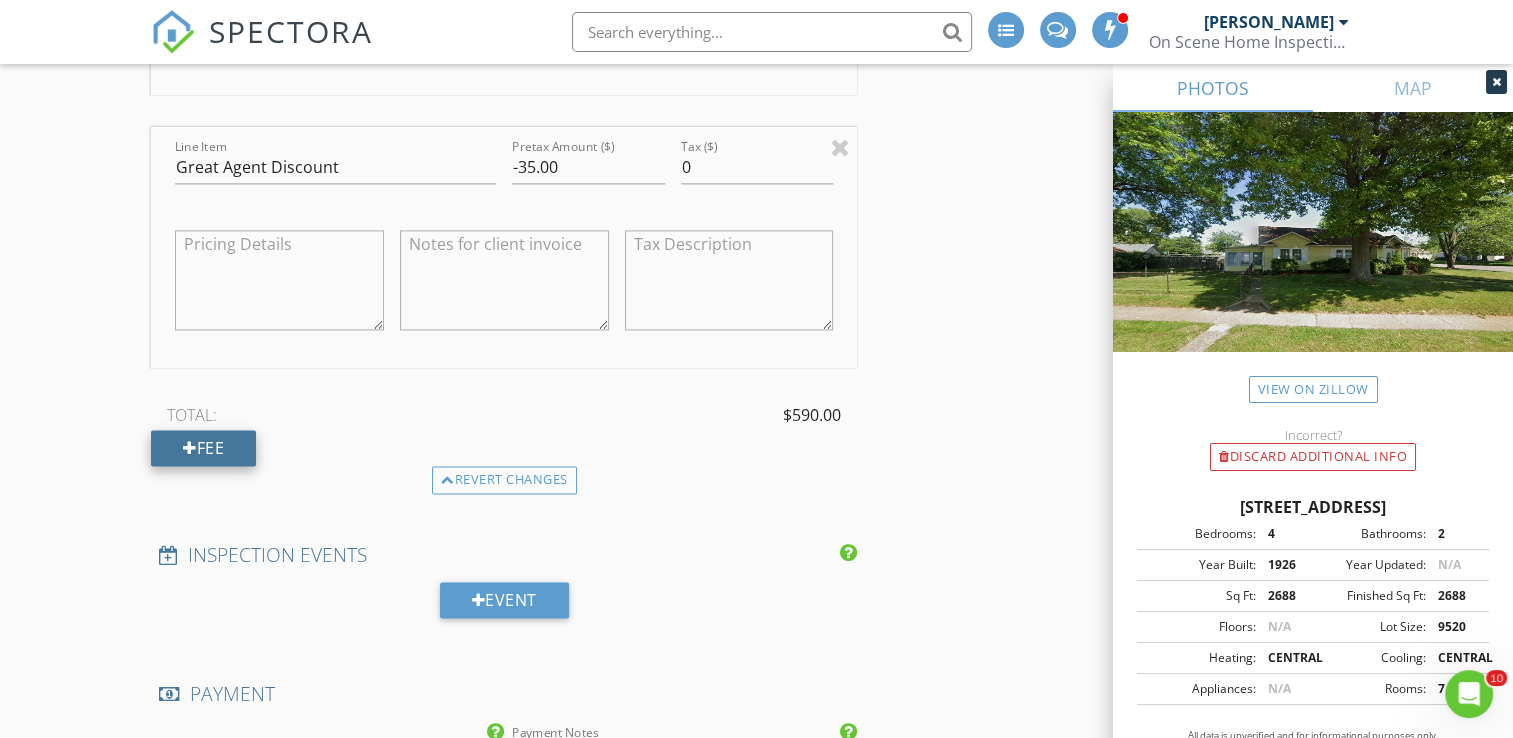 click on "Fee" at bounding box center (203, 448) 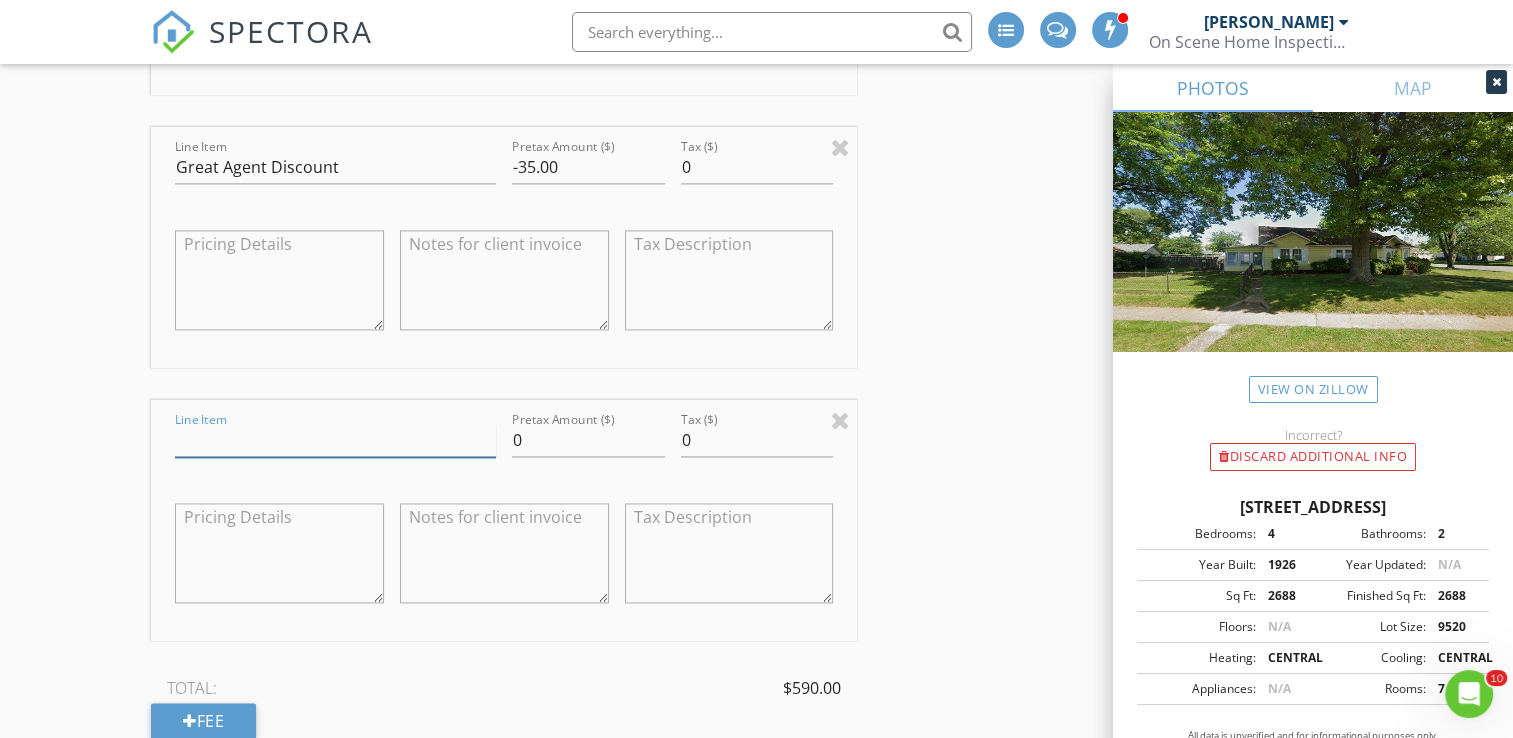 click on "Line Item" at bounding box center [335, 440] 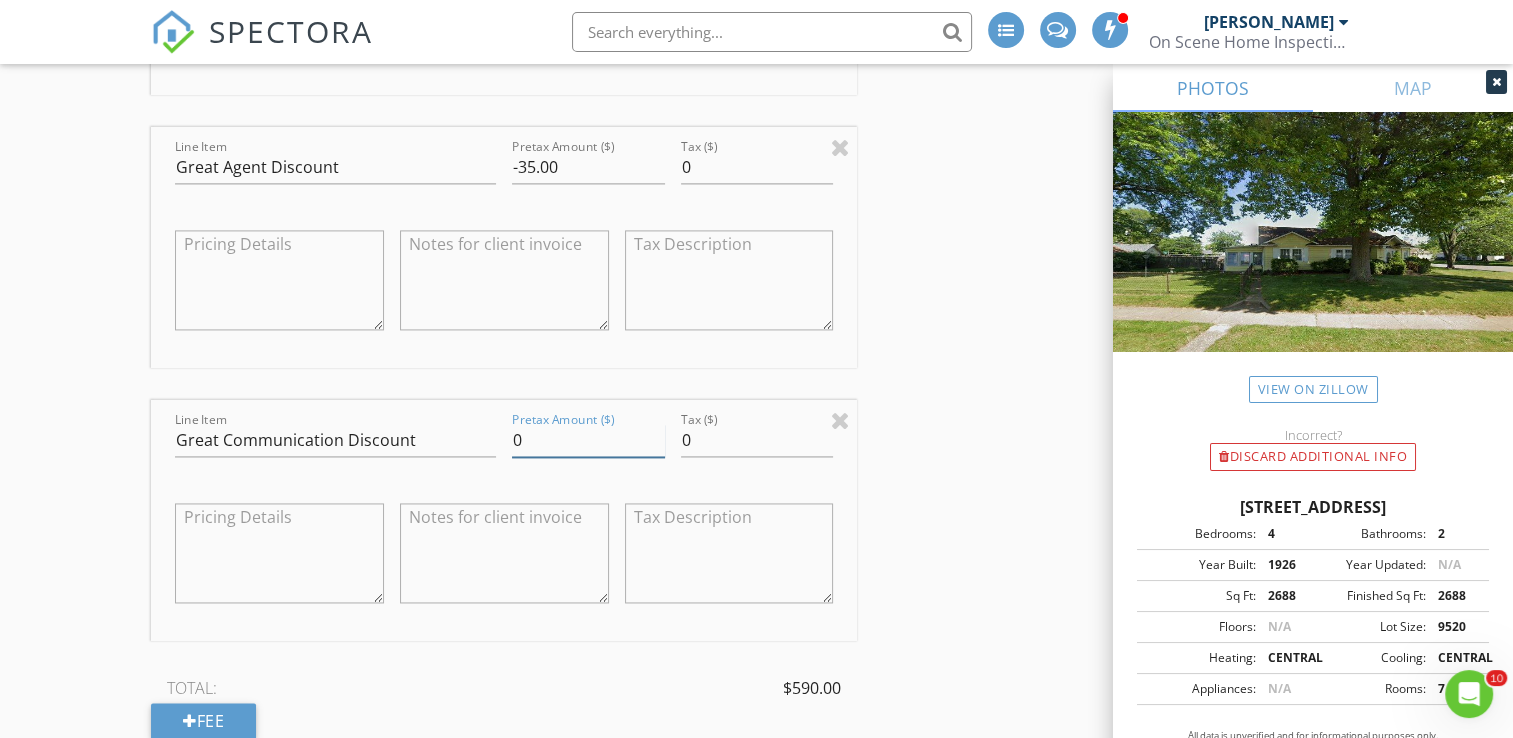 drag, startPoint x: 537, startPoint y: 434, endPoint x: 507, endPoint y: 434, distance: 30 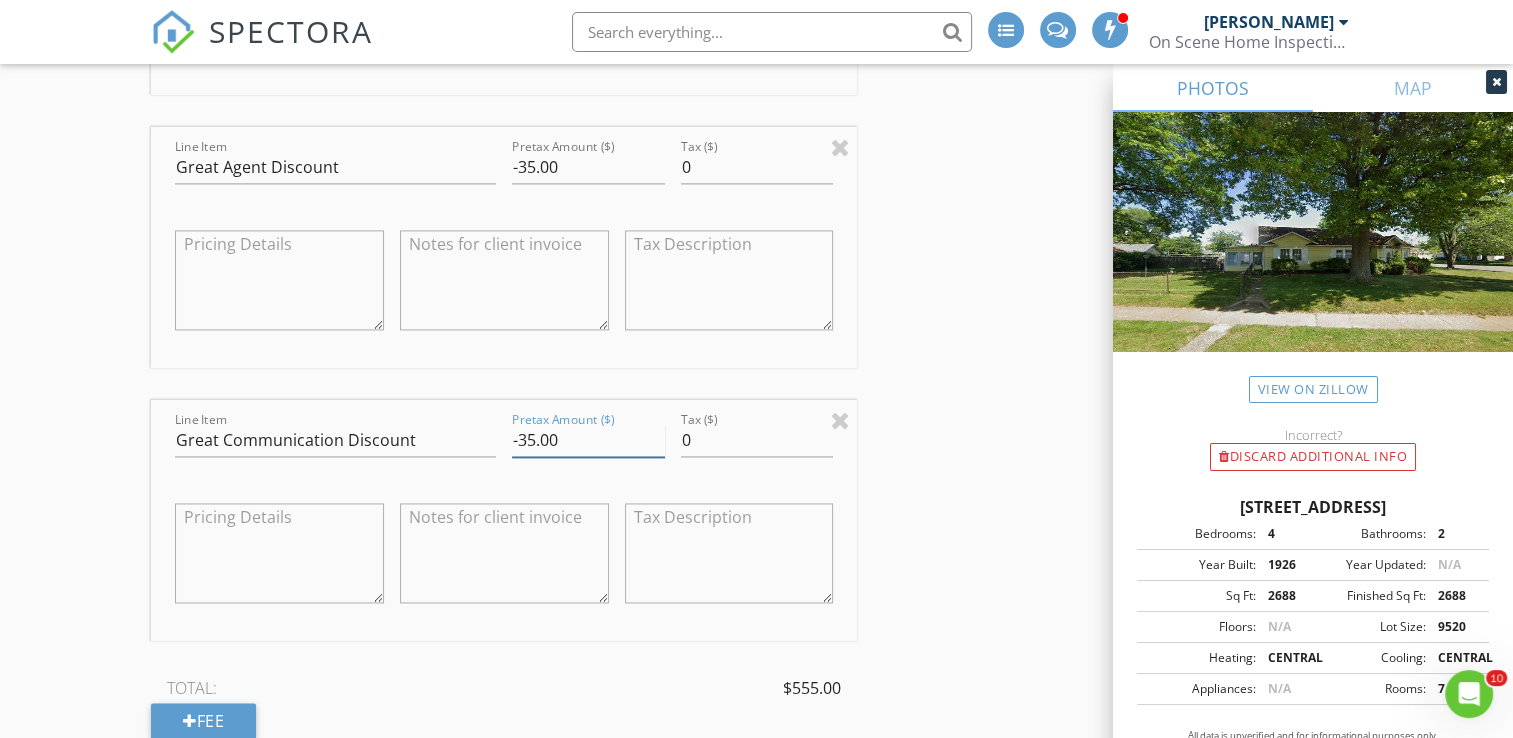 type on "-35.00" 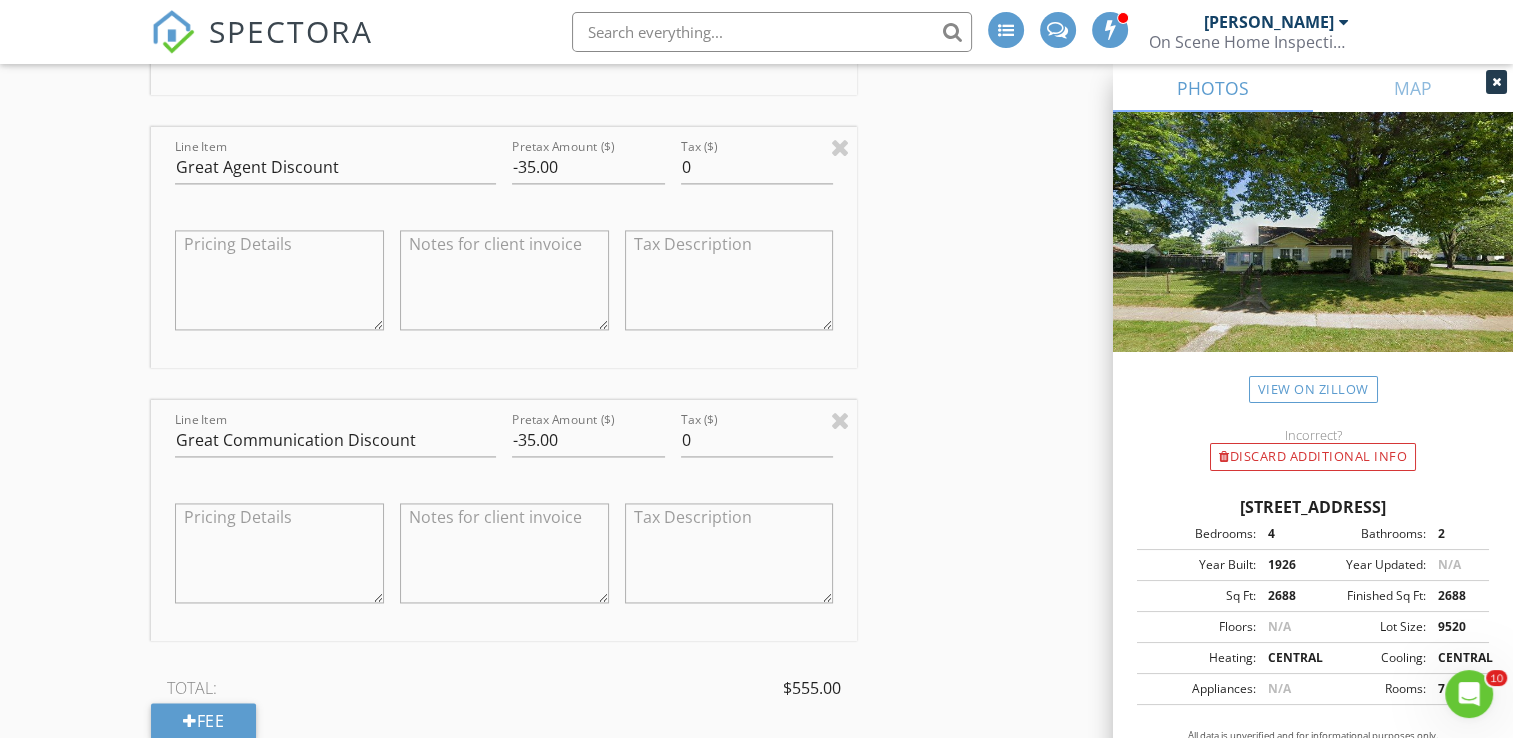 click on "New Inspection
INSPECTOR(S)
check_box   Bill Mason   PRIMARY   check_box_outline_blank   Nick Ponsler     Bill Mason arrow_drop_down   check_box_outline_blank Bill Mason specifically requested
Date/Time
07/14/2025 1:00 PM
Location
Address Search       Address 620 S Sunnyside Ave   Unit   City South Bend   State IN   Zip 46615   County St. Joseph     Square Feet 2688   Year Built 1926   Foundation arrow_drop_down     Bill Mason     7.3 miles     (14 minutes)
client
check_box Enable Client CC email for this inspection   Client Search     check_box_outline_blank Client is a Company/Organization     First Name Bob   Last Name Fuhs   Email shufbob2@gmail.com   CC Email   Phone 317-443-6285         Tags         Notes   Private Notes
client
Client Search     check_box_outline_blank Client is a Company/Organization" at bounding box center (756, 473) 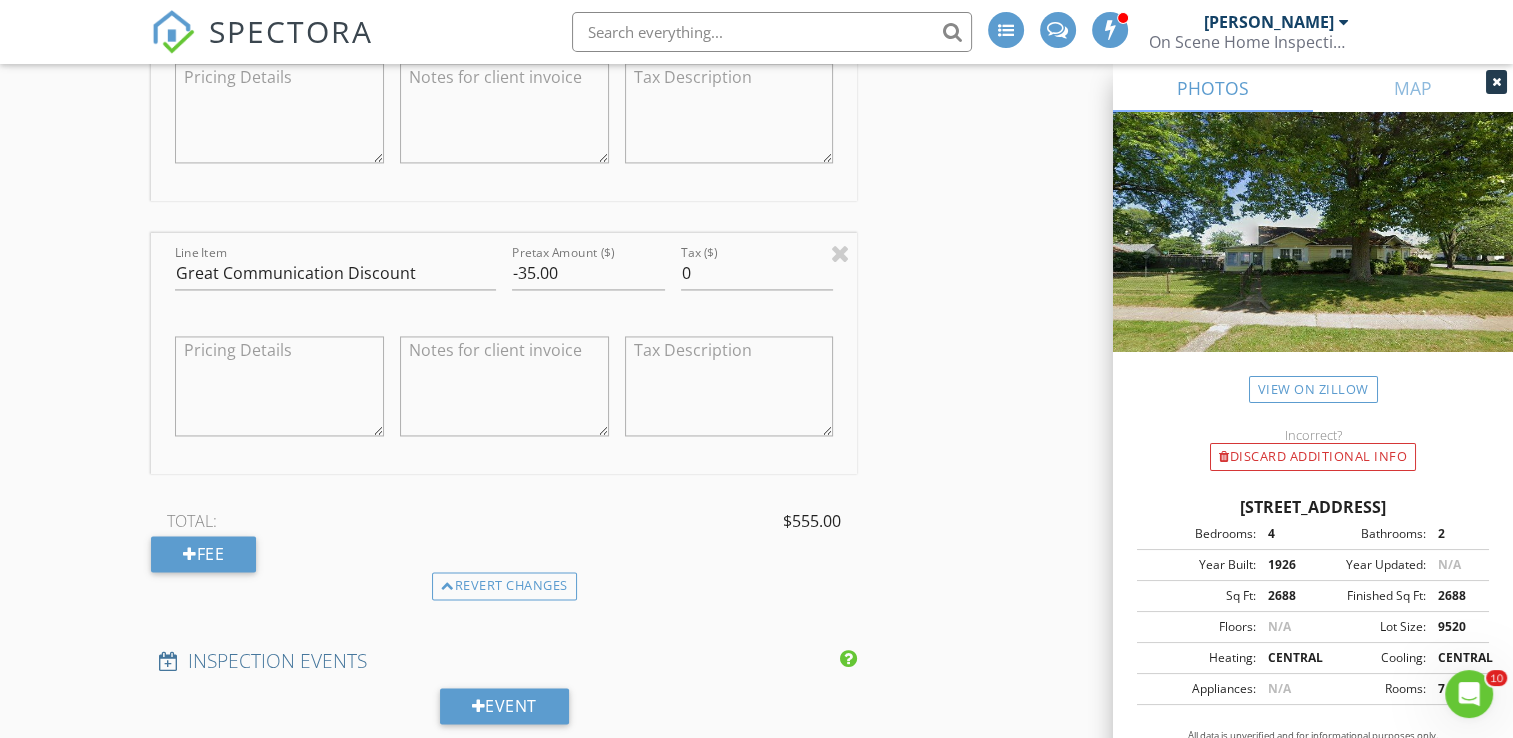 scroll, scrollTop: 3025, scrollLeft: 0, axis: vertical 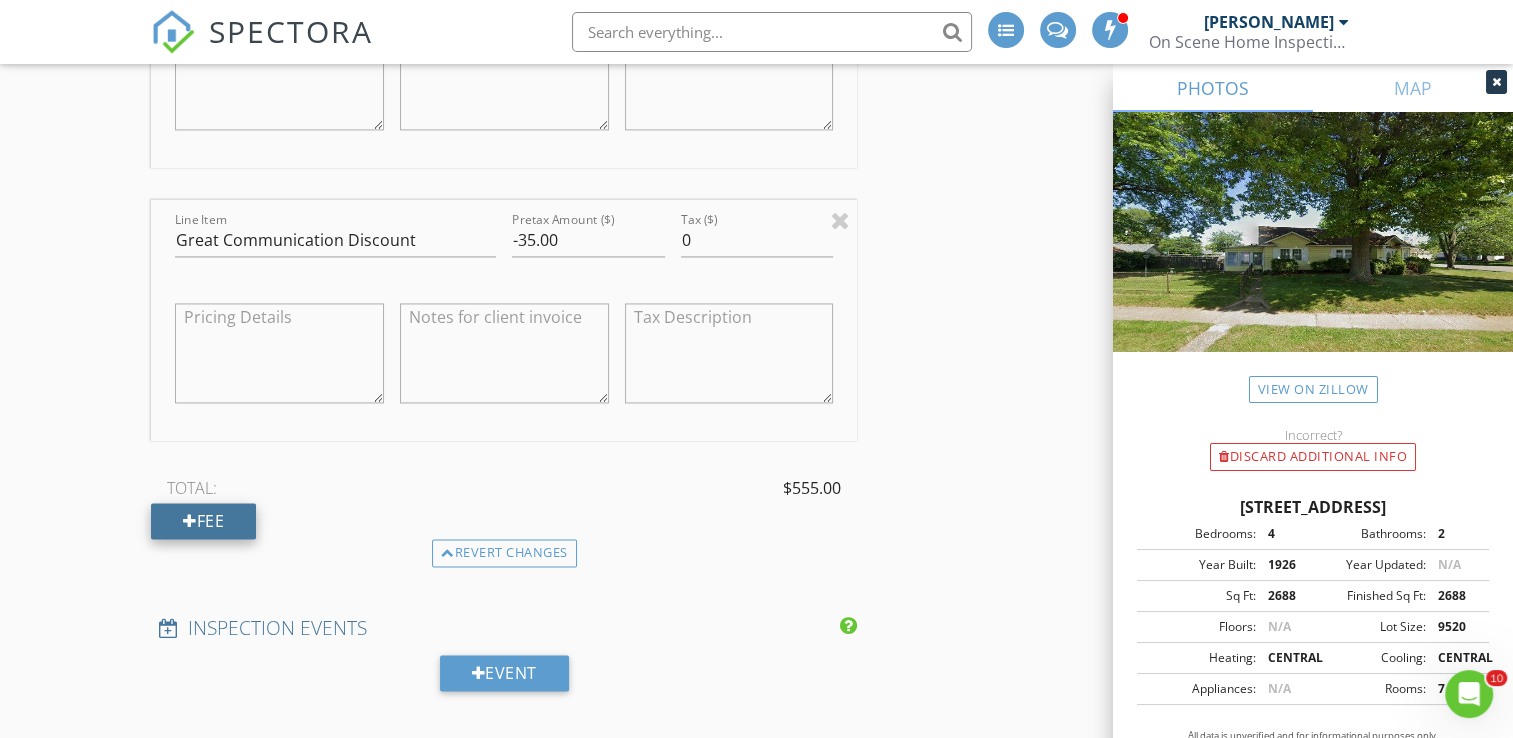 click on "Fee" at bounding box center (203, 521) 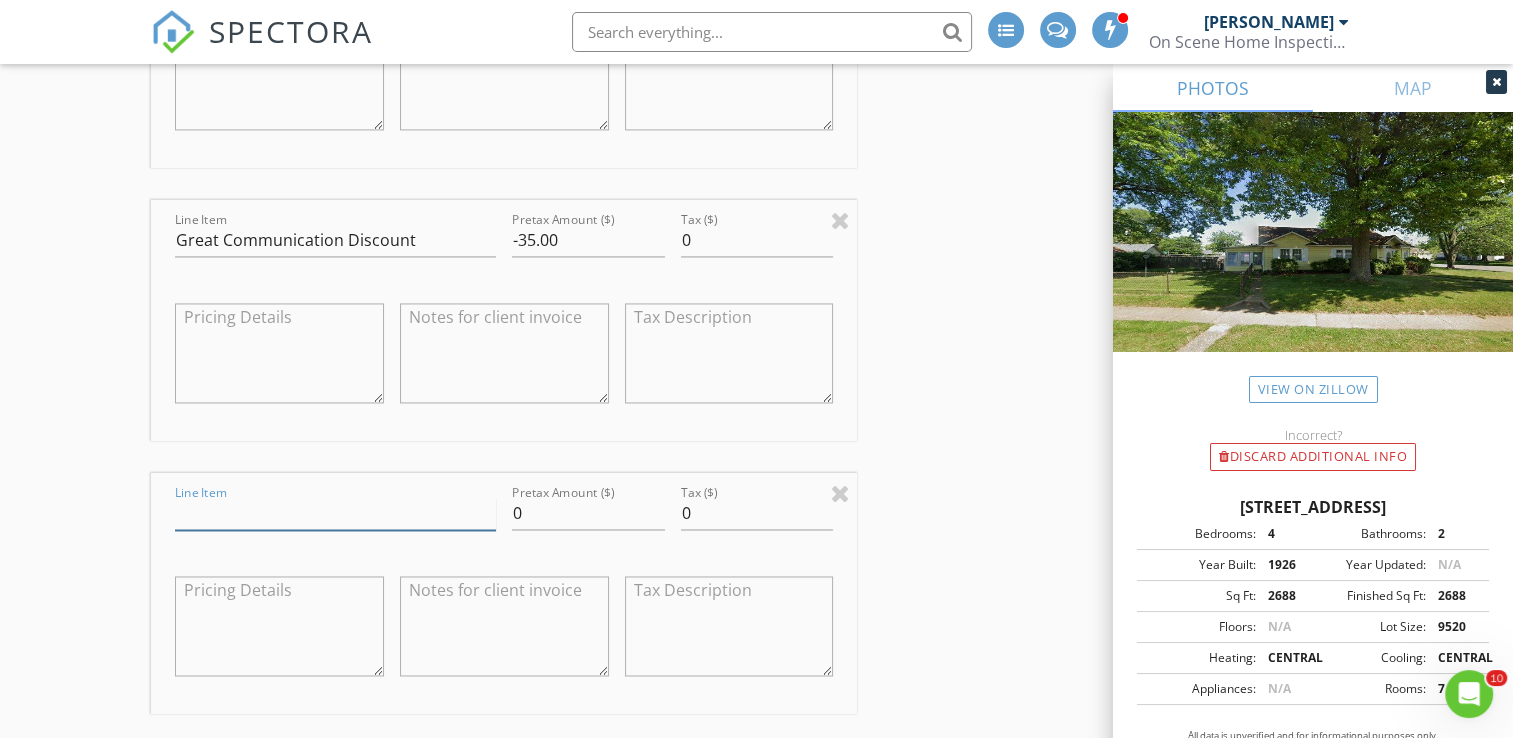 click on "Line Item" at bounding box center [335, 513] 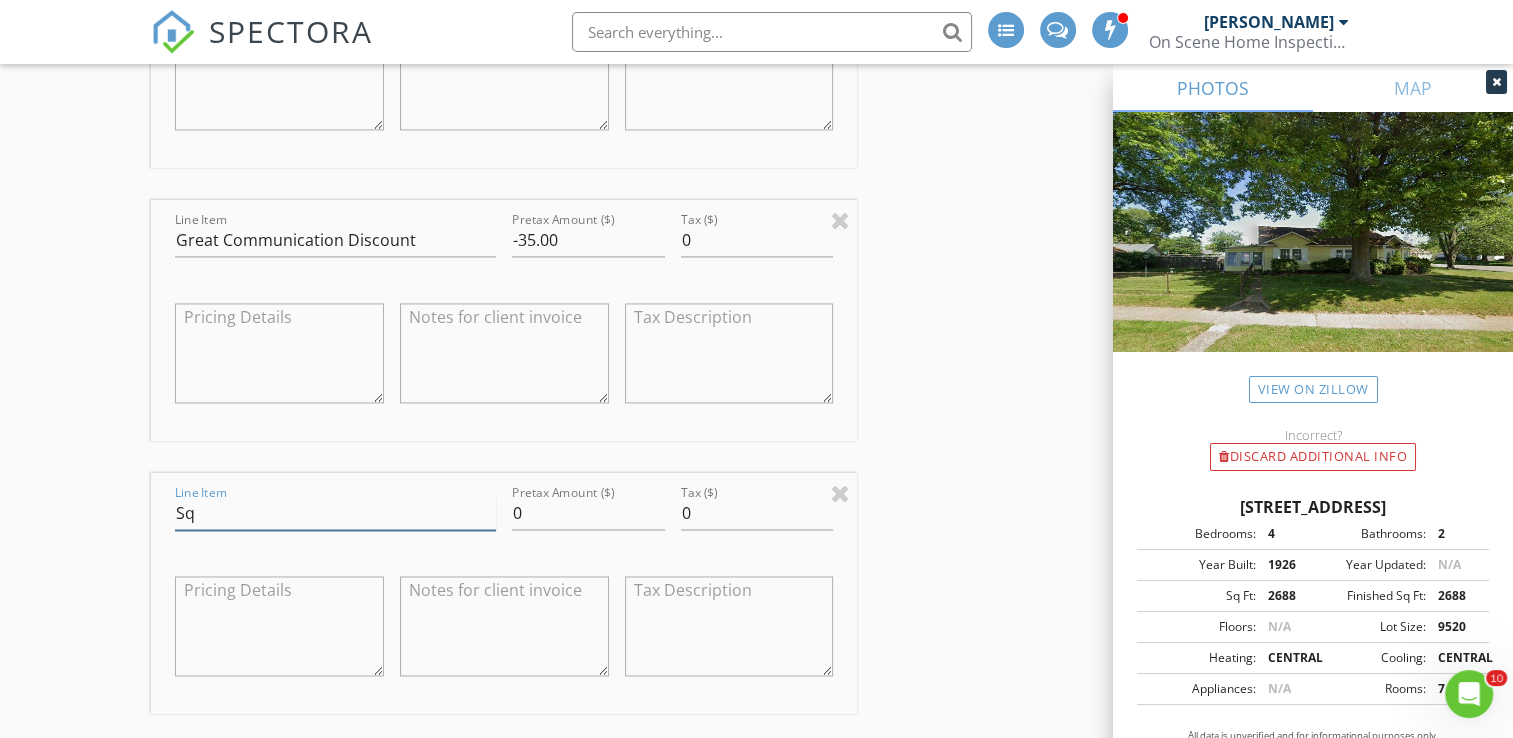 type on "Sq Footage Discount" 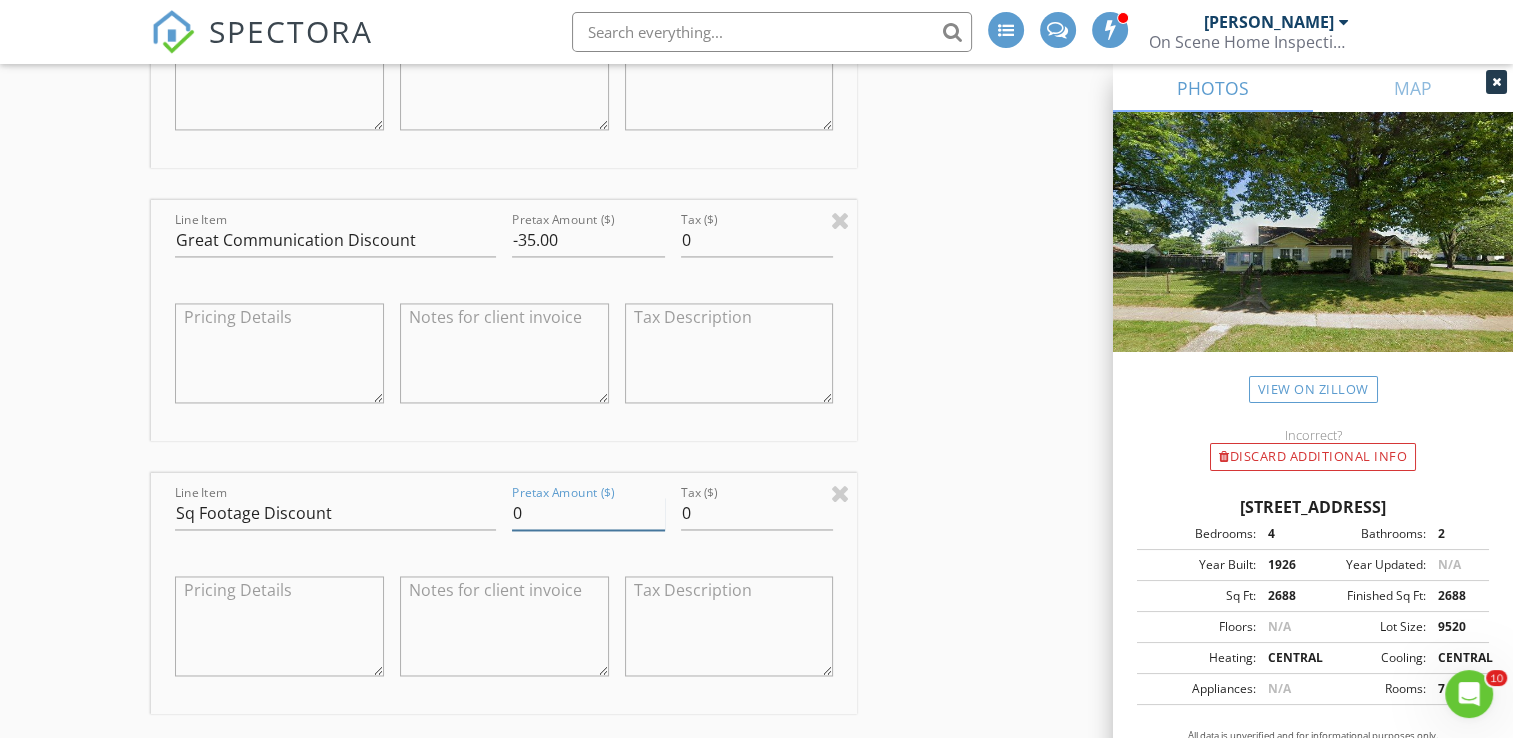 drag, startPoint x: 532, startPoint y: 510, endPoint x: 480, endPoint y: 493, distance: 54.708317 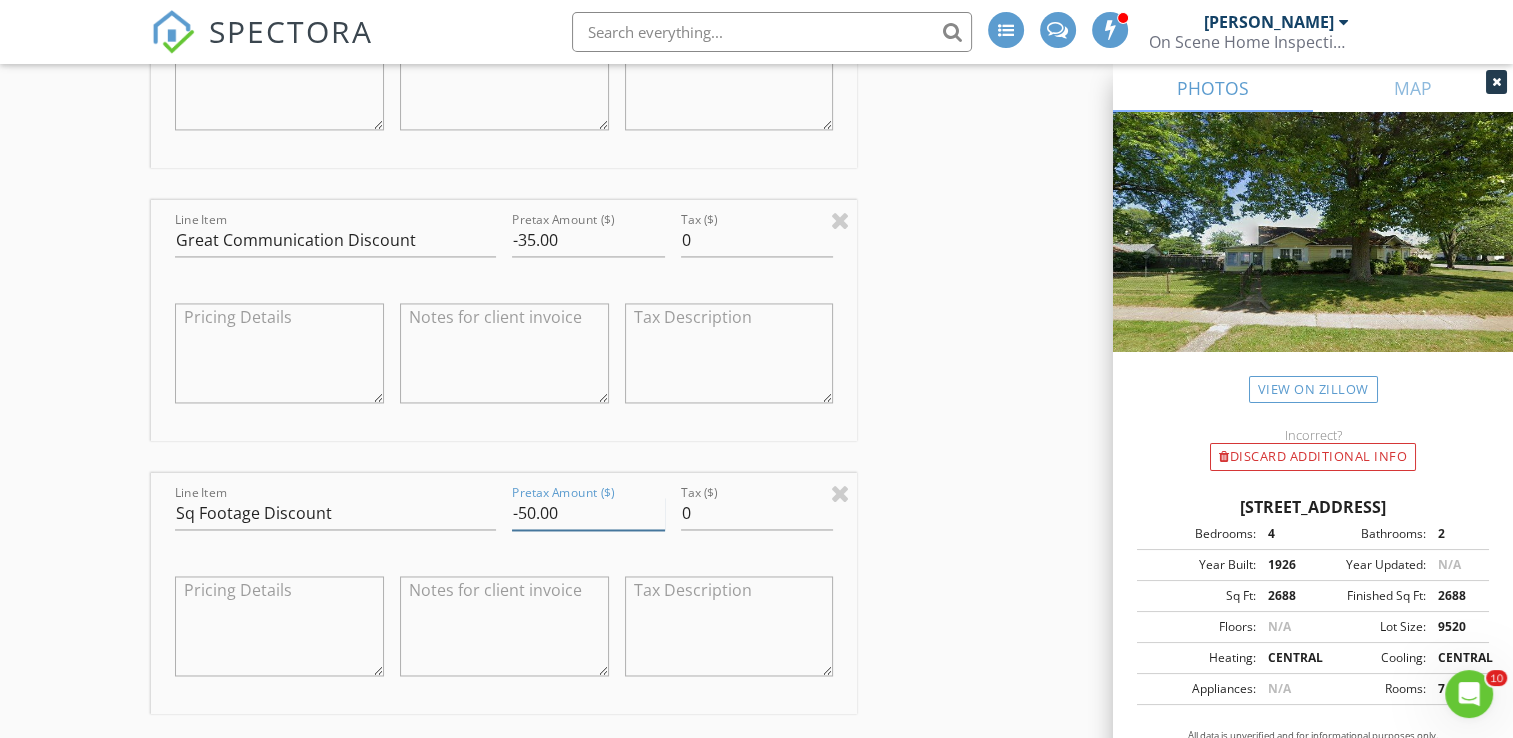 type on "-50.00" 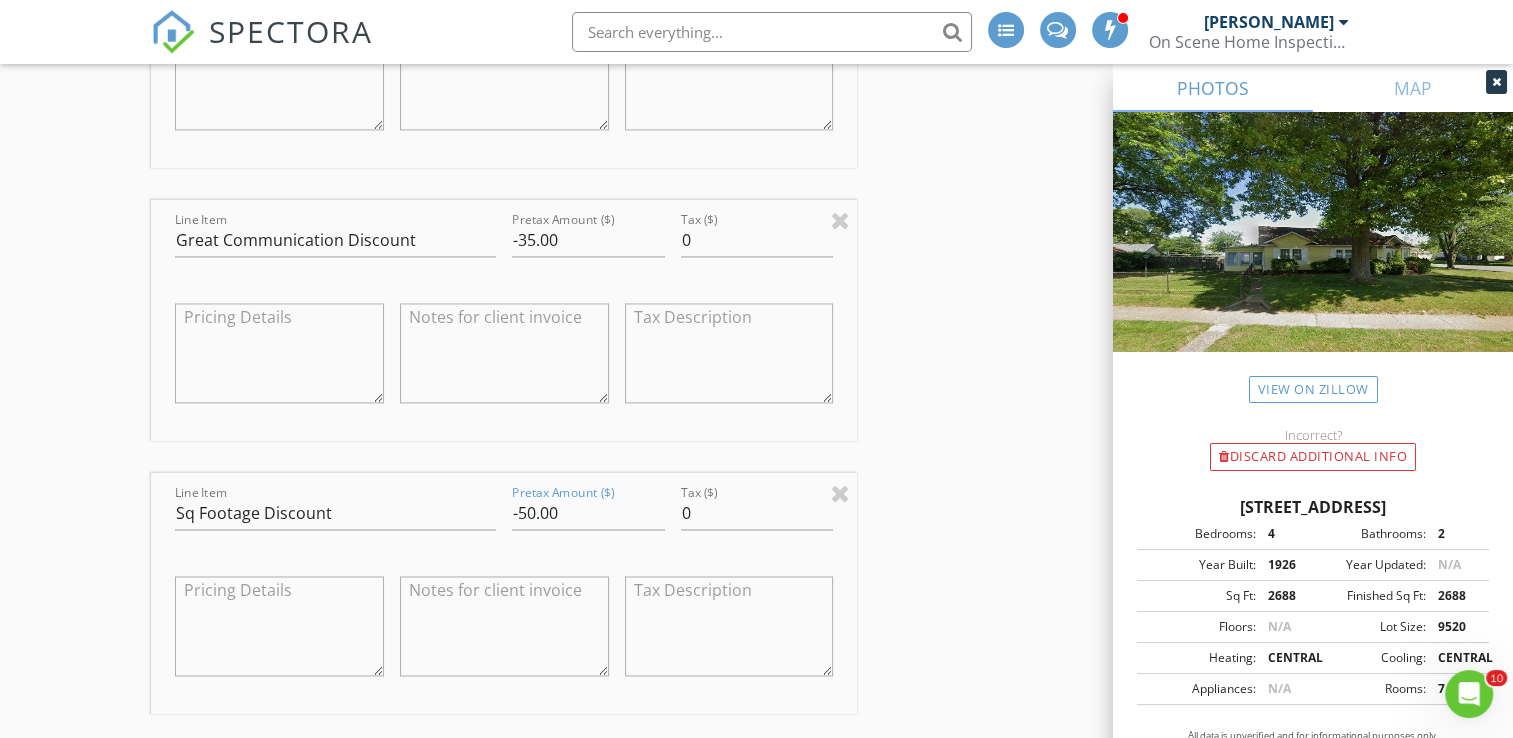 click on "New Inspection
INSPECTOR(S)
check_box   Bill Mason   PRIMARY   check_box_outline_blank   Nick Ponsler     Bill Mason arrow_drop_down   check_box_outline_blank Bill Mason specifically requested
Date/Time
07/14/2025 1:00 PM
Location
Address Search       Address 620 S Sunnyside Ave   Unit   City South Bend   State IN   Zip 46615   County St. Joseph     Square Feet 2688   Year Built 1926   Foundation arrow_drop_down     Bill Mason     7.3 miles     (14 minutes)
client
check_box Enable Client CC email for this inspection   Client Search     check_box_outline_blank Client is a Company/Organization     First Name Bob   Last Name Fuhs   Email shufbob2@gmail.com   CC Email   Phone 317-443-6285         Tags         Notes   Private Notes
client
Client Search     check_box_outline_blank Client is a Company/Organization" at bounding box center (756, 410) 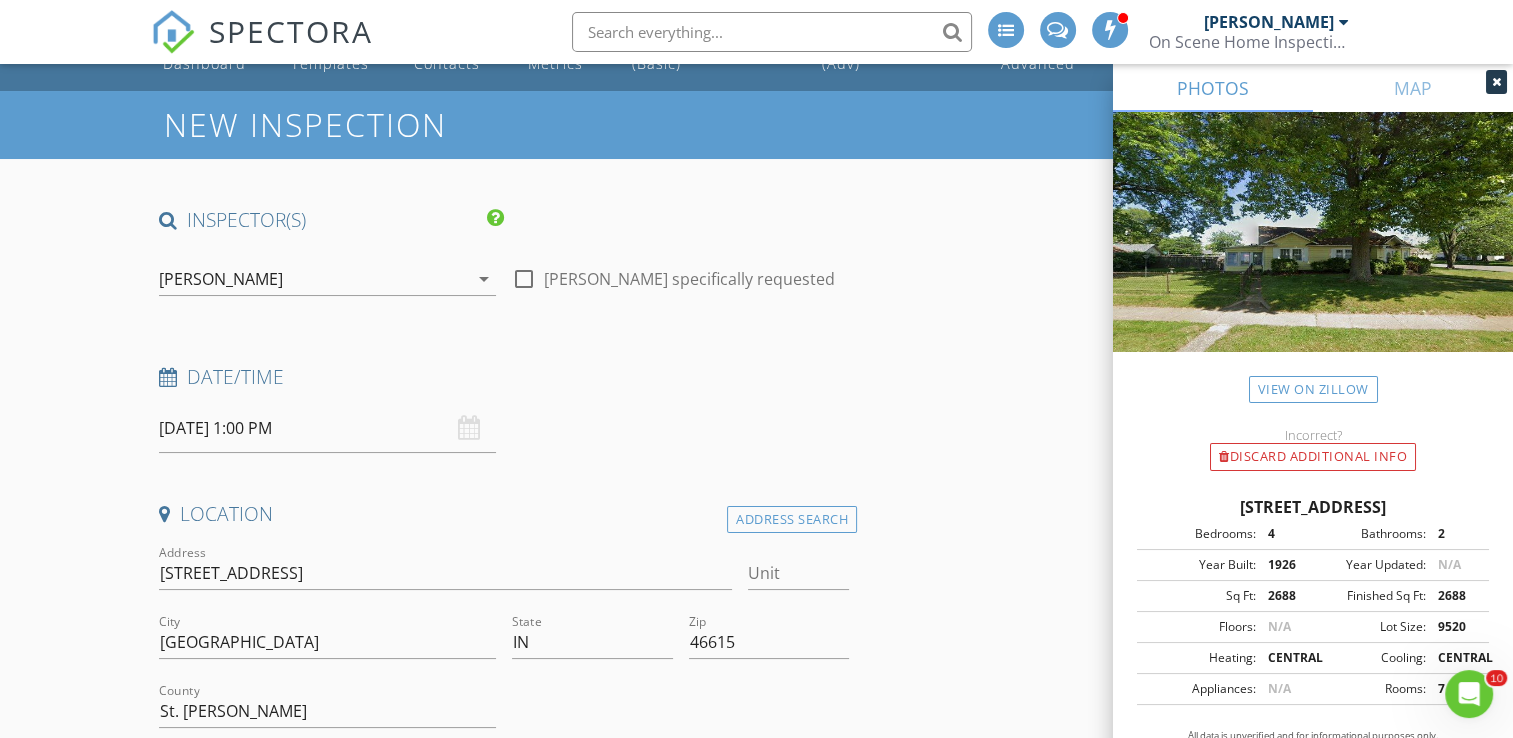 scroll, scrollTop: 25, scrollLeft: 0, axis: vertical 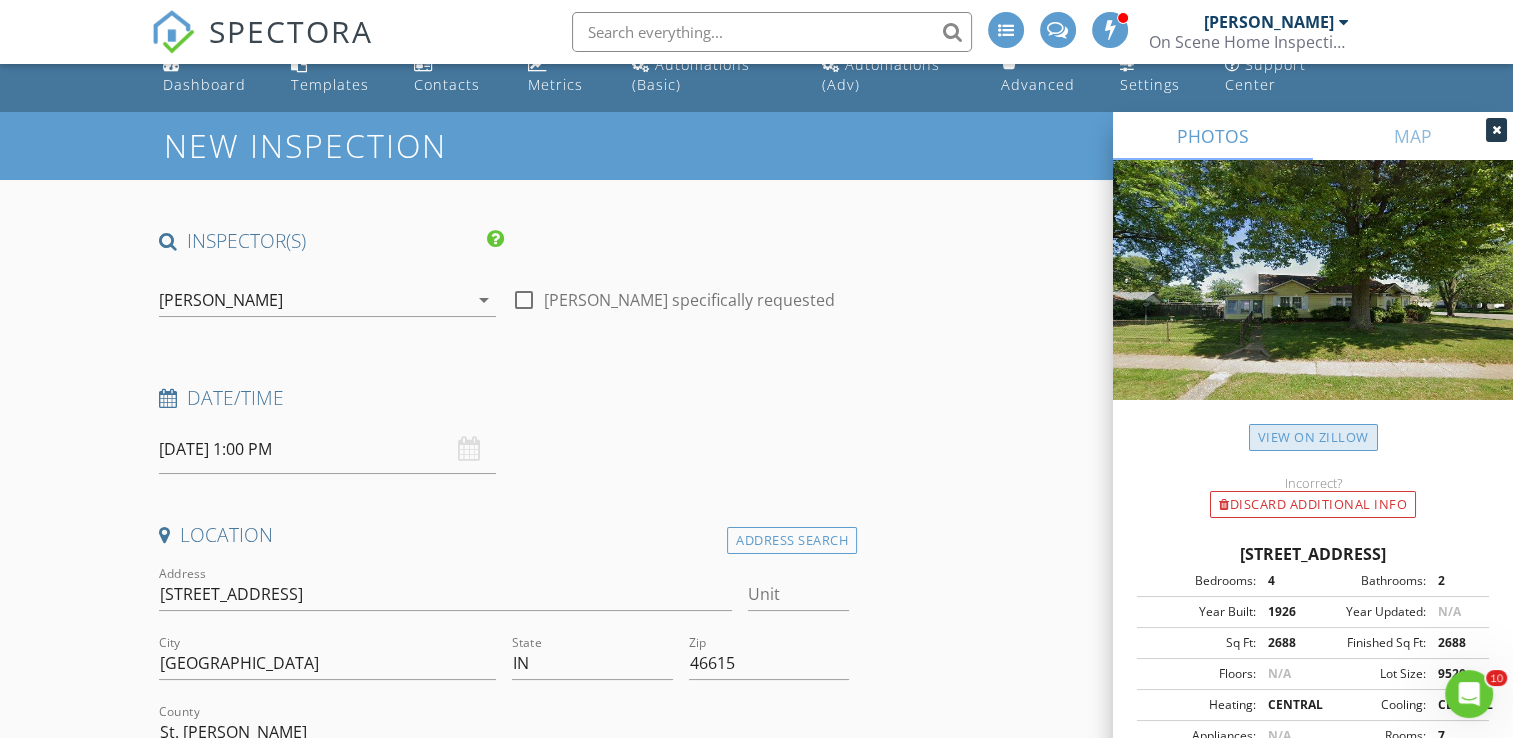 click on "View on Zillow" at bounding box center (1313, 437) 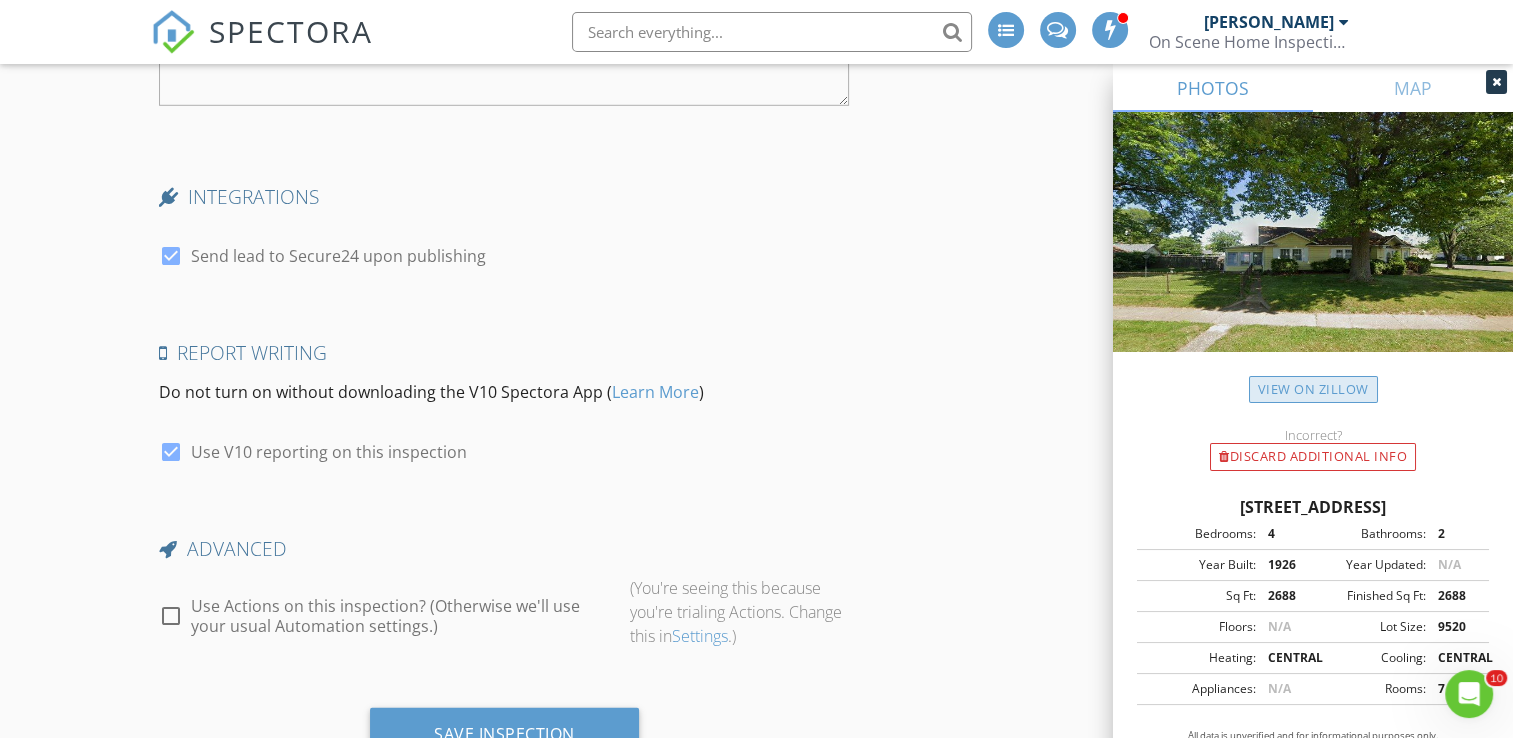 scroll, scrollTop: 5982, scrollLeft: 0, axis: vertical 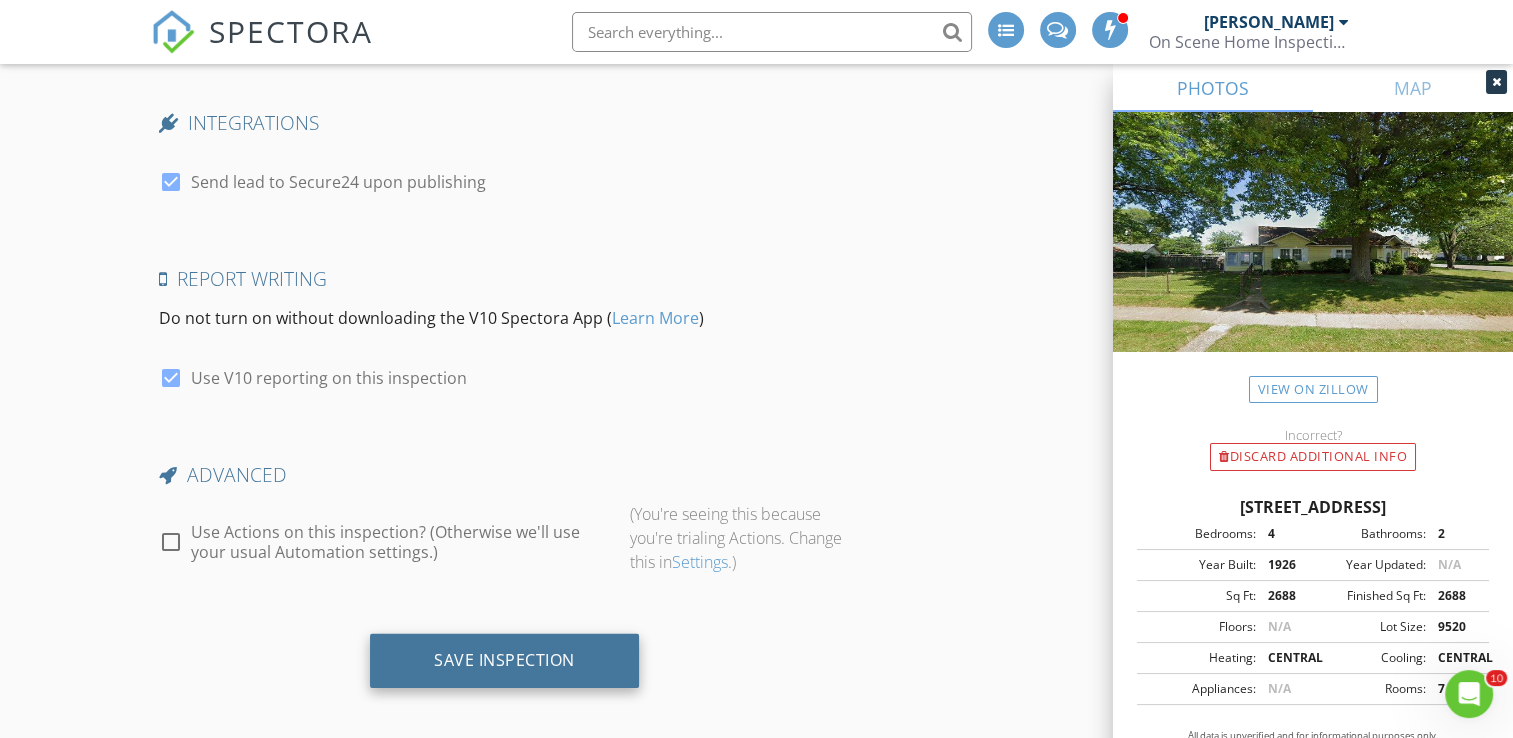 click on "Save Inspection" at bounding box center [504, 660] 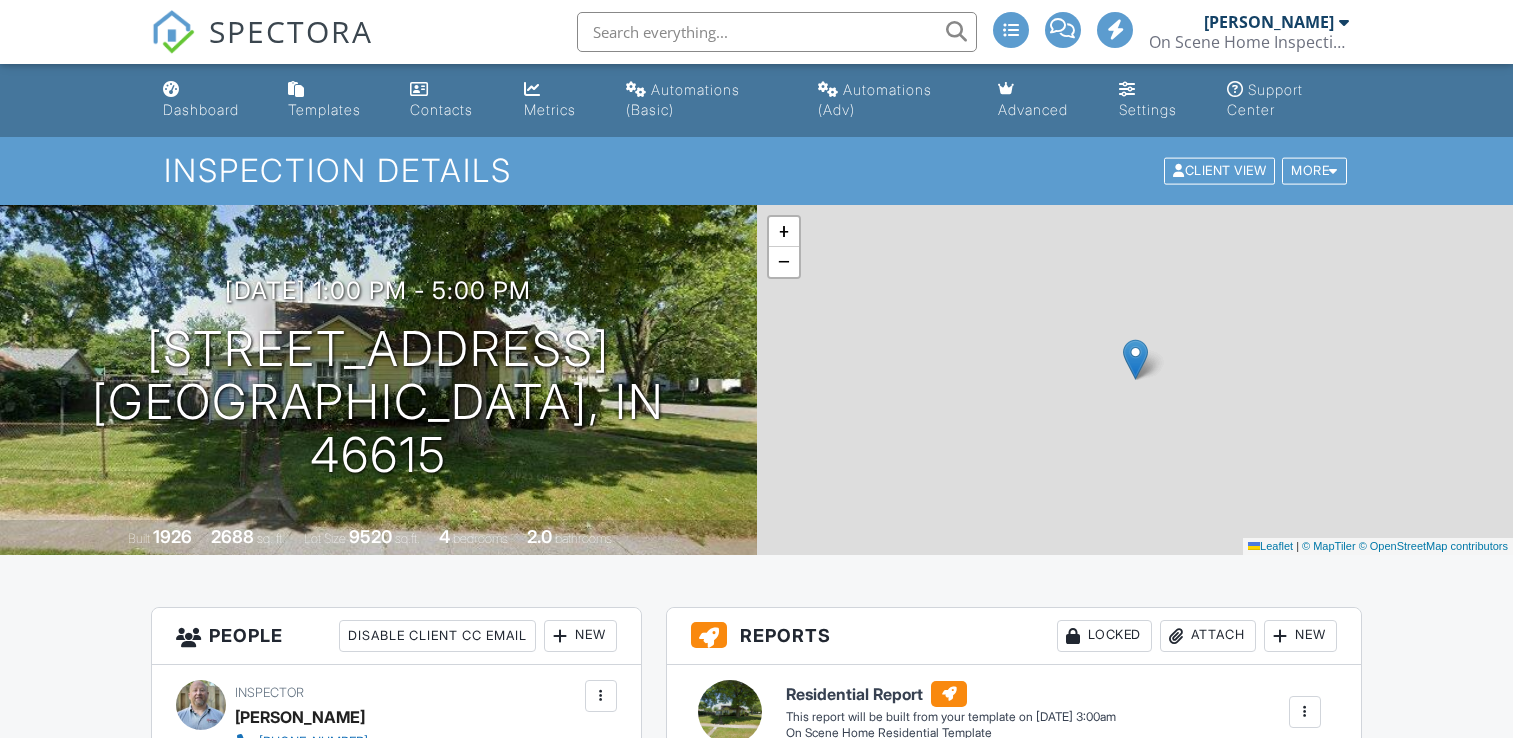 scroll, scrollTop: 0, scrollLeft: 0, axis: both 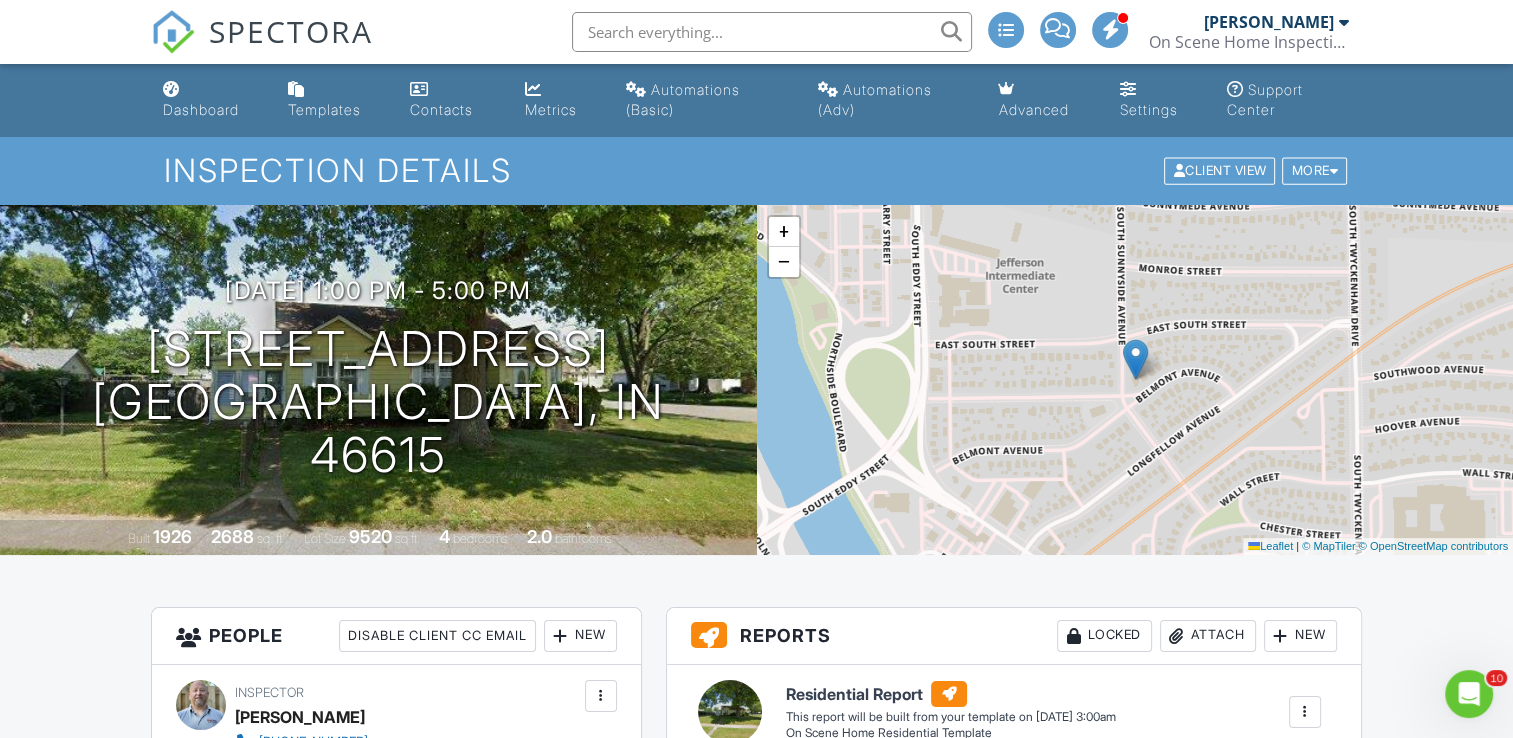 click on "Dashboard" at bounding box center (201, 109) 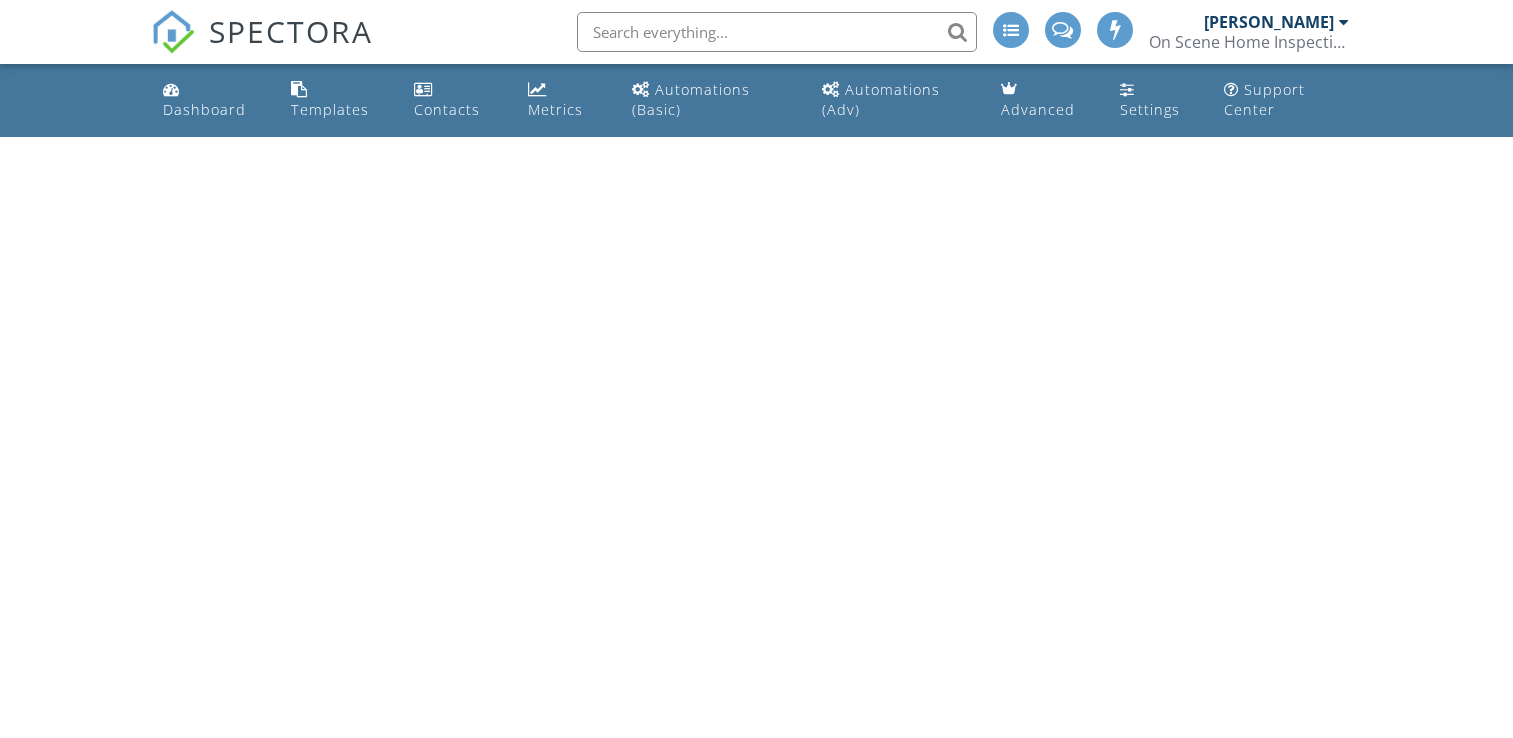 scroll, scrollTop: 0, scrollLeft: 0, axis: both 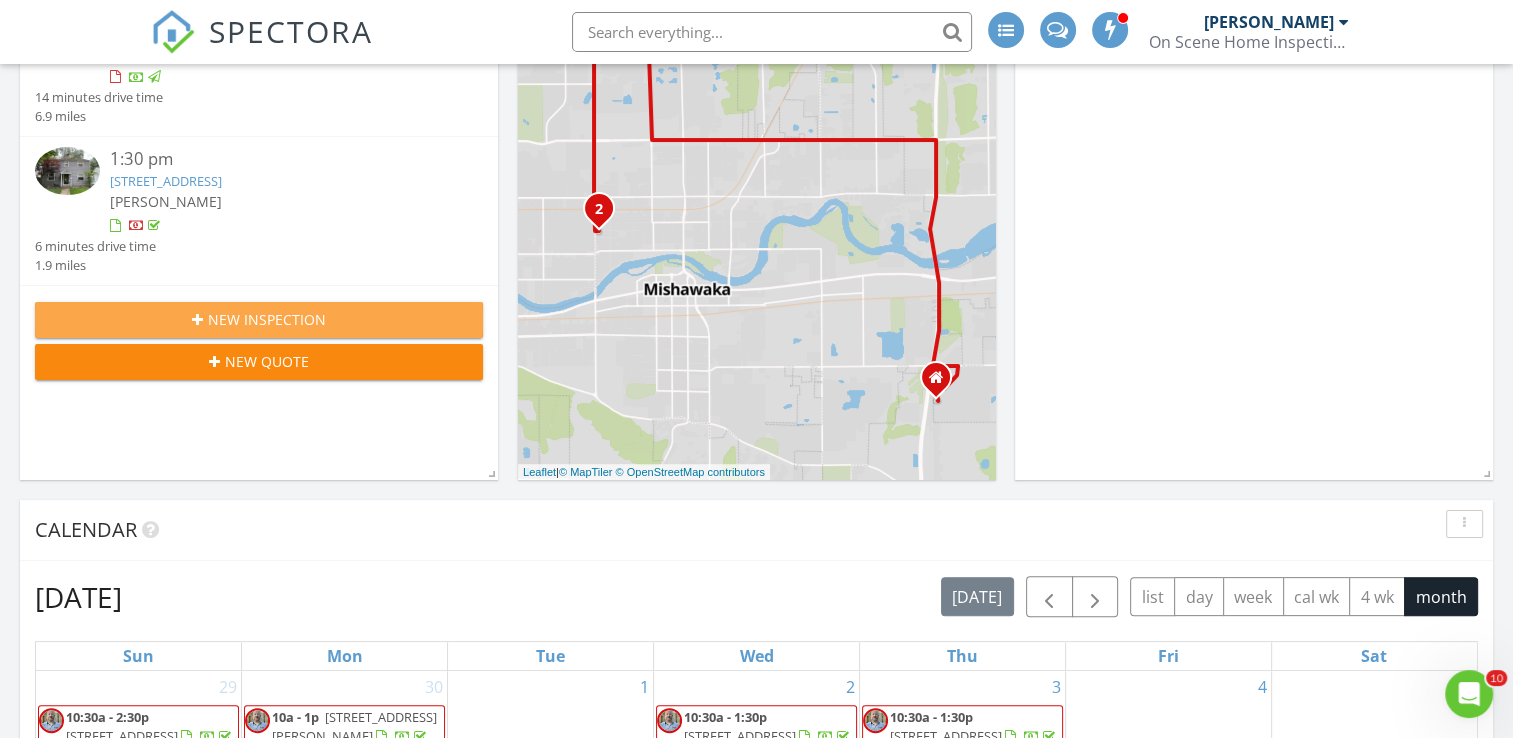 click on "New Inspection" at bounding box center [267, 319] 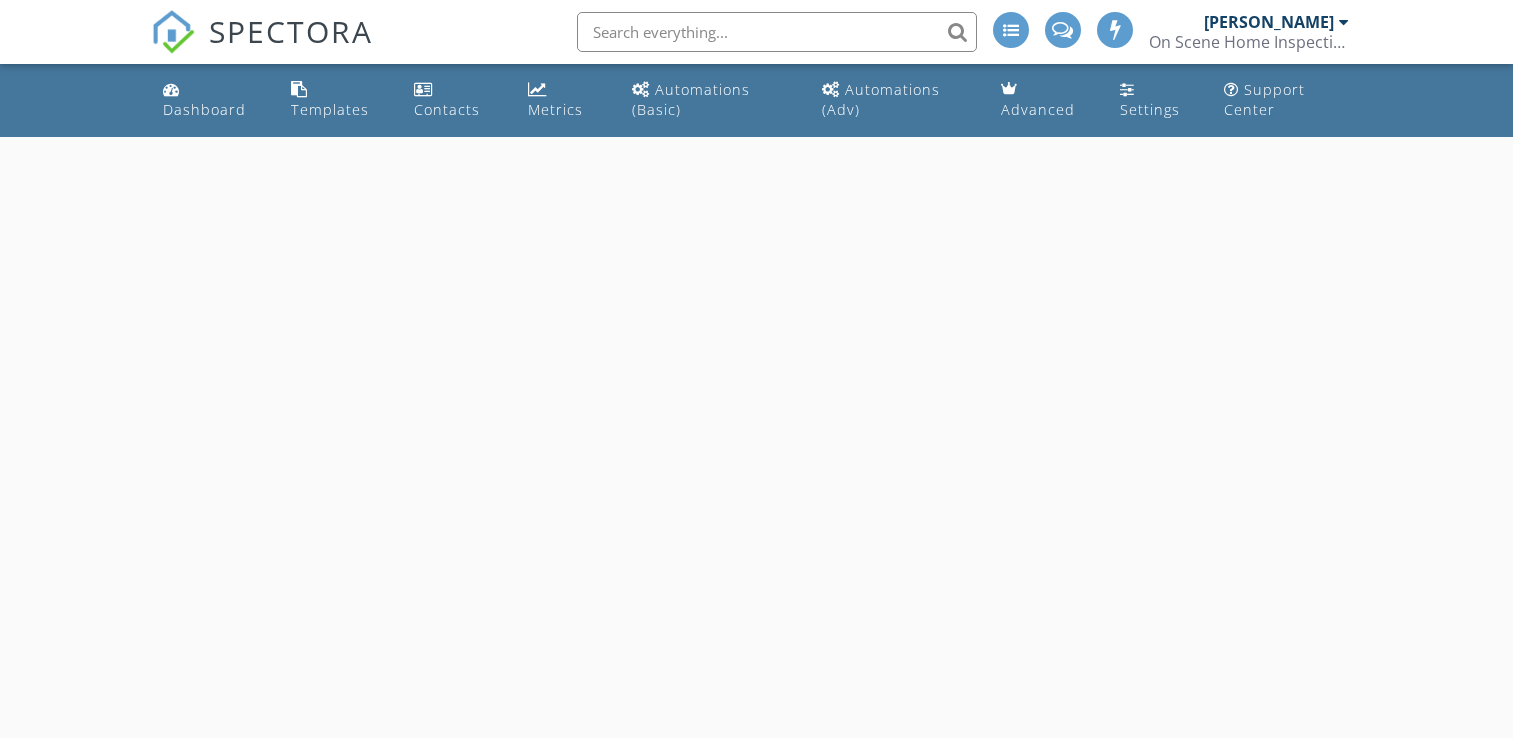 scroll, scrollTop: 0, scrollLeft: 0, axis: both 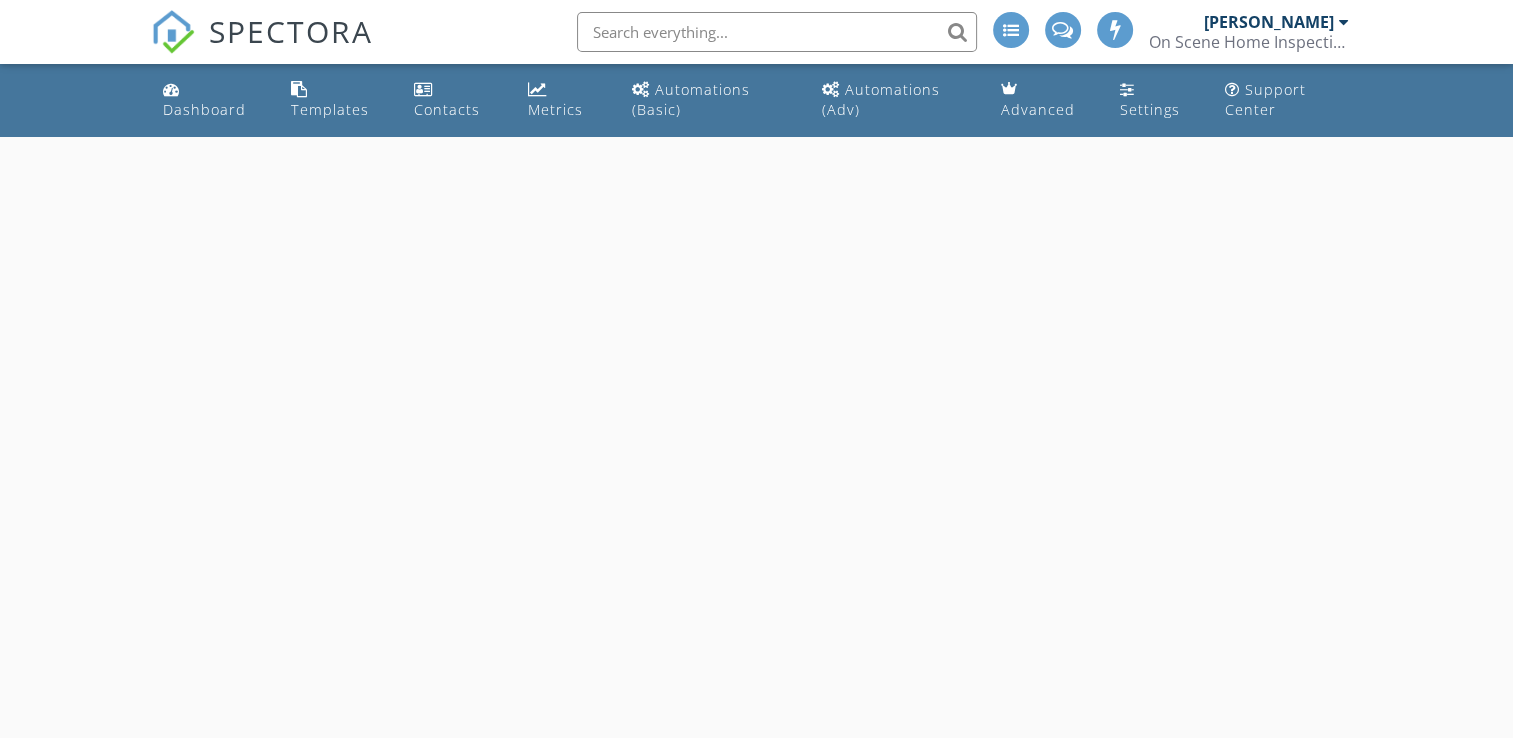 select on "6" 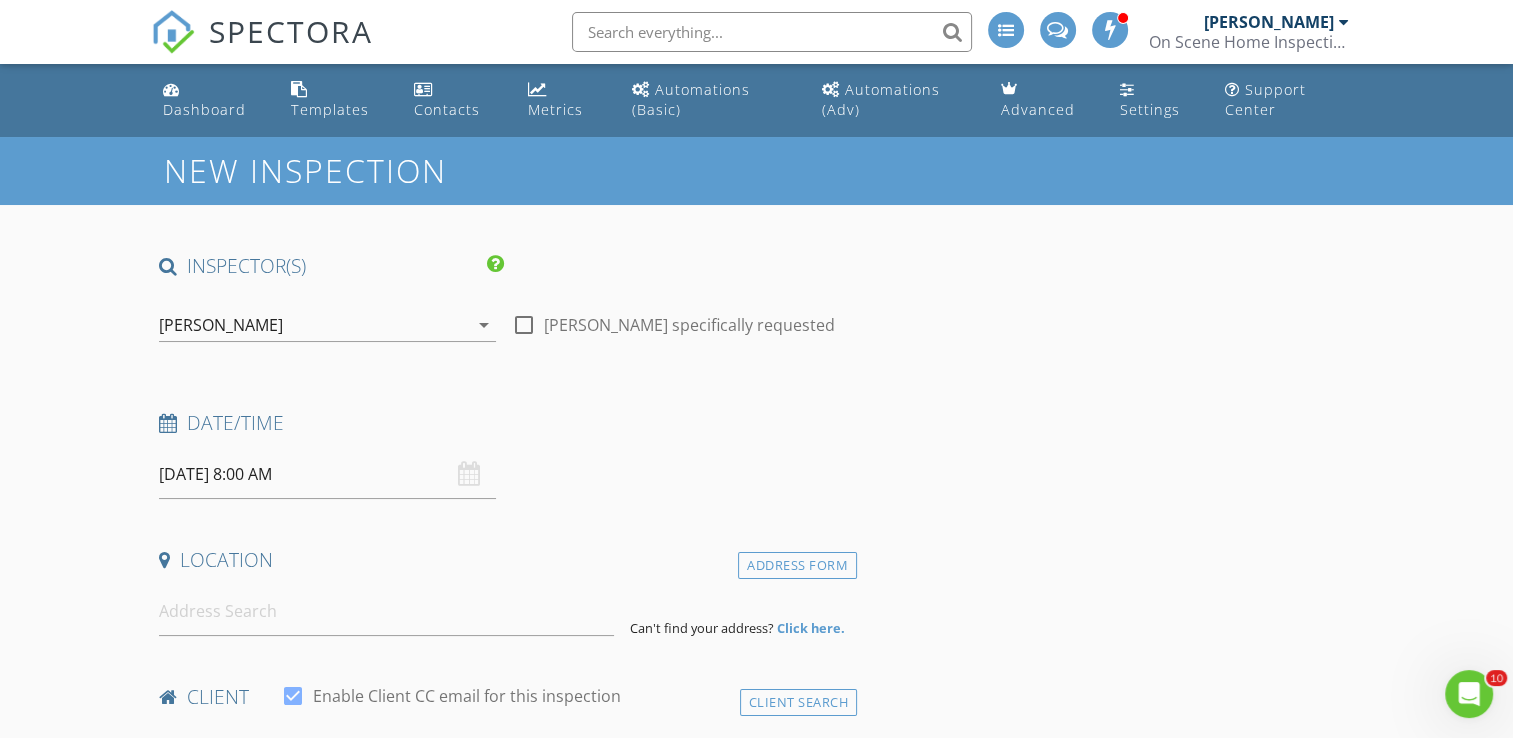 scroll, scrollTop: 0, scrollLeft: 0, axis: both 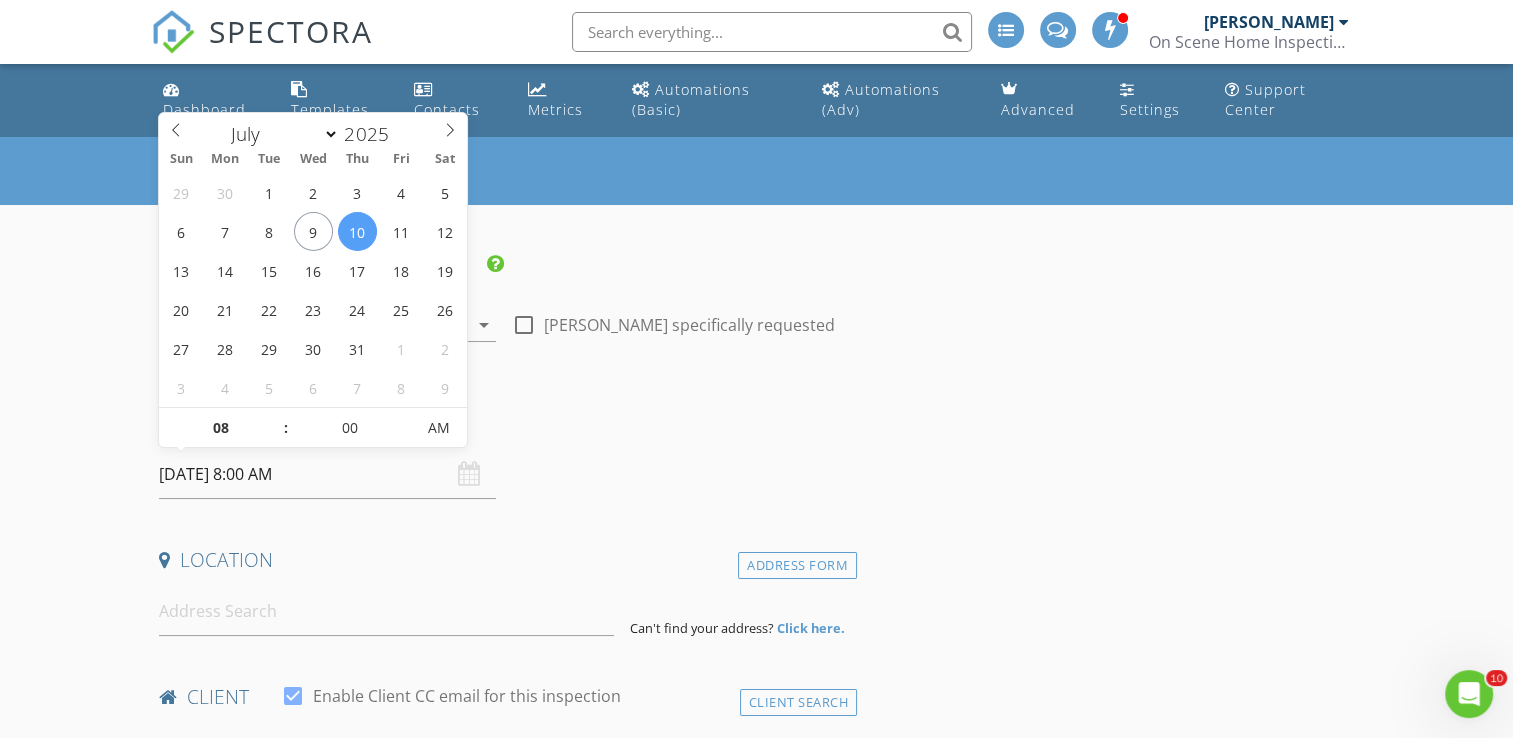 click on "[DATE] 8:00 AM" at bounding box center (327, 474) 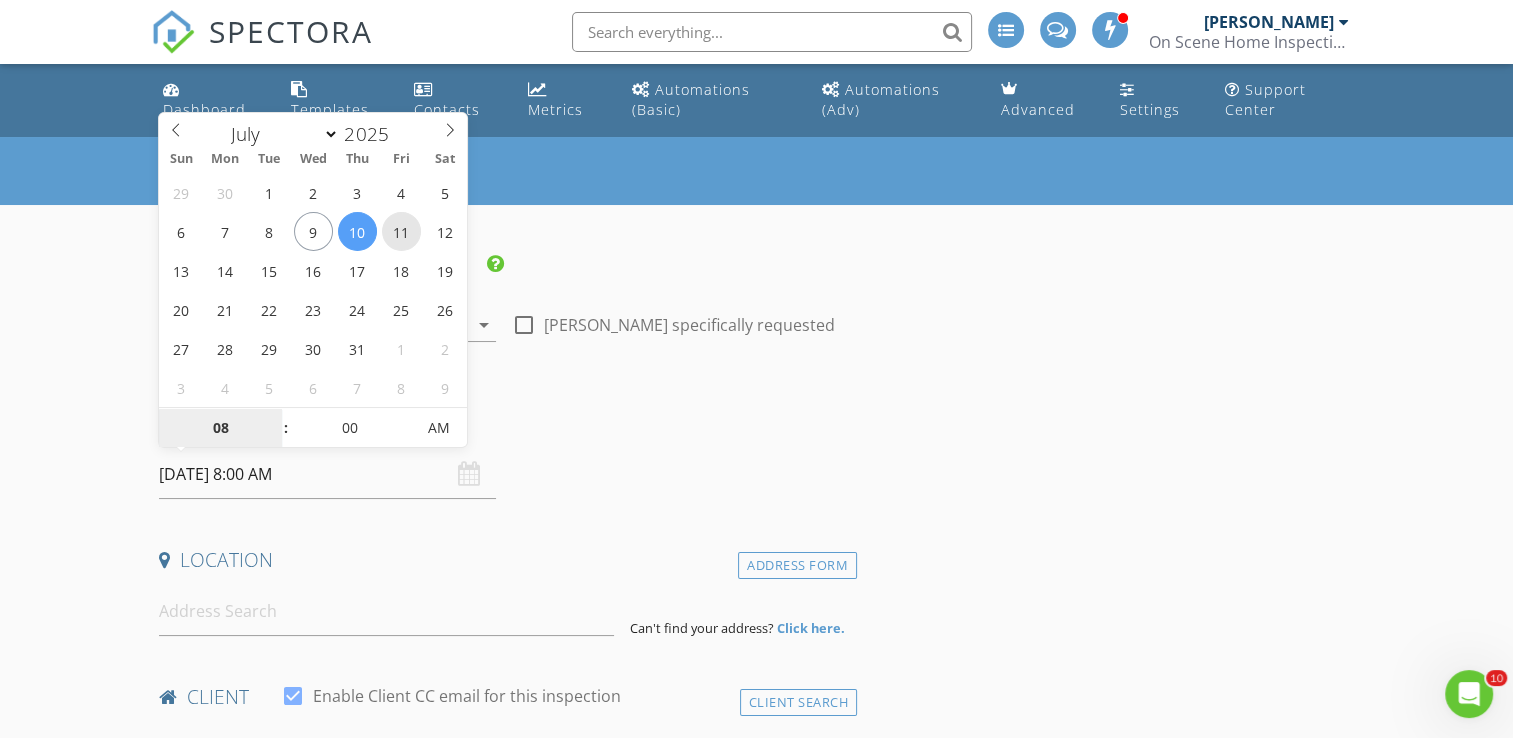 type on "07/11/2025 8:00 AM" 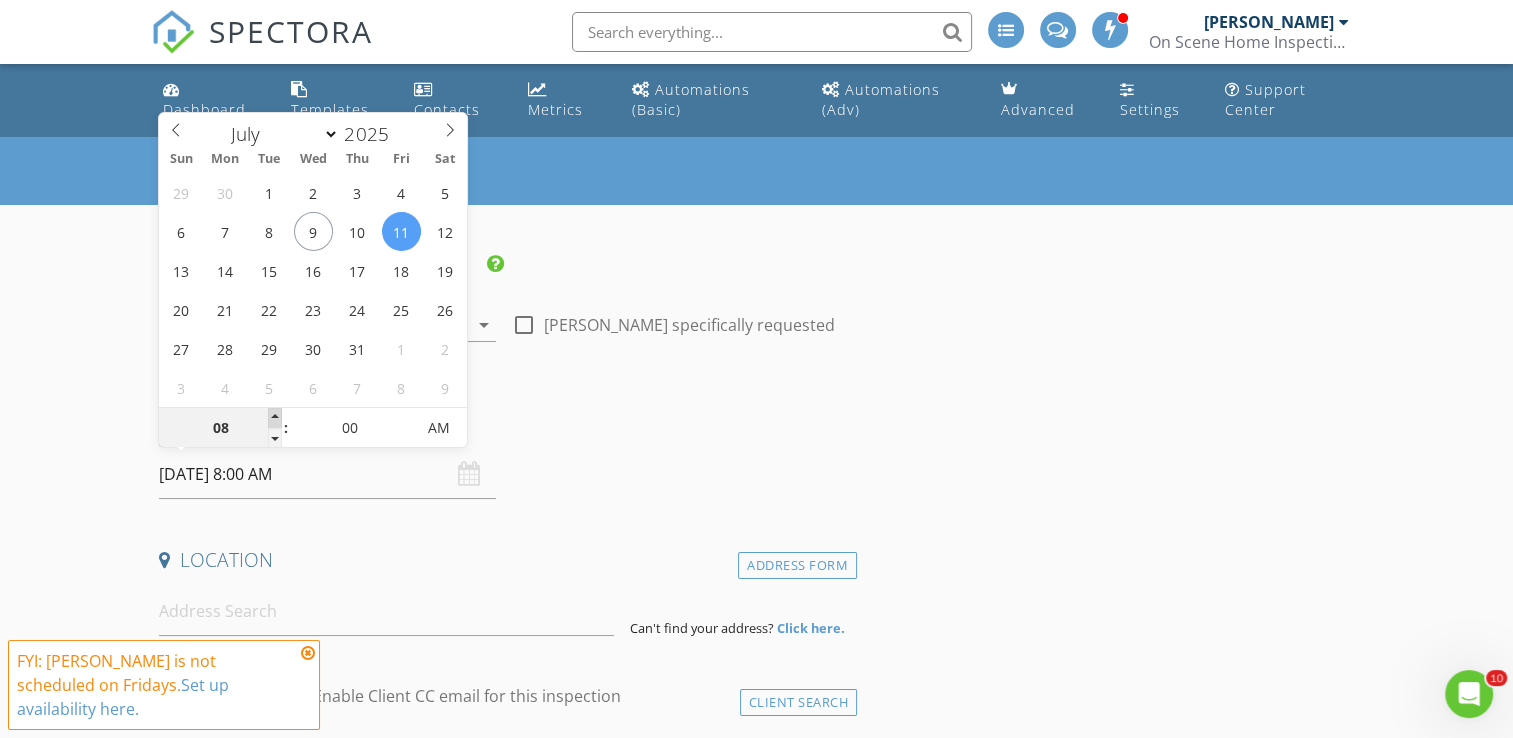 type on "09" 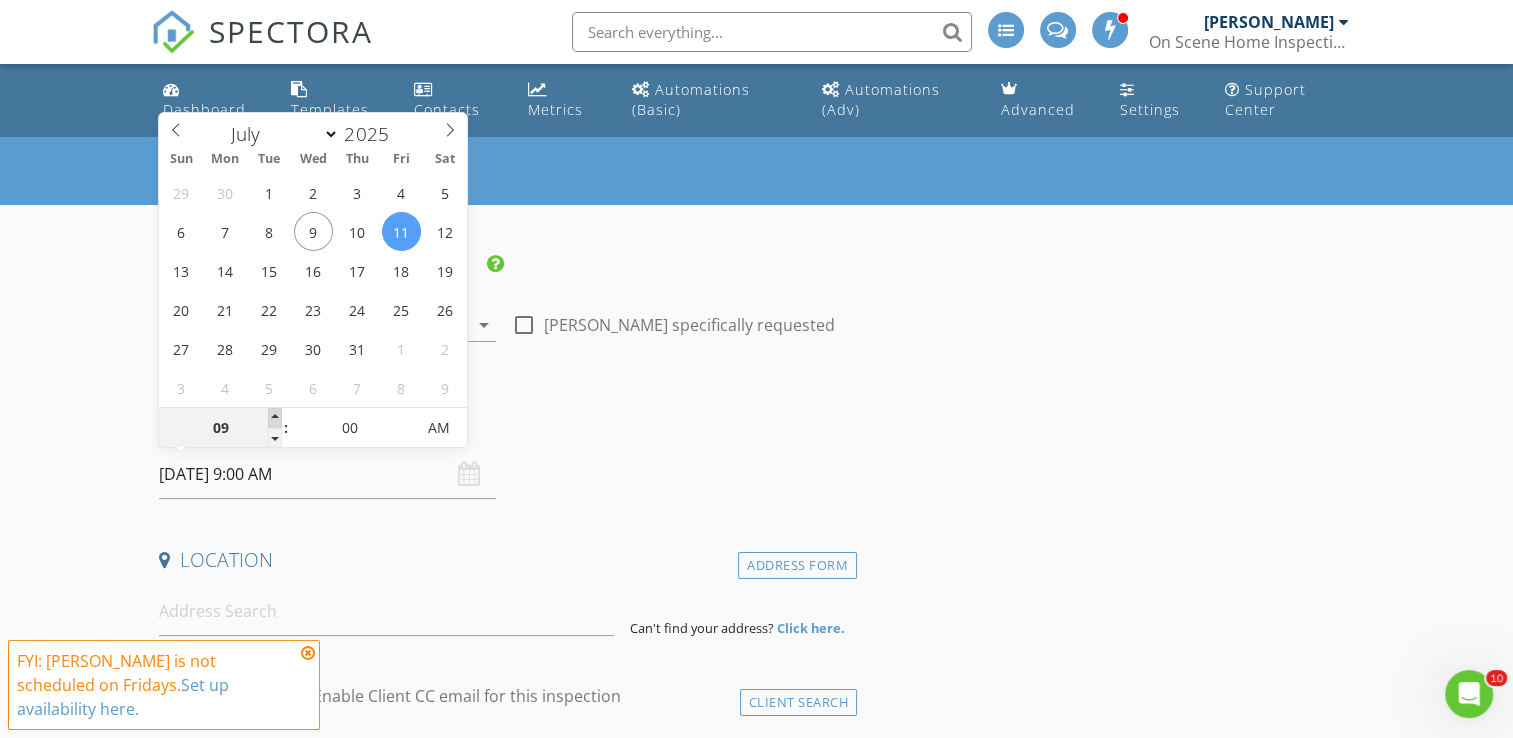 click at bounding box center [275, 418] 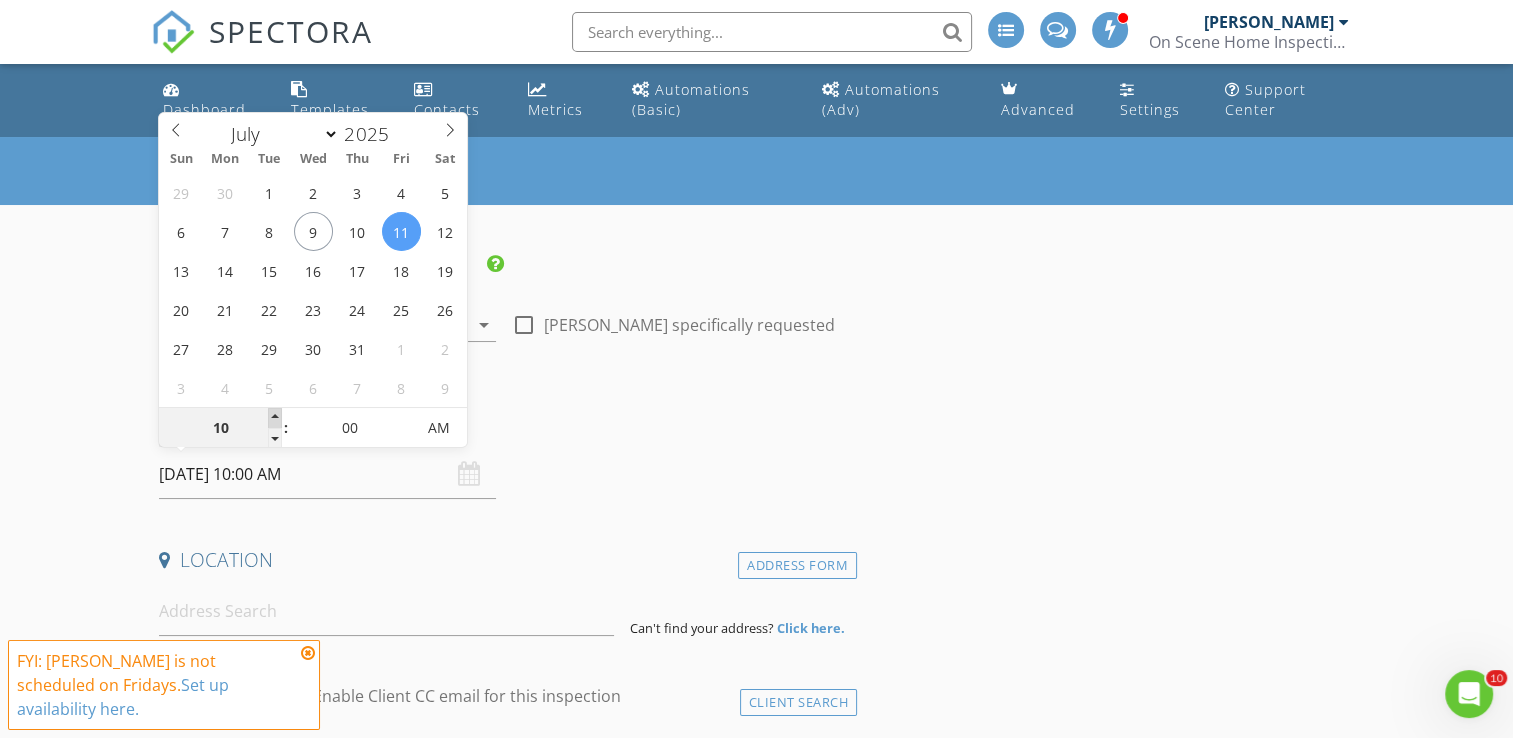 click at bounding box center (275, 418) 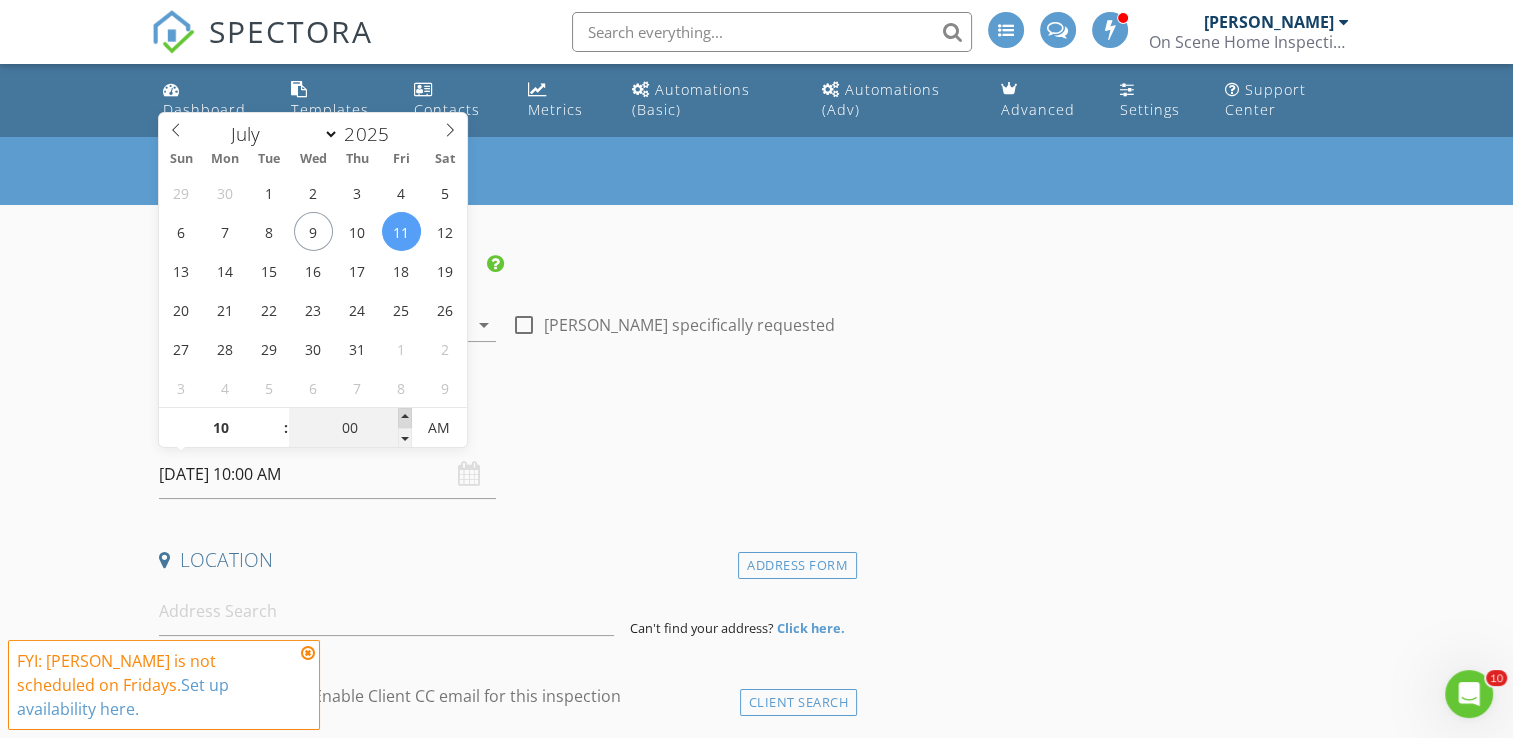 type on "05" 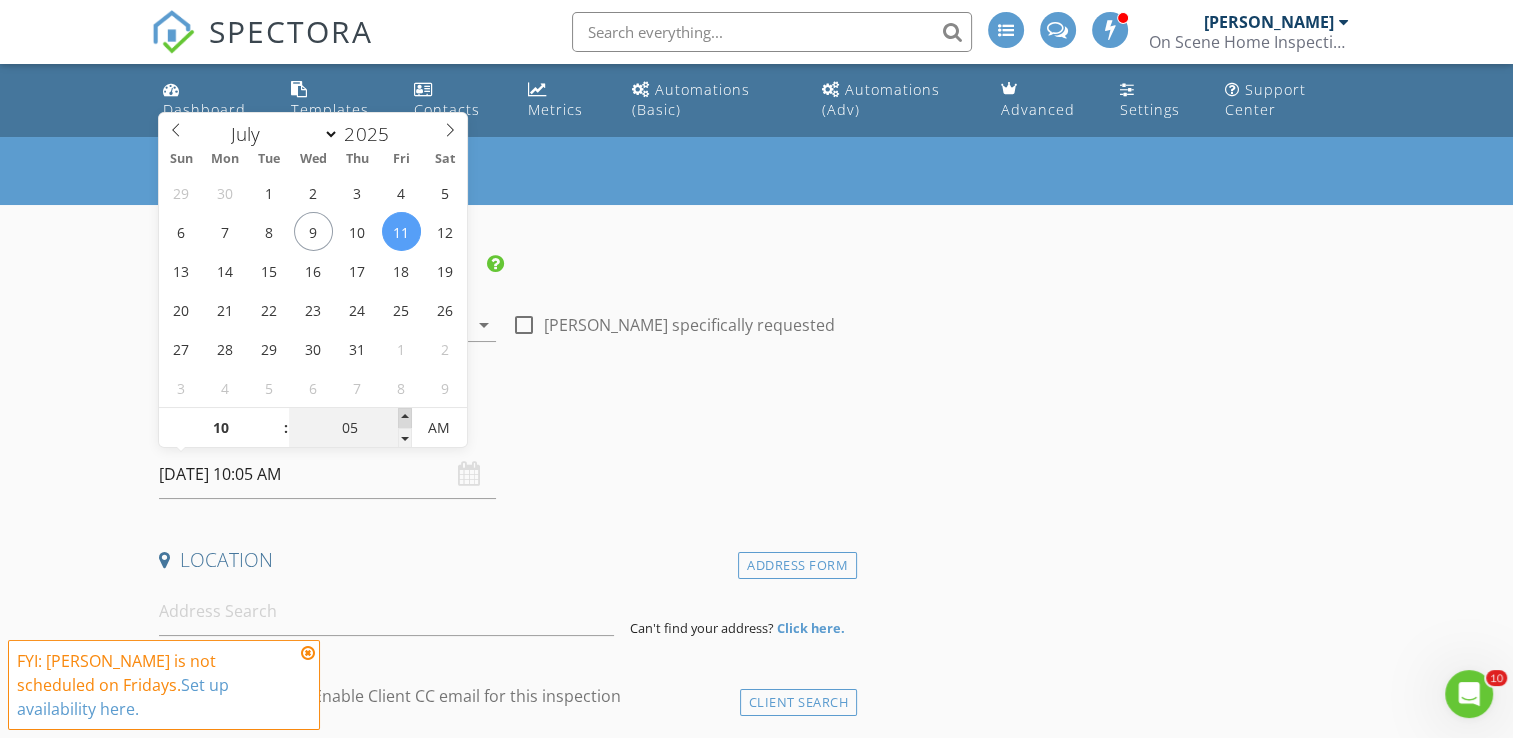 click at bounding box center (405, 418) 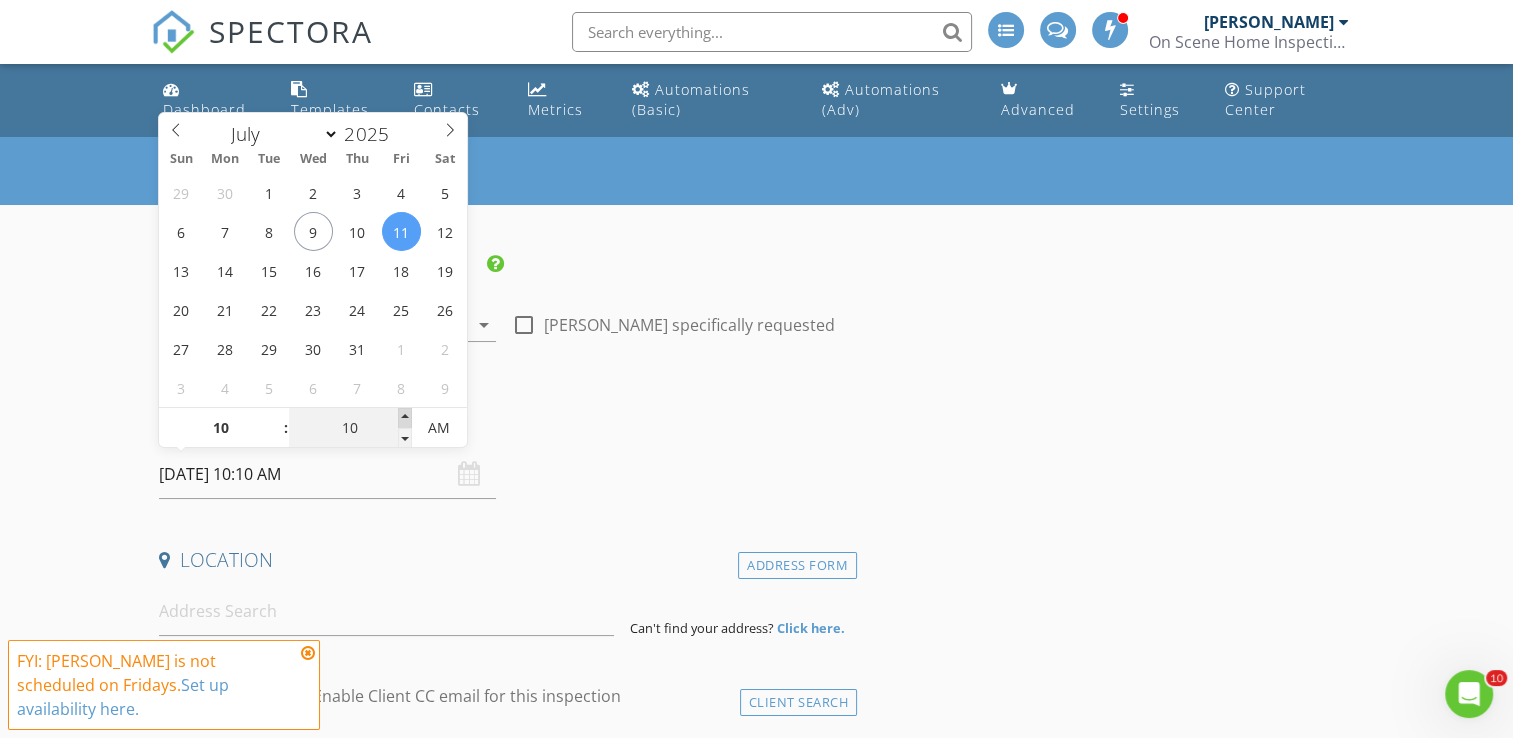 click at bounding box center [405, 418] 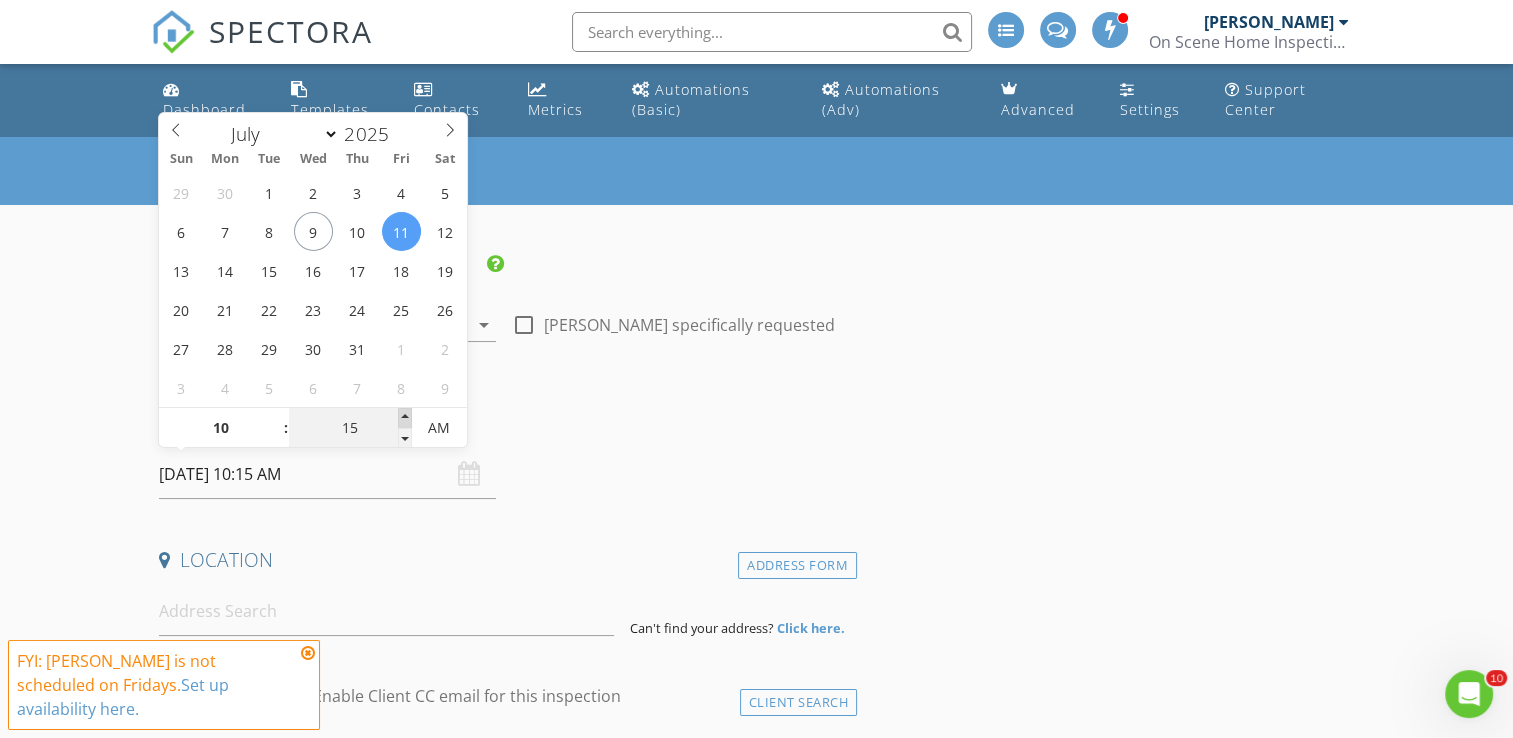 click at bounding box center (405, 418) 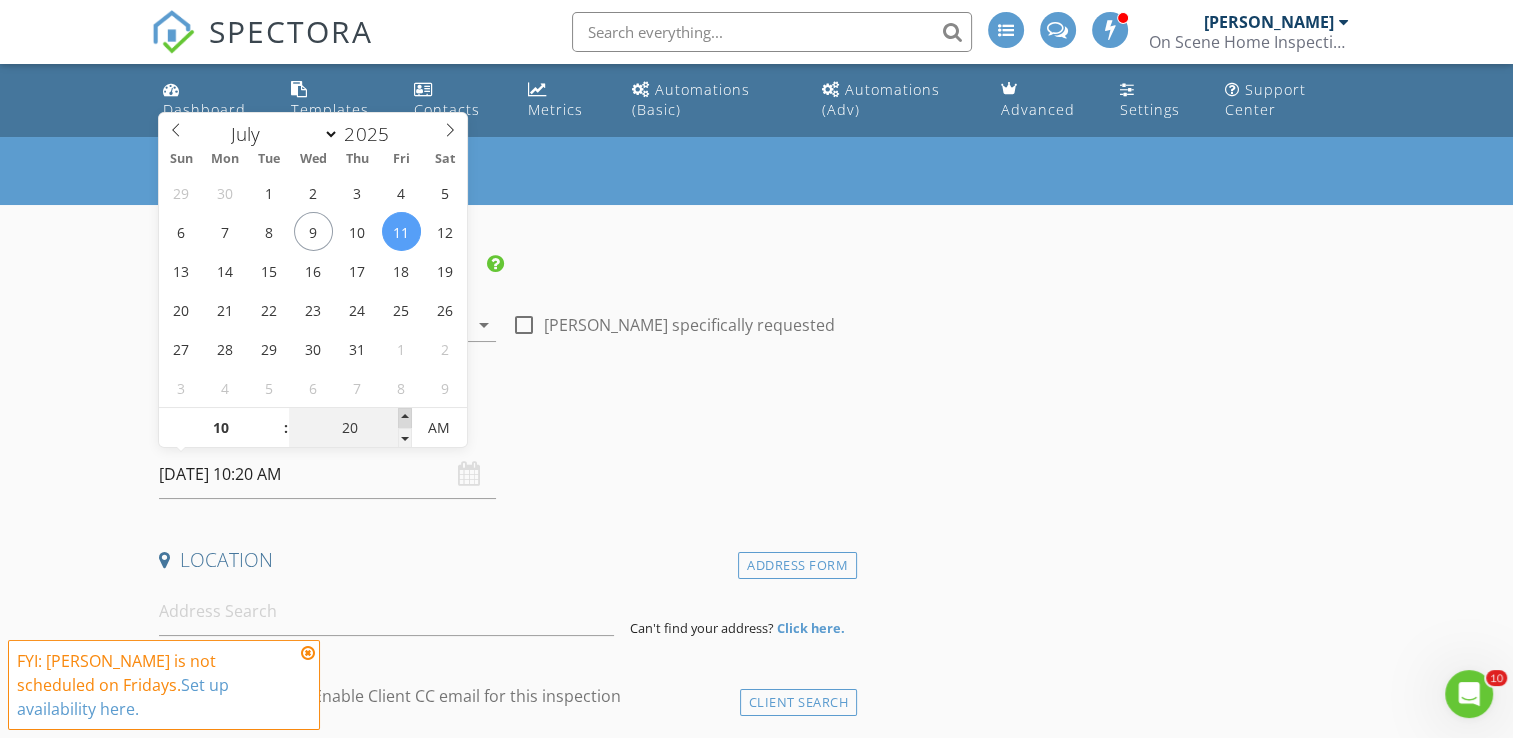 click at bounding box center (405, 418) 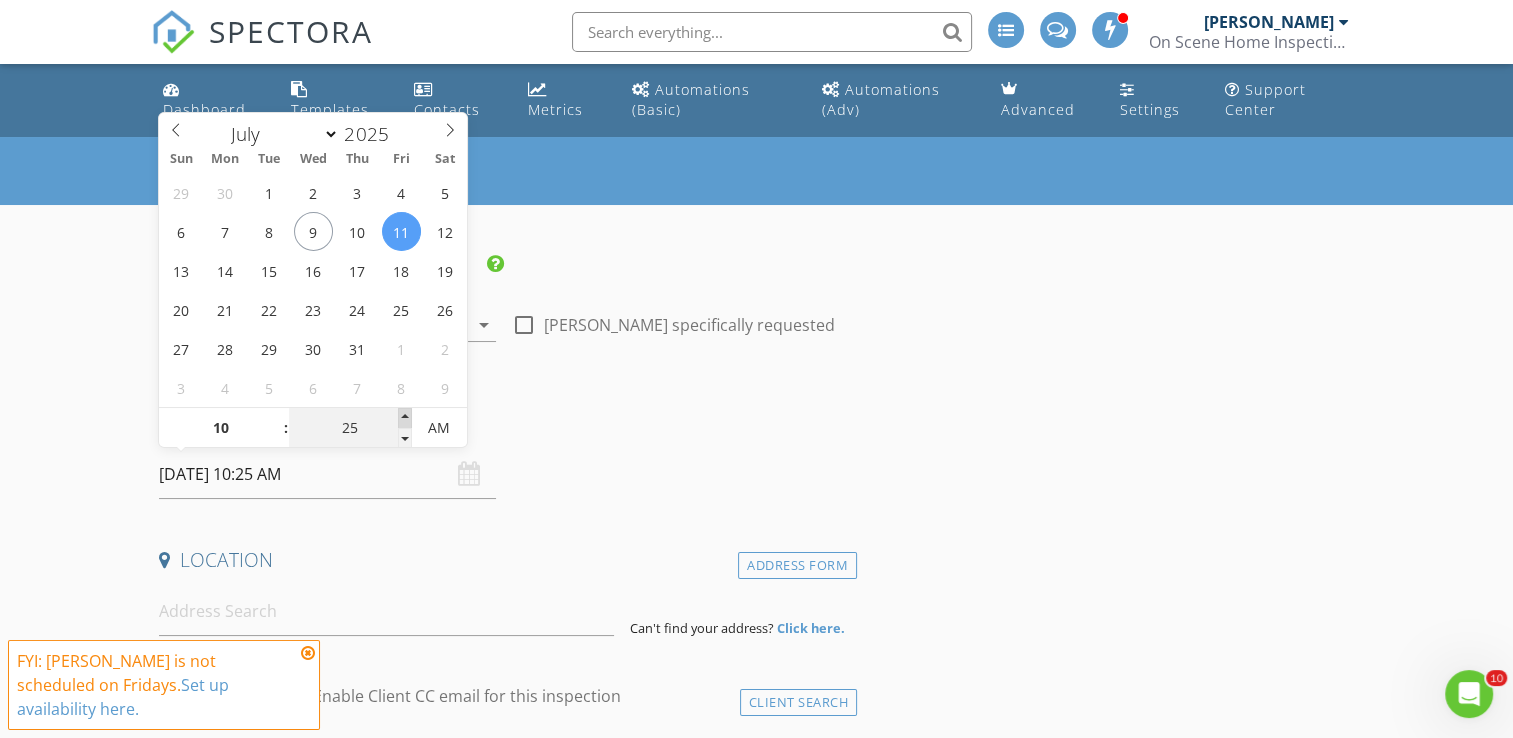 click at bounding box center [405, 418] 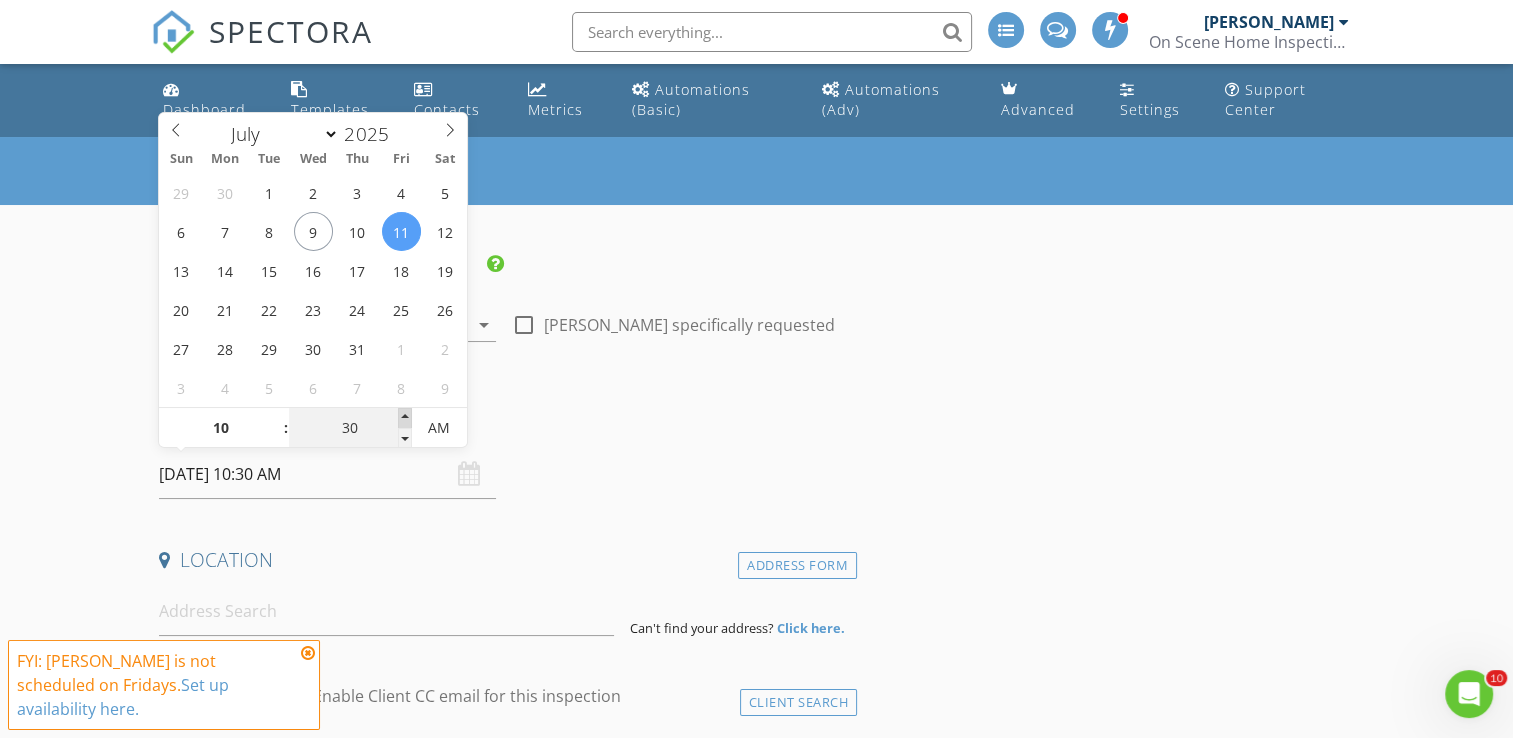 click at bounding box center [405, 418] 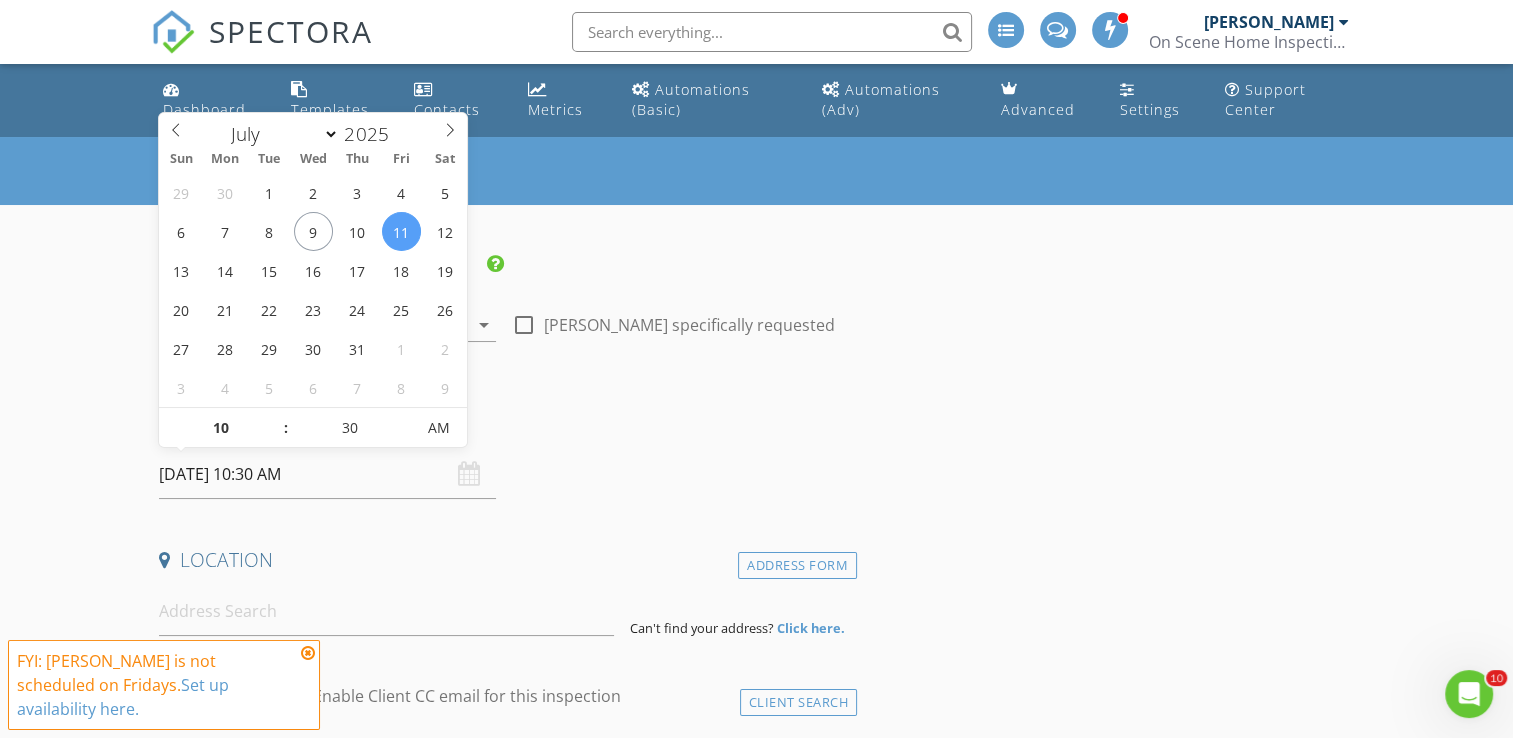 click on "INSPECTOR(S)
check_box   Bill Mason   PRIMARY   check_box_outline_blank   Nick Ponsler     Bill Mason arrow_drop_down   check_box_outline_blank Bill Mason specifically requested
Date/Time
07/11/2025 10:30 AM
Location
Address Form       Can't find your address?   Click here.
client
check_box Enable Client CC email for this inspection   Client Search     check_box_outline_blank Client is a Company/Organization     First Name   Last Name   Email   CC Email   Phone         Tags         Notes   Private Notes
ADD ADDITIONAL client
SERVICES
check_box_outline_blank   Residential Inspection   check_box_outline_blank   Commercial Pictures   Delta Exploration and Assessment check_box_outline_blank   WDO    check_box_outline_blank   Pay at closing   check_box_outline_blank     Check for repairs" at bounding box center [504, 1872] 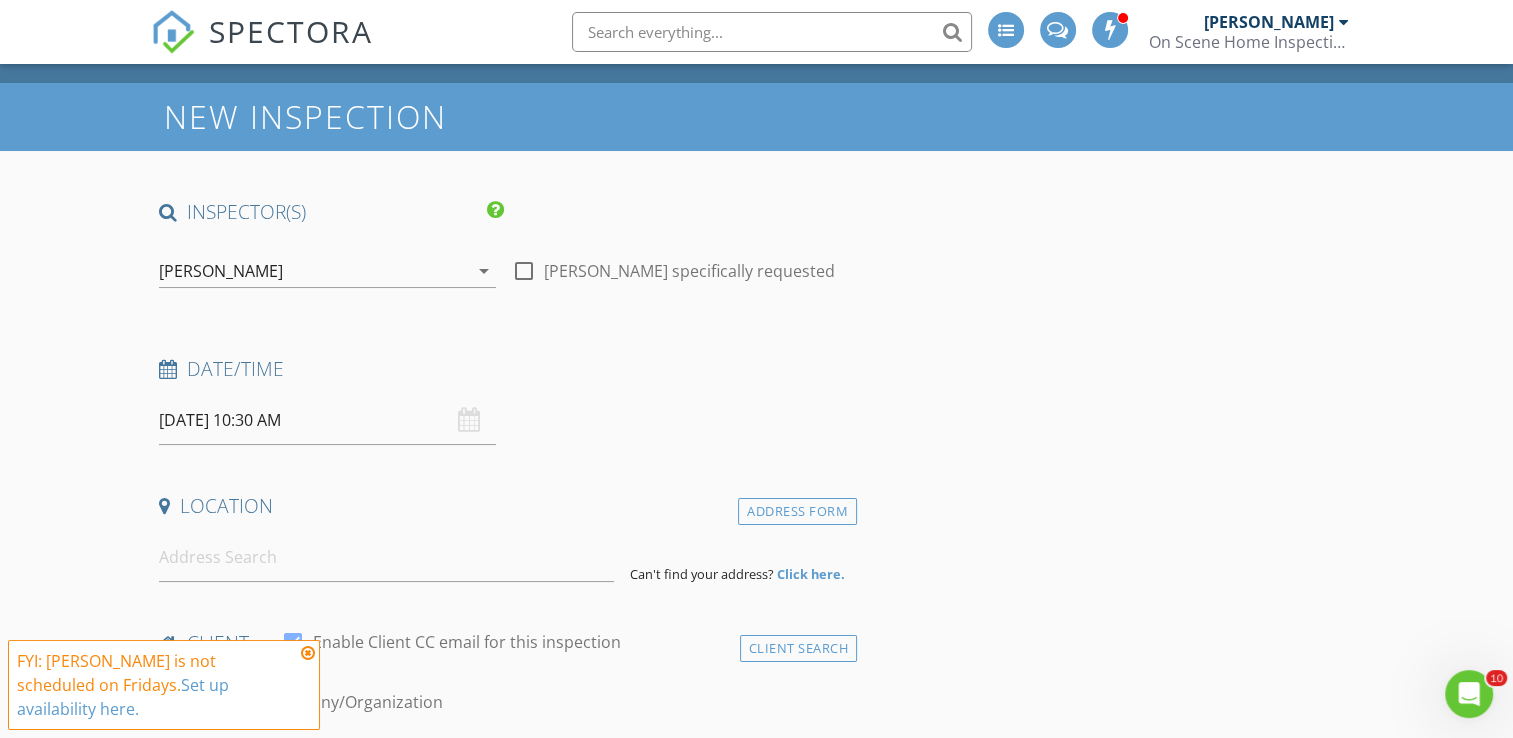 scroll, scrollTop: 200, scrollLeft: 0, axis: vertical 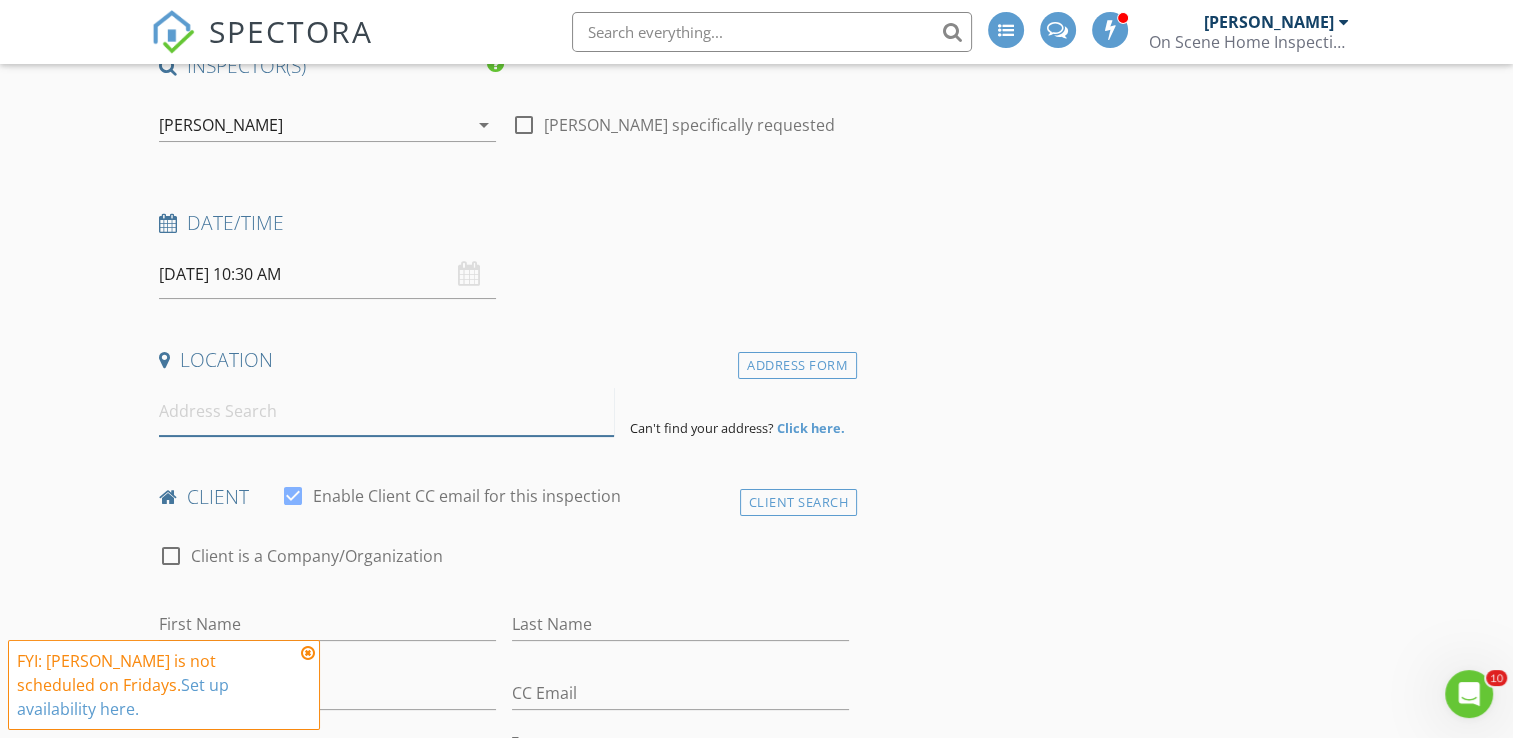 click at bounding box center [386, 411] 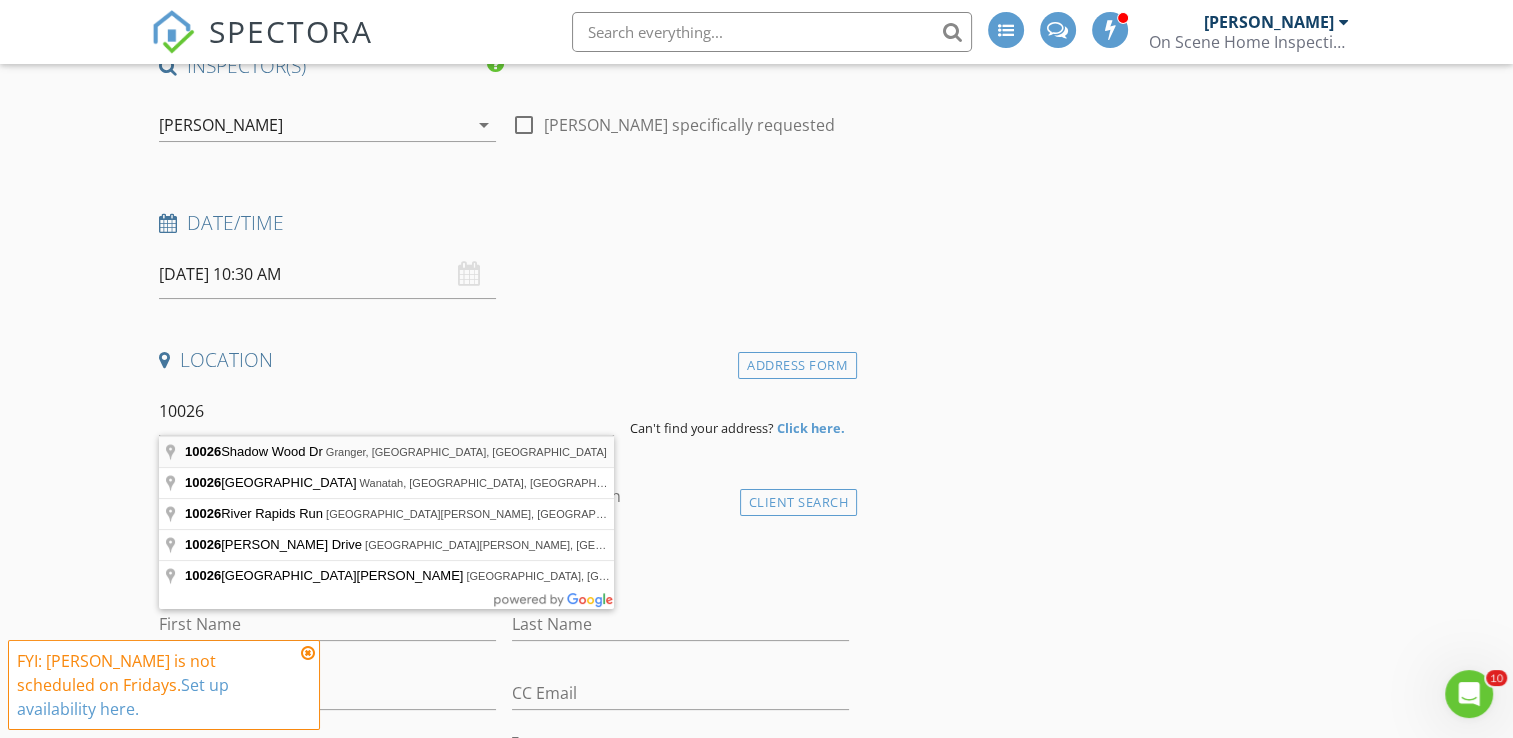 type on "10026 Shadow Wood Dr, Granger, IN, USA" 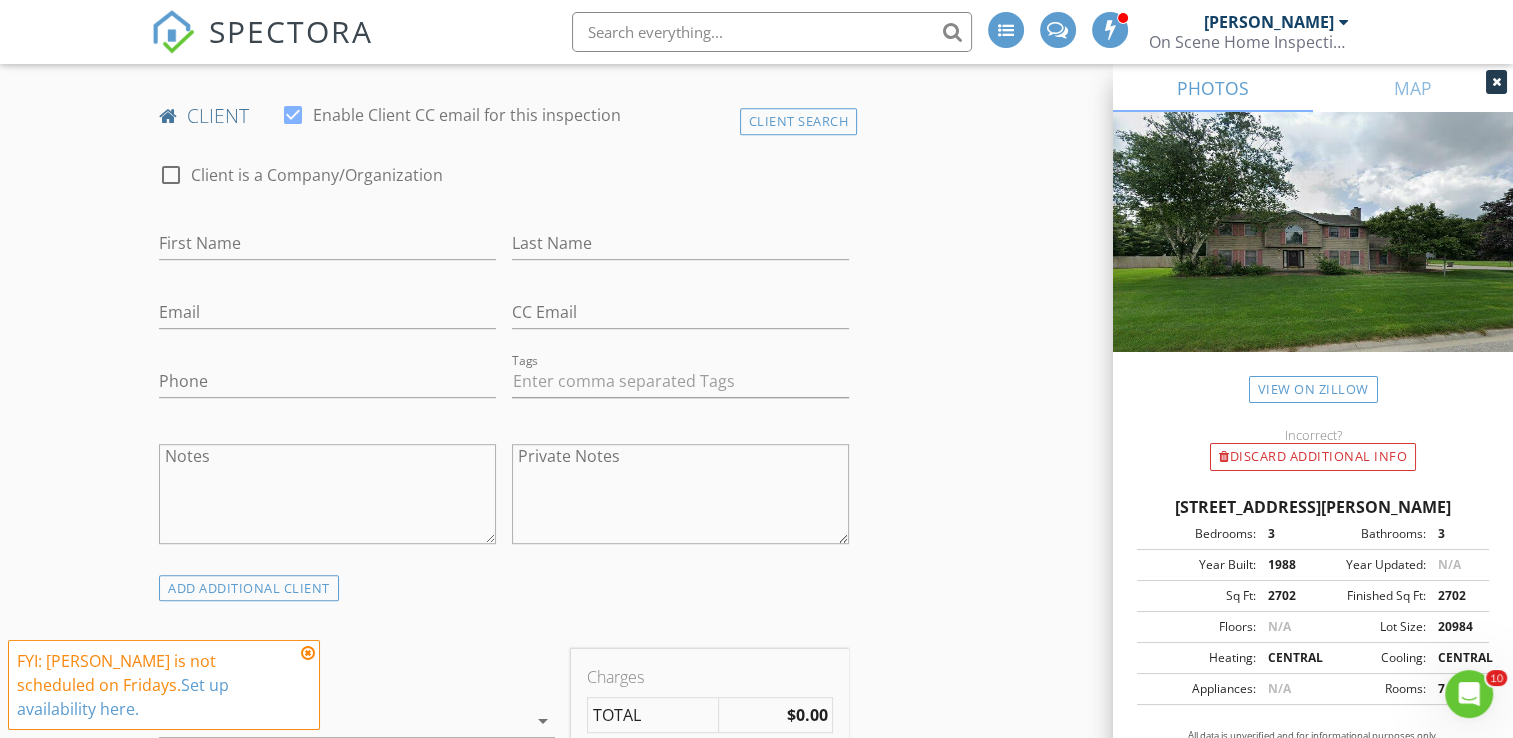scroll, scrollTop: 1000, scrollLeft: 0, axis: vertical 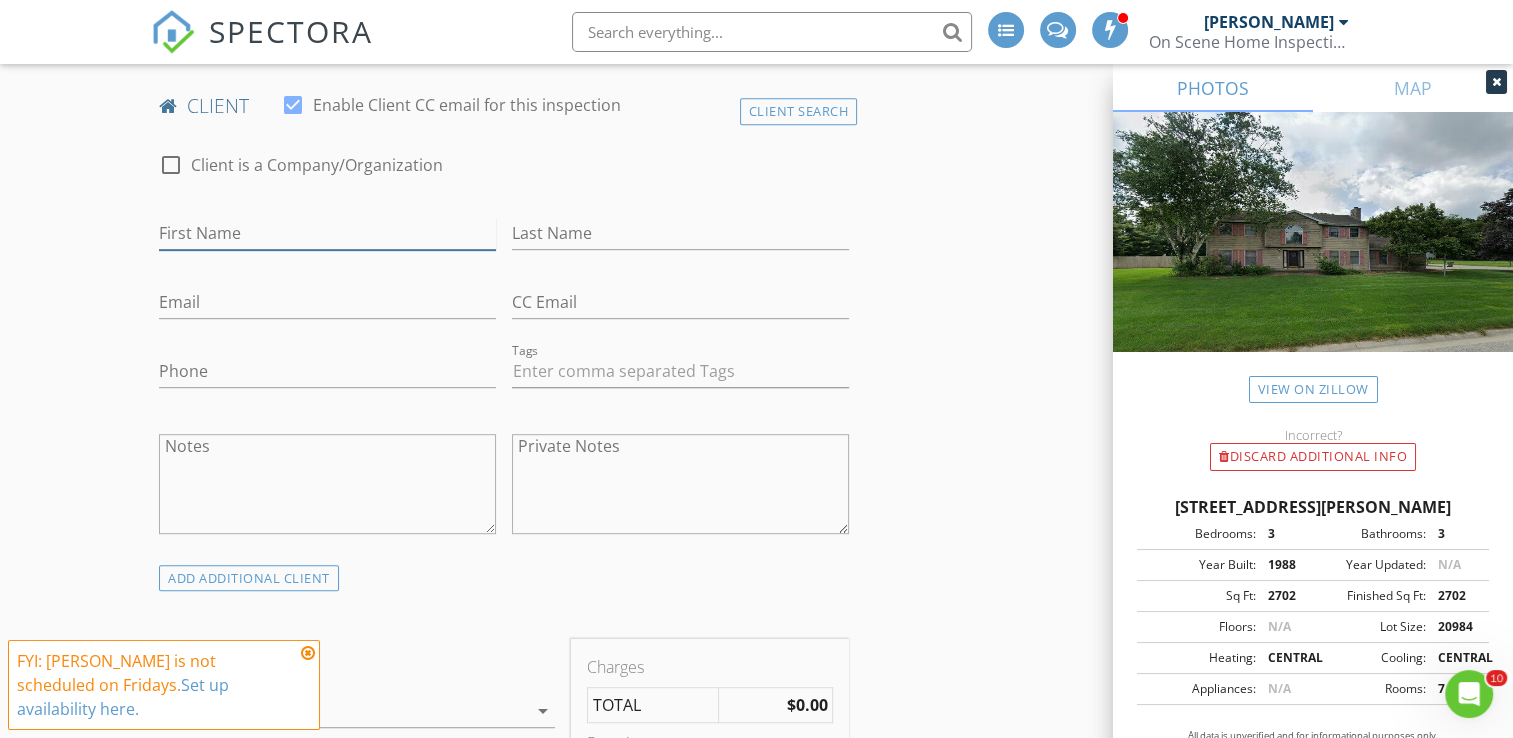 click on "First Name" at bounding box center (327, 233) 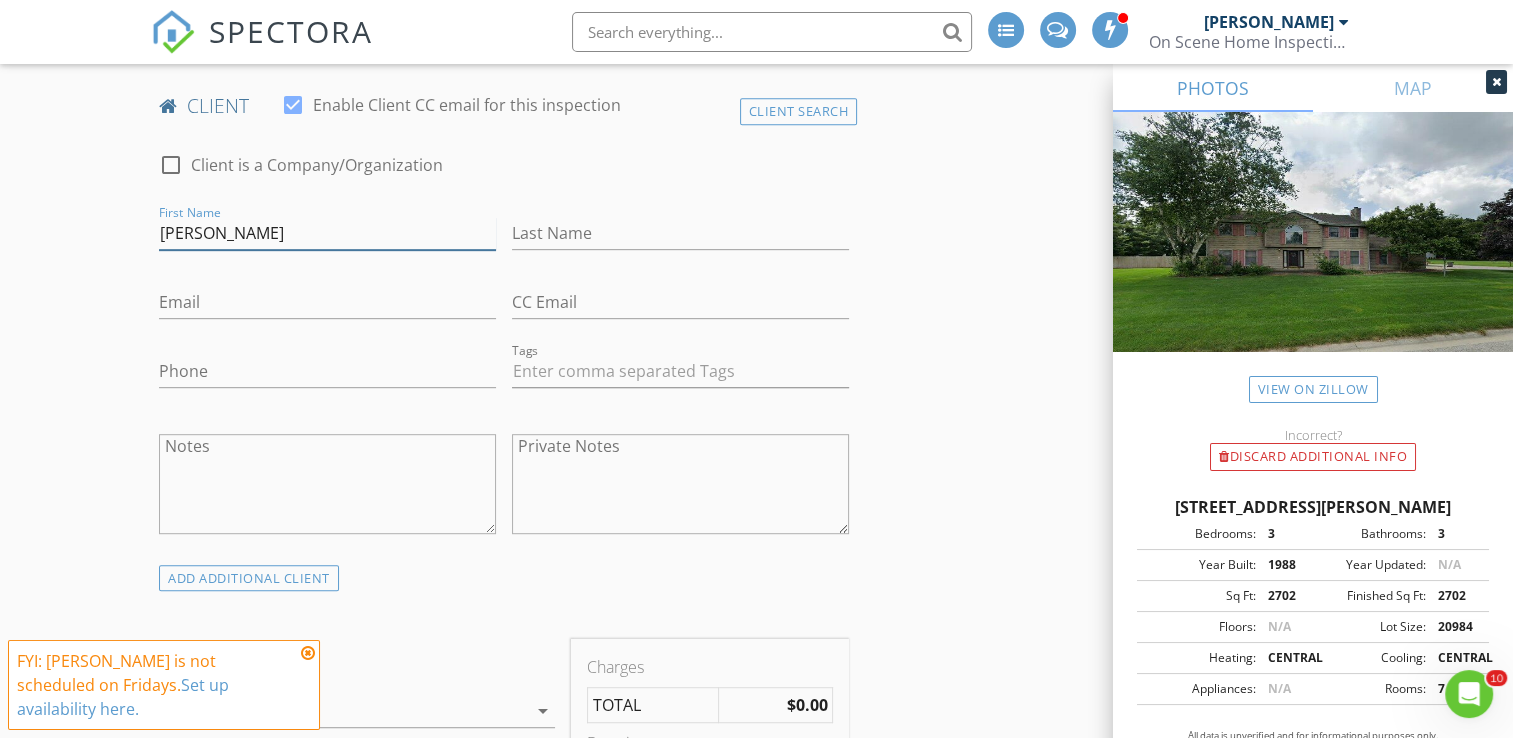 type on "William" 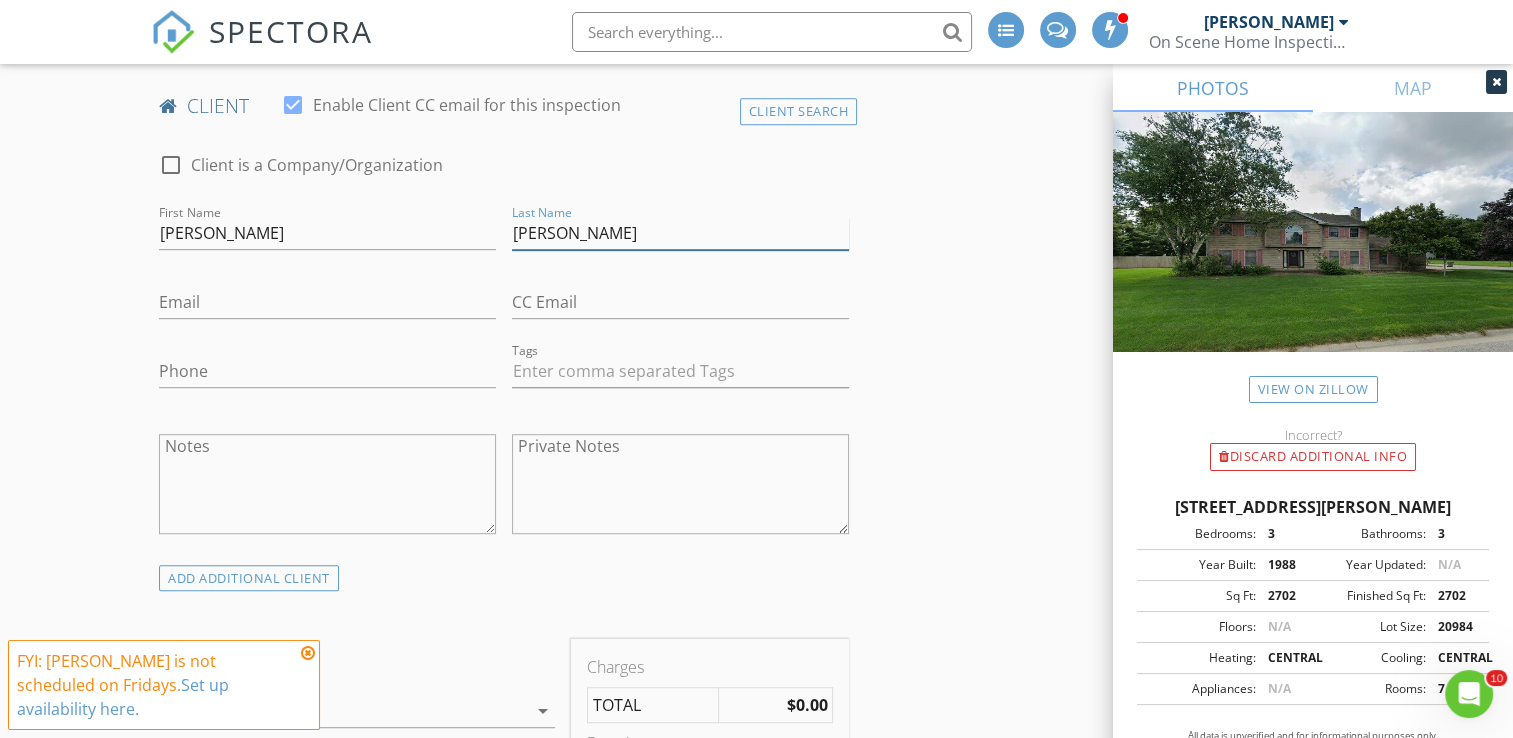 type on "Stephens" 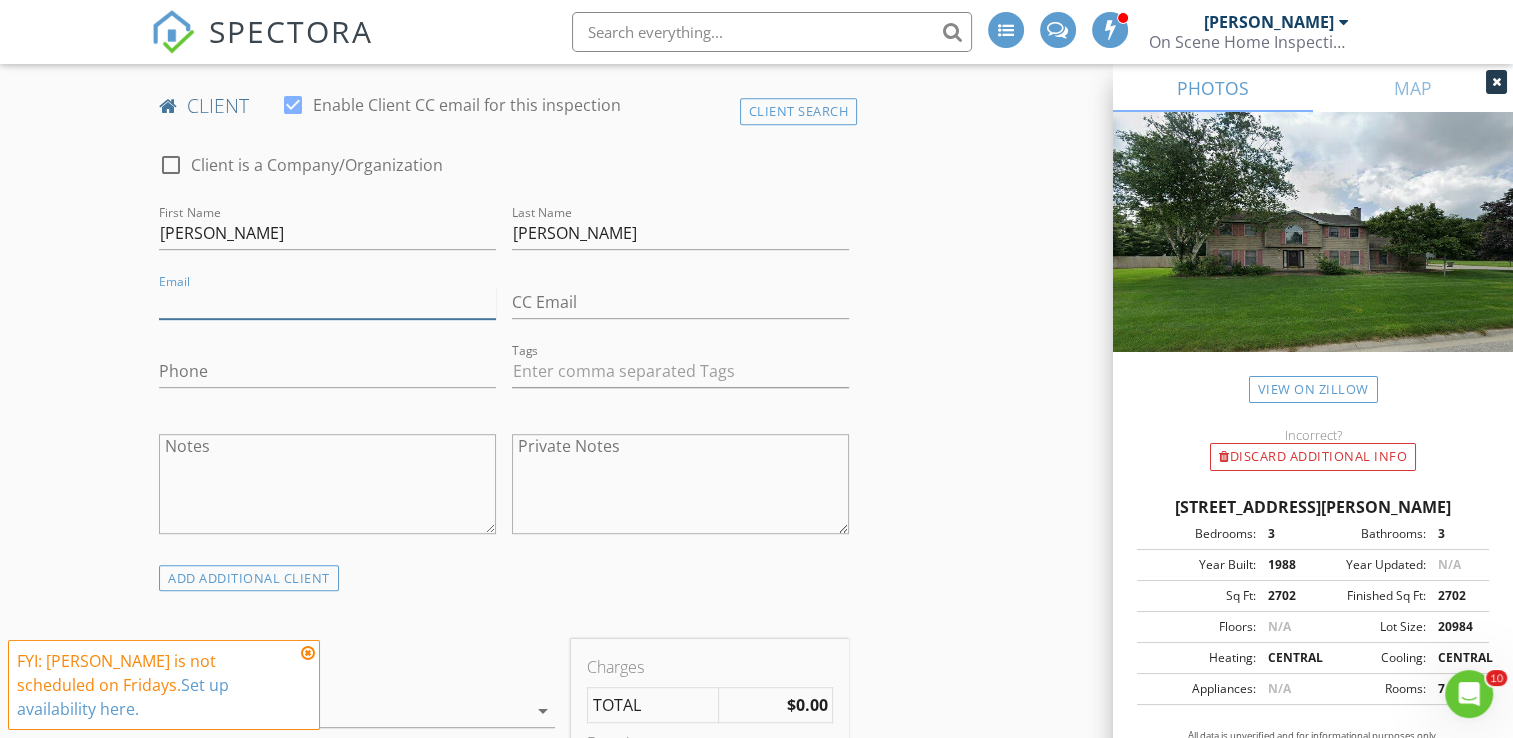 click on "Email" at bounding box center (327, 302) 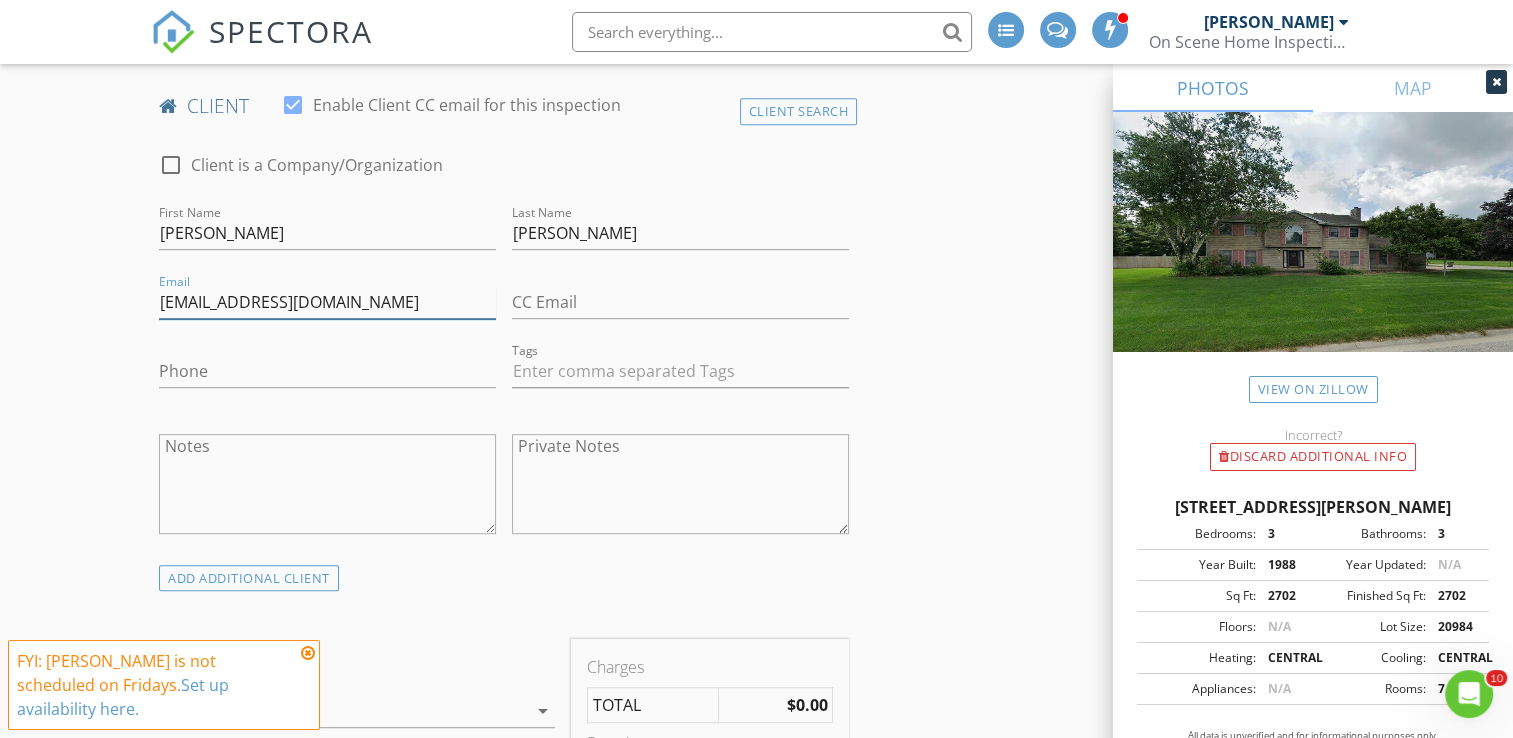 type on "twodomer@aol.com" 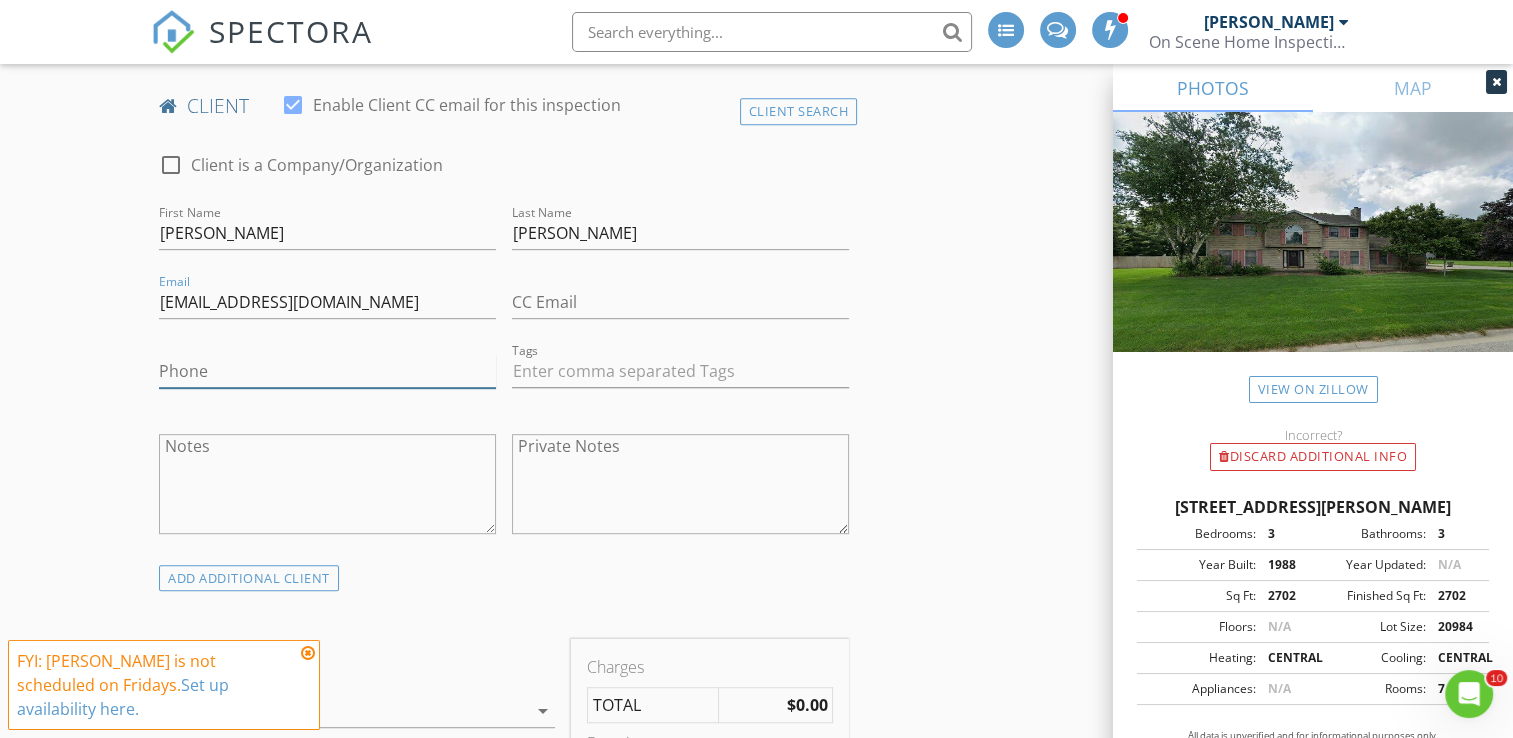 click on "Phone" at bounding box center [327, 371] 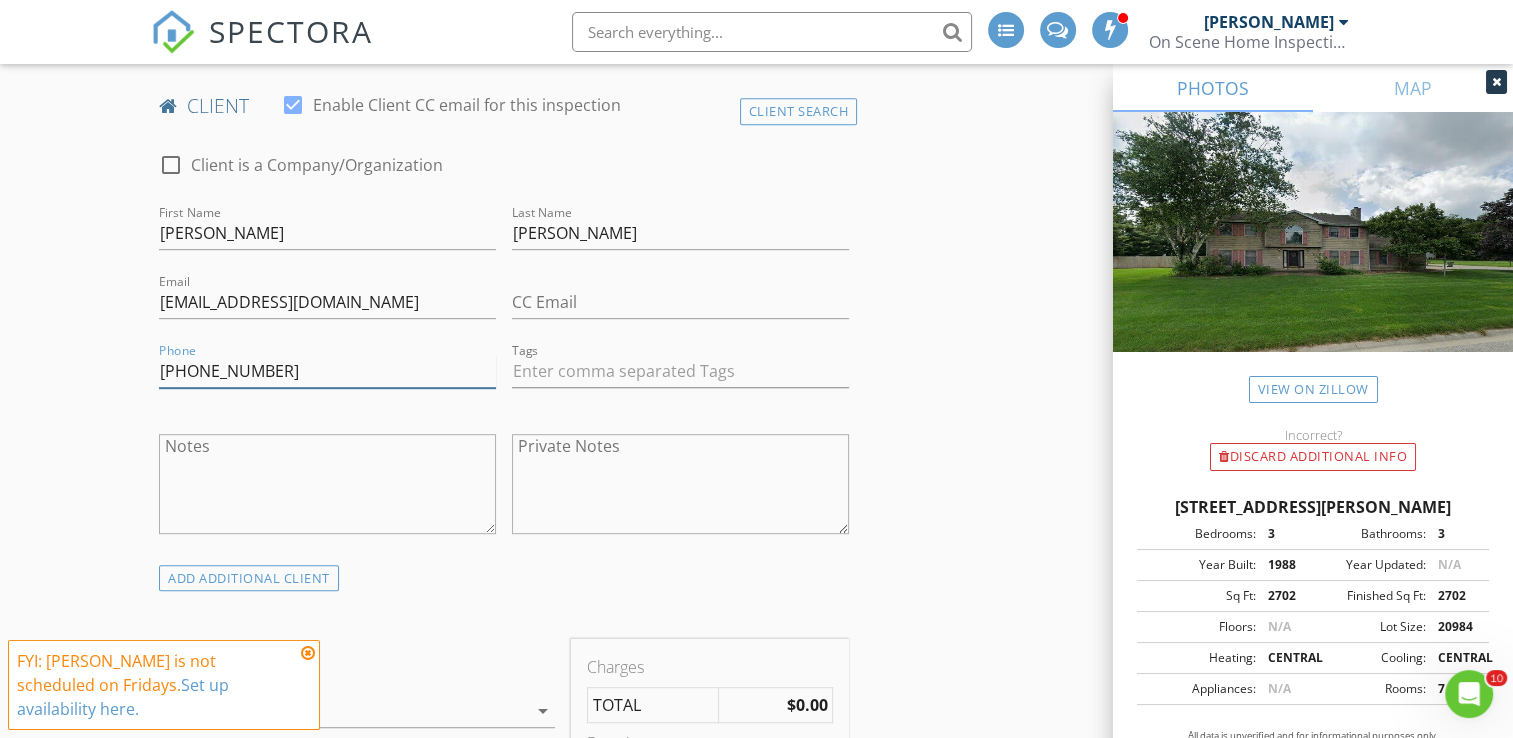 type on "630-272-2800" 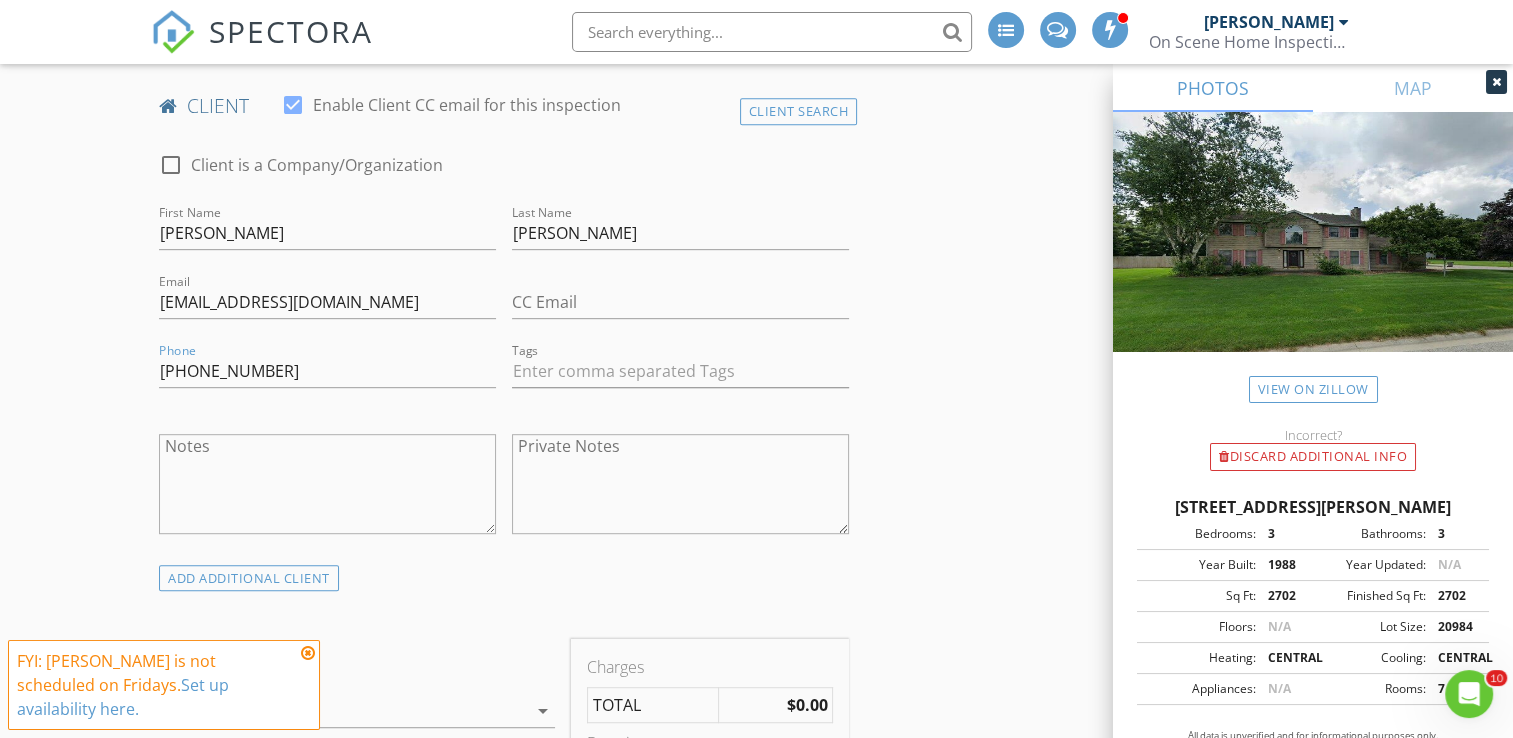 click at bounding box center [308, 653] 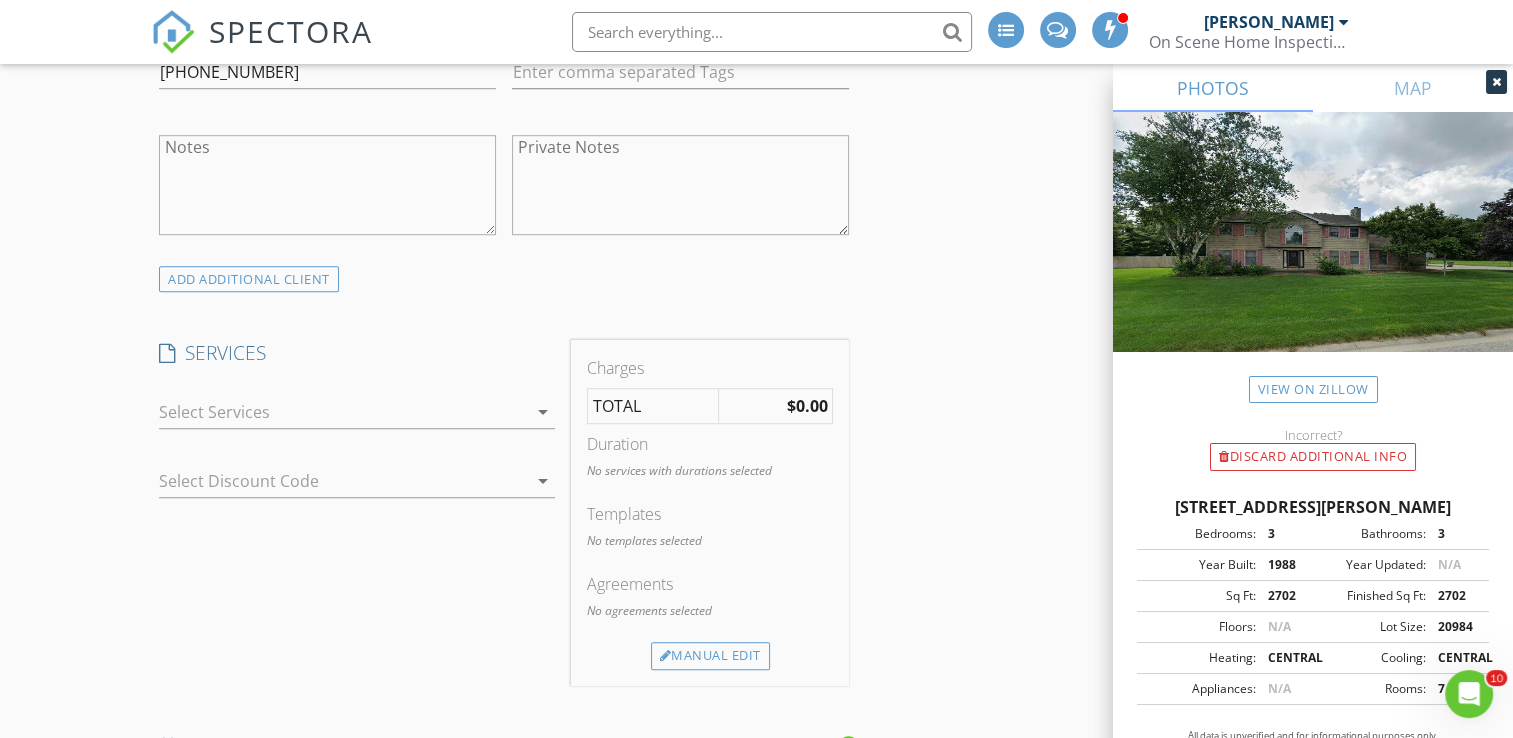 scroll, scrollTop: 1300, scrollLeft: 0, axis: vertical 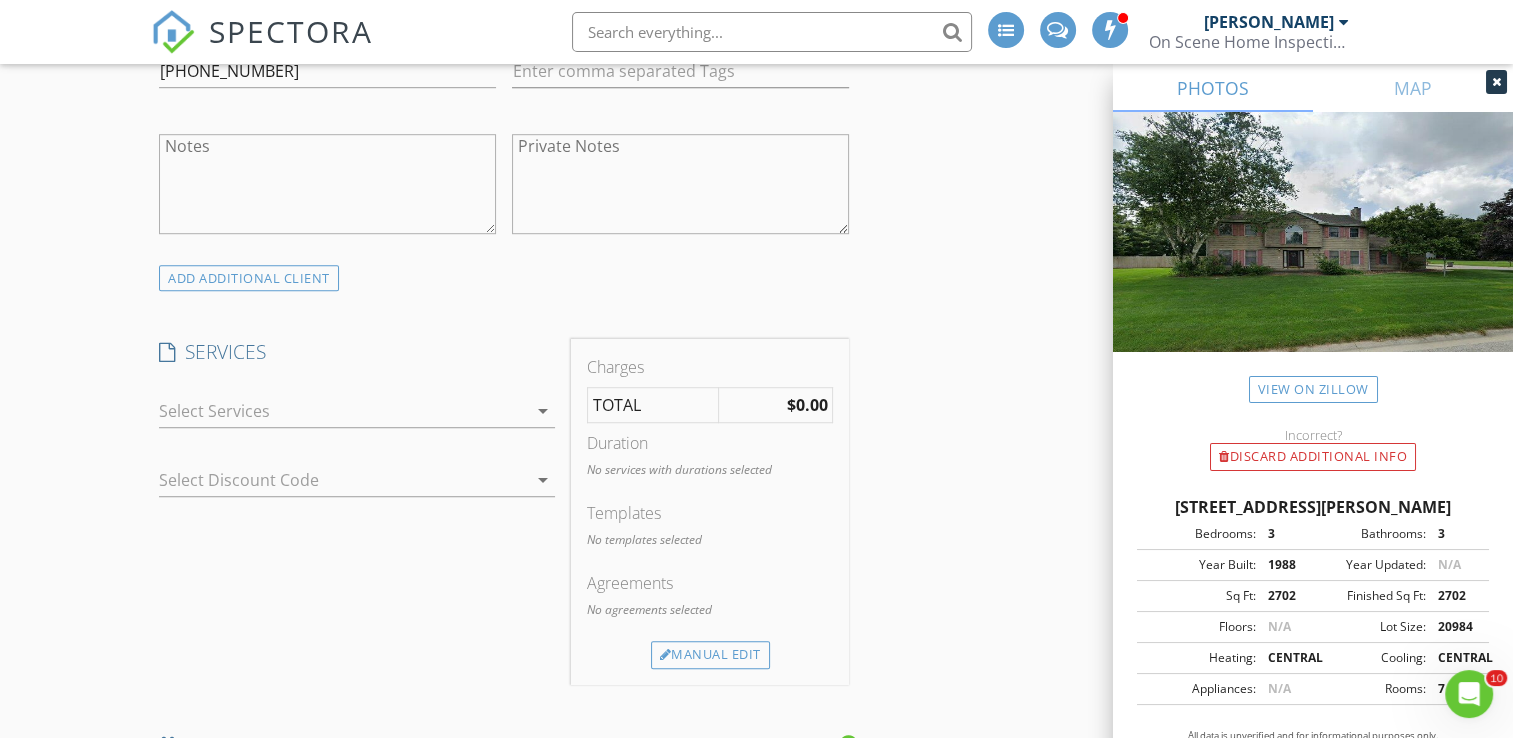 click on "arrow_drop_down" at bounding box center (543, 411) 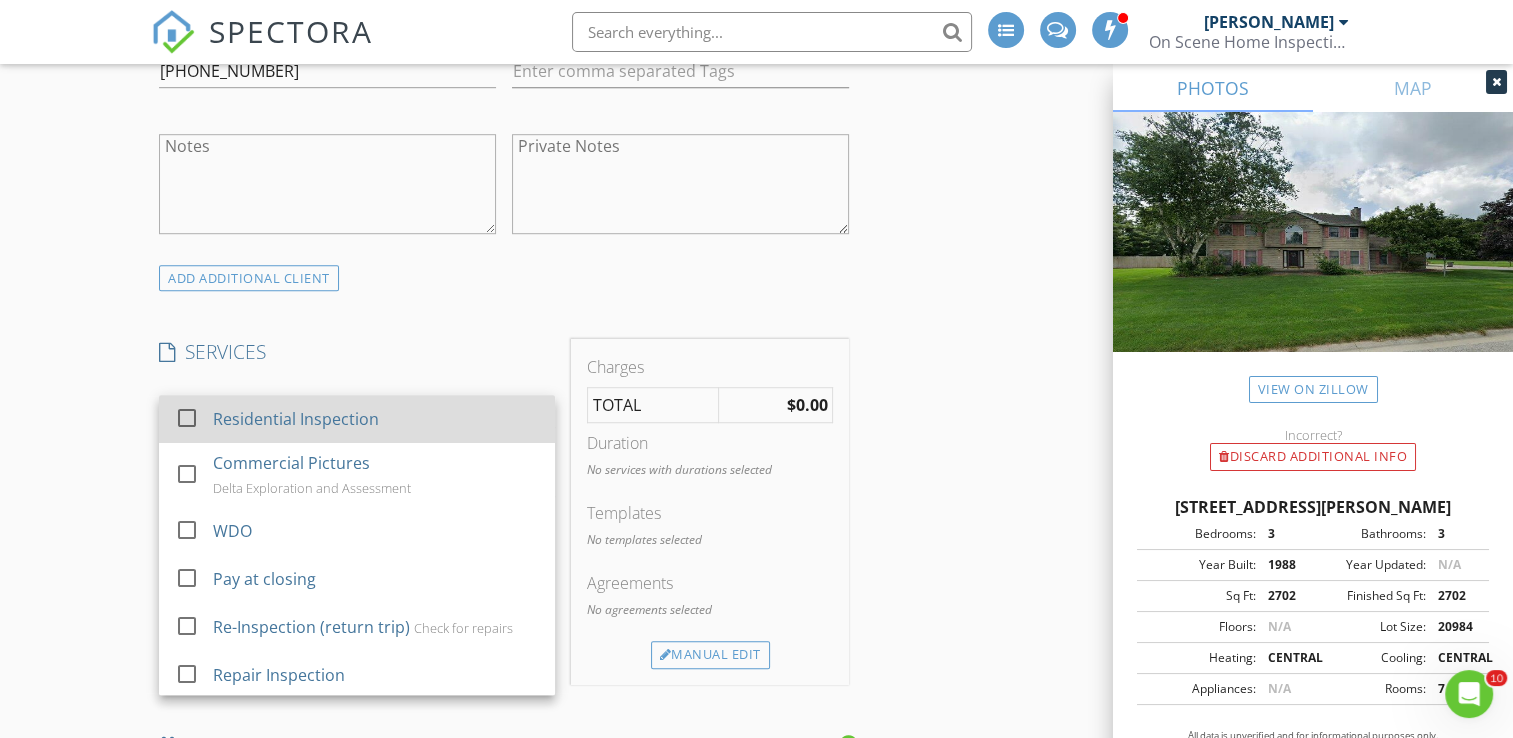 click at bounding box center [187, 418] 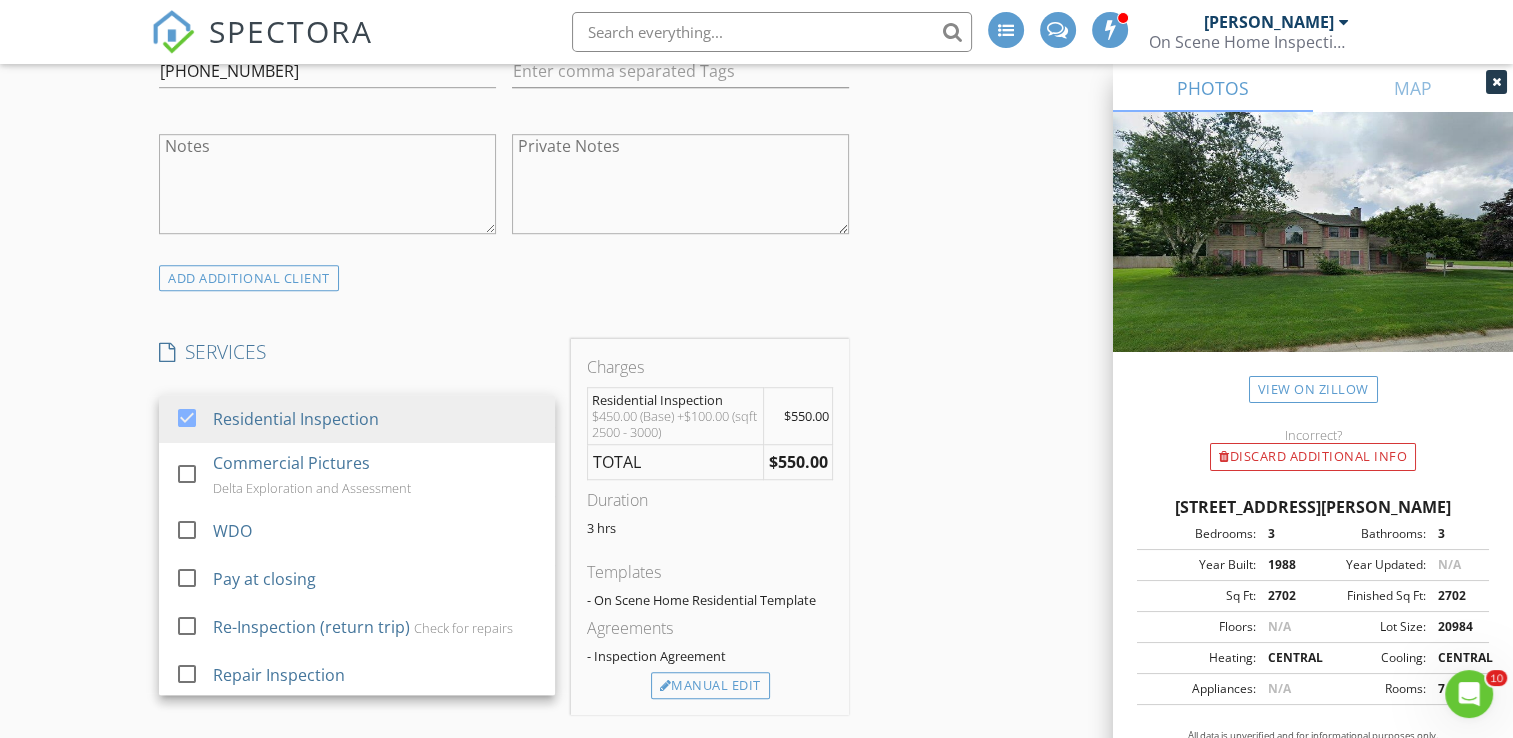 click on "New Inspection
INSPECTOR(S)
check_box   Bill Mason   PRIMARY   check_box_outline_blank   Nick Ponsler     Bill Mason arrow_drop_down   check_box_outline_blank Bill Mason specifically requested
Date/Time
07/11/2025 10:30 AM
Location
Address Search       Address 10026 Shadow Wood Dr   Unit   City Granger   State IN   Zip 46530   County St. Joseph     Square Feet 2702   Year Built 1988   Foundation arrow_drop_down     Bill Mason     12.7 miles     (21 minutes)
client
check_box Enable Client CC email for this inspection   Client Search     check_box_outline_blank Client is a Company/Organization     First Name William   Last Name Stephens   Email twodomer@aol.com   CC Email   Phone 630-272-2800         Tags         Notes   Private Notes
ADD ADDITIONAL client
SERVICES" at bounding box center [756, 816] 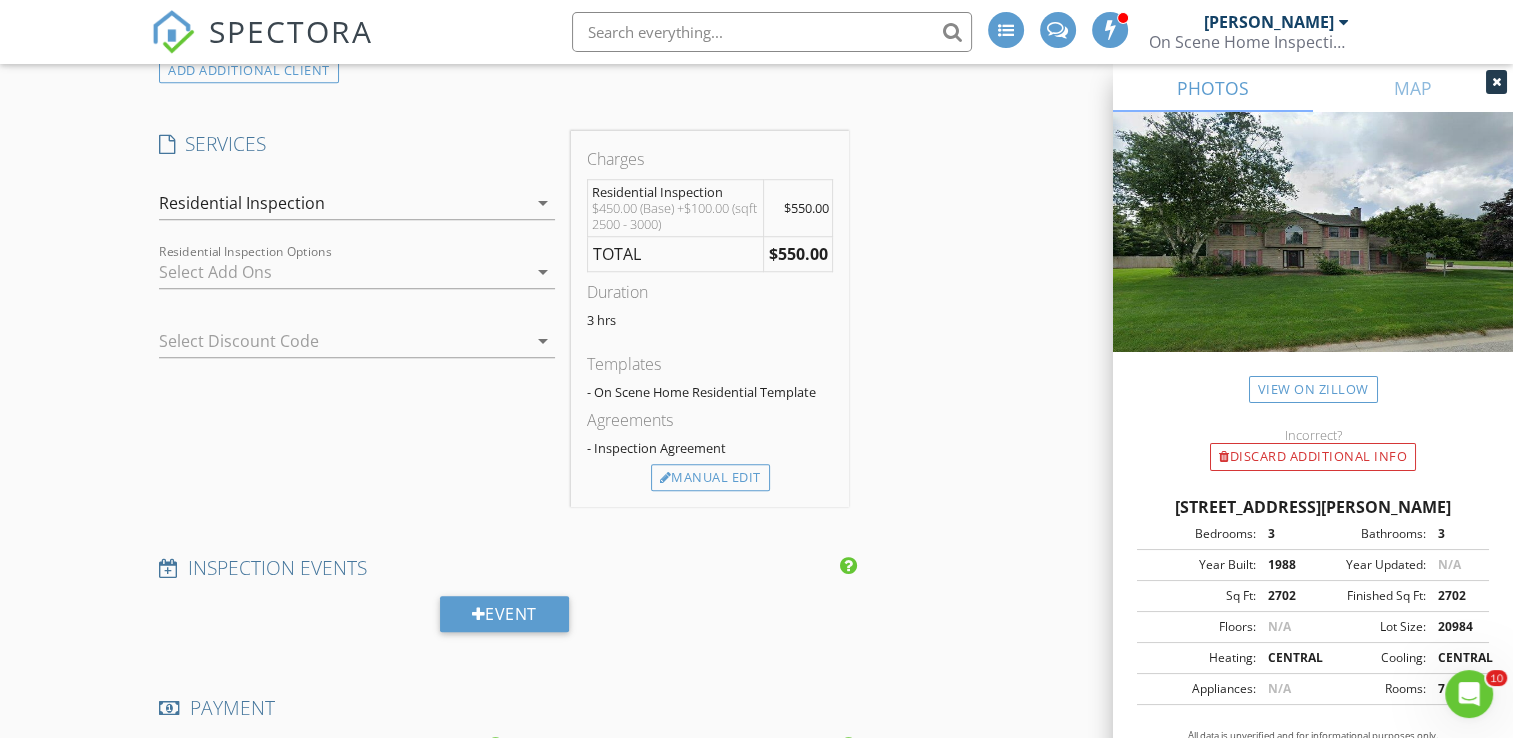 scroll, scrollTop: 1500, scrollLeft: 0, axis: vertical 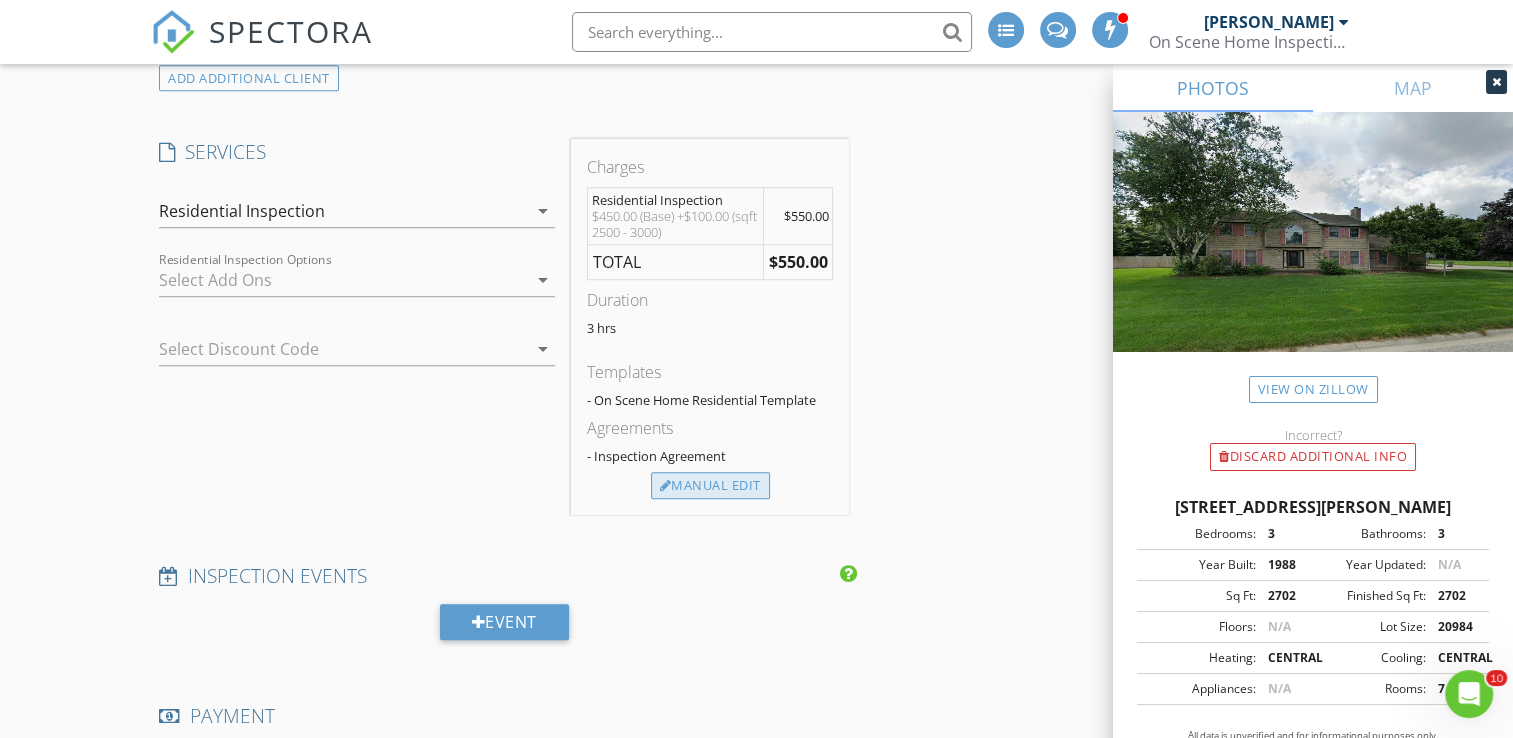click on "Manual Edit" at bounding box center (710, 486) 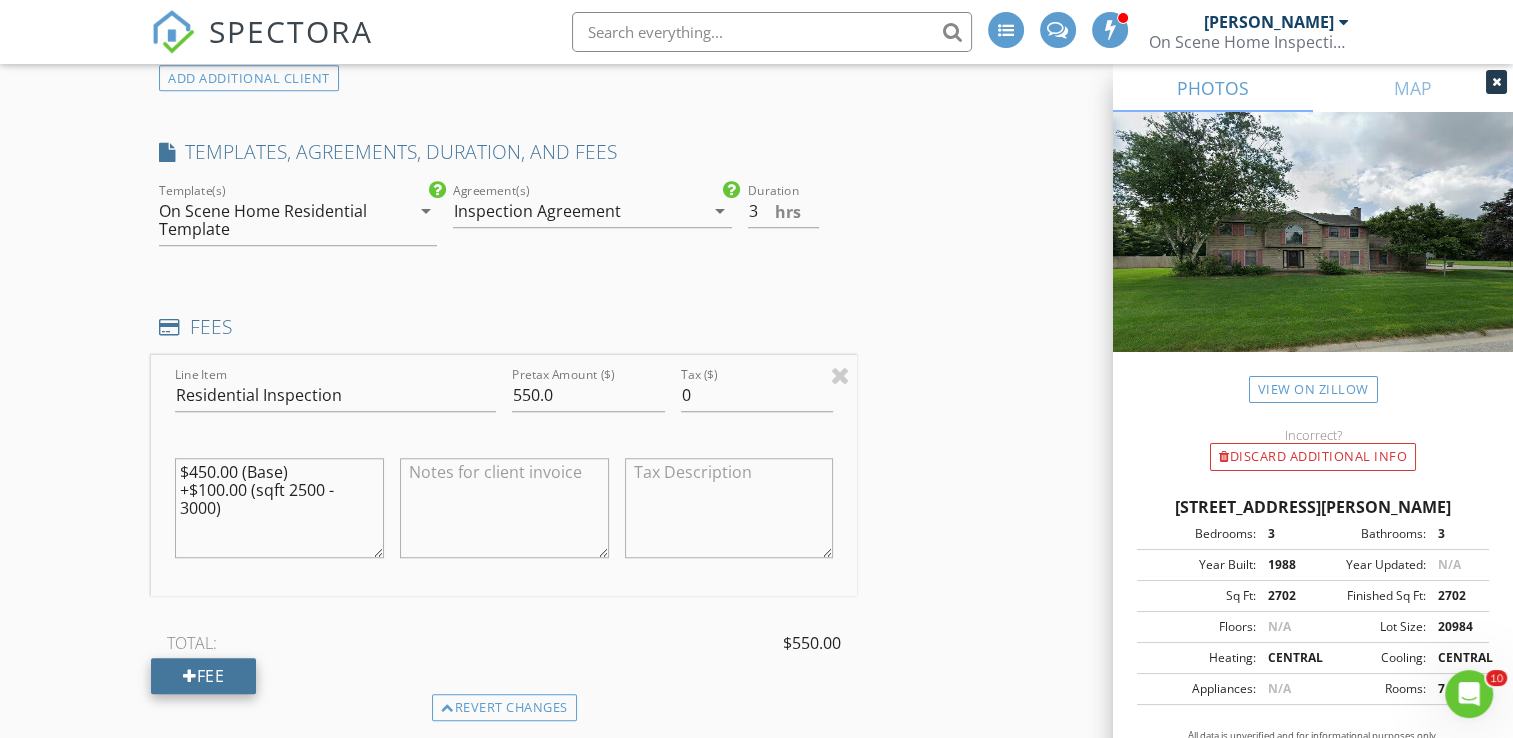 click on "Fee" at bounding box center [203, 676] 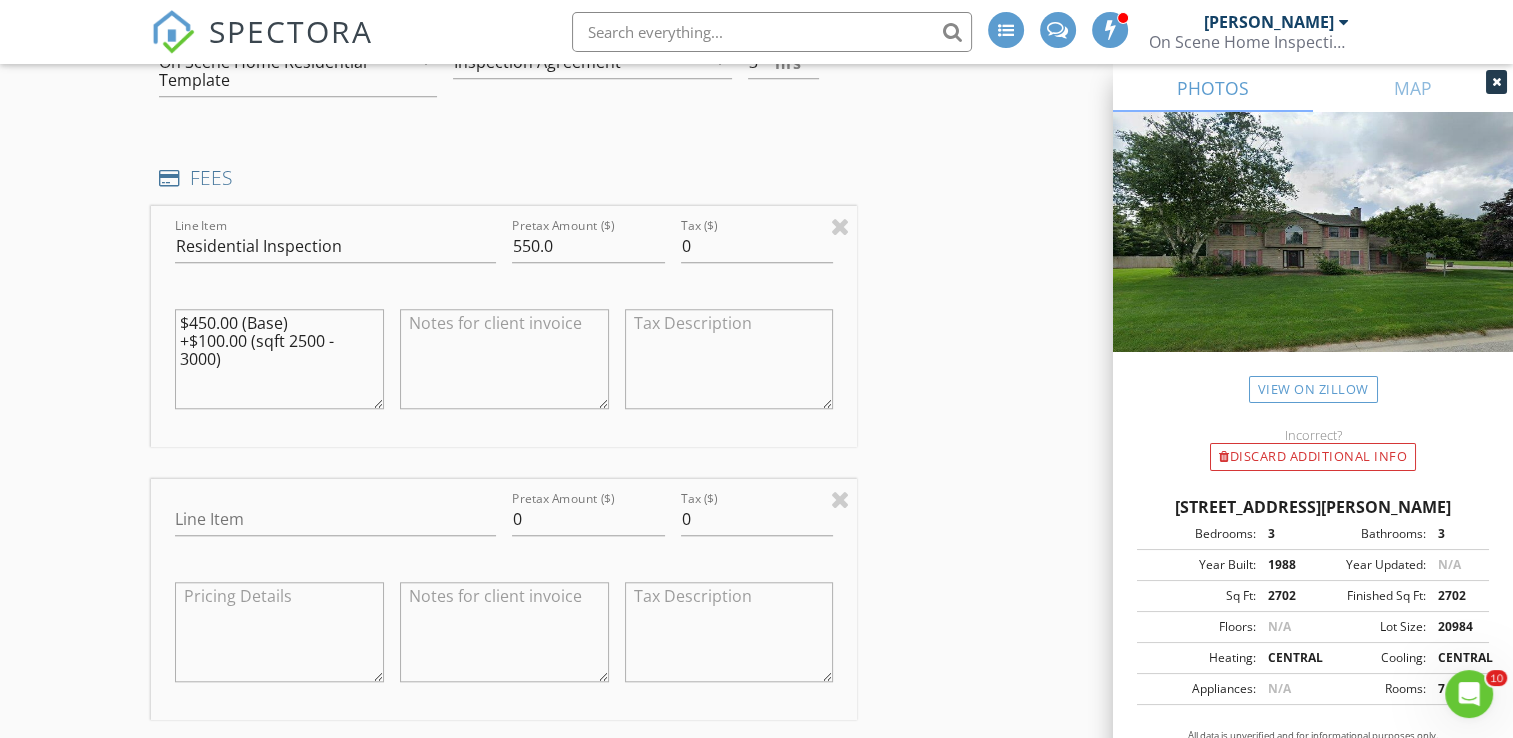 scroll, scrollTop: 1700, scrollLeft: 0, axis: vertical 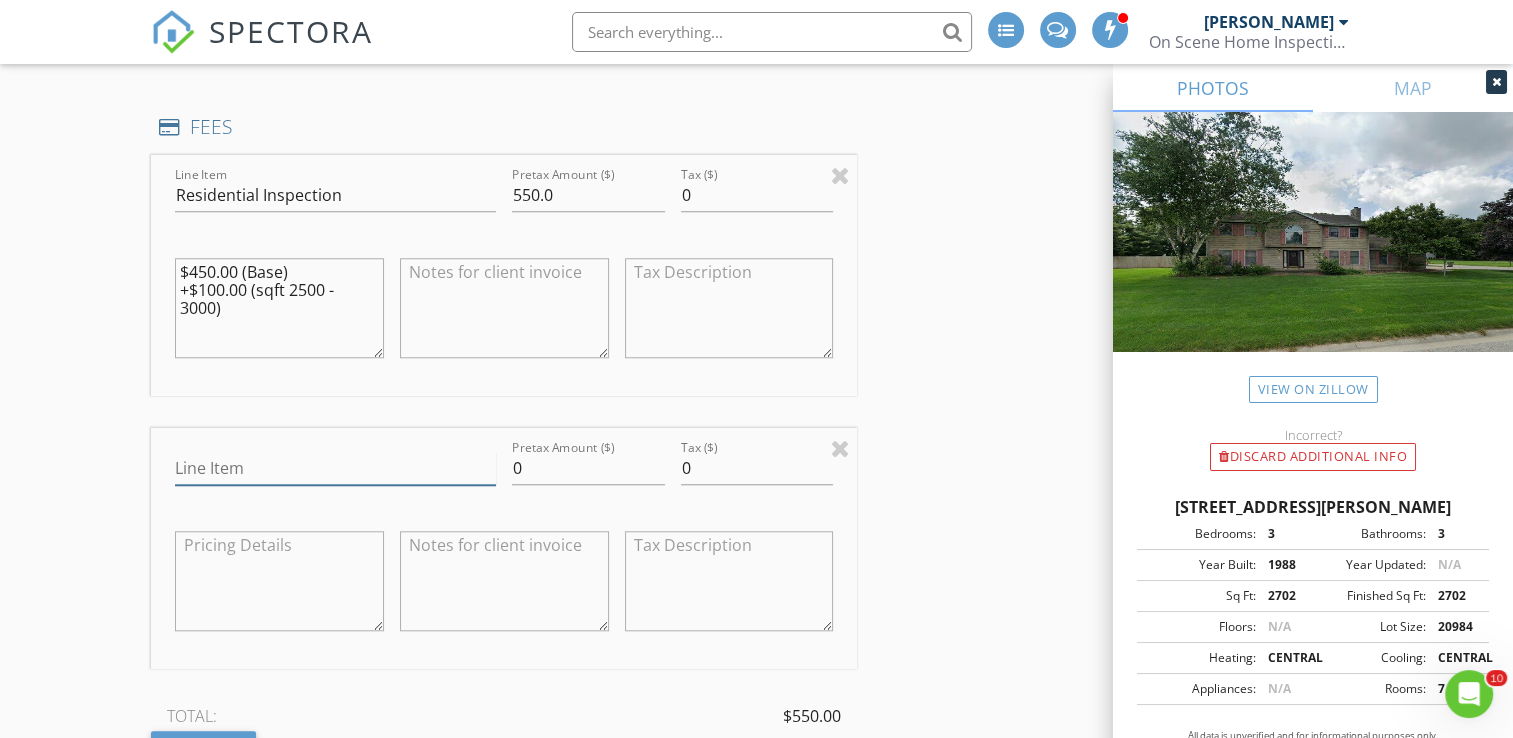 click on "Line Item" at bounding box center (335, 468) 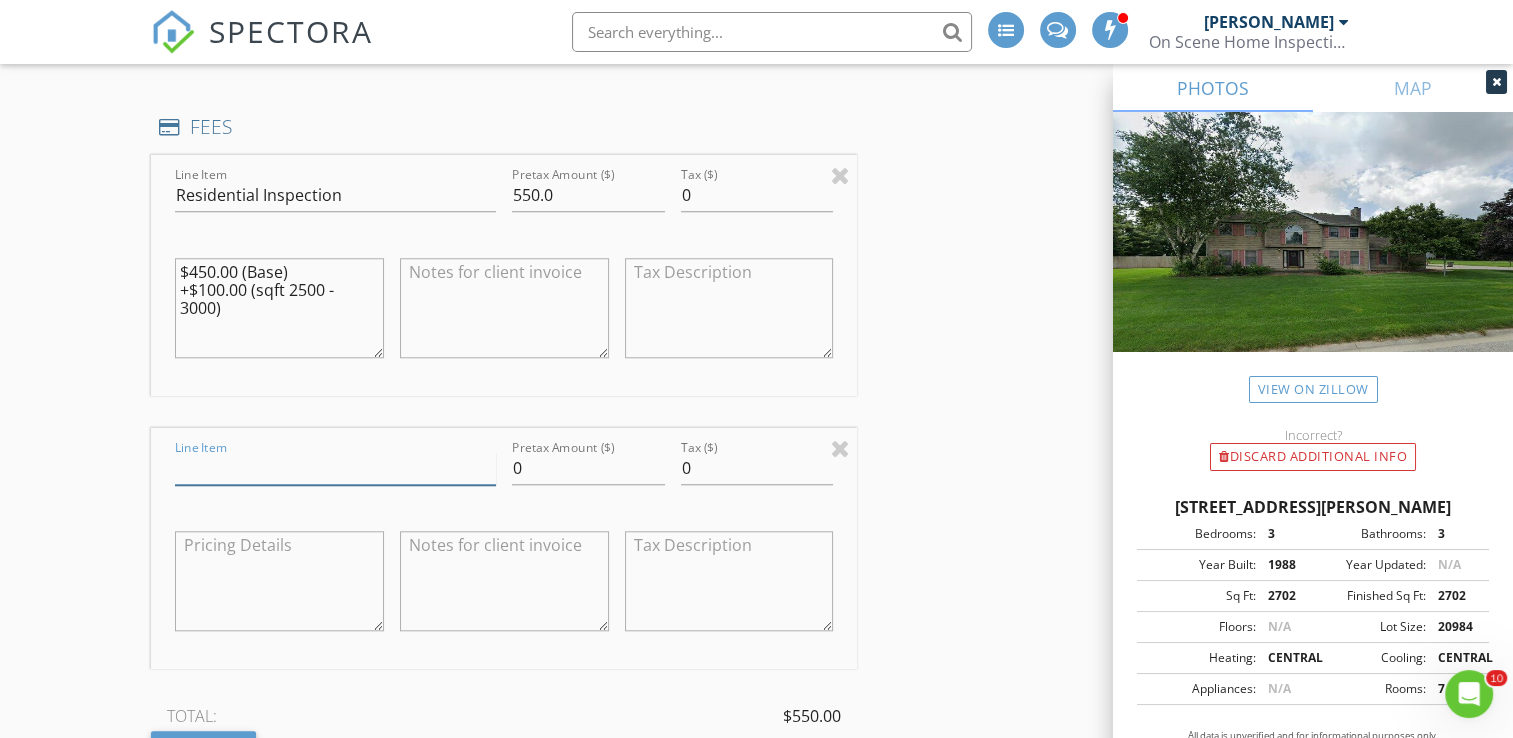 type on "Great Agent Discount" 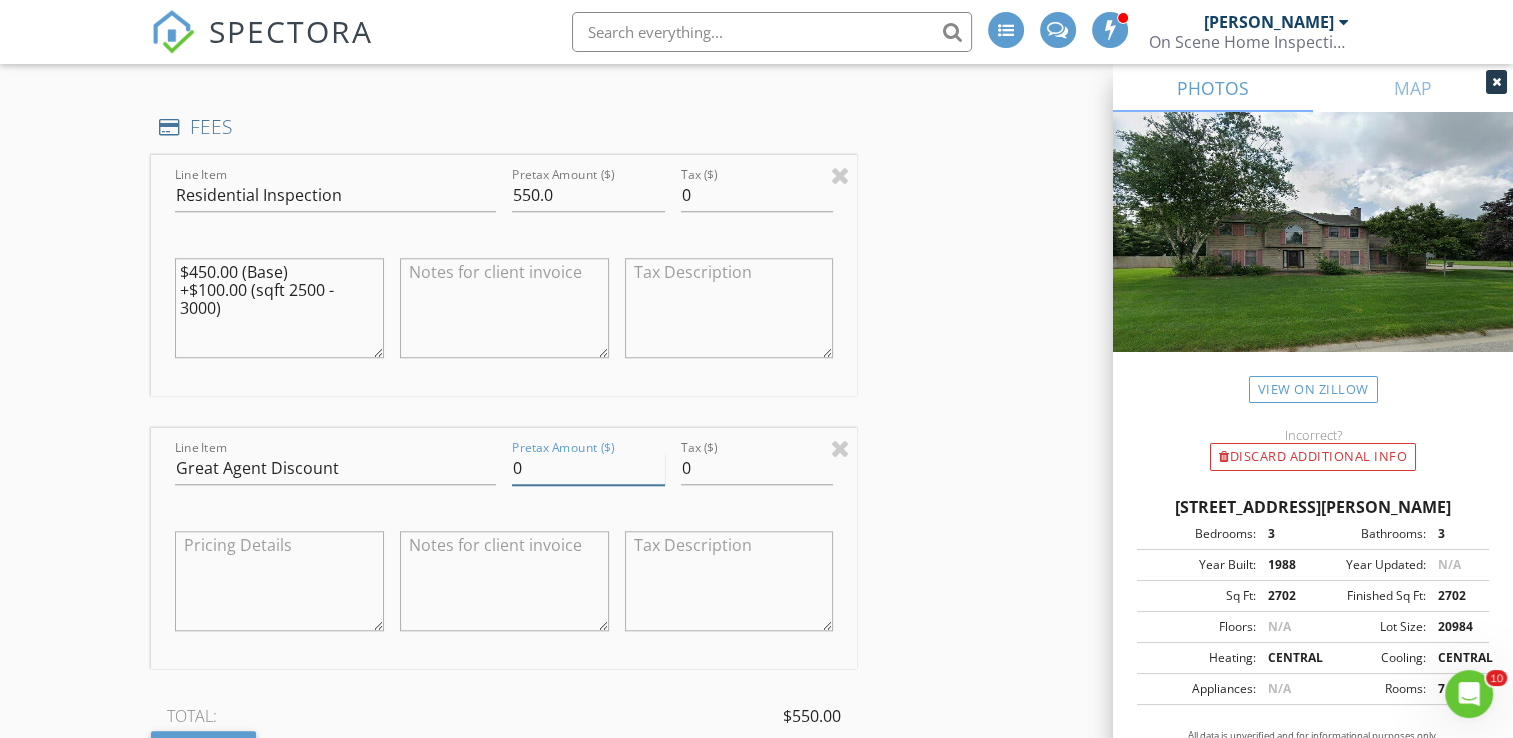drag, startPoint x: 535, startPoint y: 466, endPoint x: 504, endPoint y: 463, distance: 31.144823 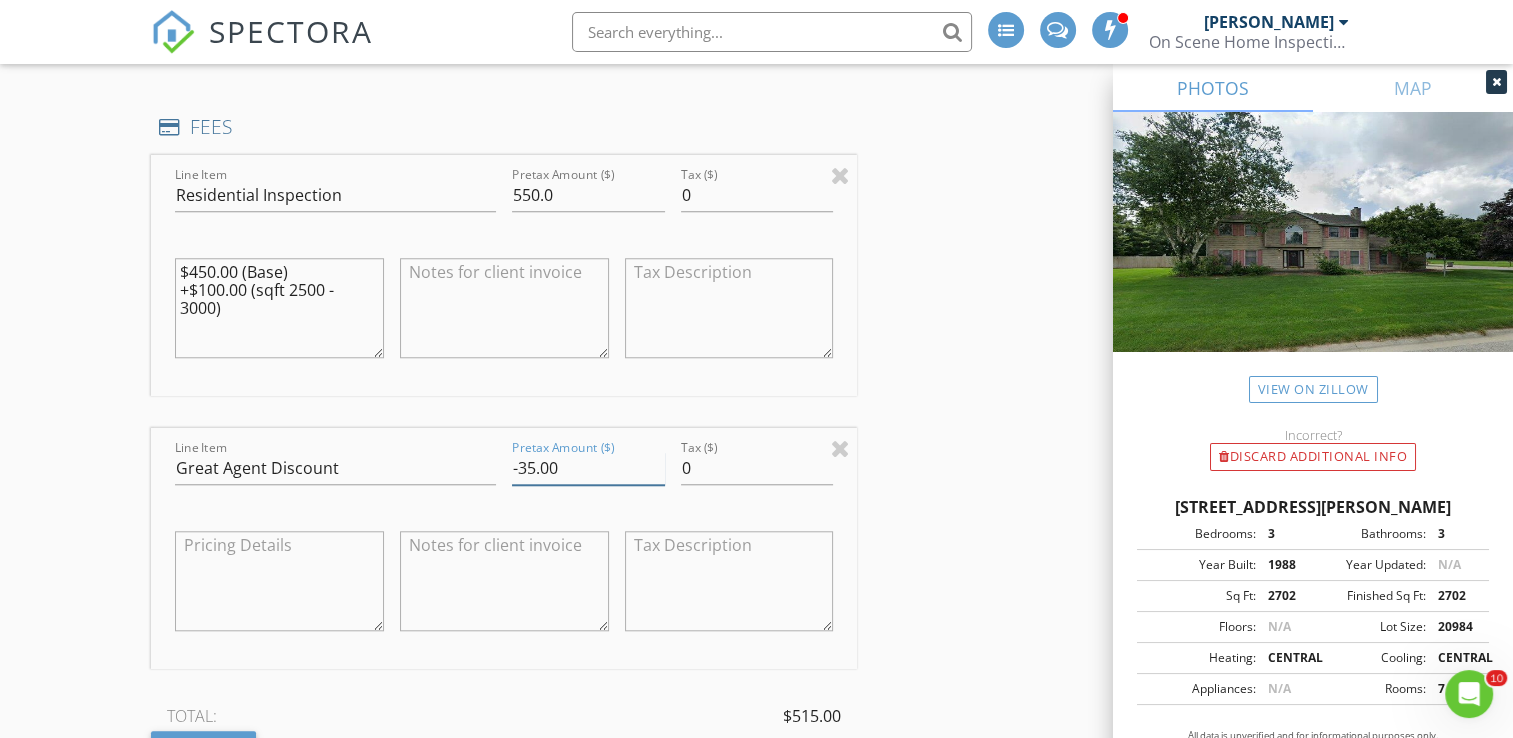 type on "-35.00" 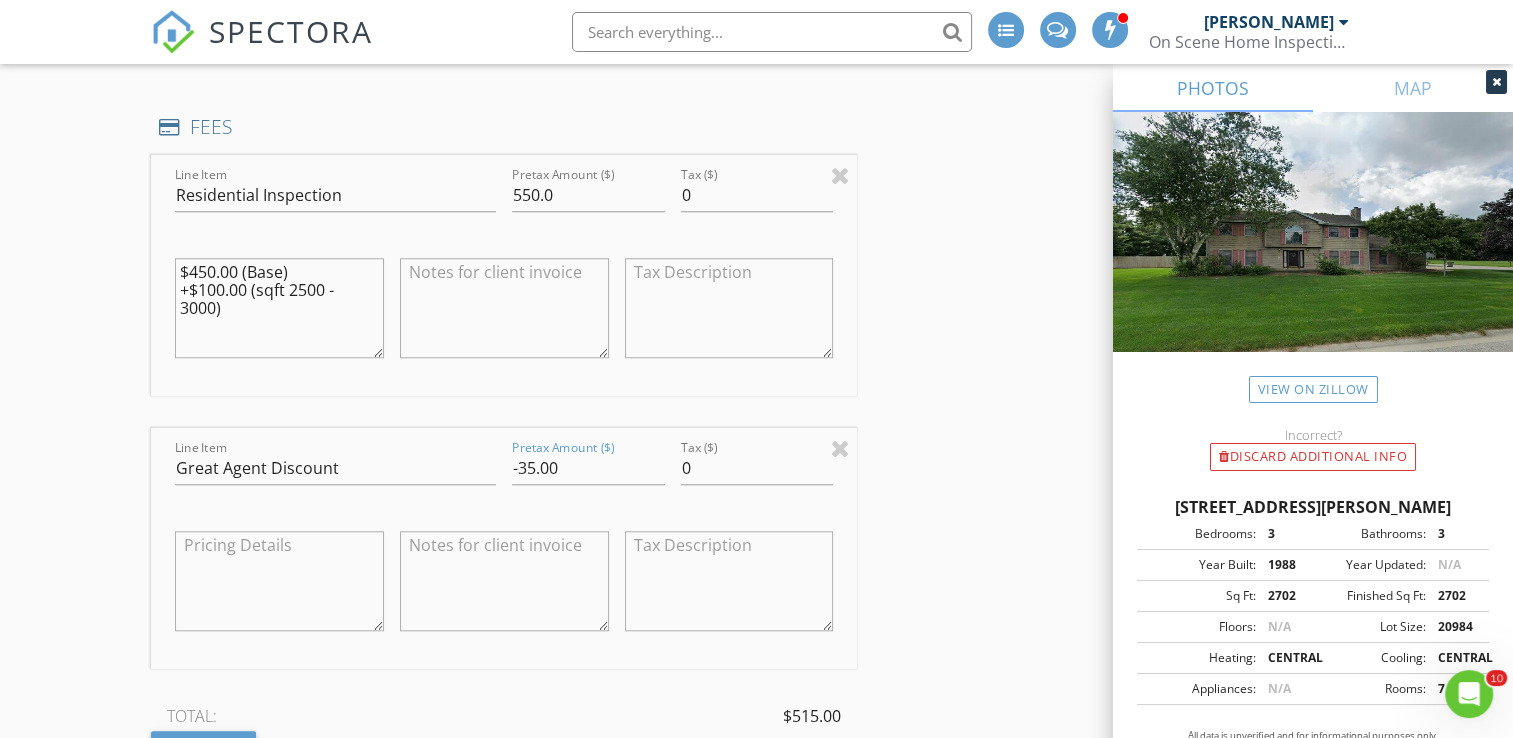 click on "New Inspection
INSPECTOR(S)
check_box   Bill Mason   PRIMARY   check_box_outline_blank   Nick Ponsler     Bill Mason arrow_drop_down   check_box_outline_blank Bill Mason specifically requested
Date/Time
07/11/2025 10:30 AM
Location
Address Search       Address 10026 Shadow Wood Dr   Unit   City Granger   State IN   Zip 46530   County St. Joseph     Square Feet 2702   Year Built 1988   Foundation arrow_drop_down     Bill Mason     12.7 miles     (21 minutes)
client
check_box Enable Client CC email for this inspection   Client Search     check_box_outline_blank Client is a Company/Organization     First Name William   Last Name Stephens   Email twodomer@aol.com   CC Email   Phone 630-272-2800         Tags         Notes   Private Notes
ADD ADDITIONAL client
SERVICES" at bounding box center (756, 656) 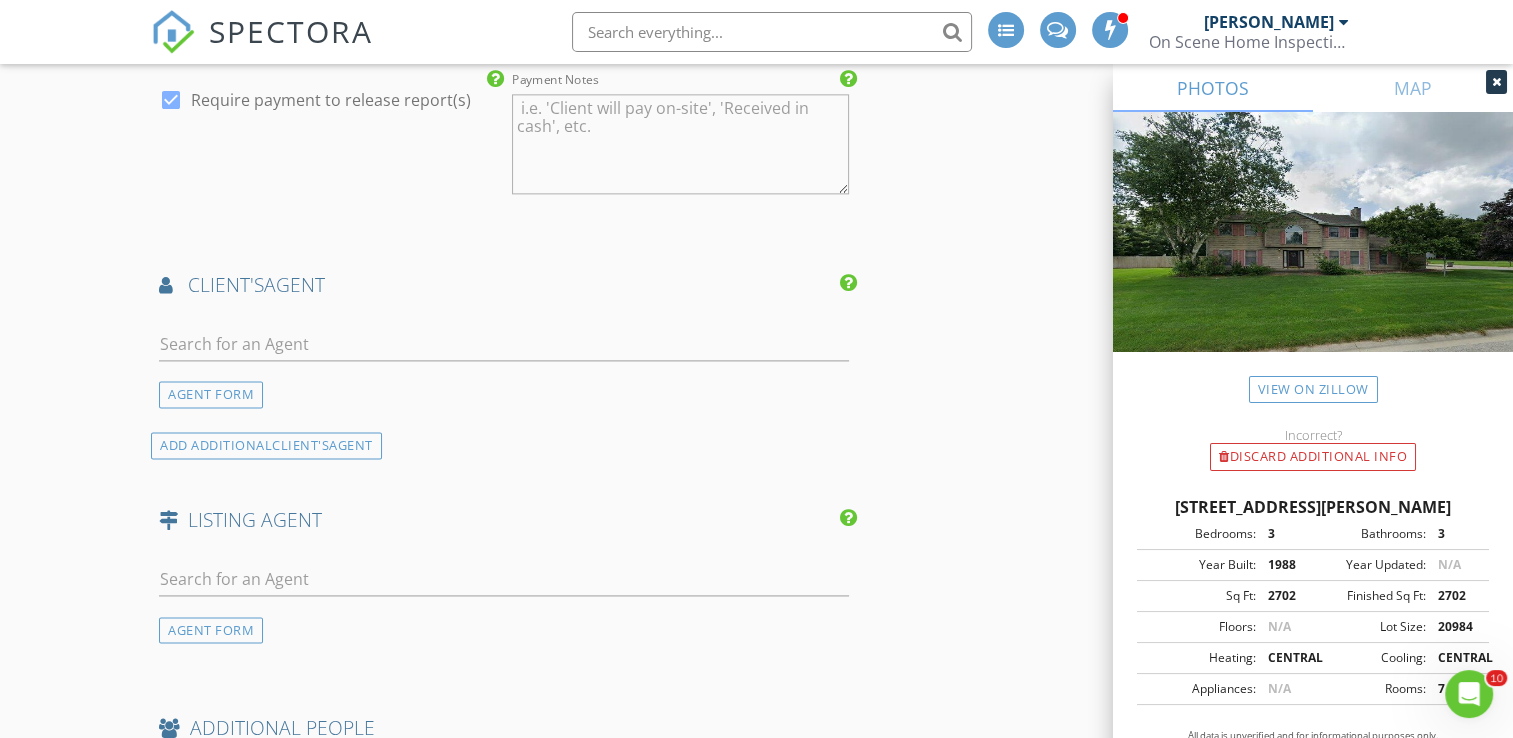 scroll, scrollTop: 2700, scrollLeft: 0, axis: vertical 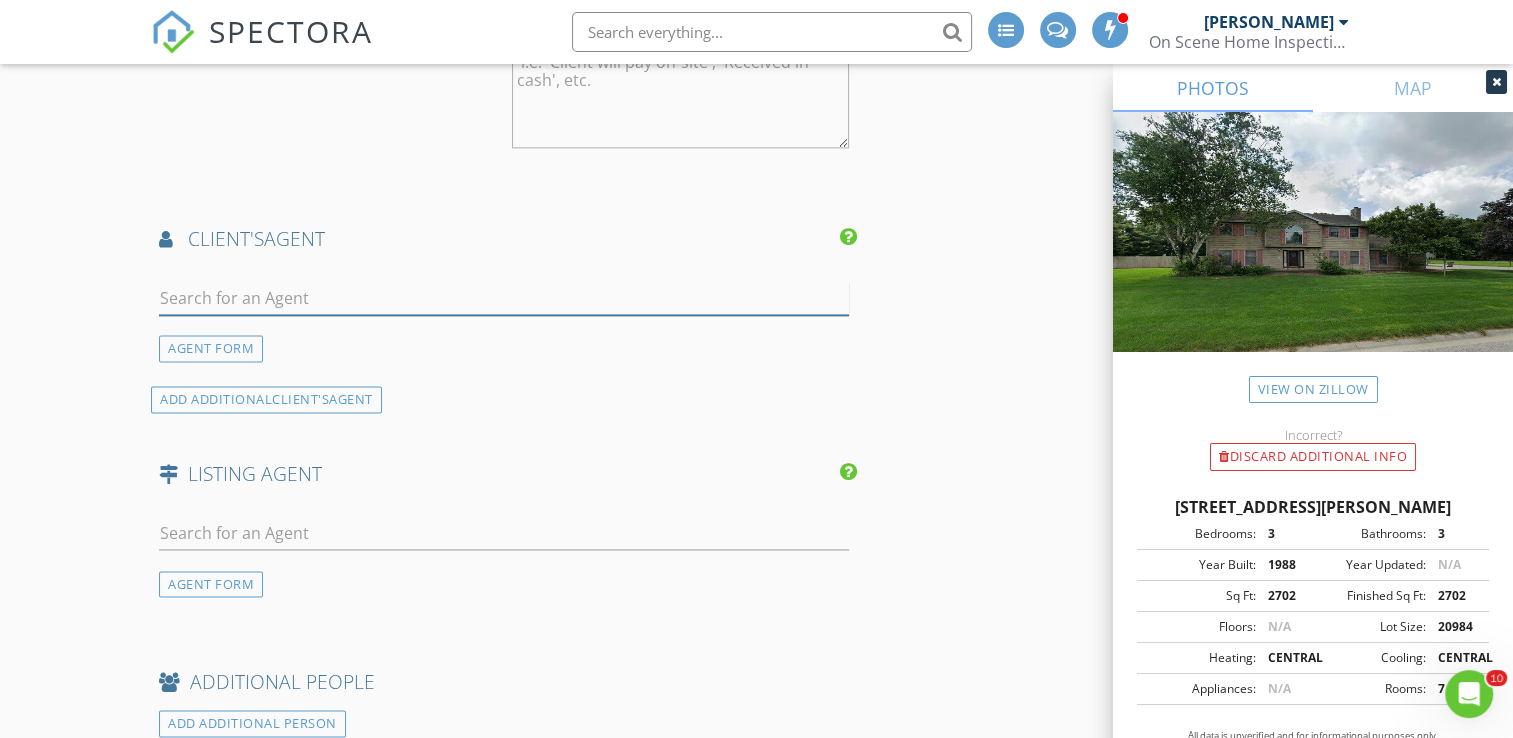 click at bounding box center (504, 298) 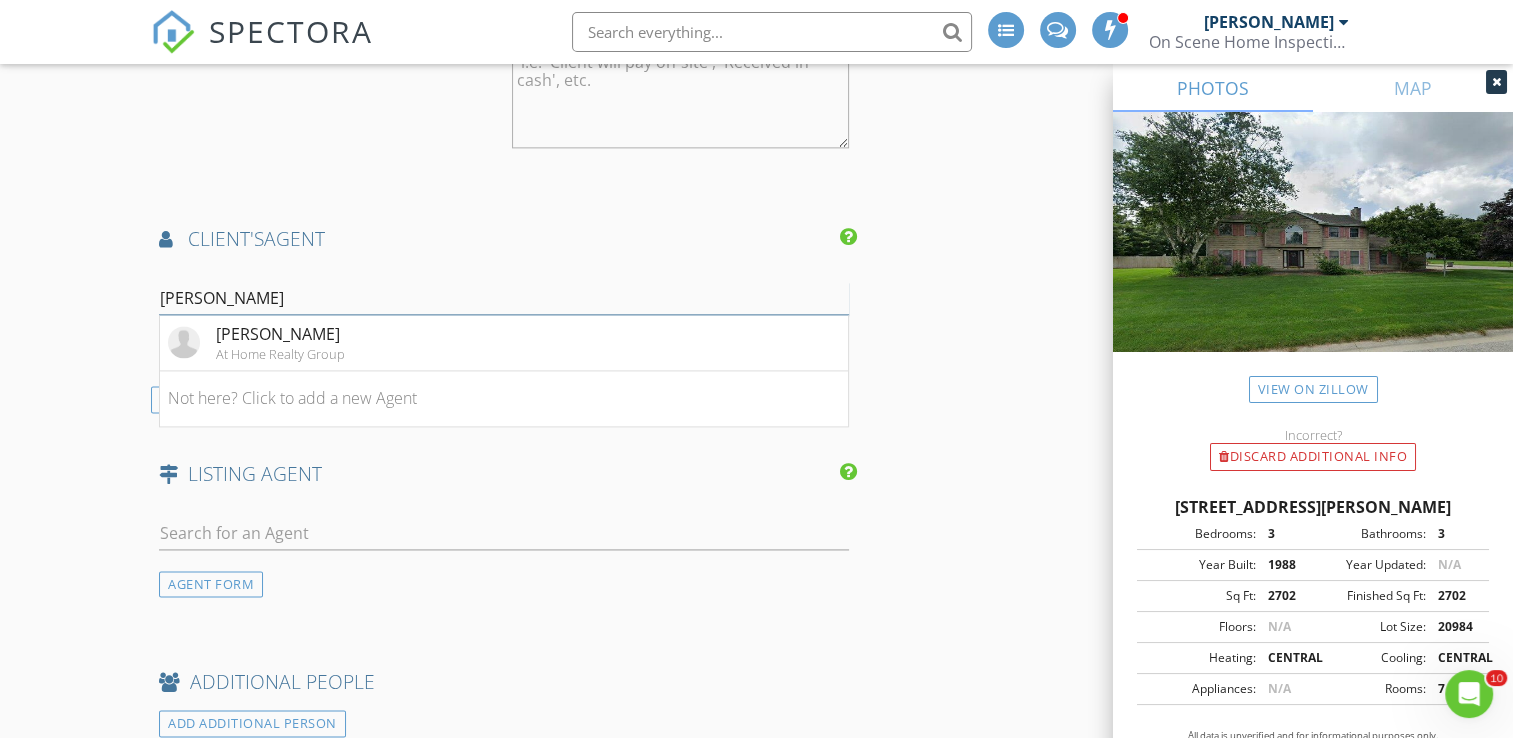 type on "danica" 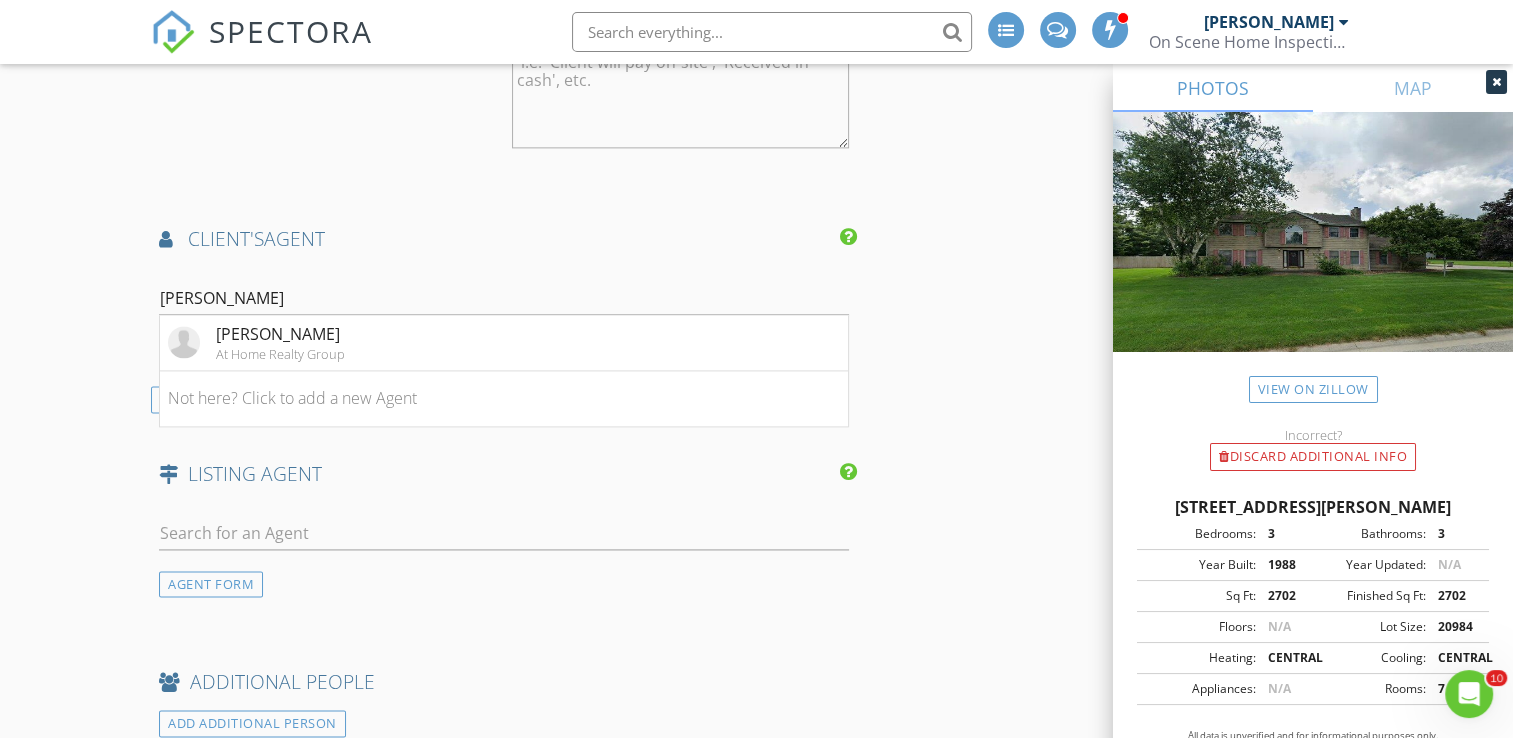 click on "New Inspection
INSPECTOR(S)
check_box   Bill Mason   PRIMARY   check_box_outline_blank   Nick Ponsler     Bill Mason arrow_drop_down   check_box_outline_blank Bill Mason specifically requested
Date/Time
07/11/2025 10:30 AM
Location
Address Search       Address 10026 Shadow Wood Dr   Unit   City Granger   State IN   Zip 46530   County St. Joseph     Square Feet 2702   Year Built 1988   Foundation arrow_drop_down     Bill Mason     12.7 miles     (21 minutes)
client
check_box Enable Client CC email for this inspection   Client Search     check_box_outline_blank Client is a Company/Organization     First Name William   Last Name Stephens   Email twodomer@aol.com   CC Email   Phone 630-272-2800         Tags         Notes   Private Notes
ADD ADDITIONAL client
SERVICES" at bounding box center [756, -344] 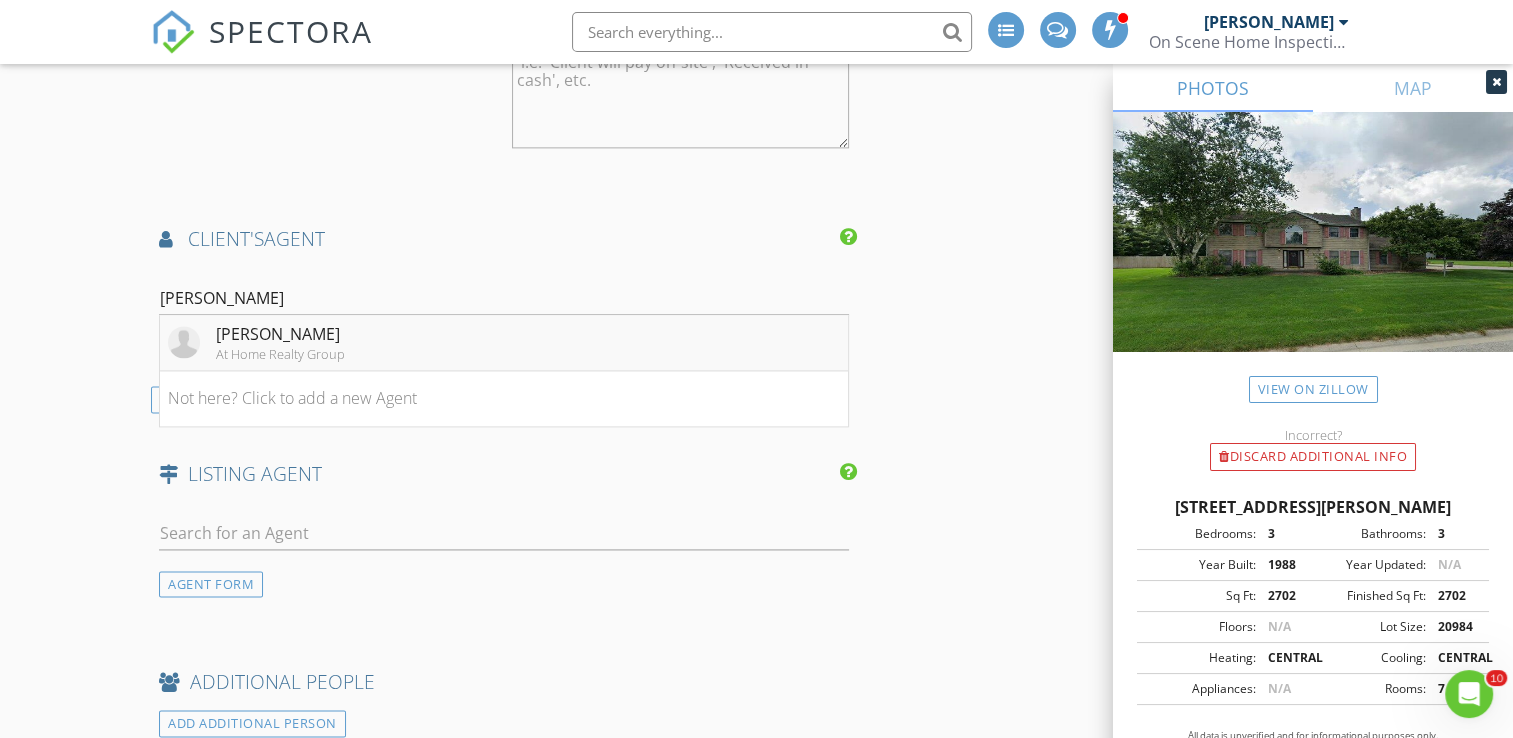 click on "Danica Russell
At Home Realty Group" at bounding box center [504, 343] 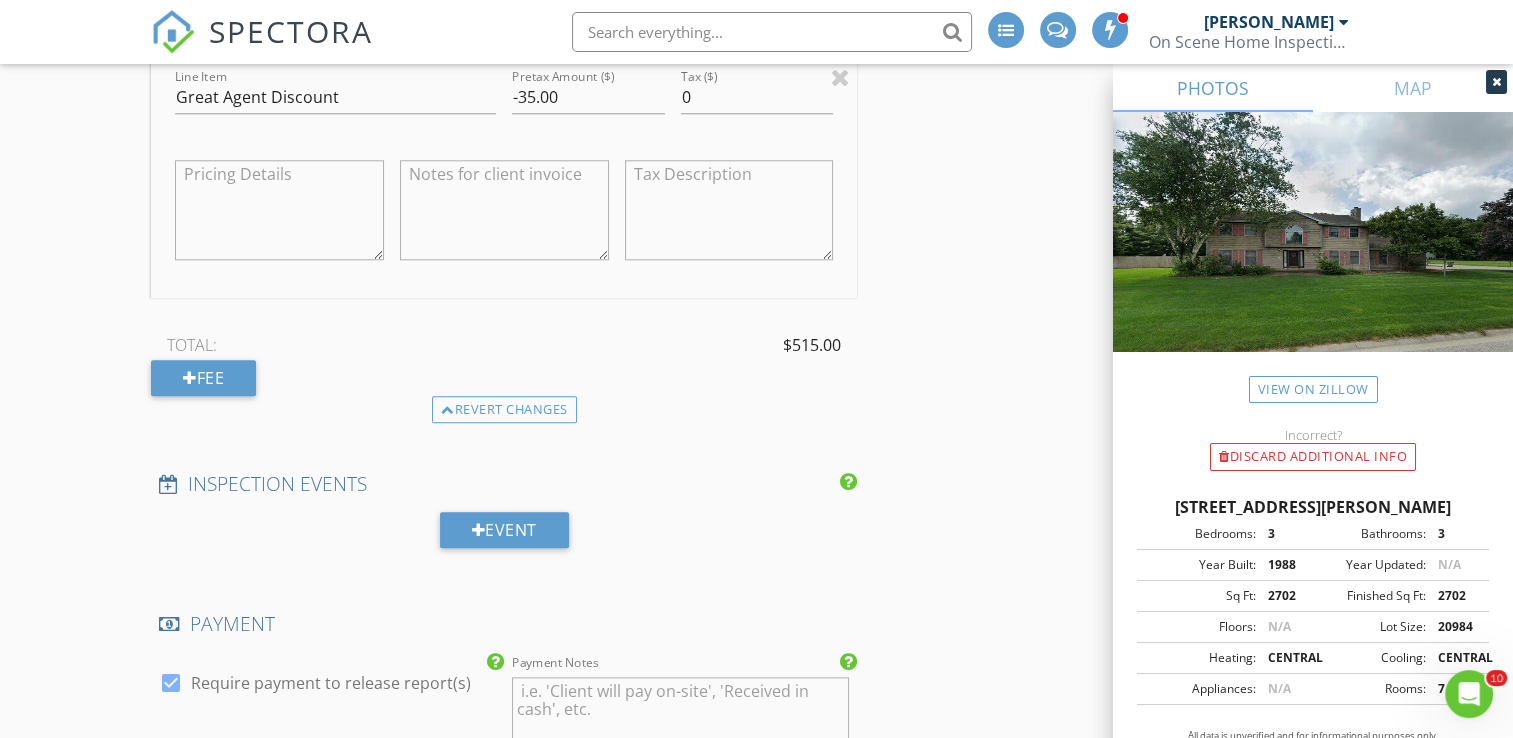 scroll, scrollTop: 2100, scrollLeft: 0, axis: vertical 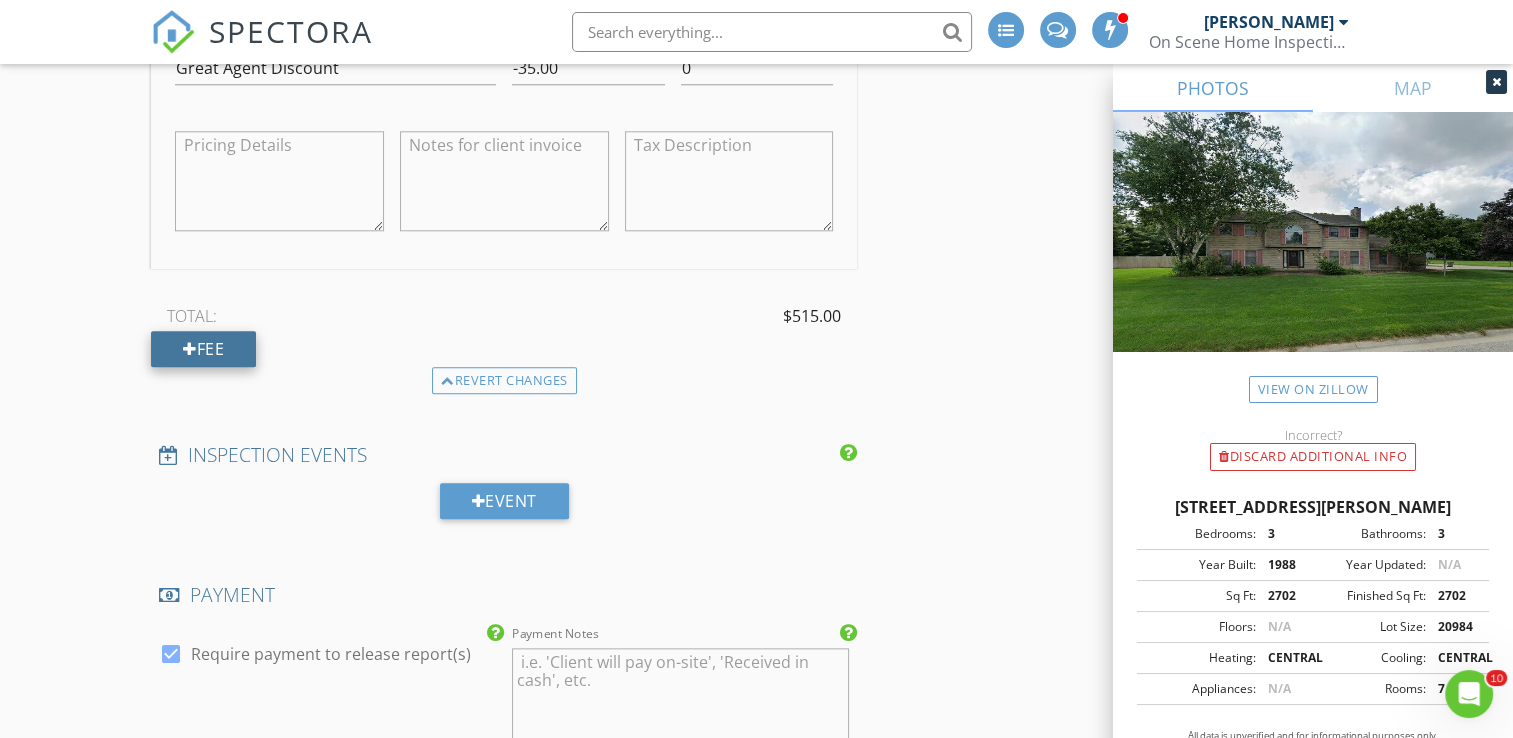 click on "Fee" at bounding box center [203, 349] 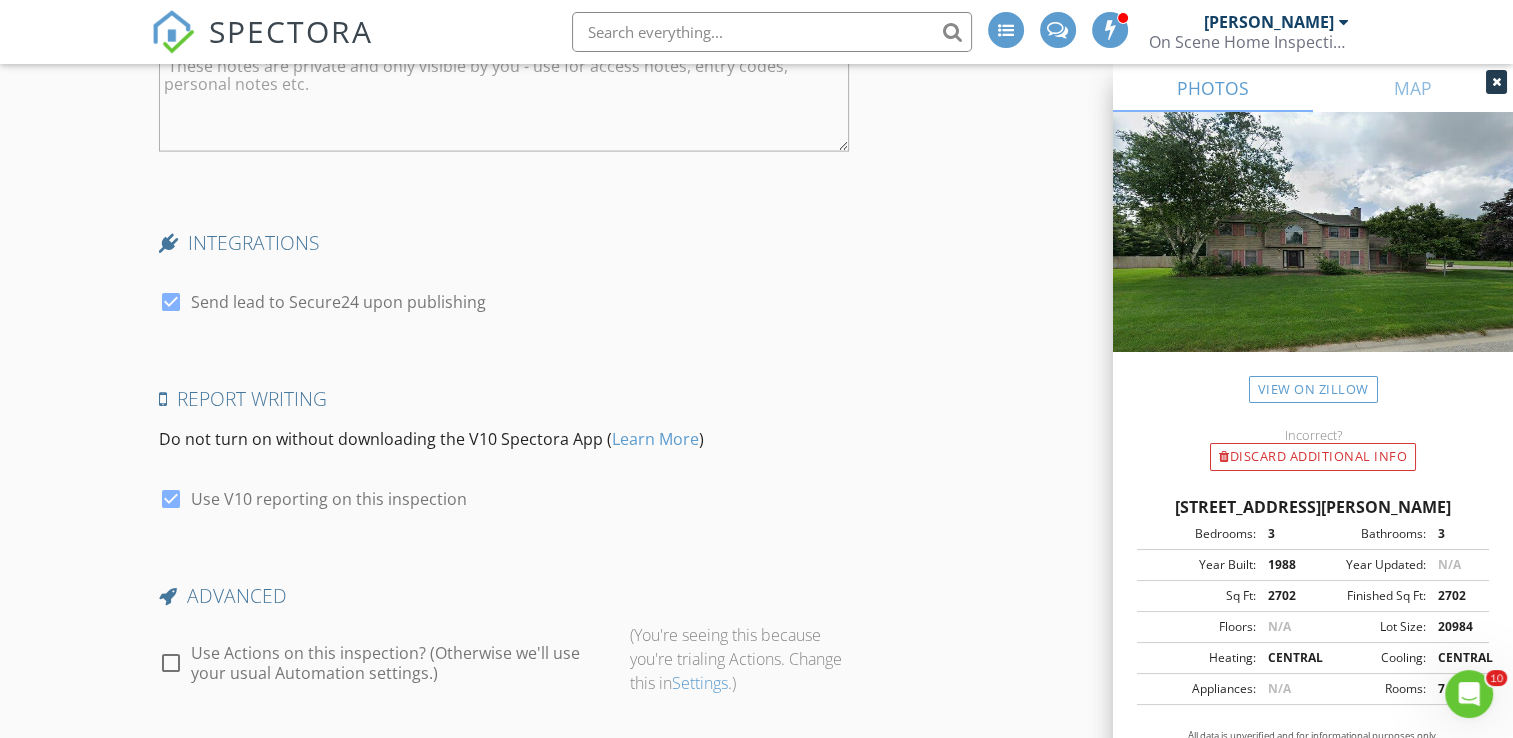 scroll, scrollTop: 4481, scrollLeft: 0, axis: vertical 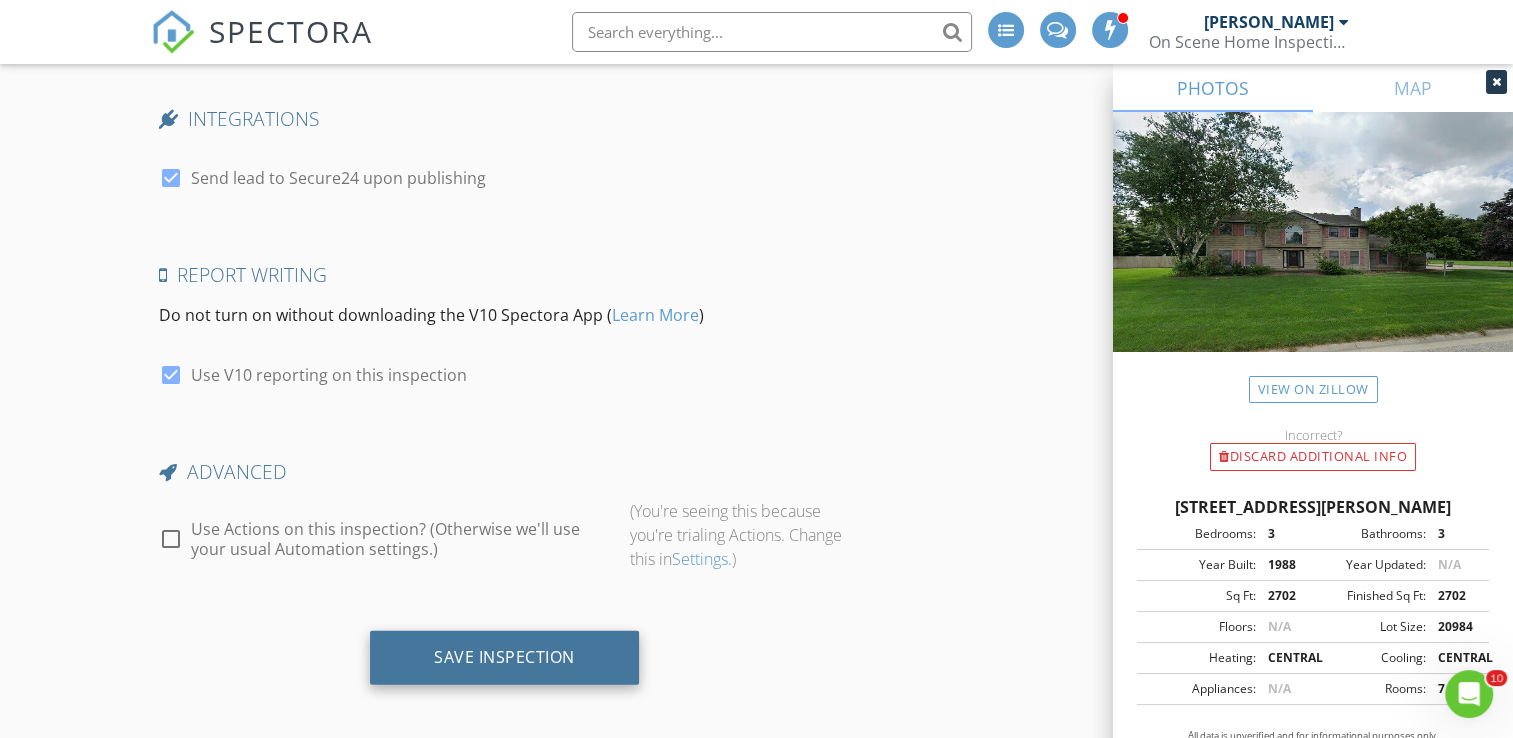 click on "Save Inspection" at bounding box center (504, 657) 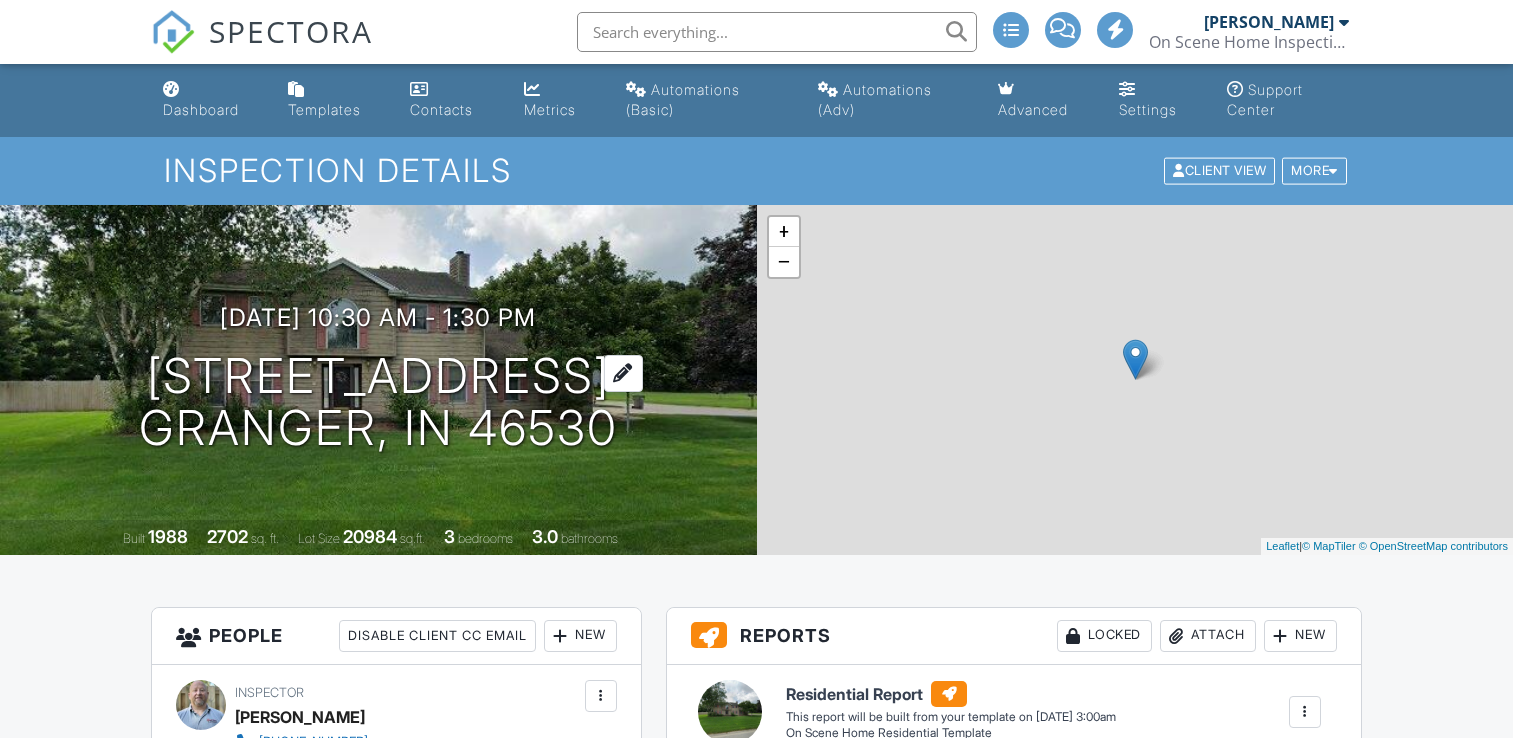 scroll, scrollTop: 0, scrollLeft: 0, axis: both 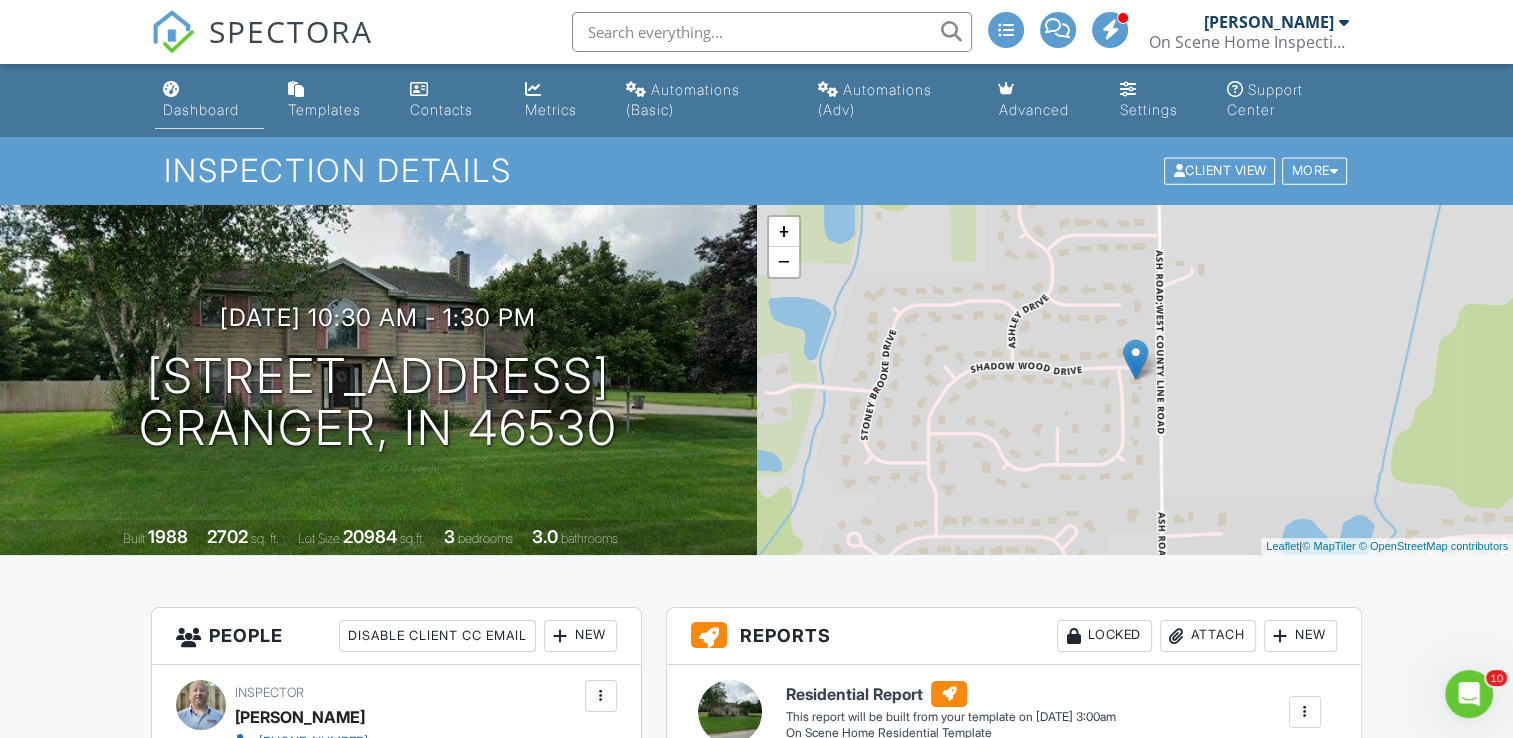 click on "Dashboard" at bounding box center [201, 109] 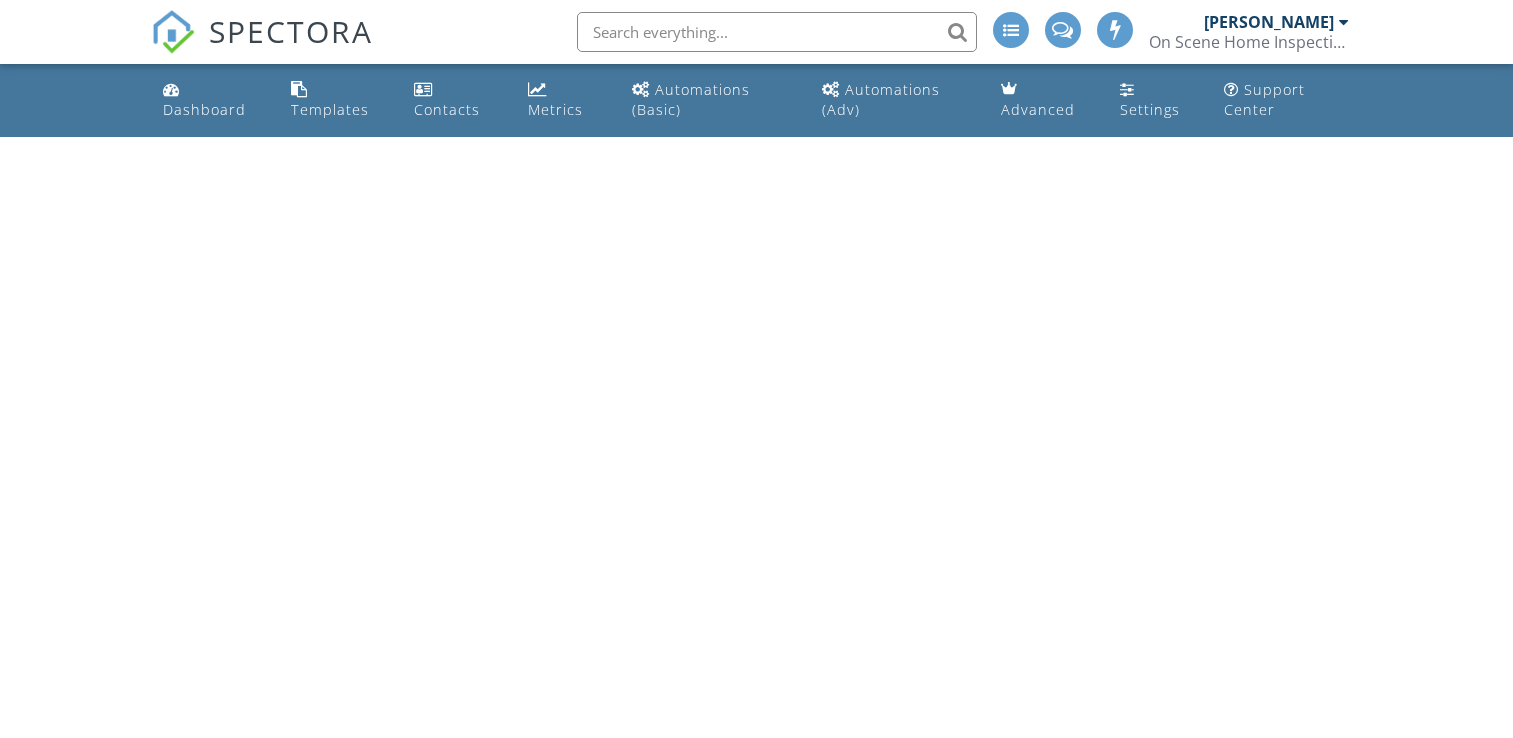scroll, scrollTop: 0, scrollLeft: 0, axis: both 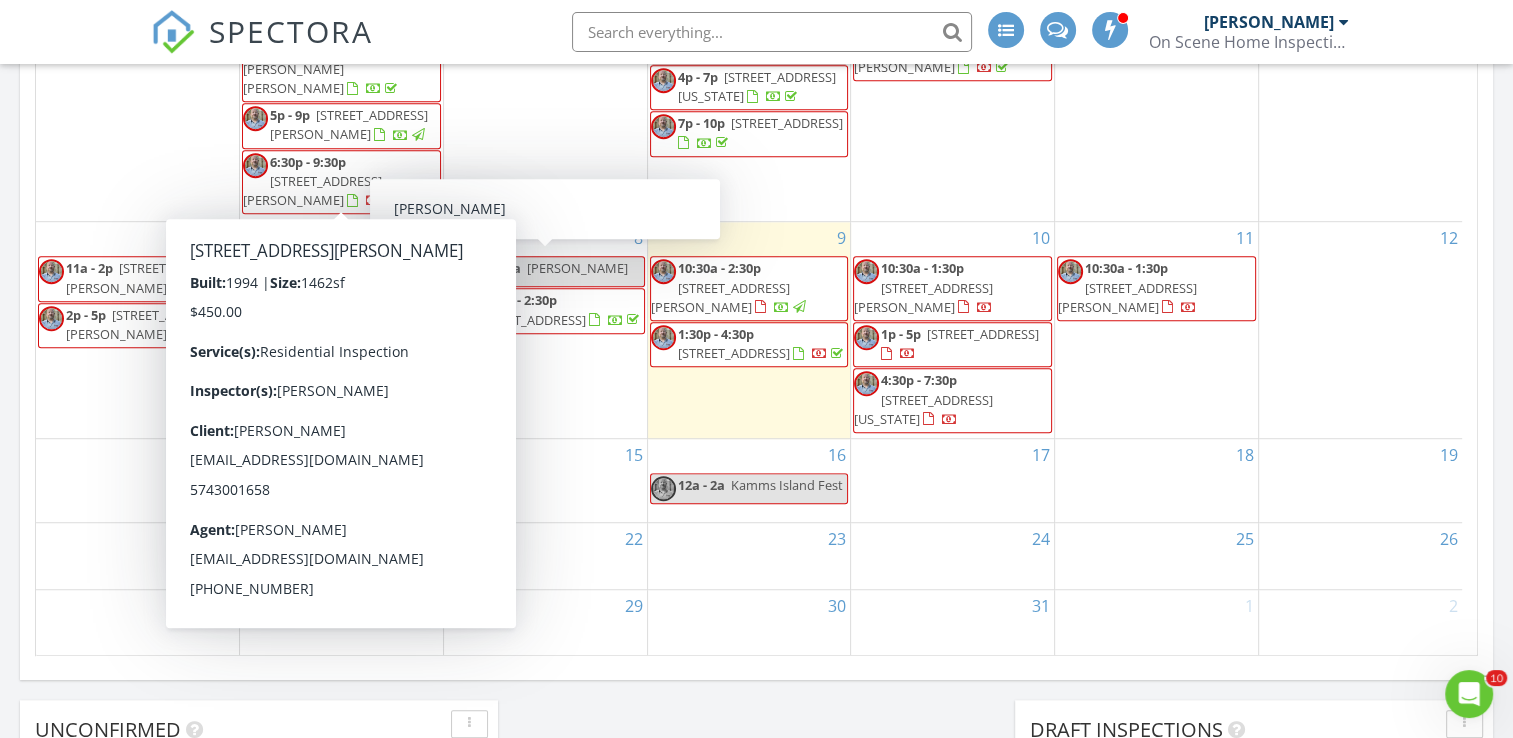 click on "[DATE]
[PERSON_NAME]
10:30 am
[STREET_ADDRESS][PERSON_NAME]
[PERSON_NAME]
14 minutes drive time   6.9 miles       1:30 pm
[STREET_ADDRESS]
[PERSON_NAME]
6 minutes drive time   1.9 miles       New Inspection     New Quote         Map               1 2 + − [GEOGRAPHIC_DATA][PERSON_NAME][PERSON_NAME] km, 19 min Head north on [GEOGRAPHIC_DATA] 150 m Turn right onto [GEOGRAPHIC_DATA] 500 m Turn left onto [PERSON_NAME][GEOGRAPHIC_DATA] 350 m Turn right onto [GEOGRAPHIC_DATA] (SR 331) 3 km Turn left onto [PERSON_NAME][GEOGRAPHIC_DATA] 450 m Continue onto [GEOGRAPHIC_DATA][PERSON_NAME] 3.5 km Turn right onto [GEOGRAPHIC_DATA] 1.5 km Turn left onto [GEOGRAPHIC_DATA] 800 m Continue onto [GEOGRAPHIC_DATA] 200 m Turn left onto [PERSON_NAME] Drive 150 m You have arrived at your 1st destination, on the right 0 m 100 m 200 m 1.5 km" at bounding box center (756, -10) 